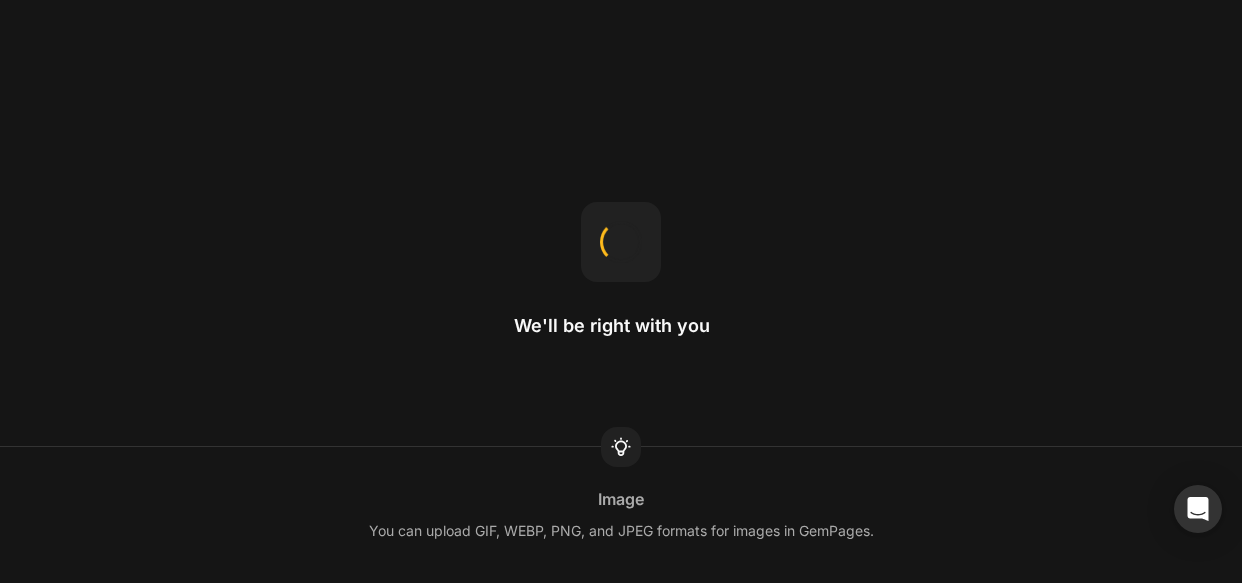 scroll, scrollTop: 0, scrollLeft: 0, axis: both 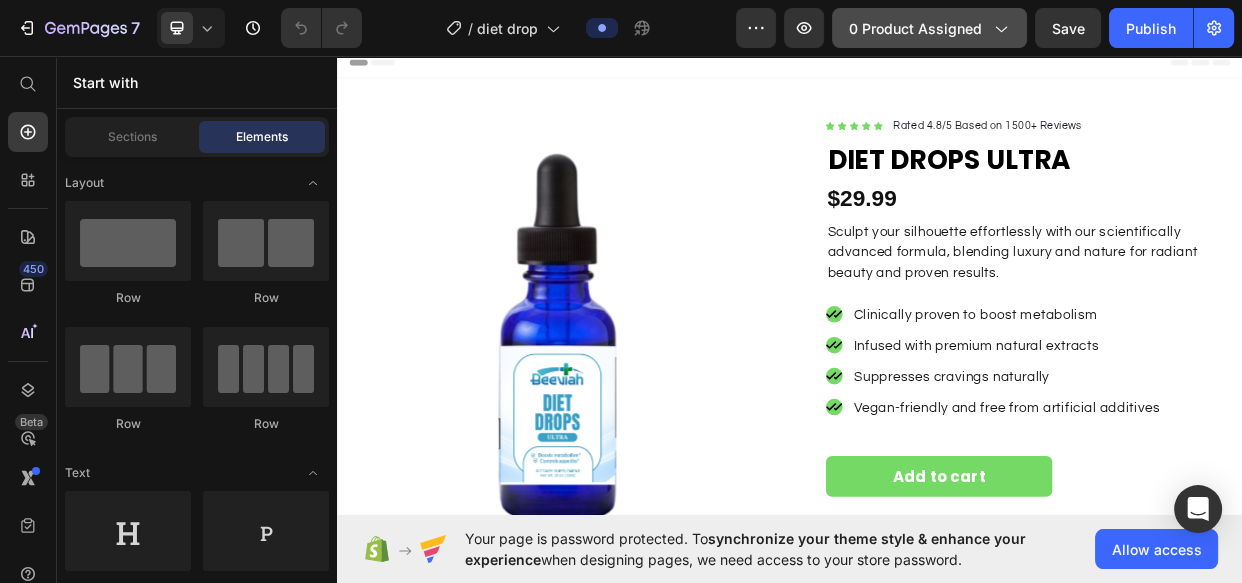 click 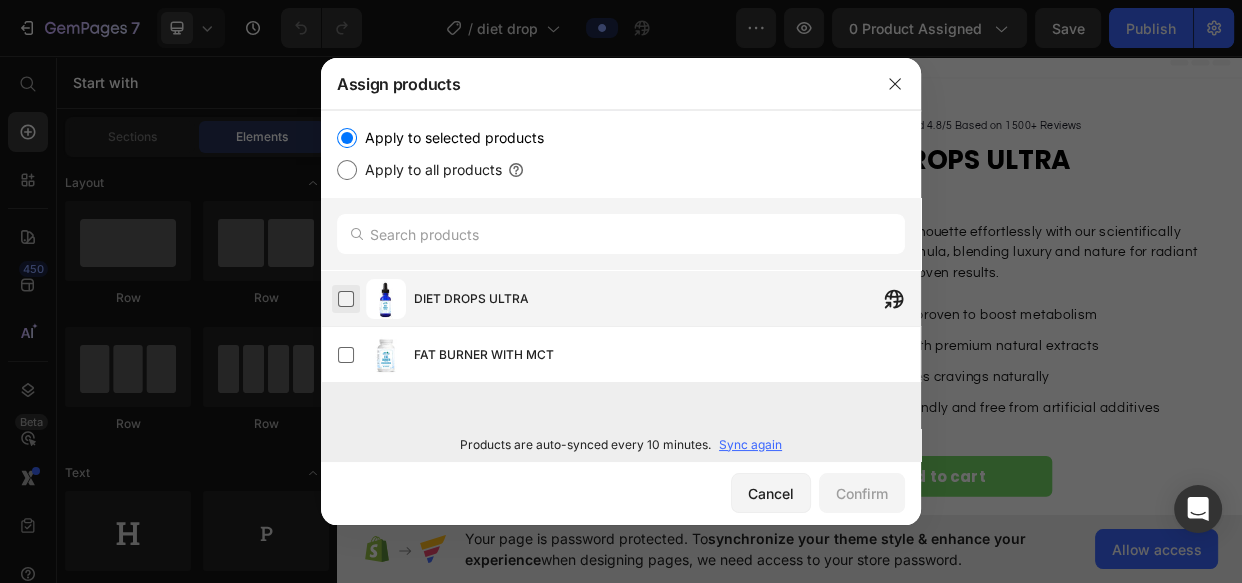 click at bounding box center [346, 299] 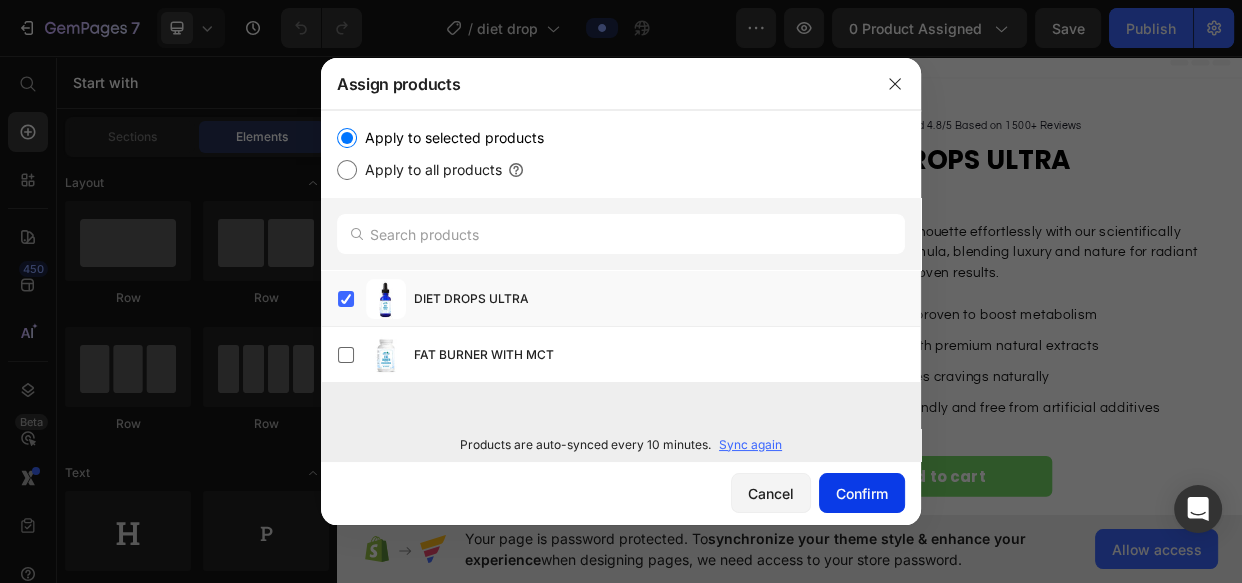 click on "Confirm" at bounding box center [862, 493] 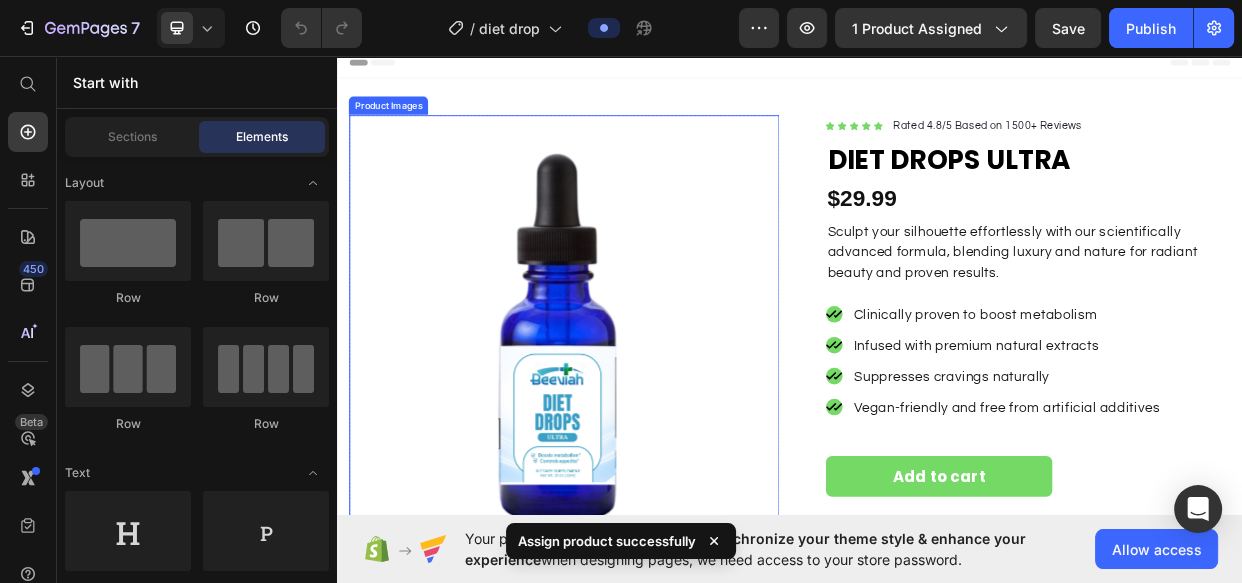 click at bounding box center (637, 421) 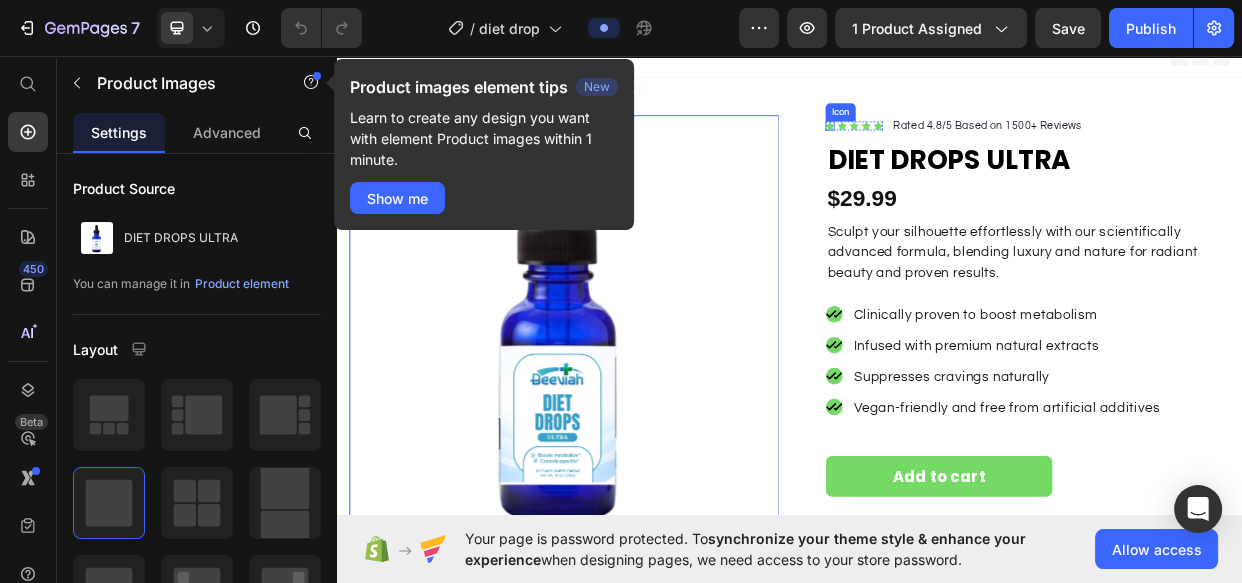click 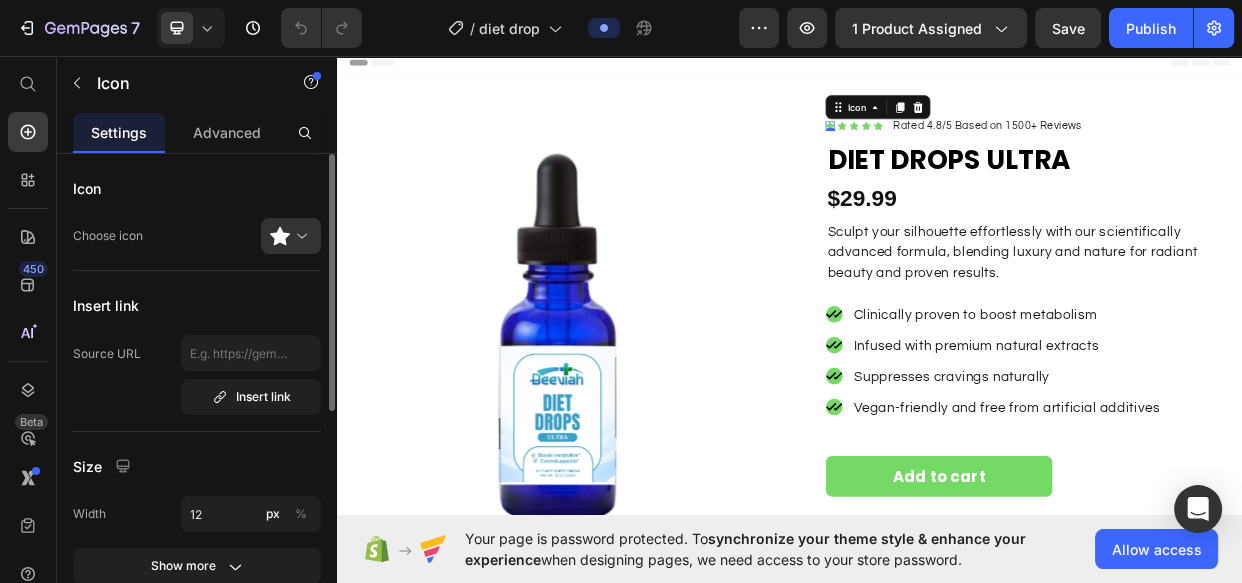 scroll, scrollTop: 433, scrollLeft: 0, axis: vertical 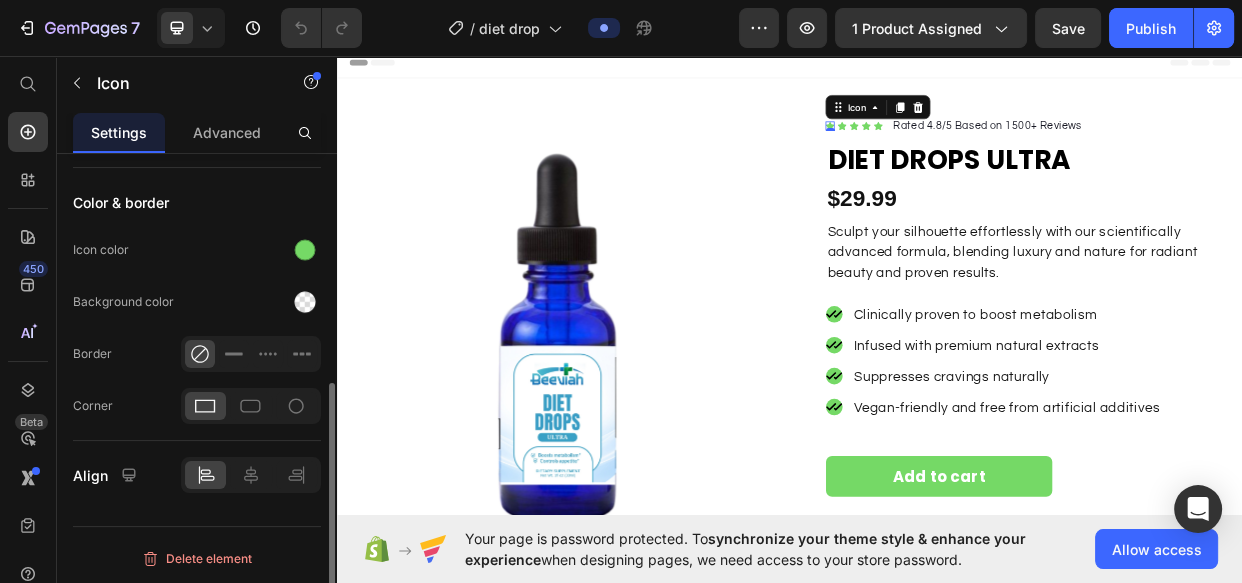 drag, startPoint x: 315, startPoint y: 254, endPoint x: 308, endPoint y: 270, distance: 17.464249 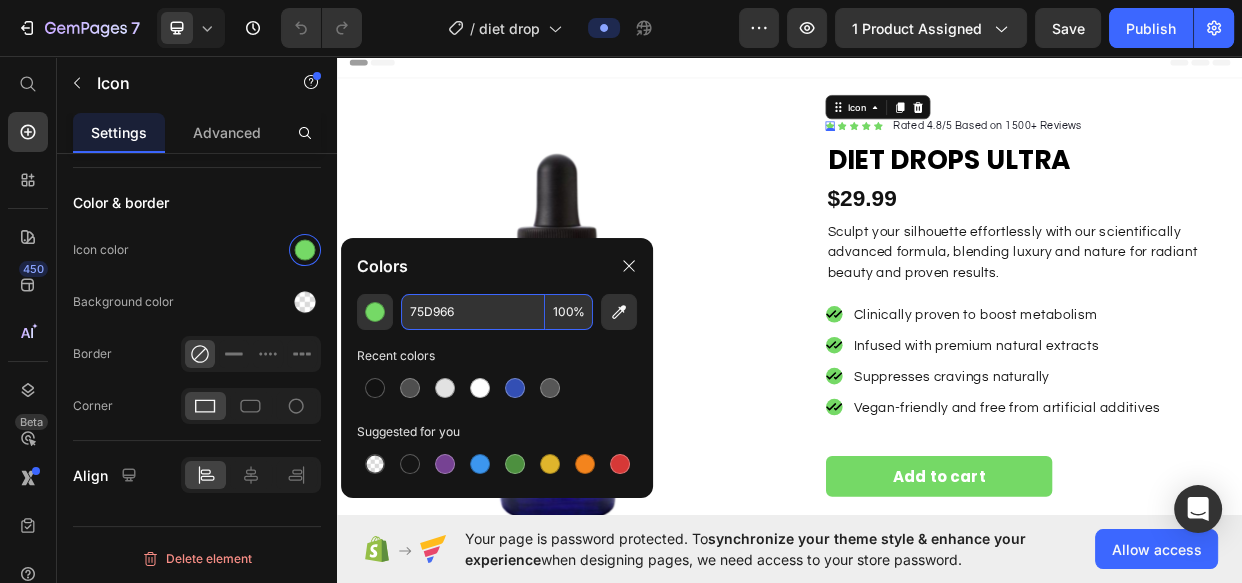click on "75D966" at bounding box center (473, 312) 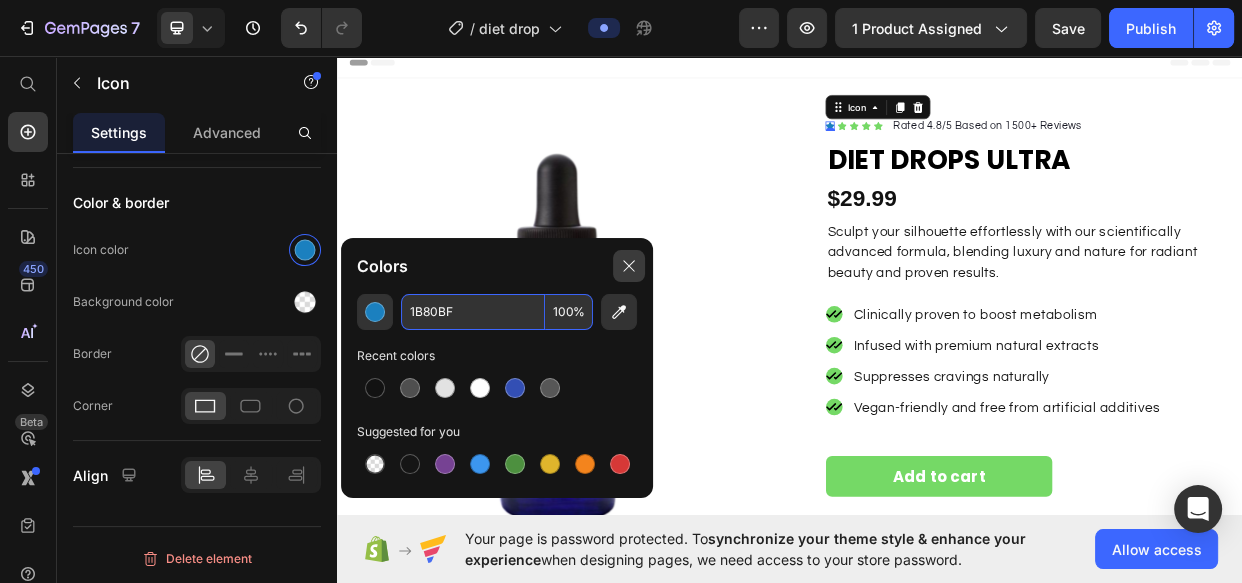 type on "1B80BF" 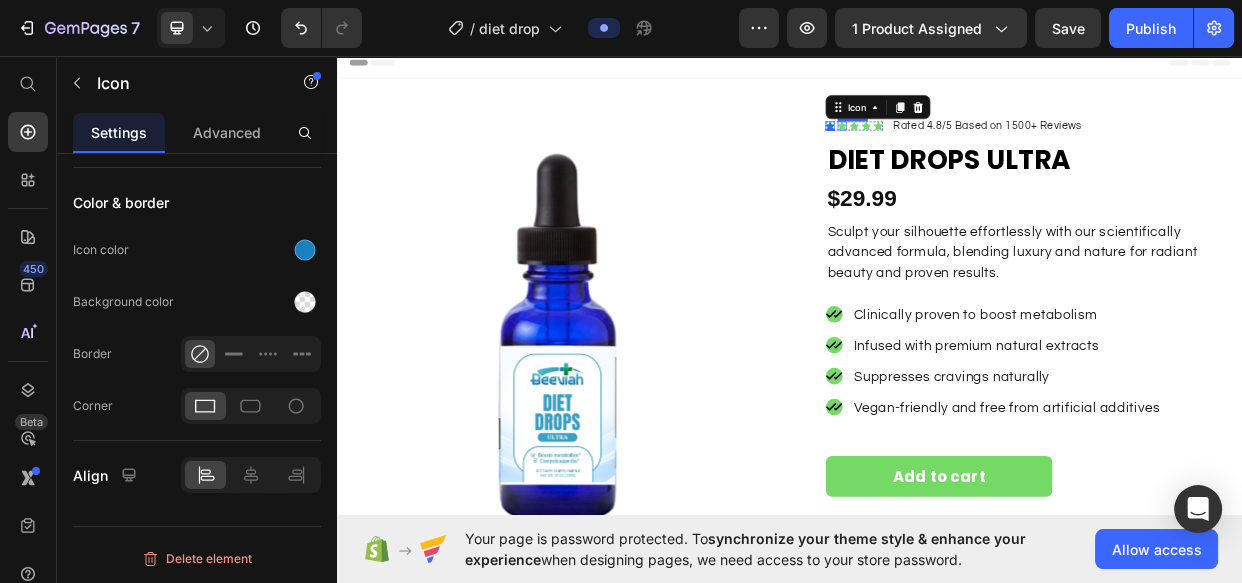 click 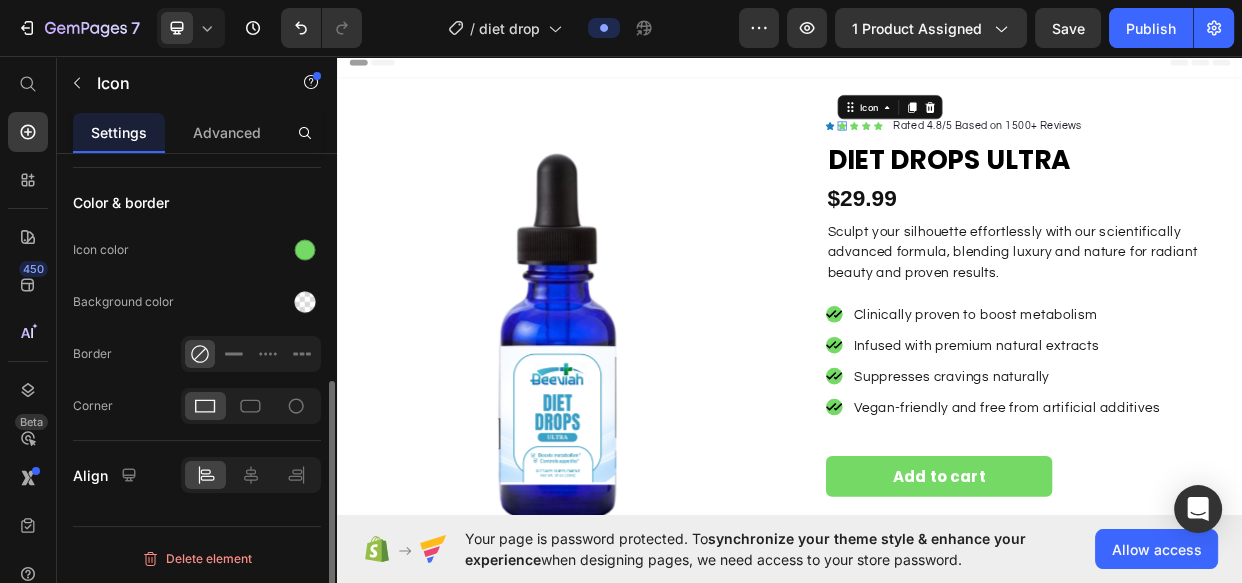 scroll, scrollTop: 432, scrollLeft: 0, axis: vertical 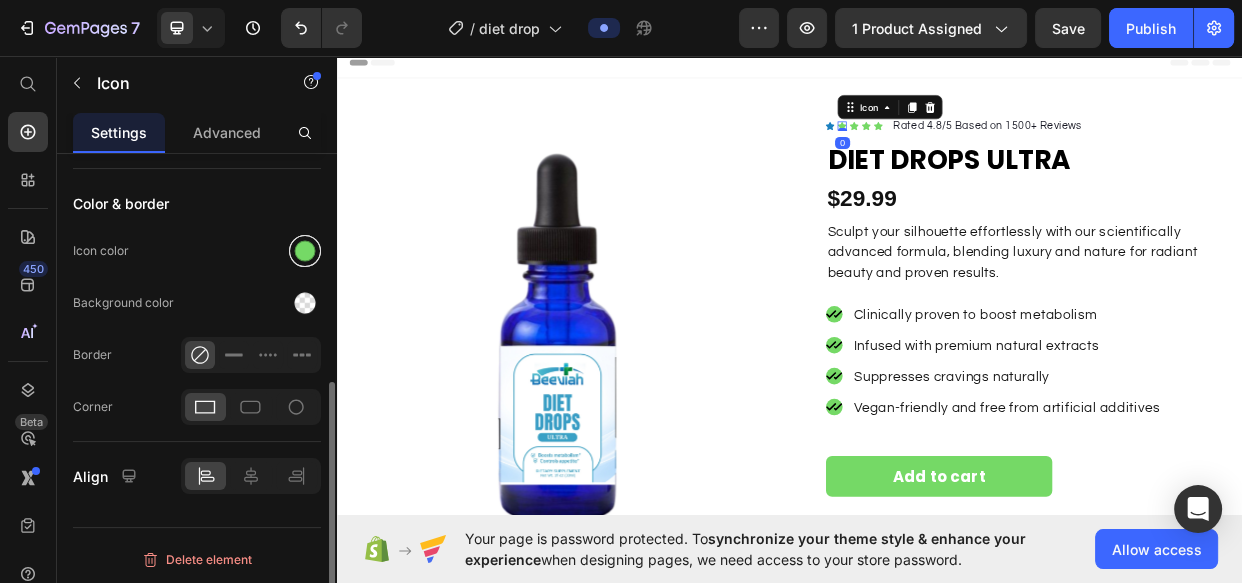 click at bounding box center [305, 251] 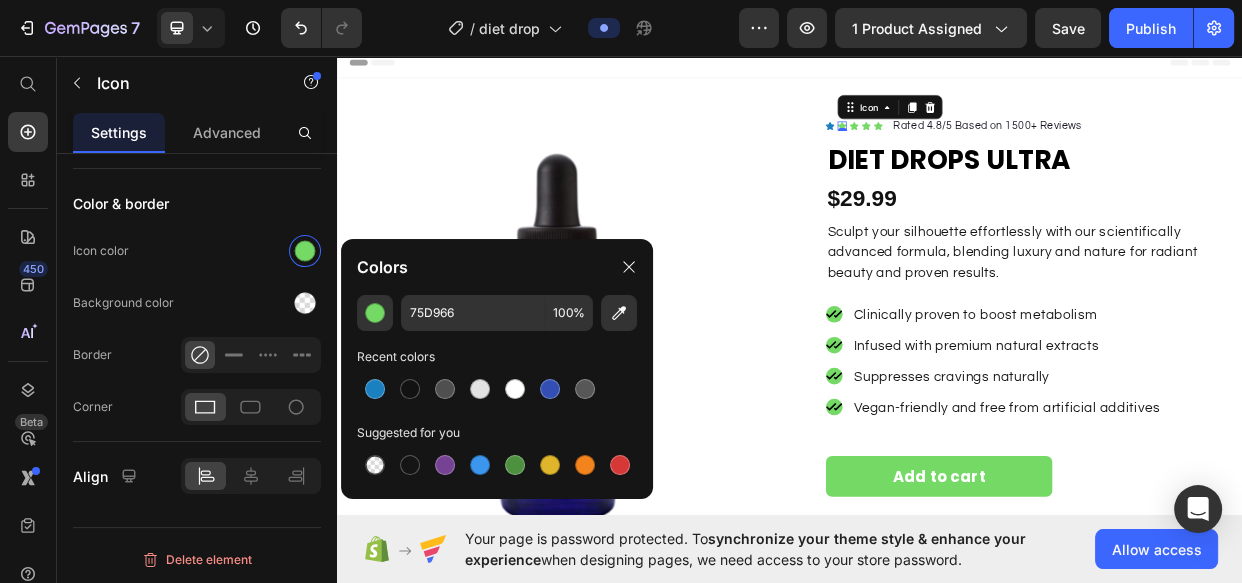 drag, startPoint x: 383, startPoint y: 390, endPoint x: 591, endPoint y: 334, distance: 215.40659 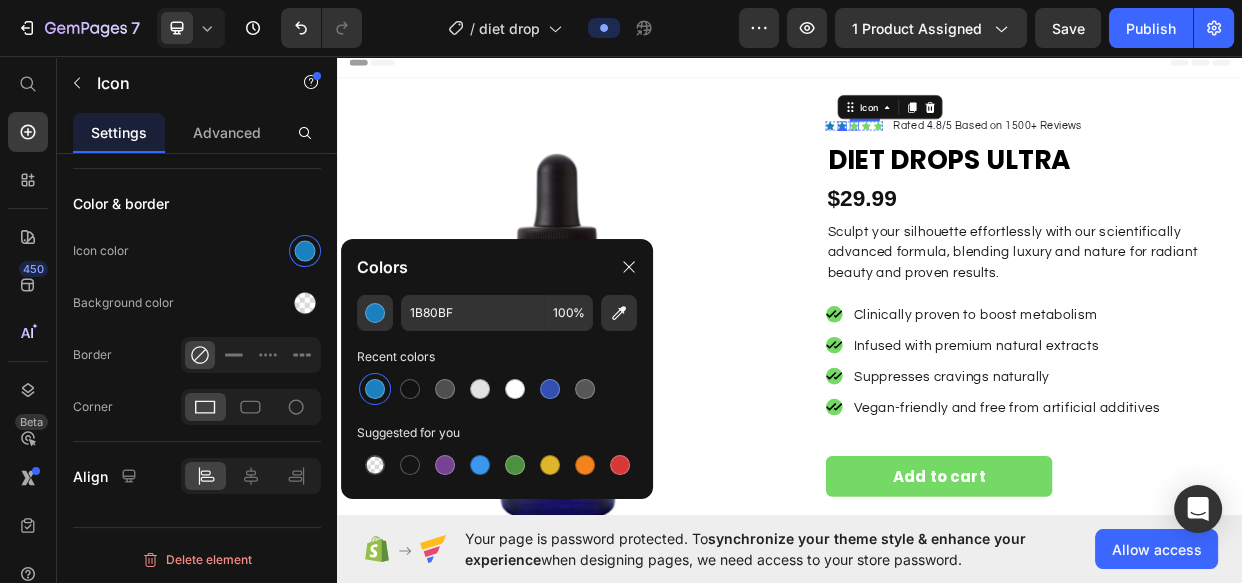 click 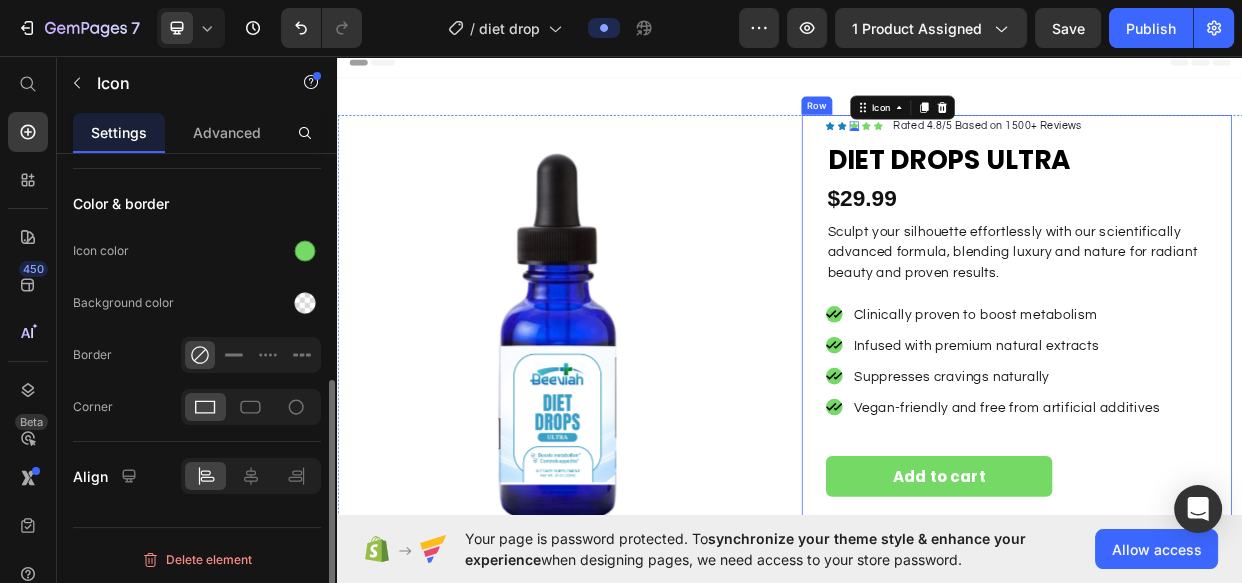 scroll, scrollTop: 431, scrollLeft: 0, axis: vertical 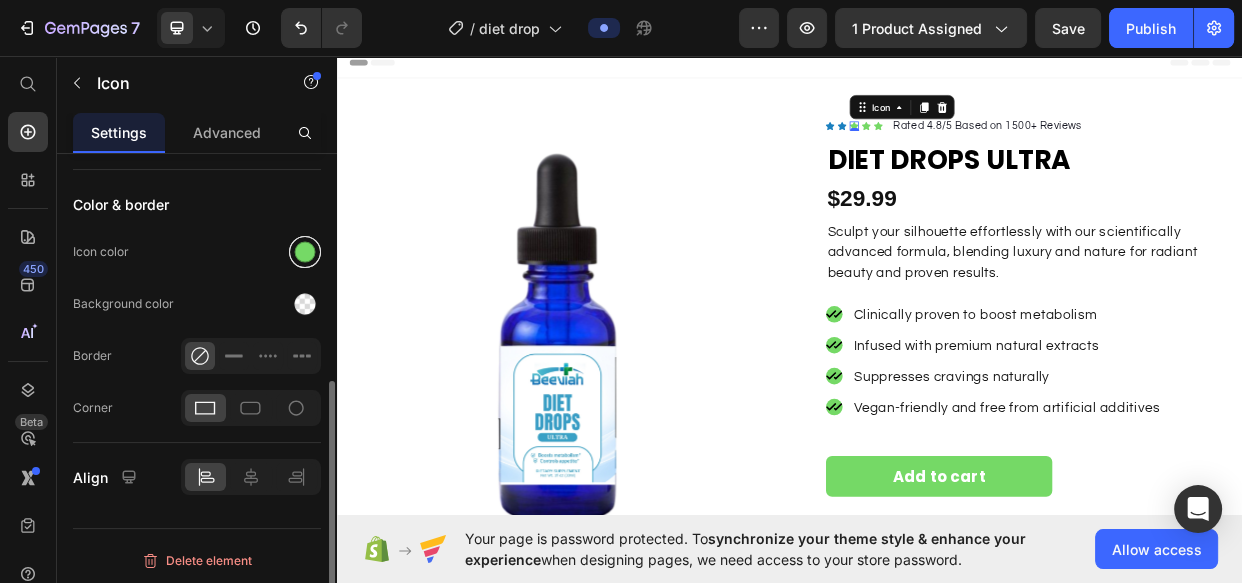 click at bounding box center [305, 252] 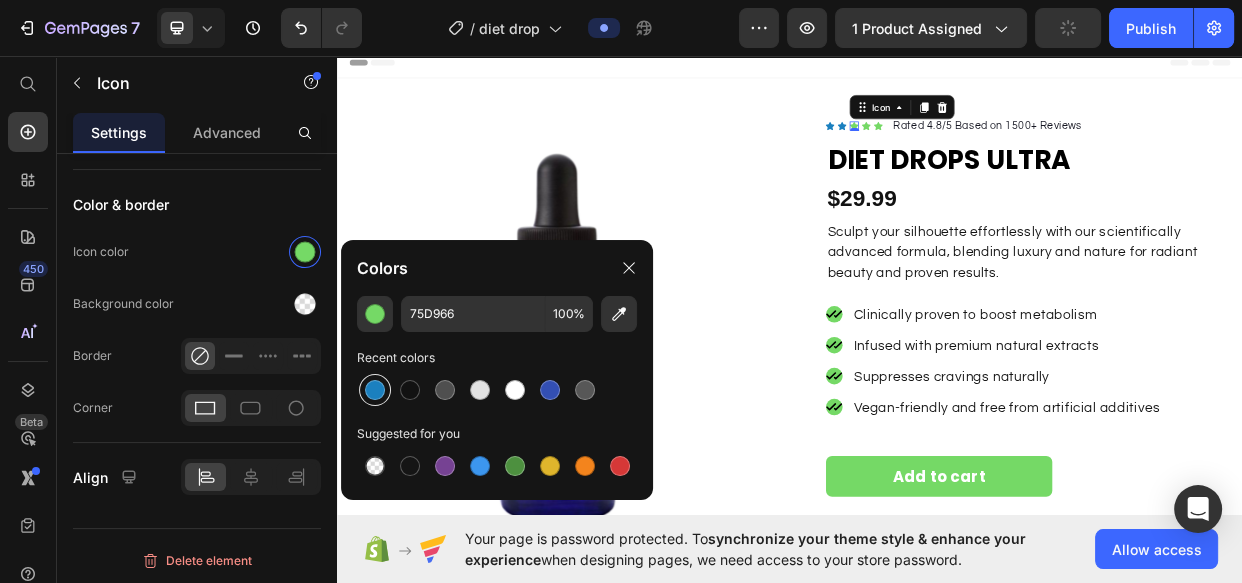 click at bounding box center (375, 390) 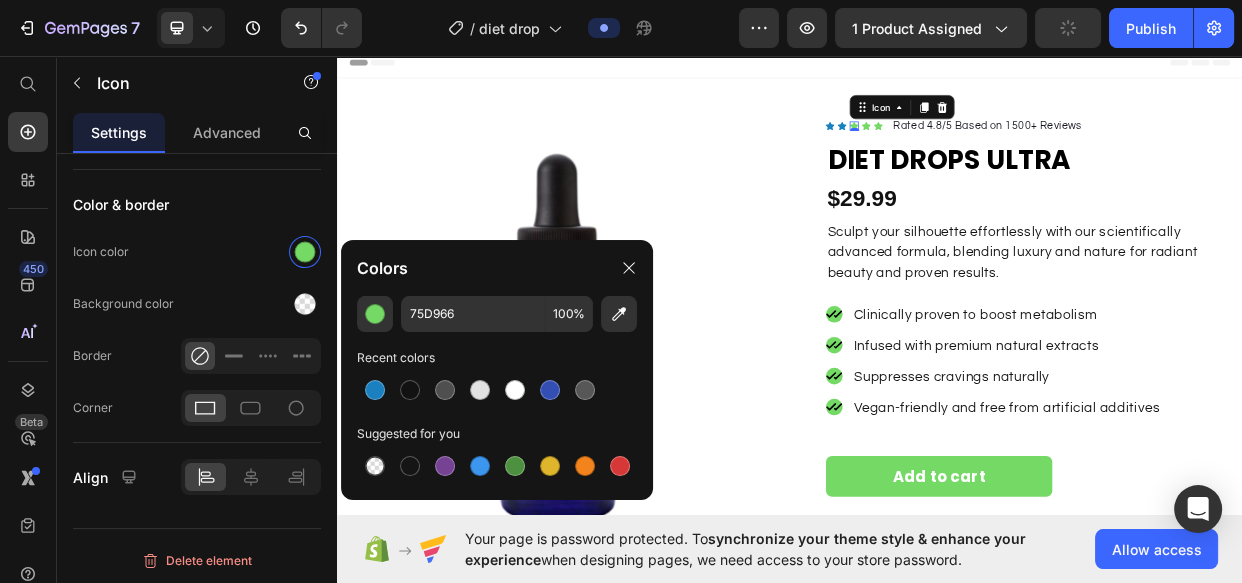 type on "1B80BF" 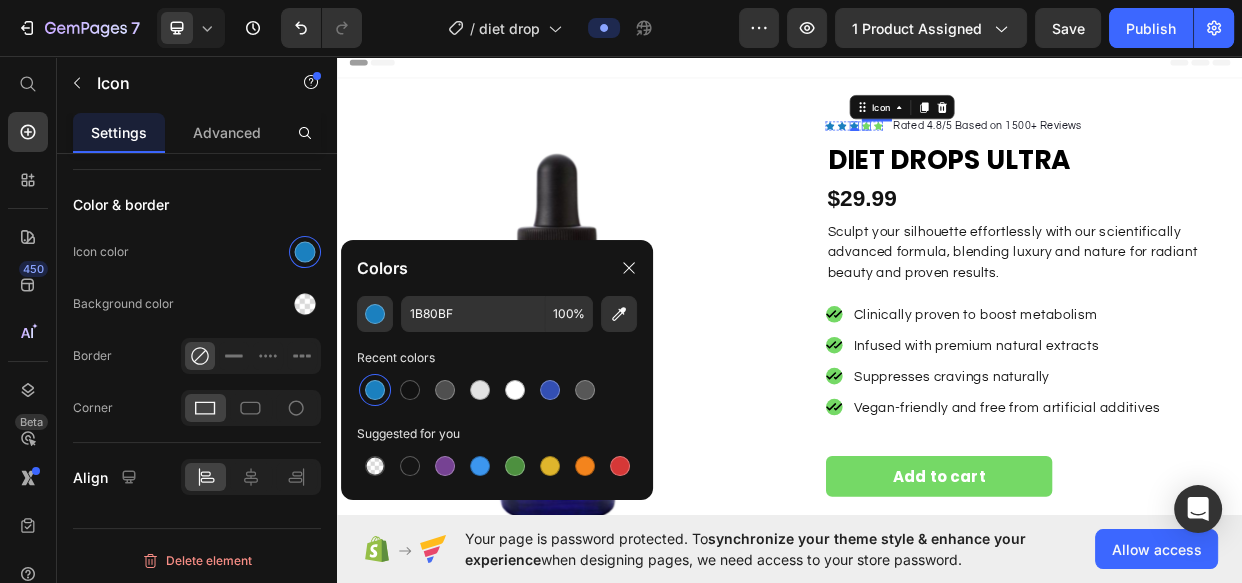drag, startPoint x: 1033, startPoint y: 146, endPoint x: 729, endPoint y: 218, distance: 312.40997 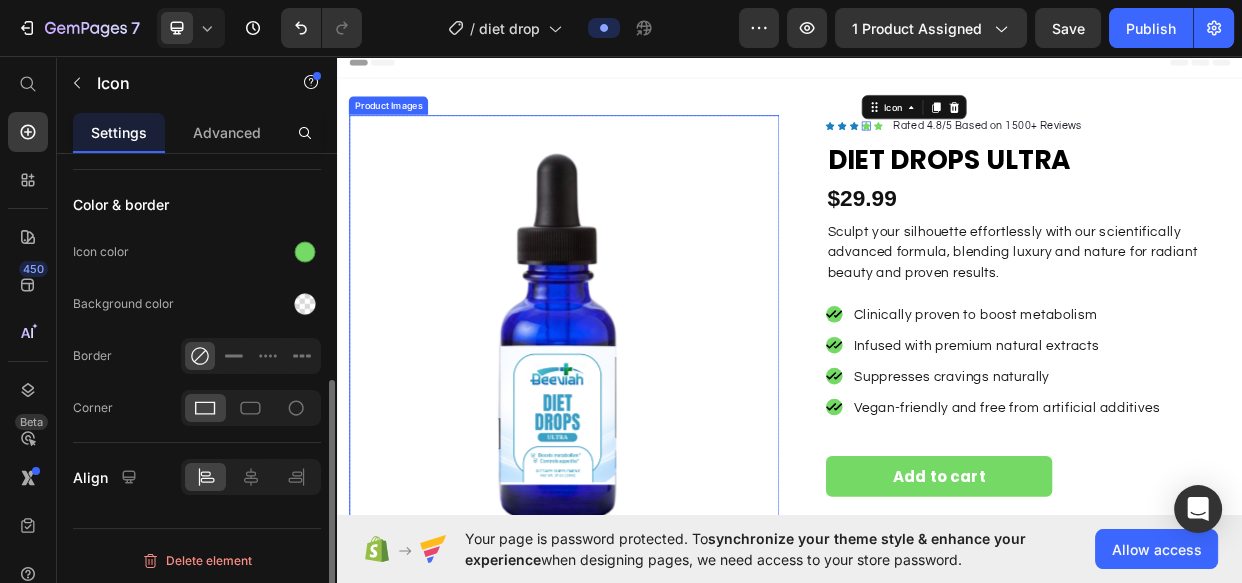 scroll, scrollTop: 430, scrollLeft: 0, axis: vertical 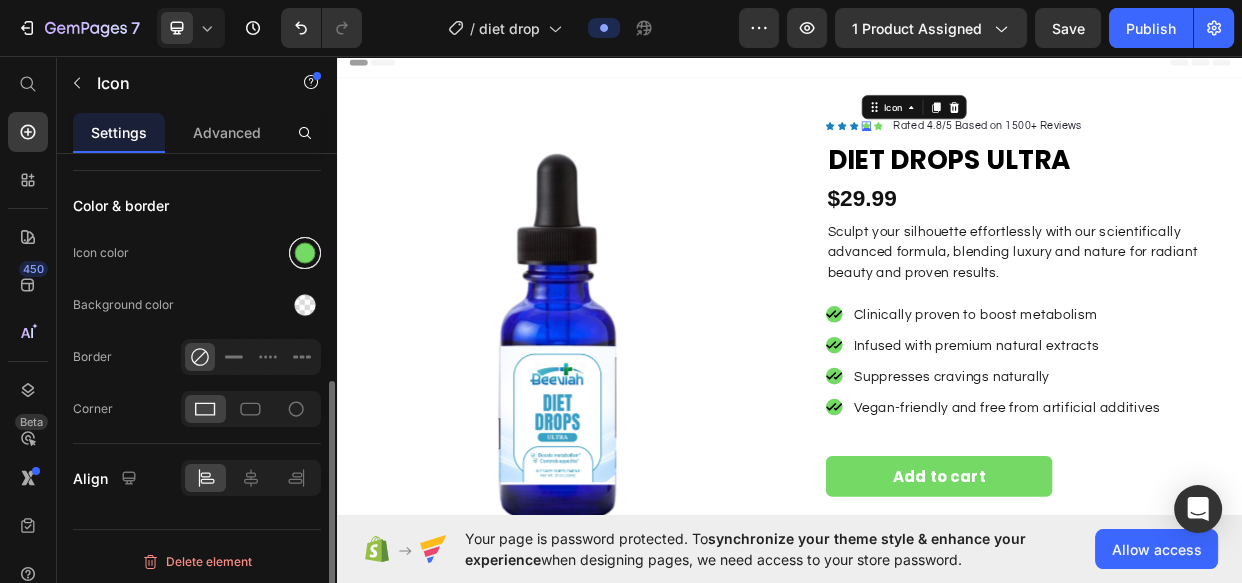 click at bounding box center [305, 253] 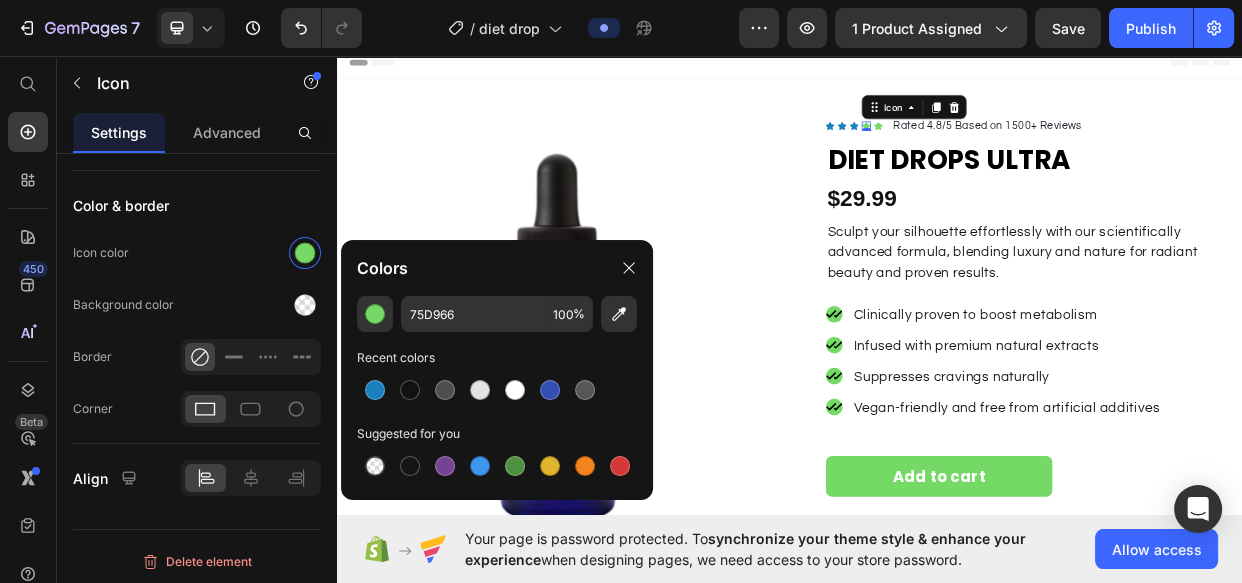 drag, startPoint x: 364, startPoint y: 396, endPoint x: 531, endPoint y: 362, distance: 170.42593 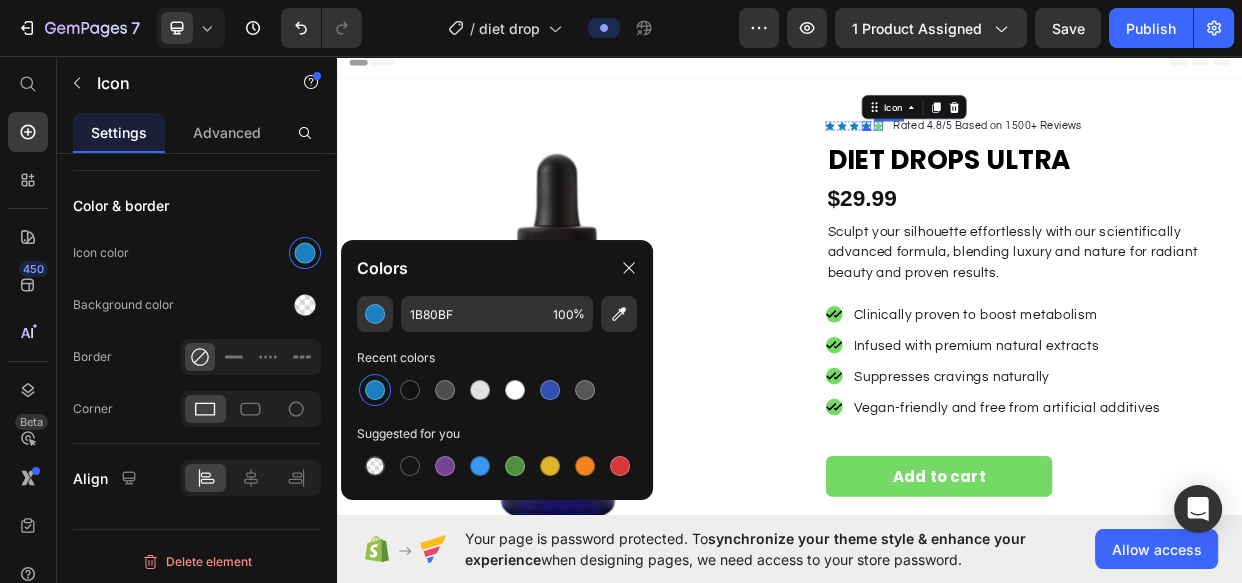 click 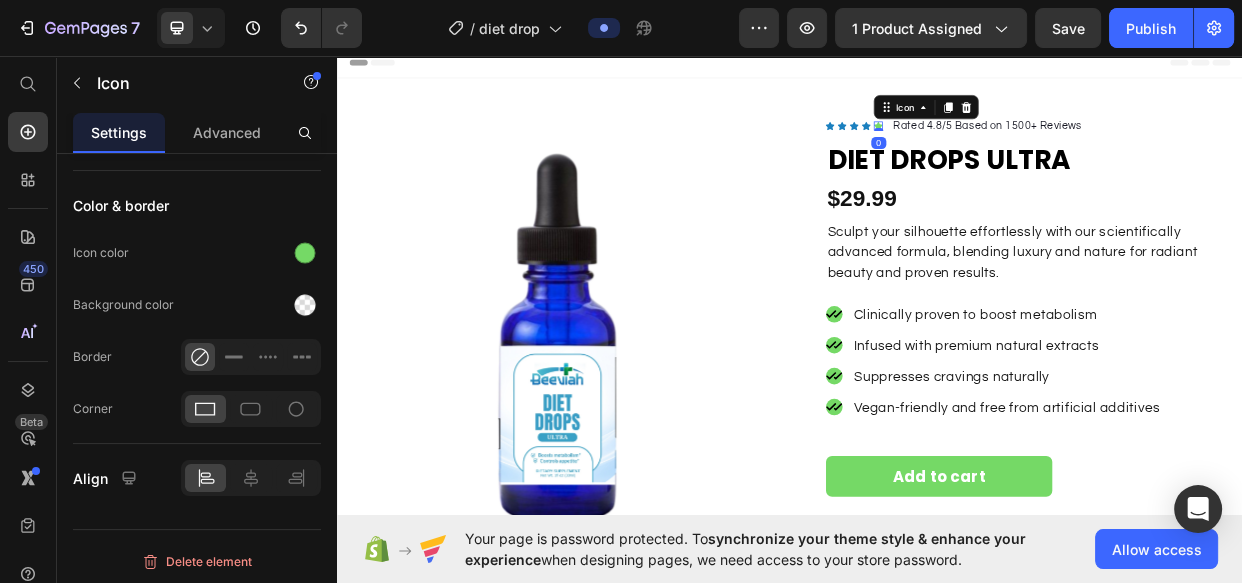 scroll, scrollTop: 430, scrollLeft: 0, axis: vertical 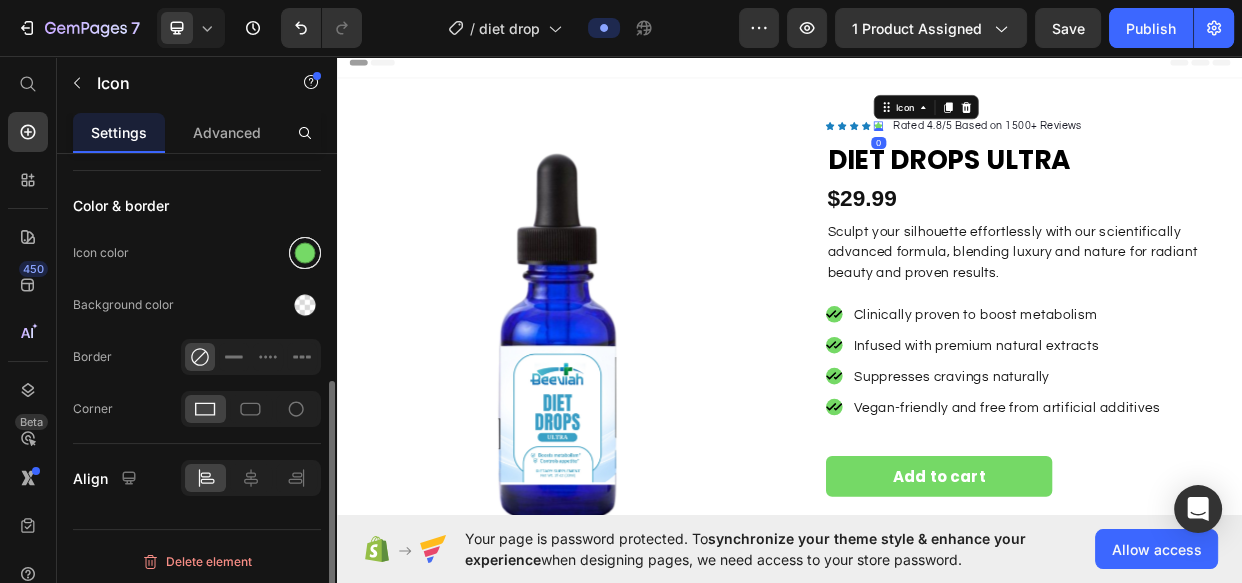 click at bounding box center [305, 253] 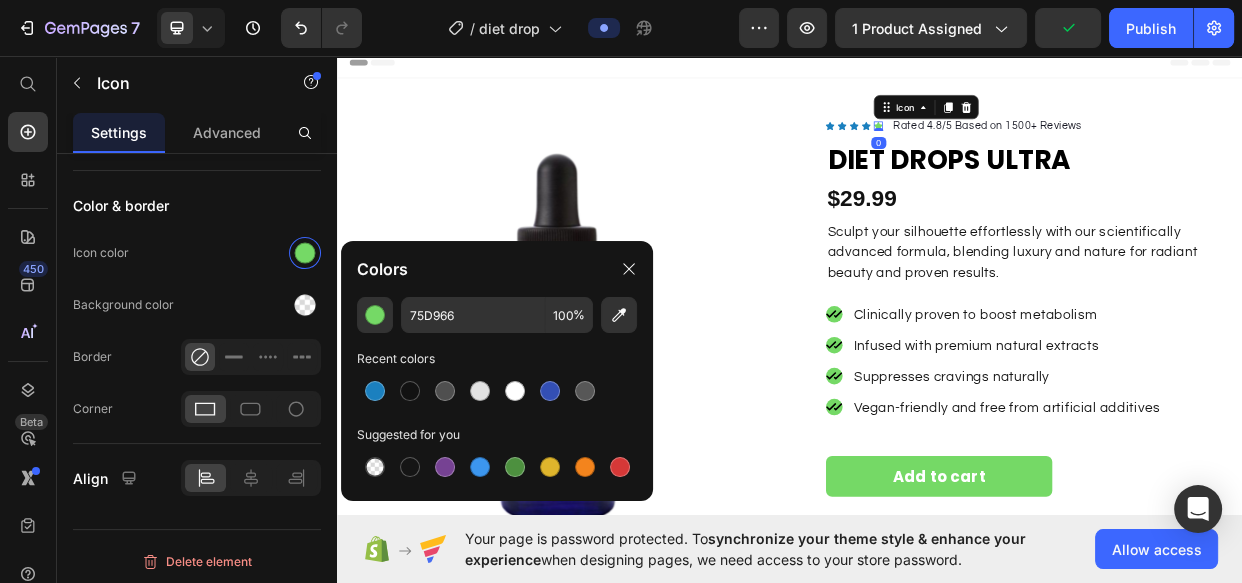 drag, startPoint x: 371, startPoint y: 380, endPoint x: 644, endPoint y: 332, distance: 277.18765 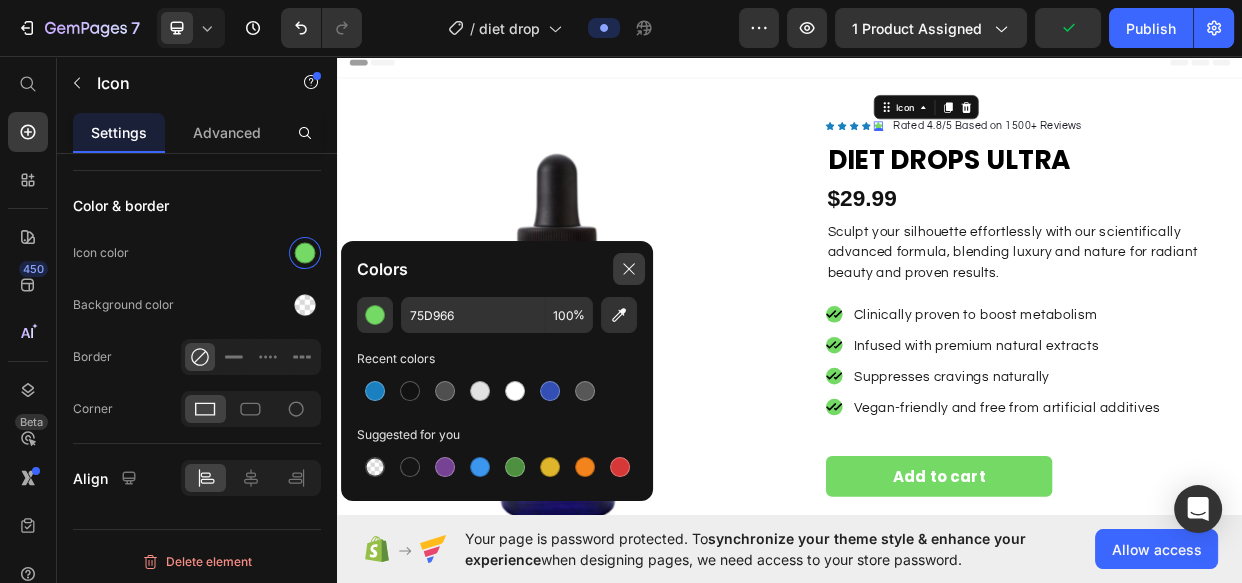 click 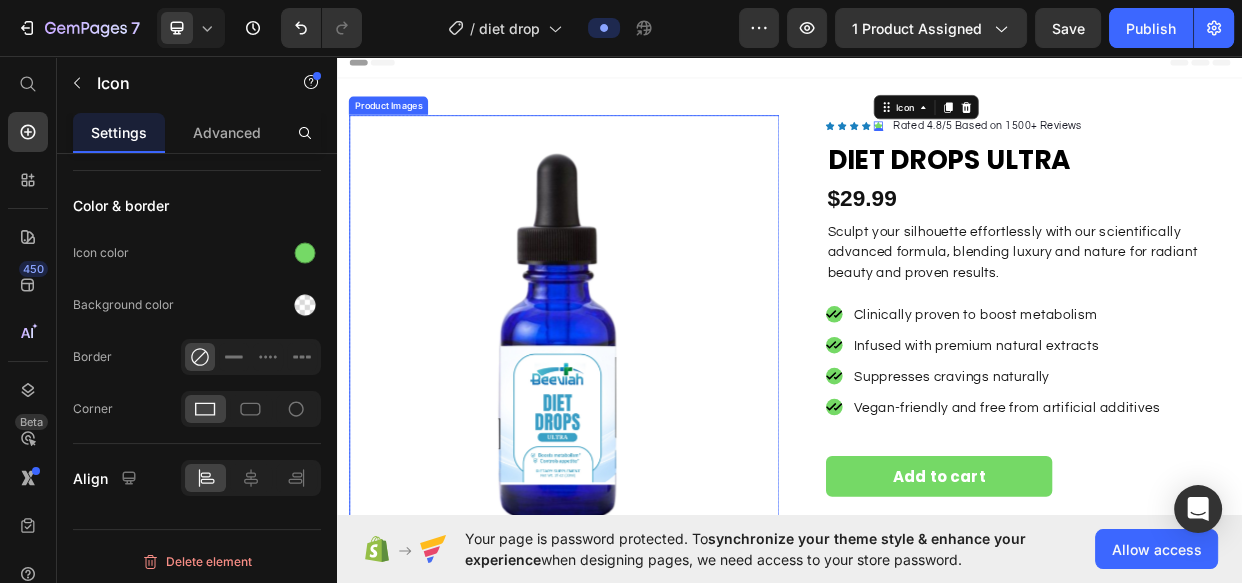 click at bounding box center (637, 421) 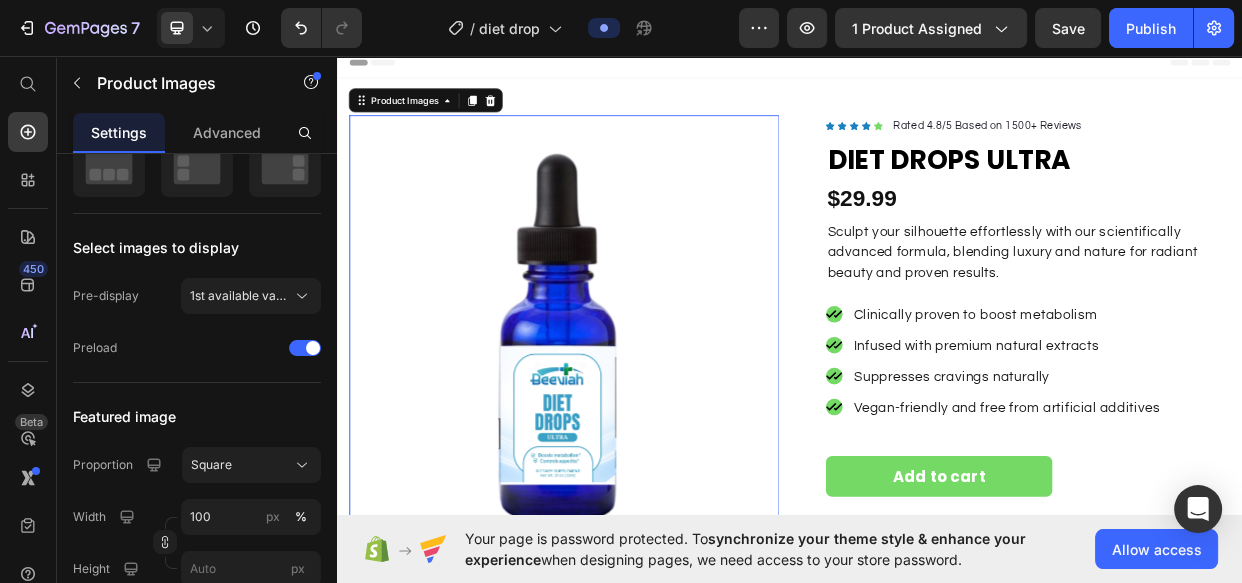 scroll, scrollTop: 0, scrollLeft: 0, axis: both 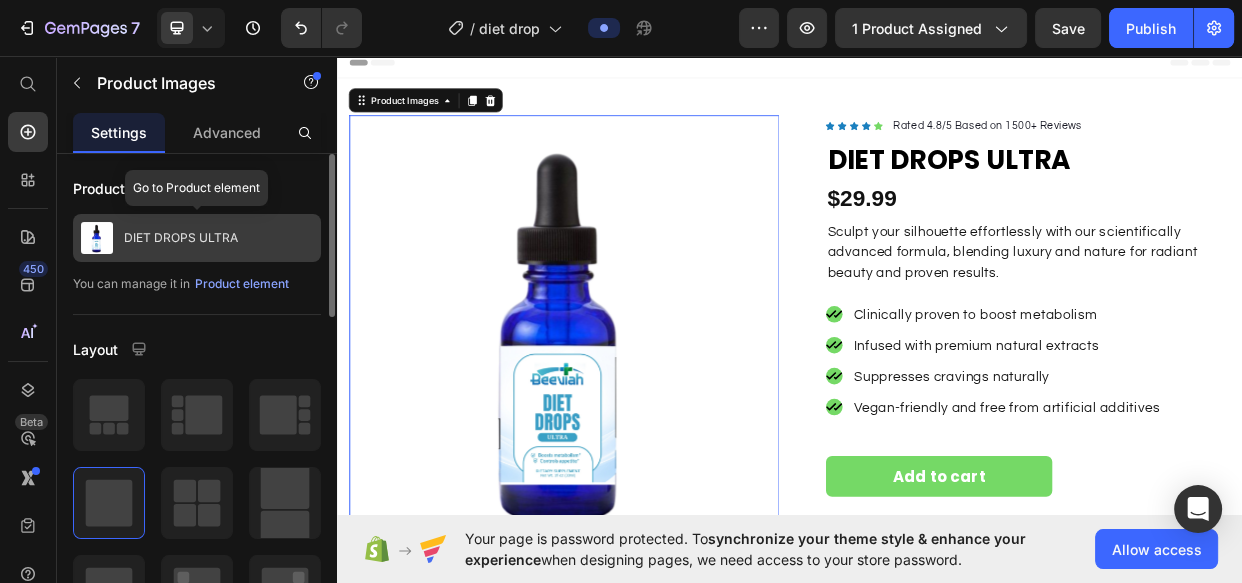 click on "DIET DROPS ULTRA" at bounding box center (181, 238) 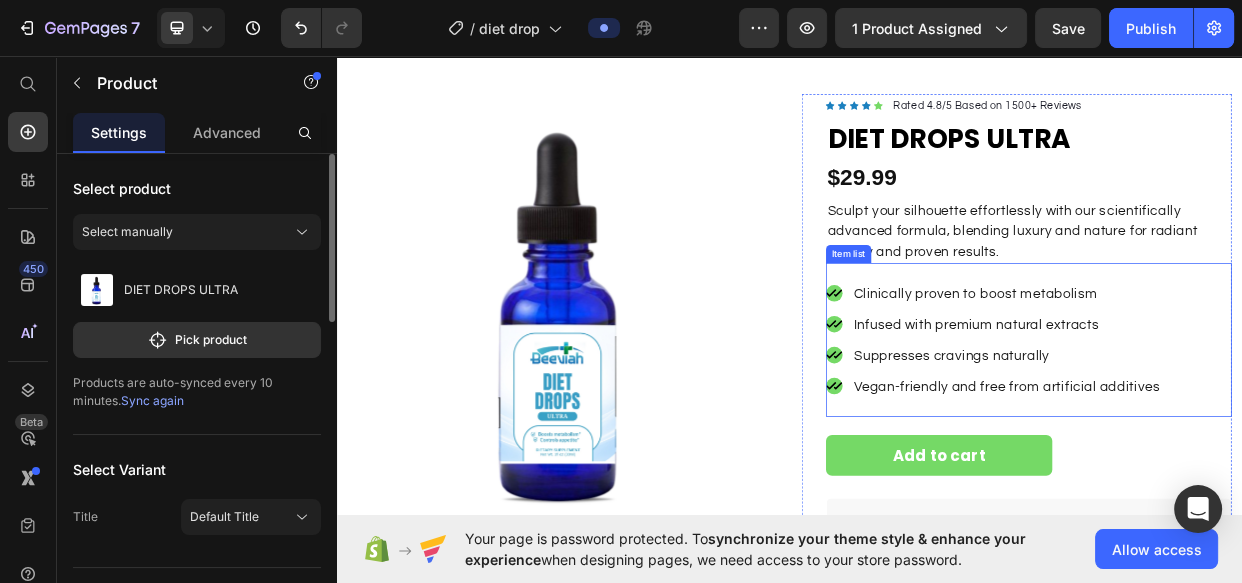 scroll, scrollTop: 0, scrollLeft: 0, axis: both 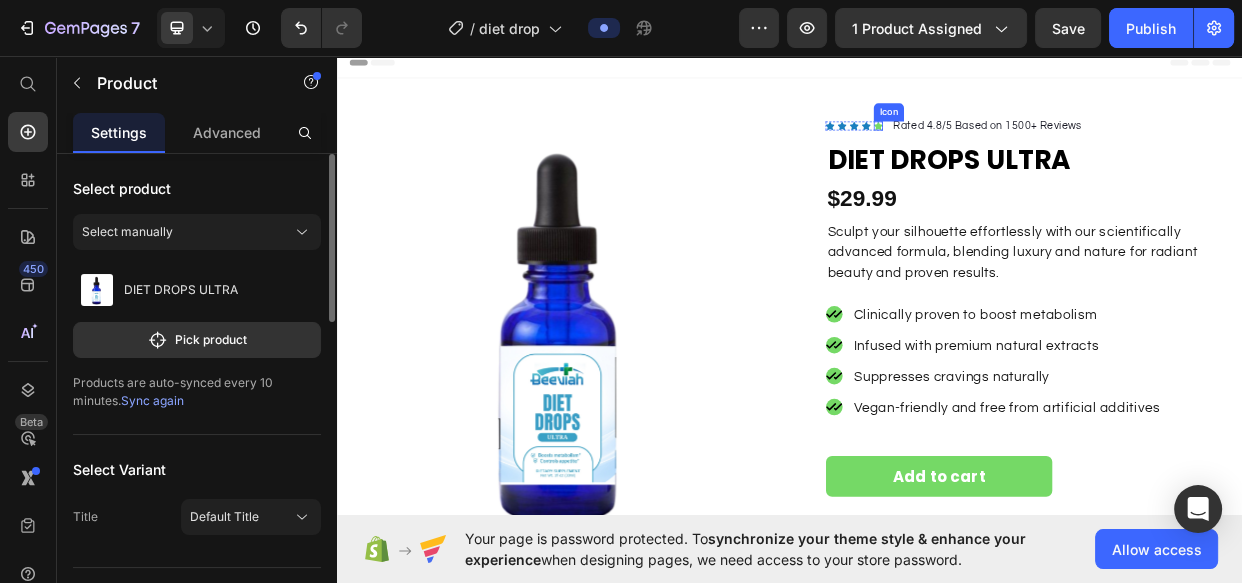 click 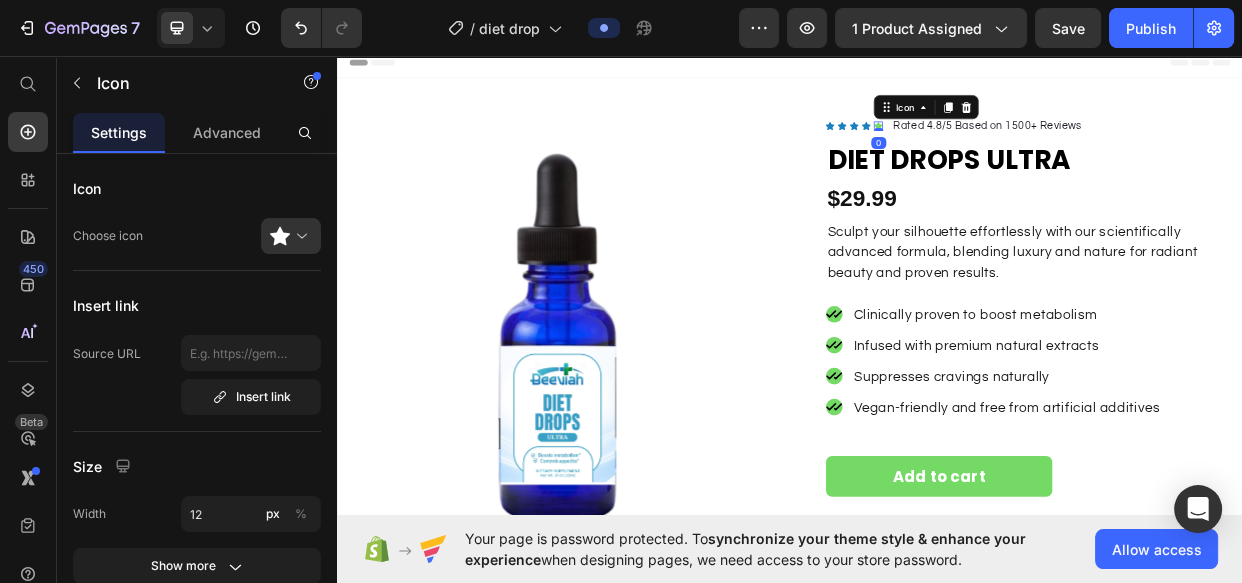 scroll, scrollTop: 433, scrollLeft: 0, axis: vertical 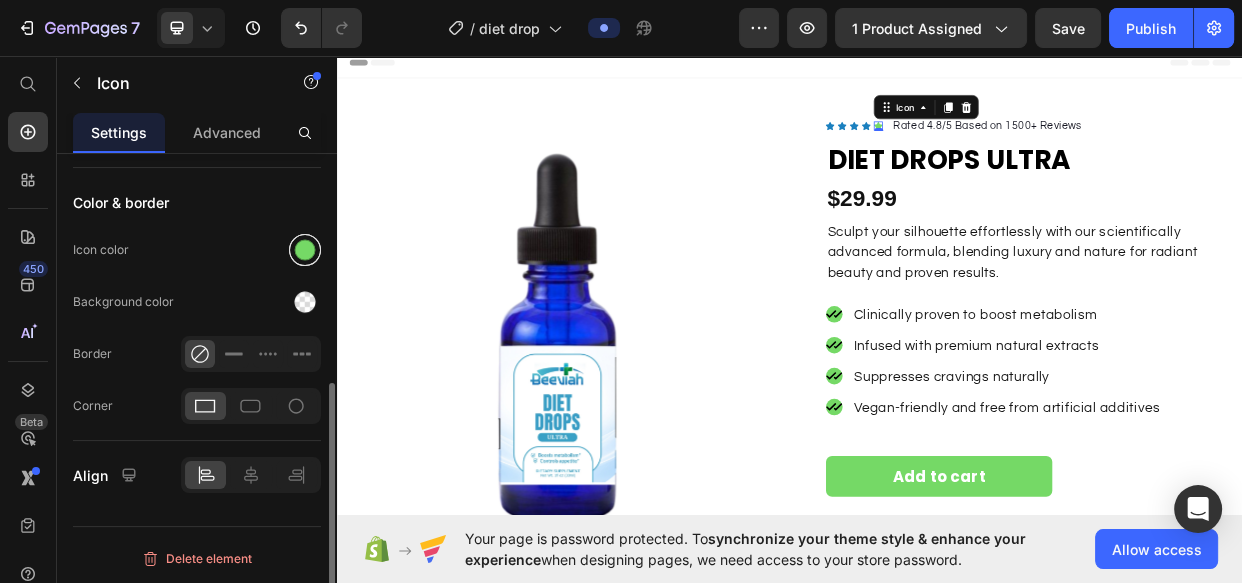 click at bounding box center [305, 250] 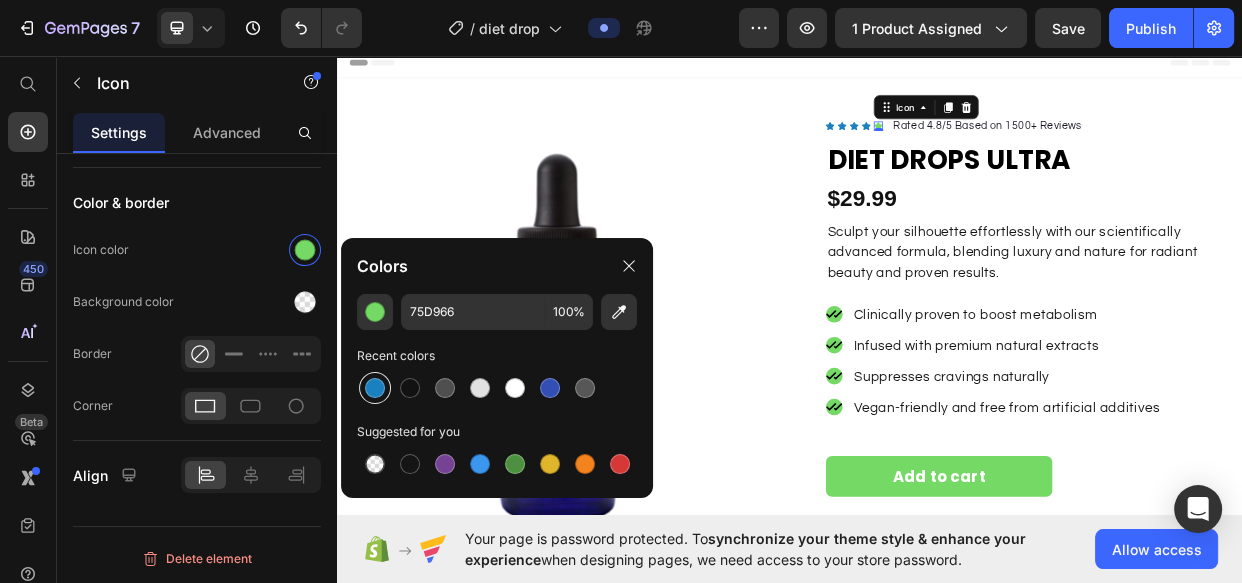click at bounding box center [375, 388] 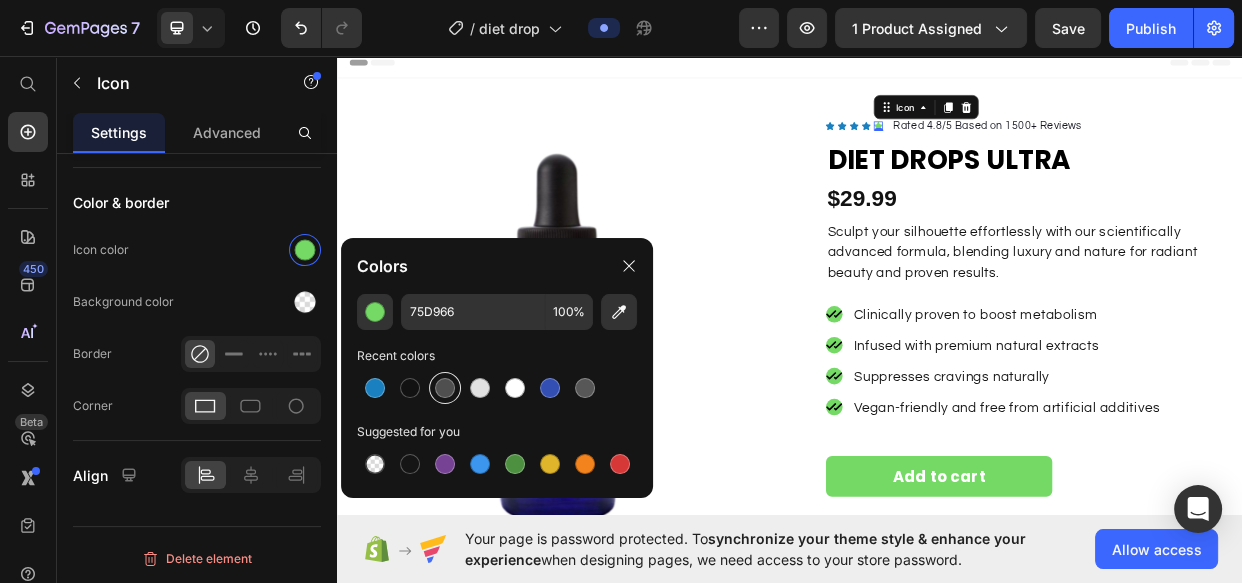 type on "1B80BF" 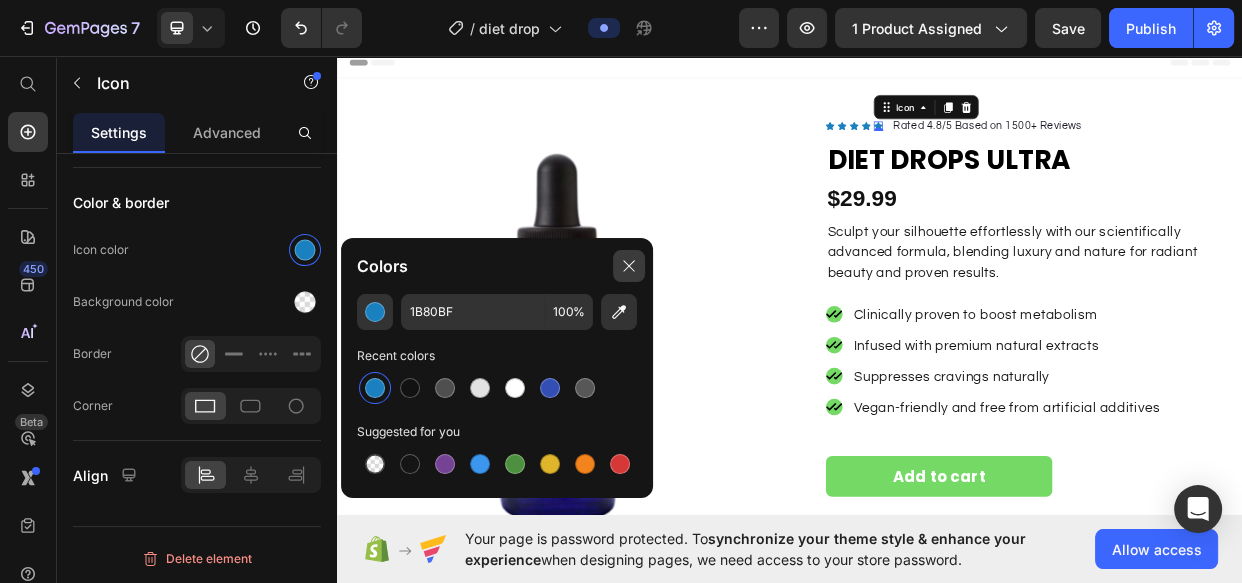 drag, startPoint x: 614, startPoint y: 260, endPoint x: 681, endPoint y: 283, distance: 70.837845 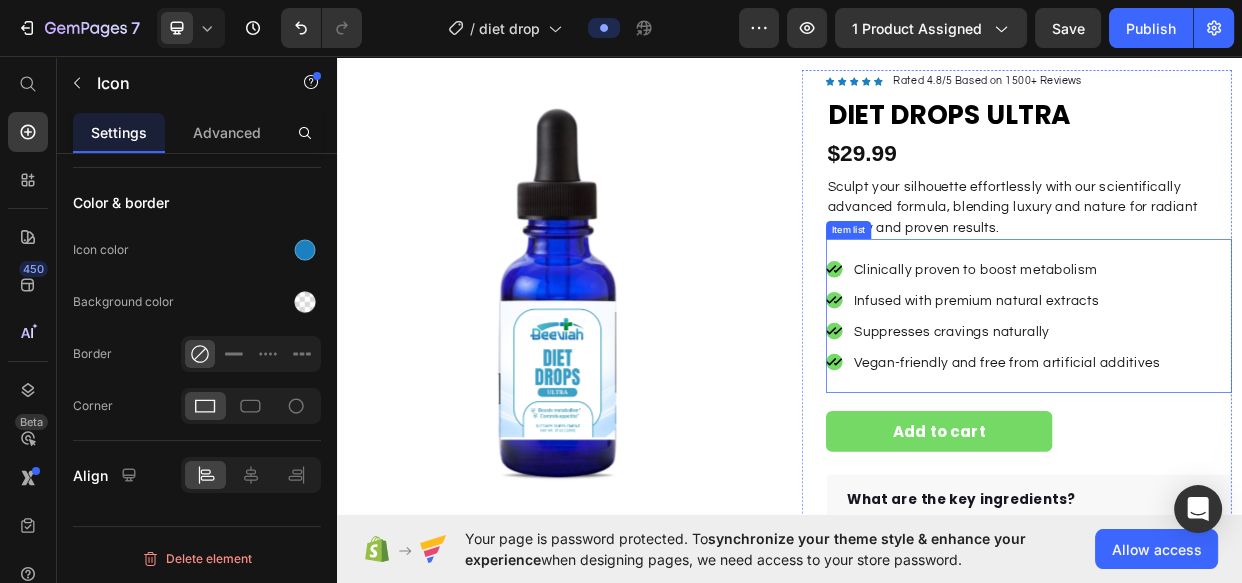 scroll, scrollTop: 90, scrollLeft: 0, axis: vertical 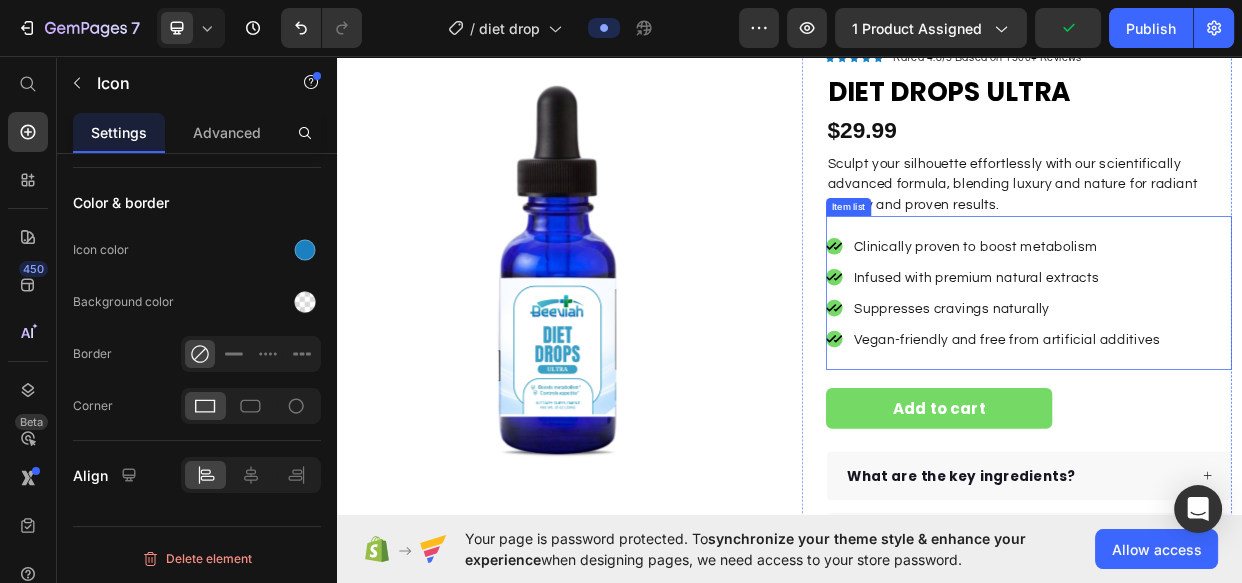 click 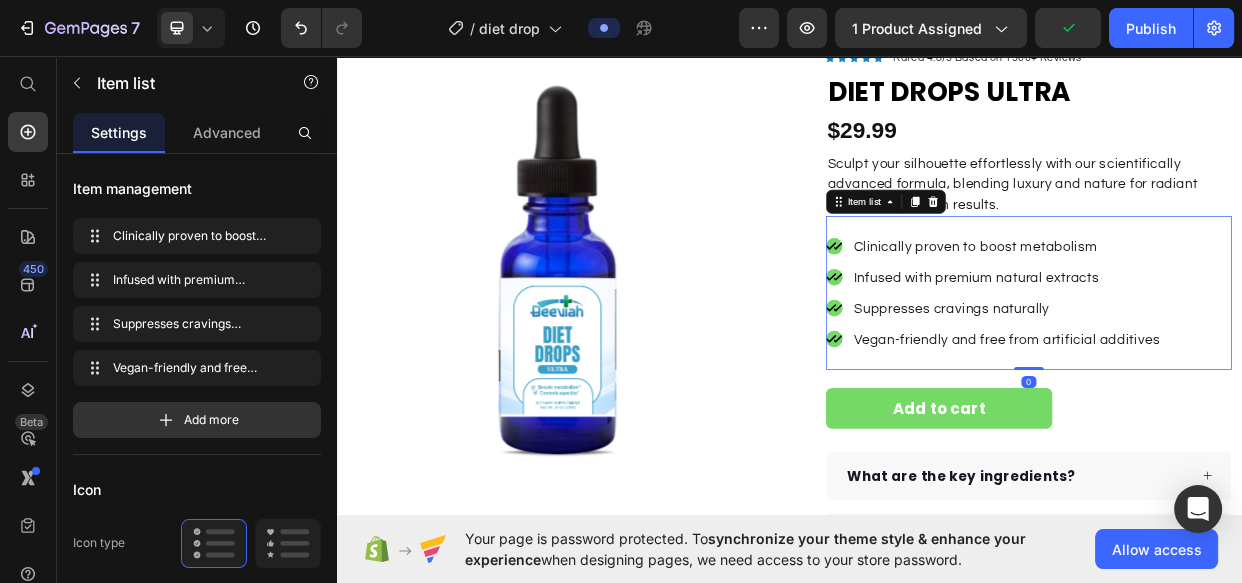 scroll, scrollTop: 363, scrollLeft: 0, axis: vertical 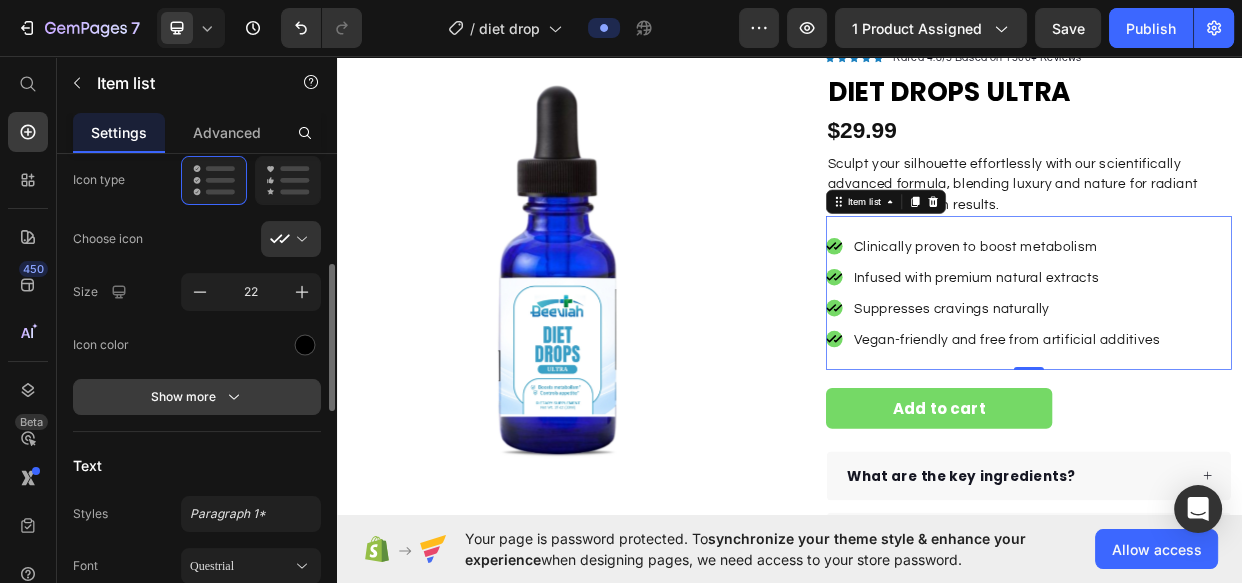 click on "Show more" at bounding box center (197, 397) 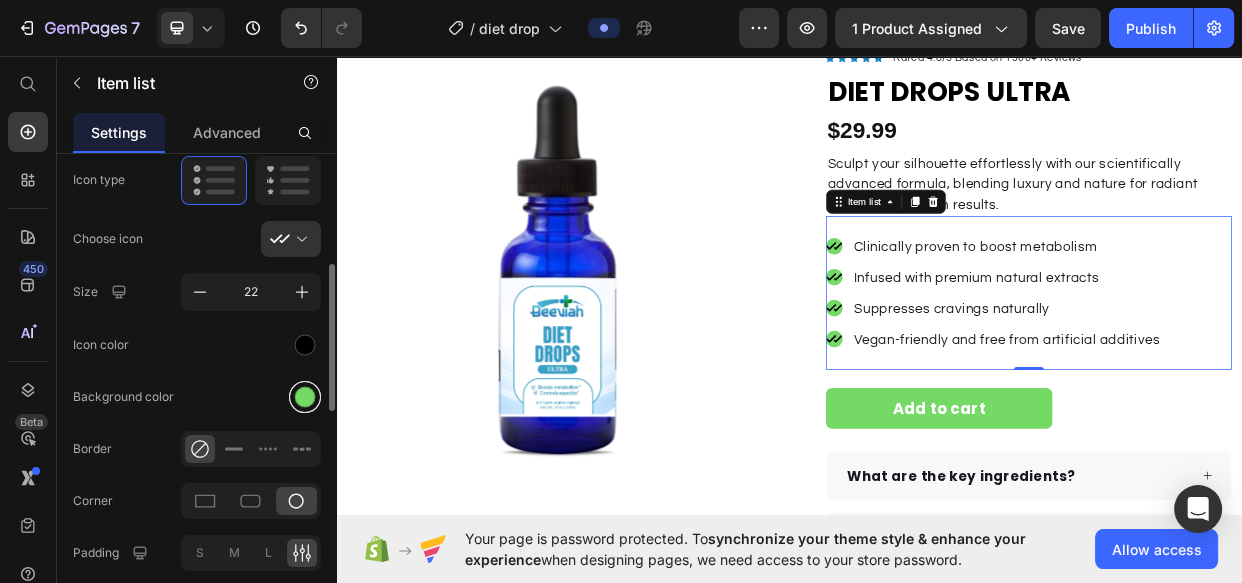 click at bounding box center (305, 396) 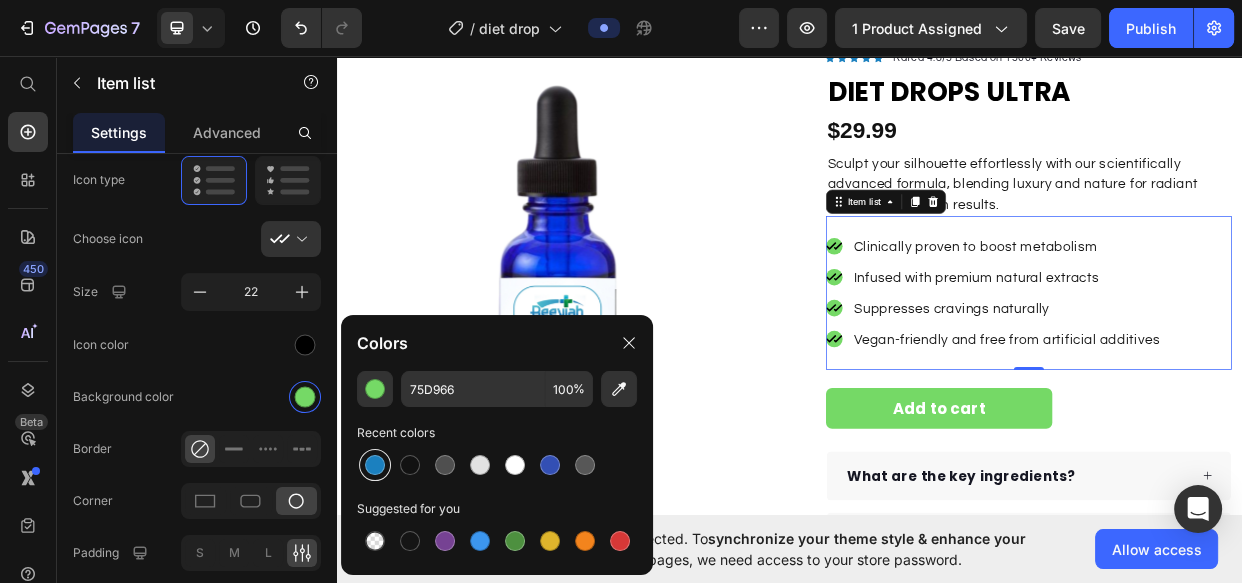 click on "75D966 100 % Recent colors Suggested for you" 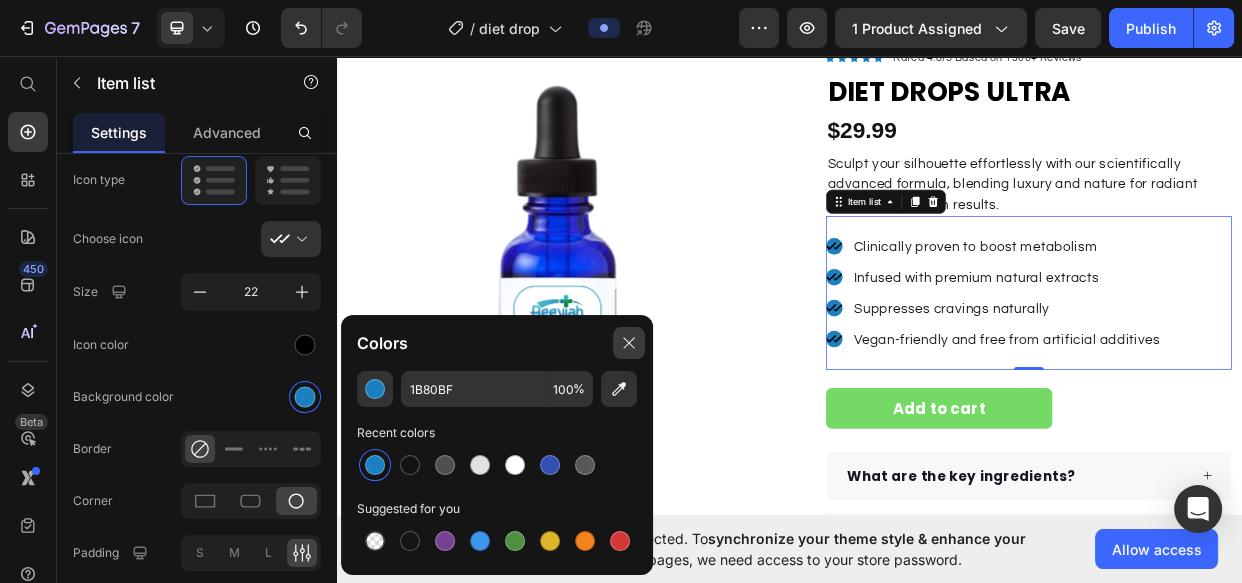 click at bounding box center [629, 343] 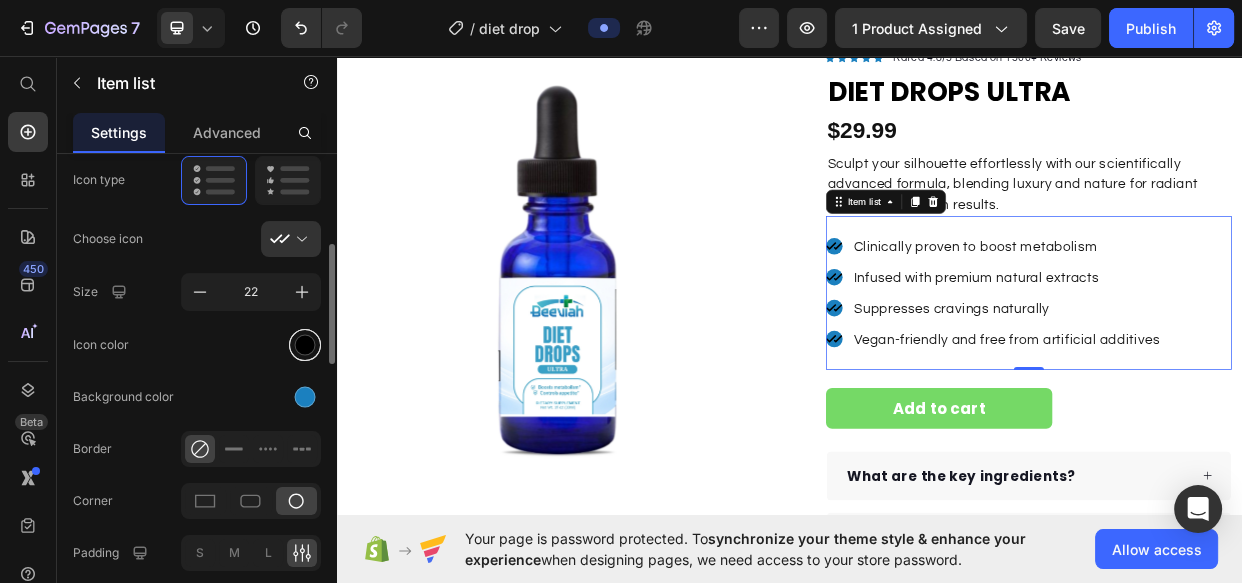 click at bounding box center [305, 344] 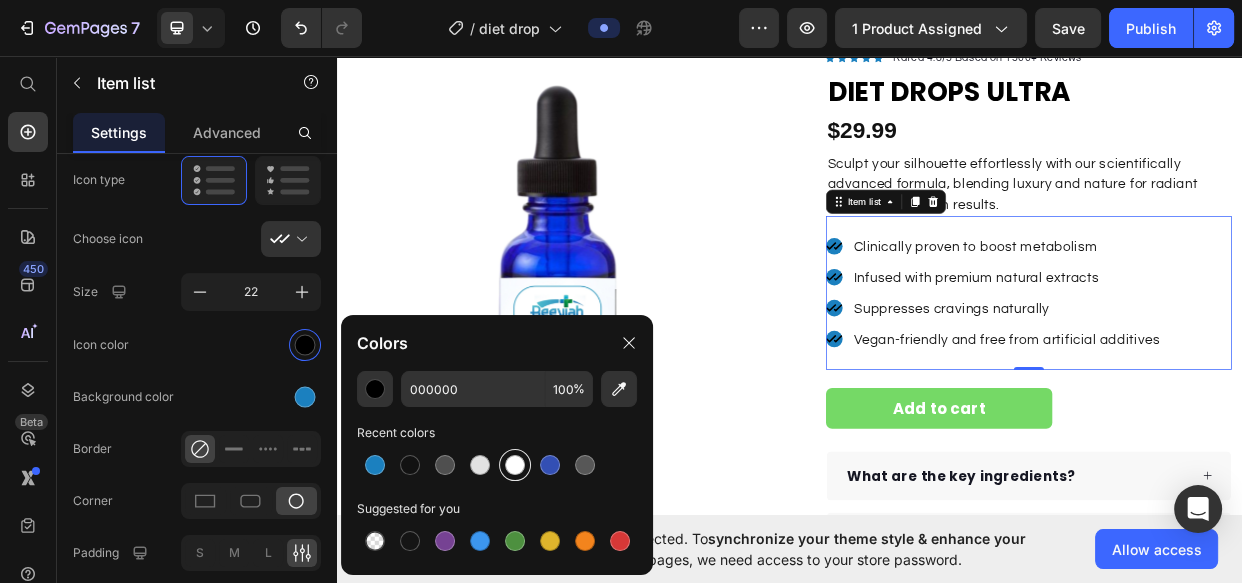 click at bounding box center (515, 465) 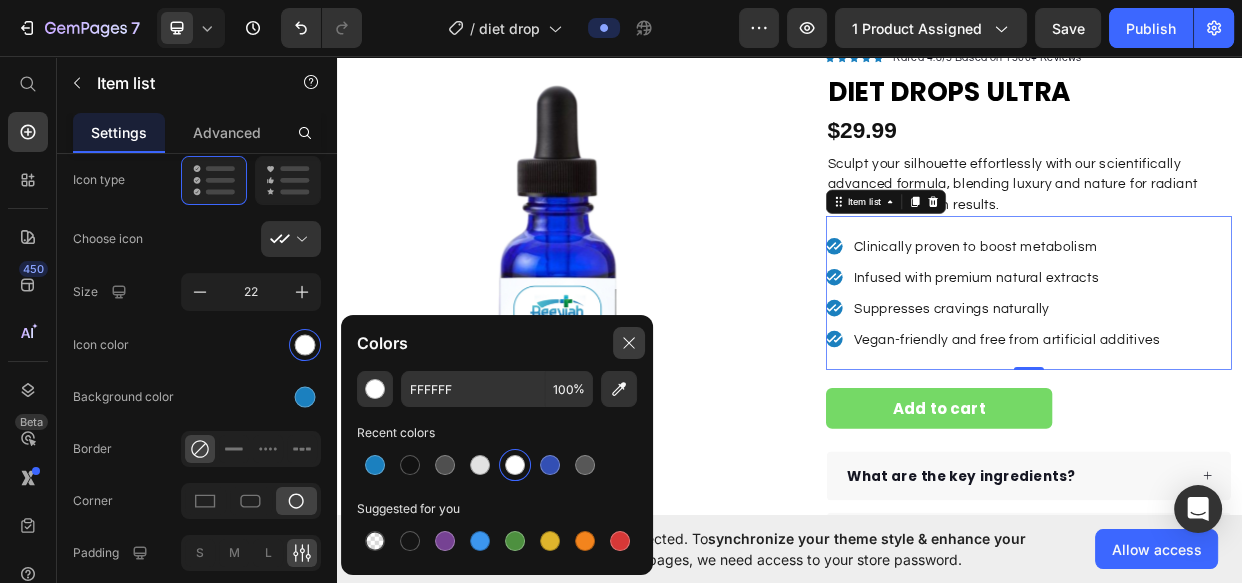 click at bounding box center [629, 343] 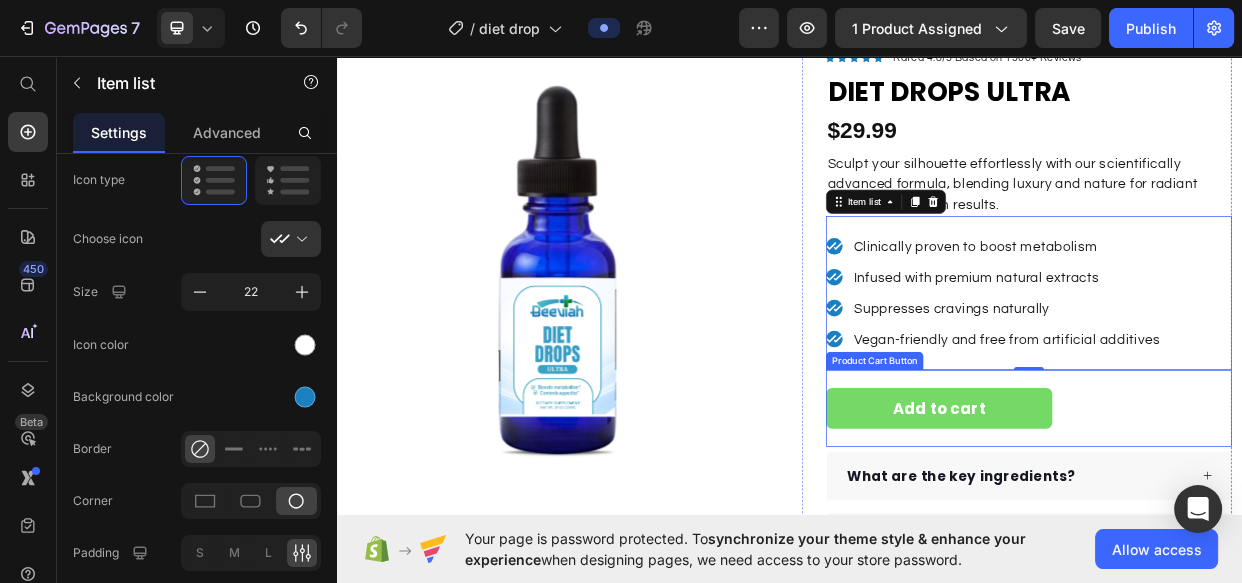 drag, startPoint x: 1045, startPoint y: 508, endPoint x: 605, endPoint y: 467, distance: 441.9061 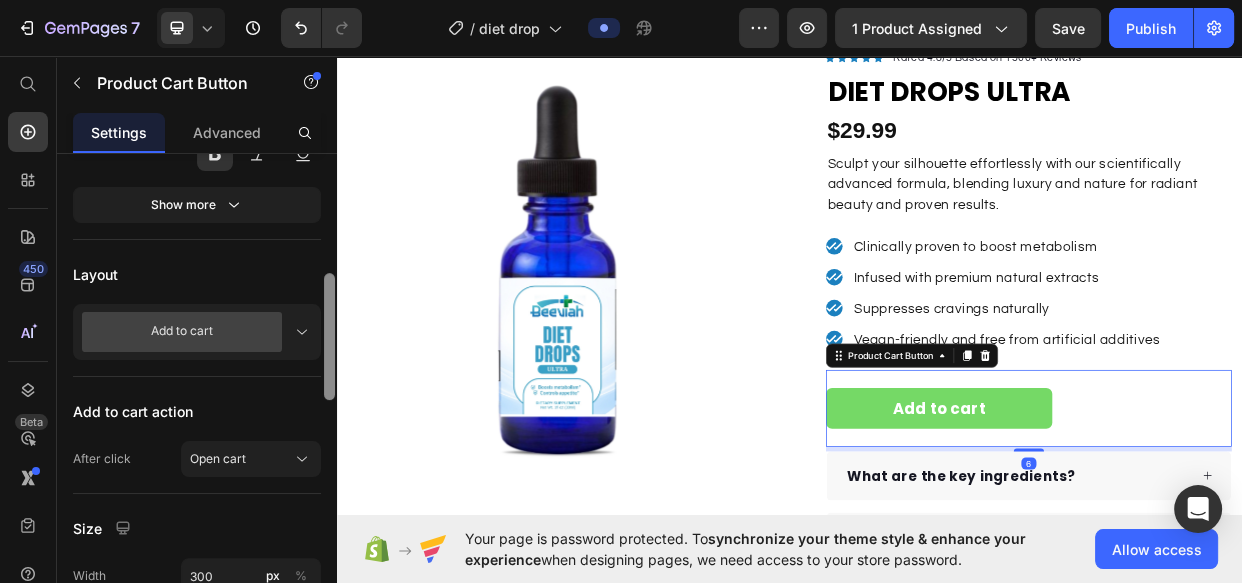 scroll, scrollTop: 818, scrollLeft: 0, axis: vertical 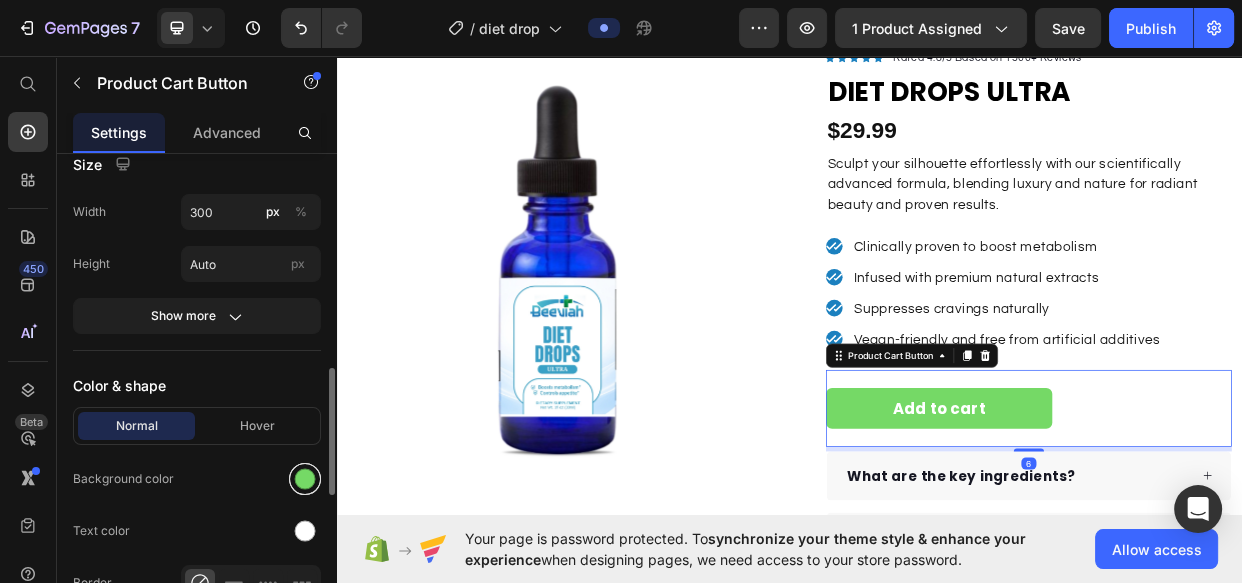 click at bounding box center [305, 479] 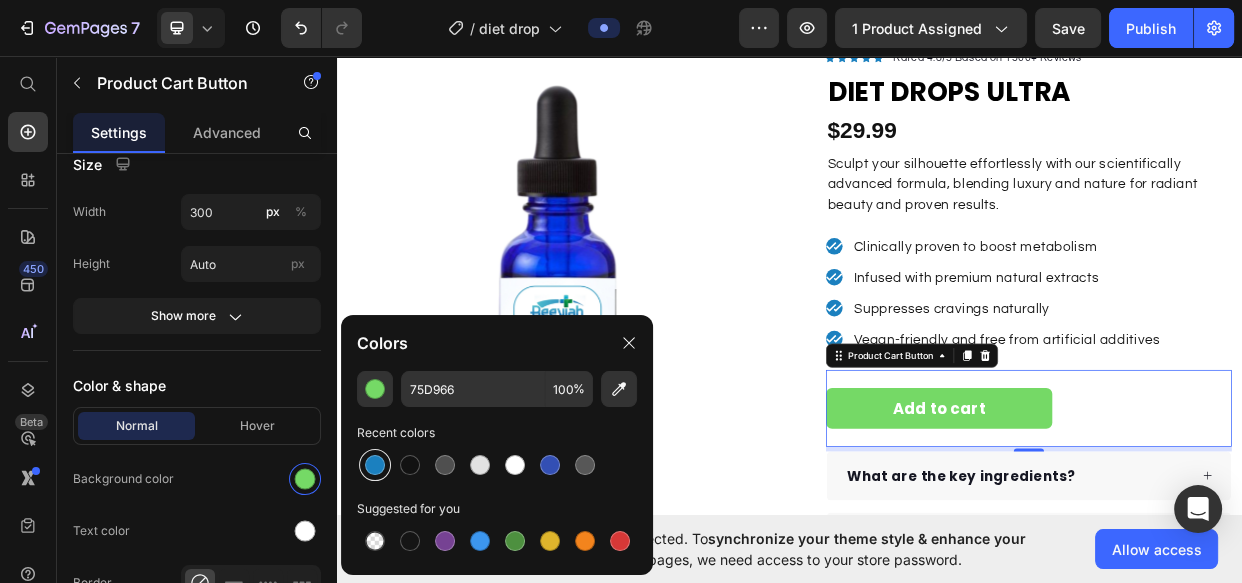 click at bounding box center (375, 465) 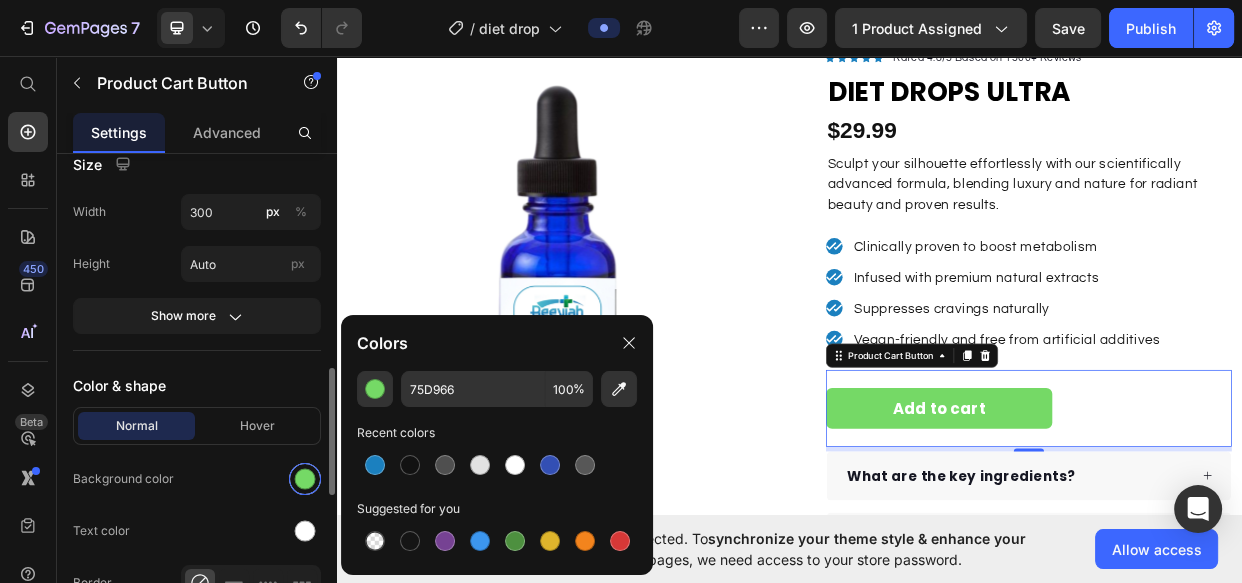 type on "1B80BF" 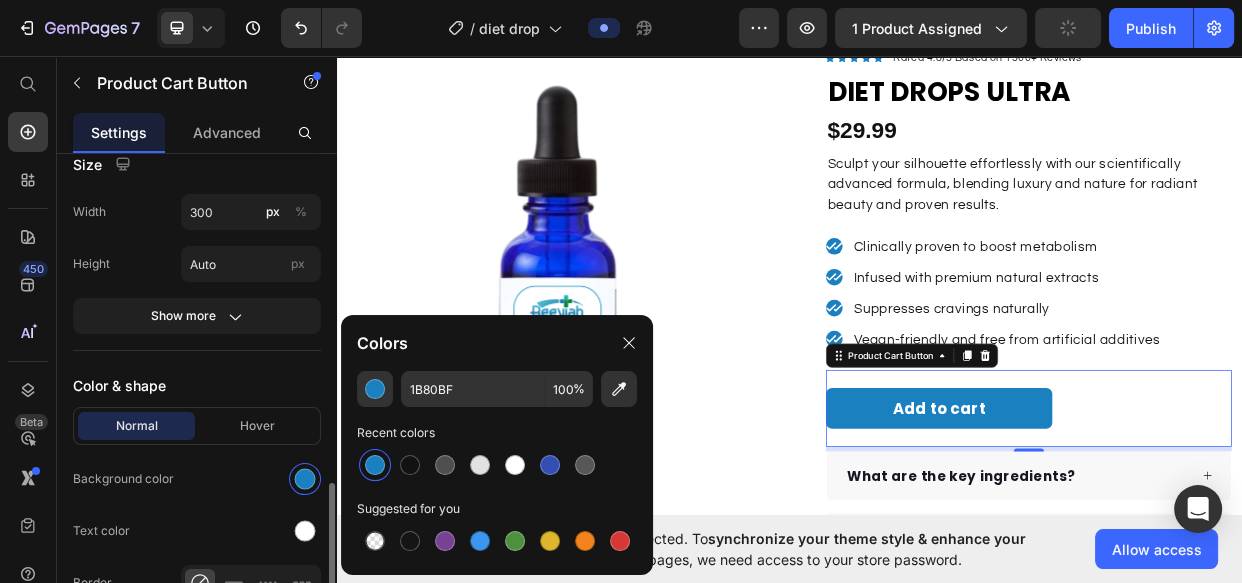 scroll, scrollTop: 909, scrollLeft: 0, axis: vertical 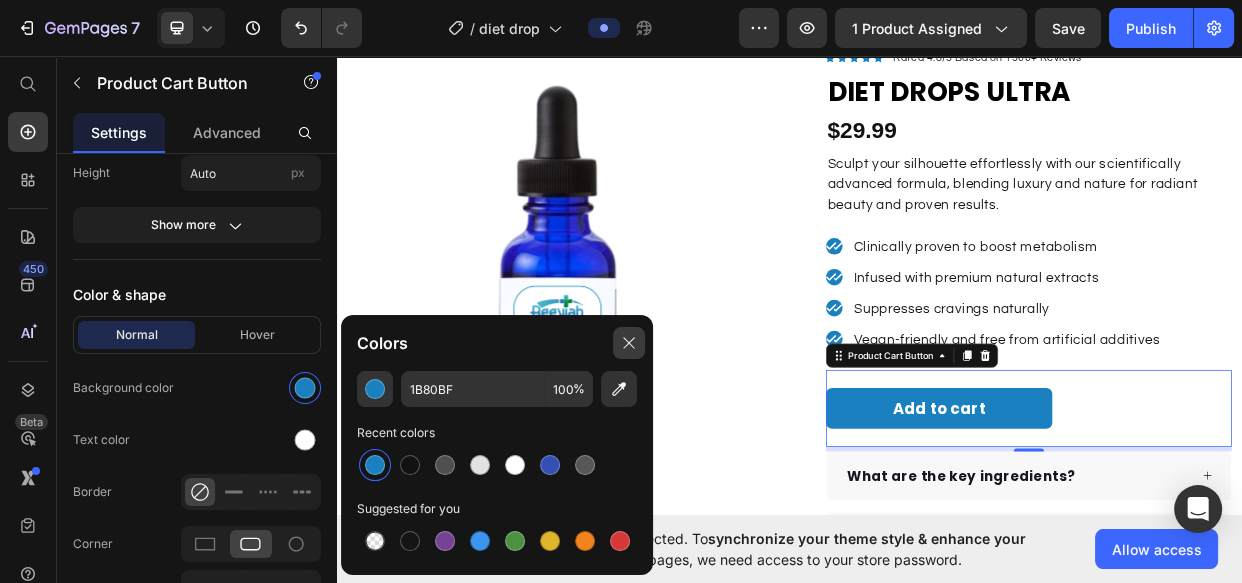 click 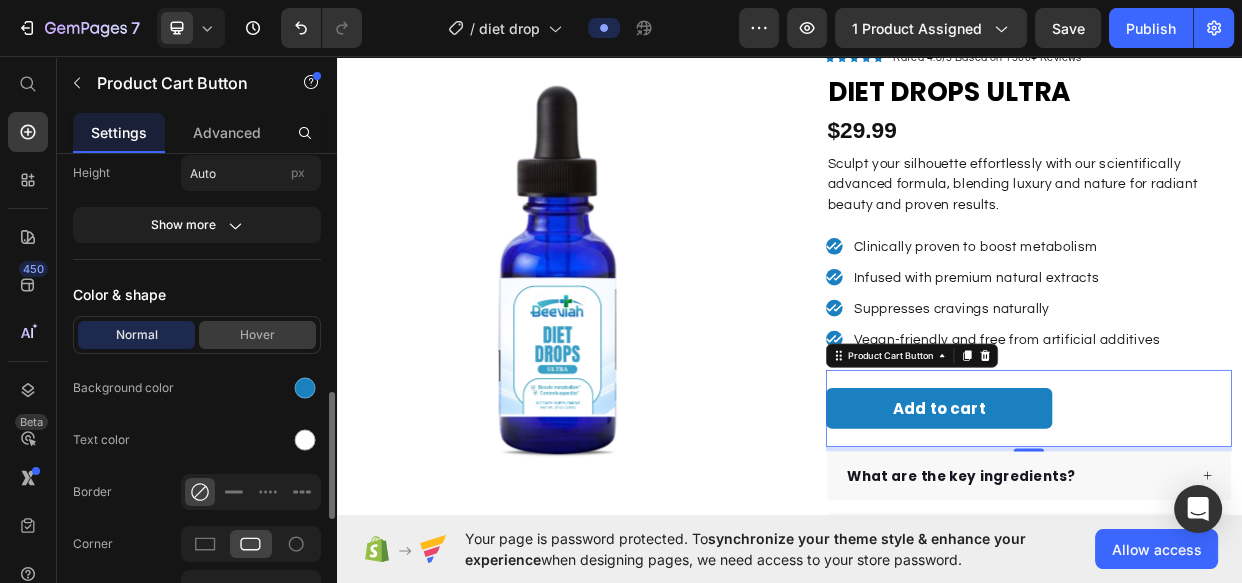 click on "Hover" at bounding box center [257, 335] 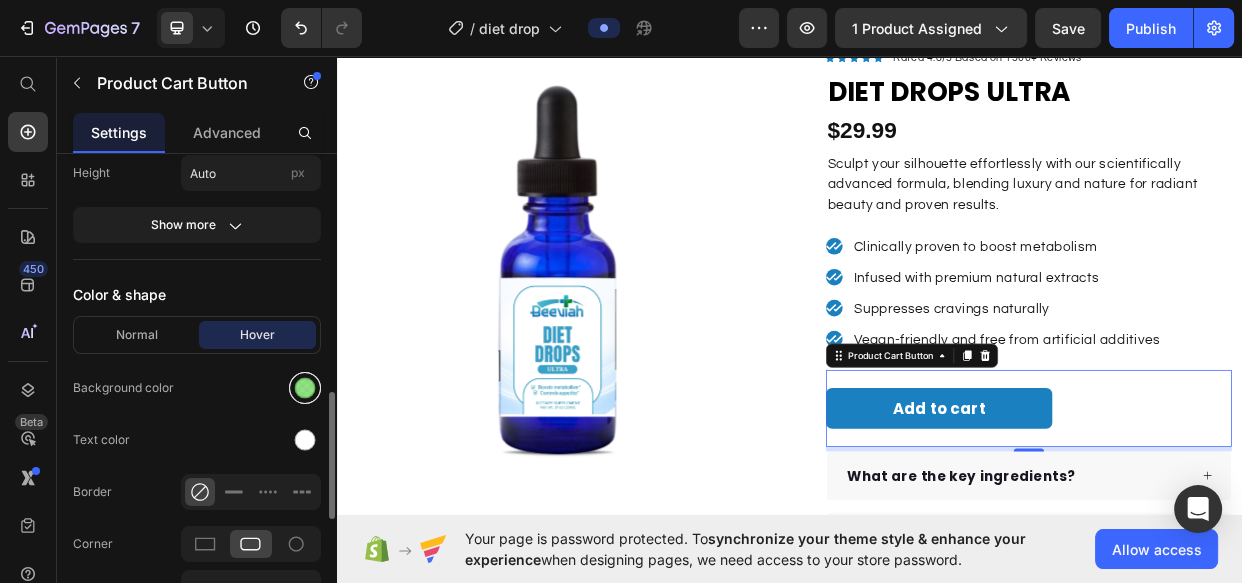 click at bounding box center [305, 388] 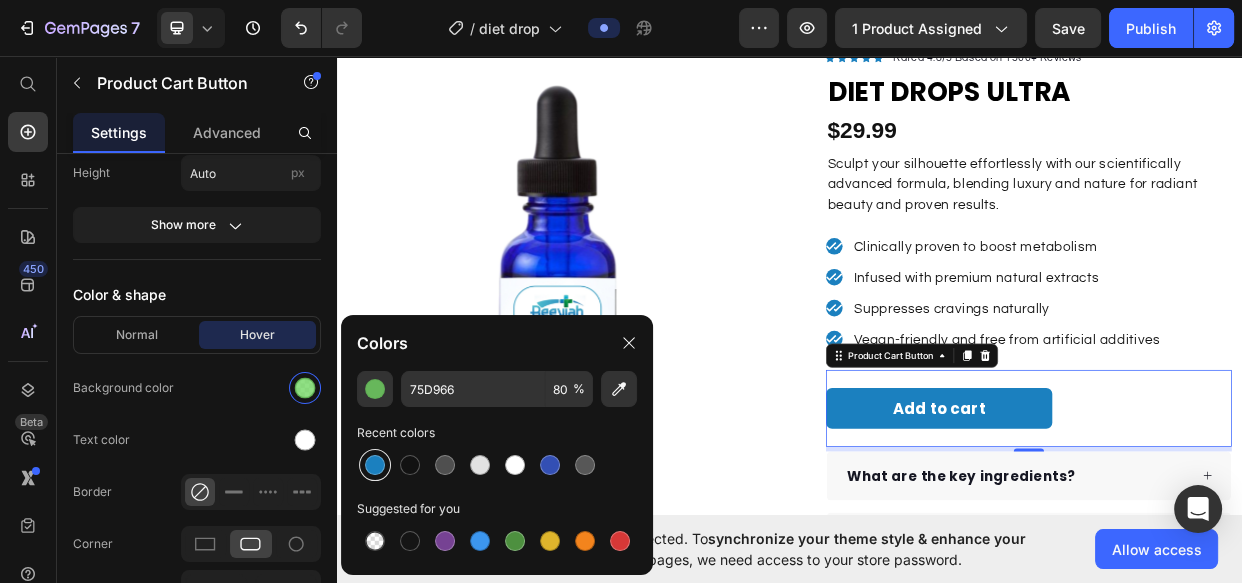 click at bounding box center (375, 465) 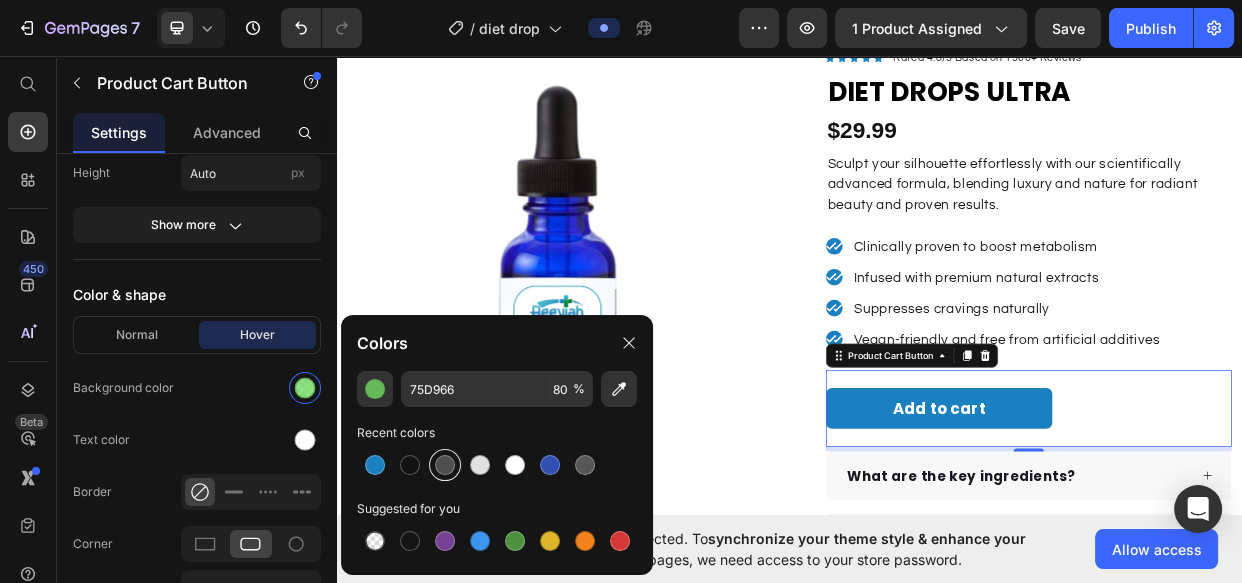 type on "1B80BF" 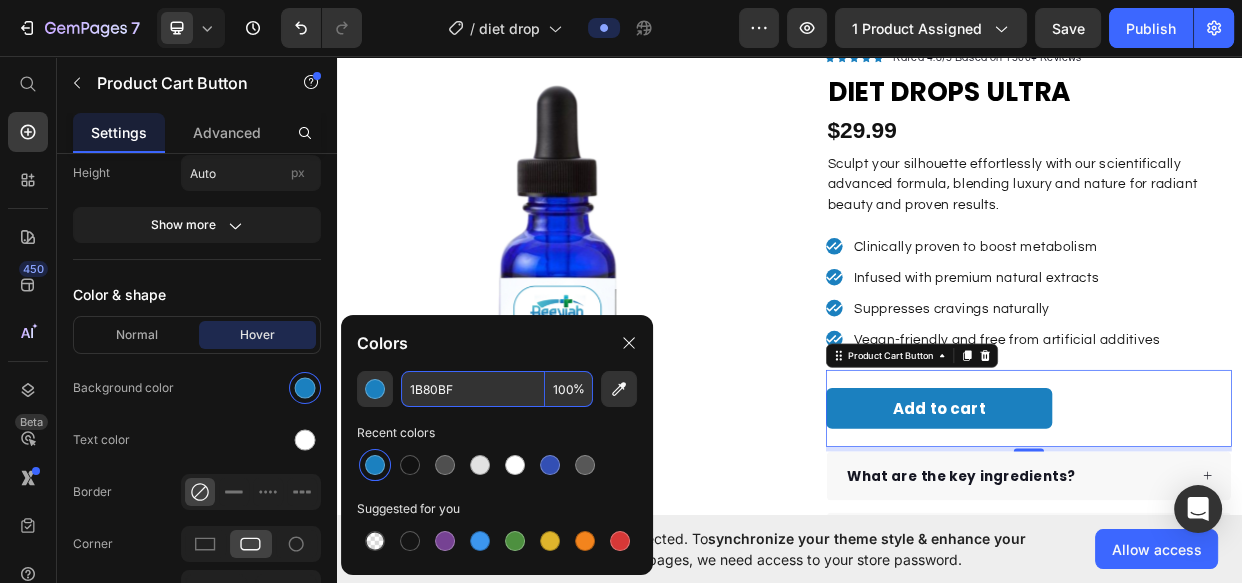 click on "100" at bounding box center (569, 389) 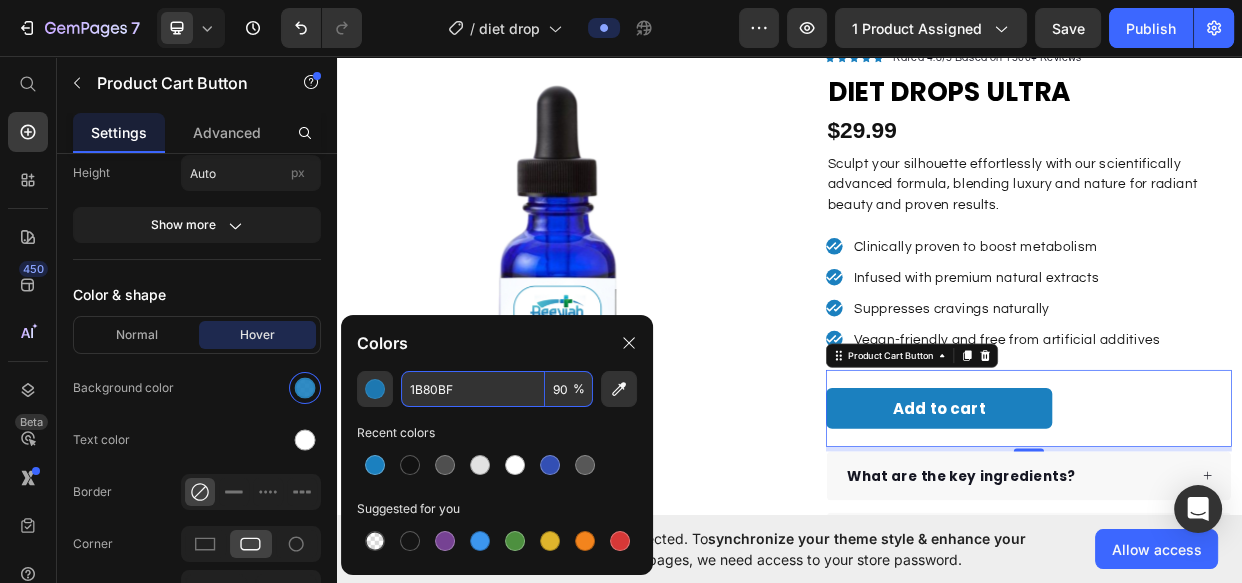 scroll, scrollTop: 0, scrollLeft: 0, axis: both 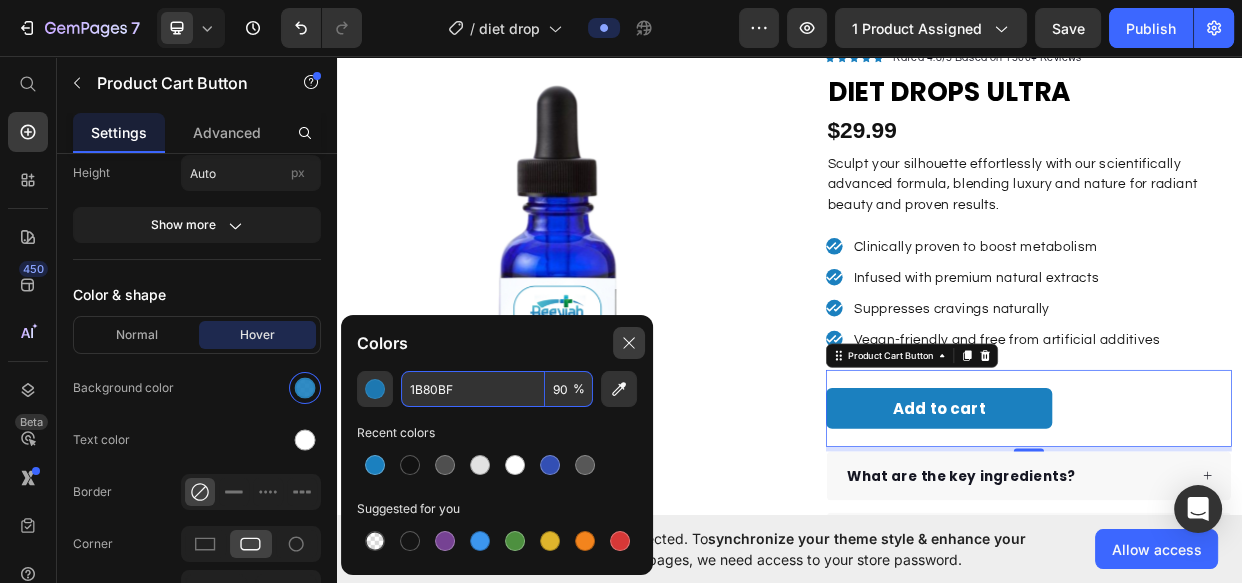 type on "90" 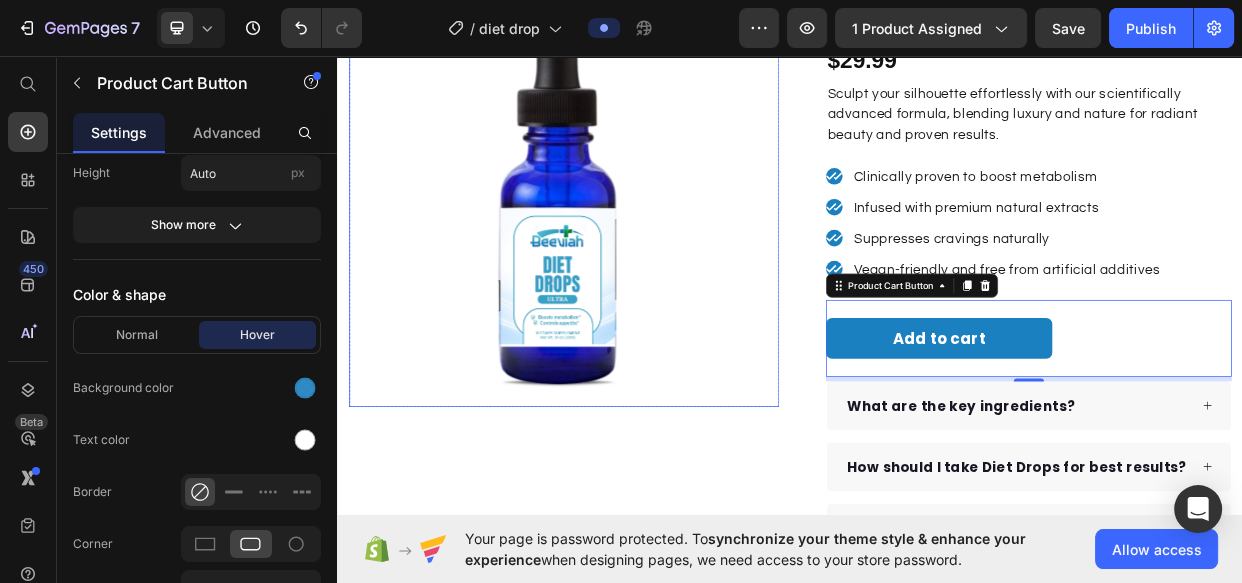 scroll, scrollTop: 272, scrollLeft: 0, axis: vertical 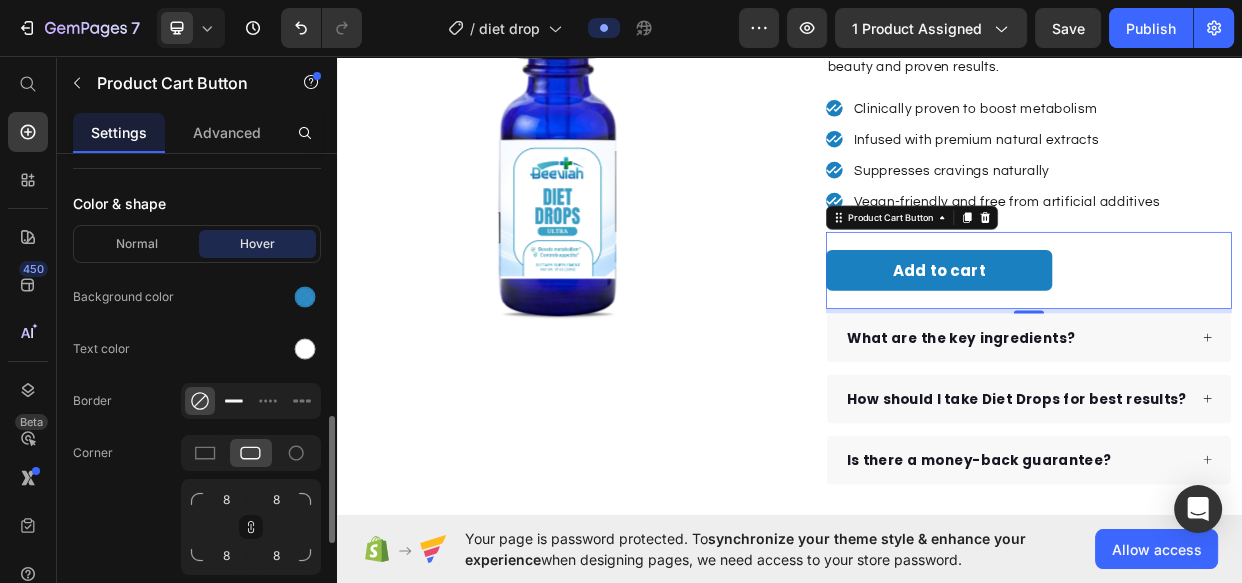 click 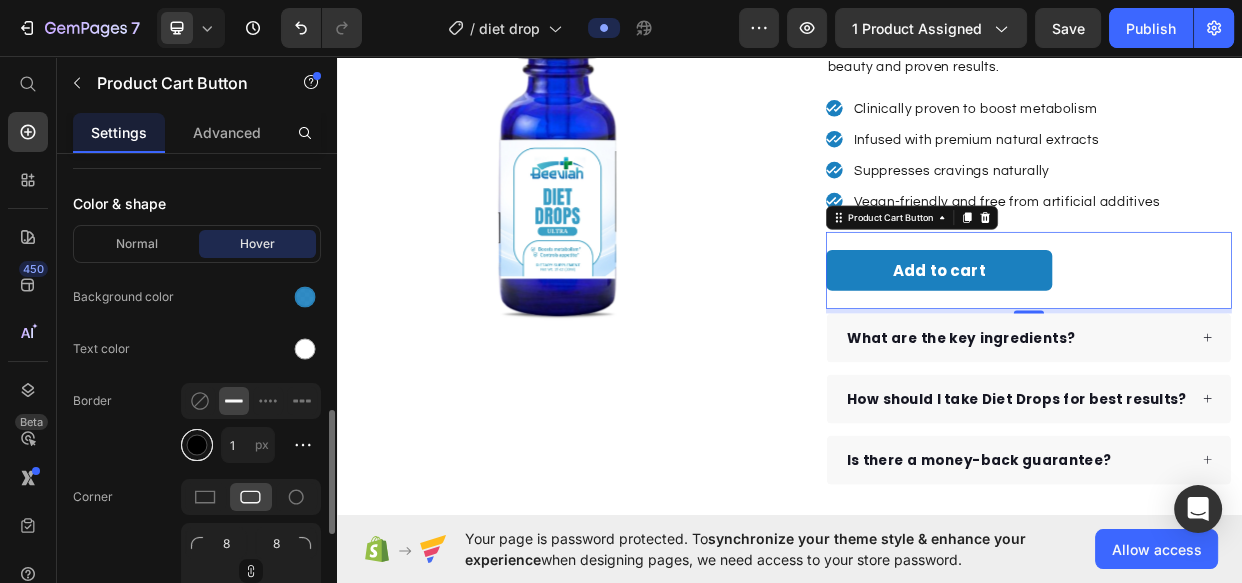 click at bounding box center (197, 445) 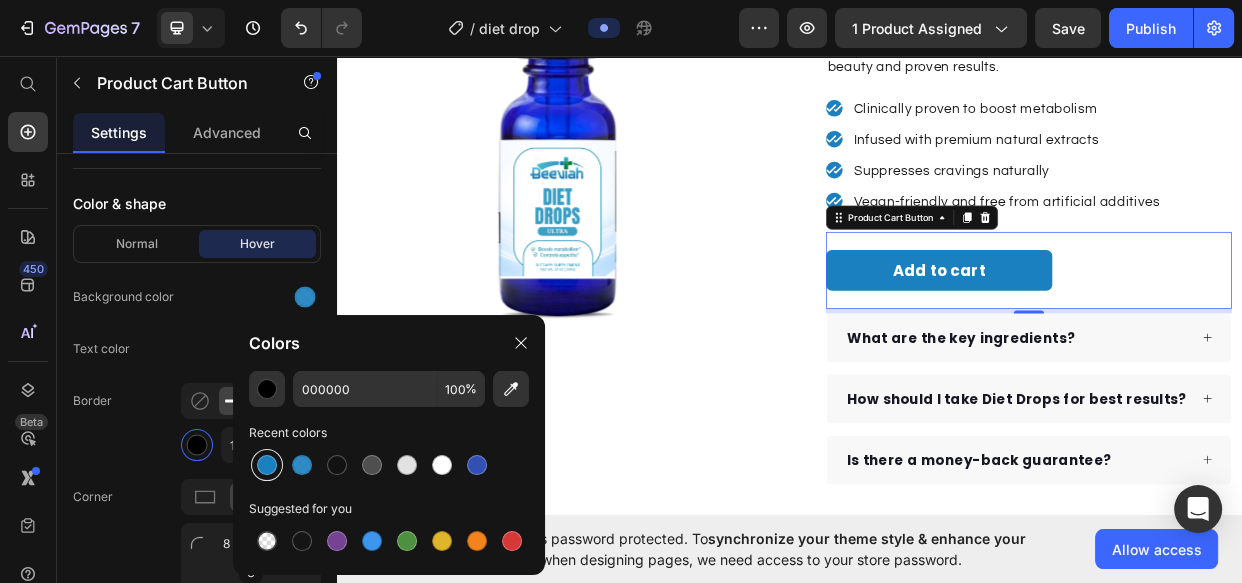 click at bounding box center (267, 465) 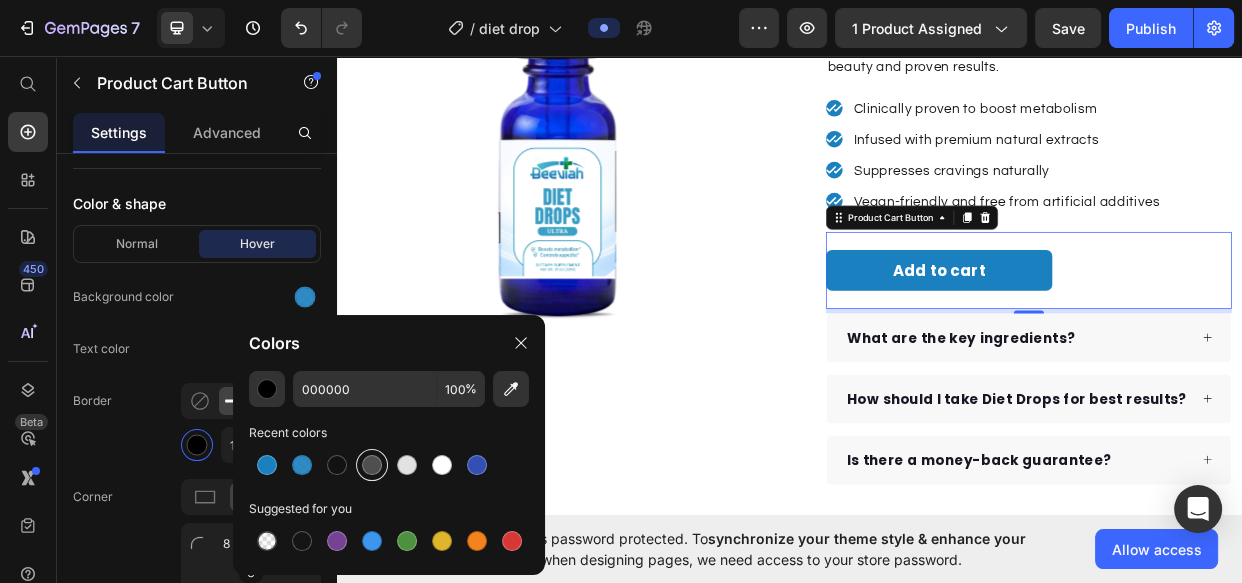 type on "1B80BF" 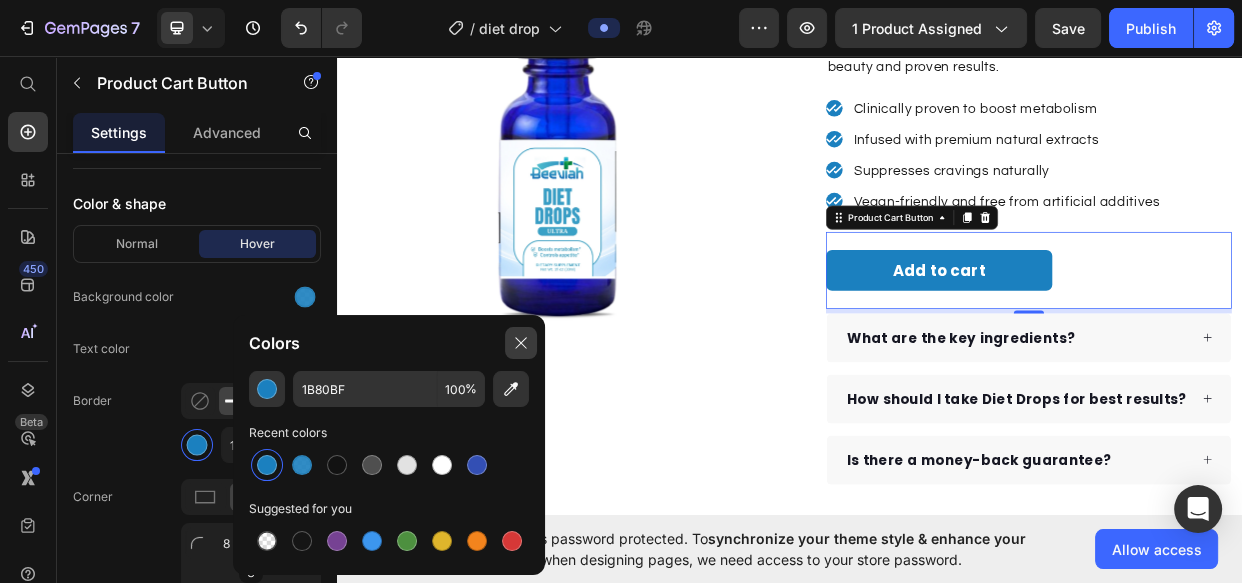 click at bounding box center [521, 343] 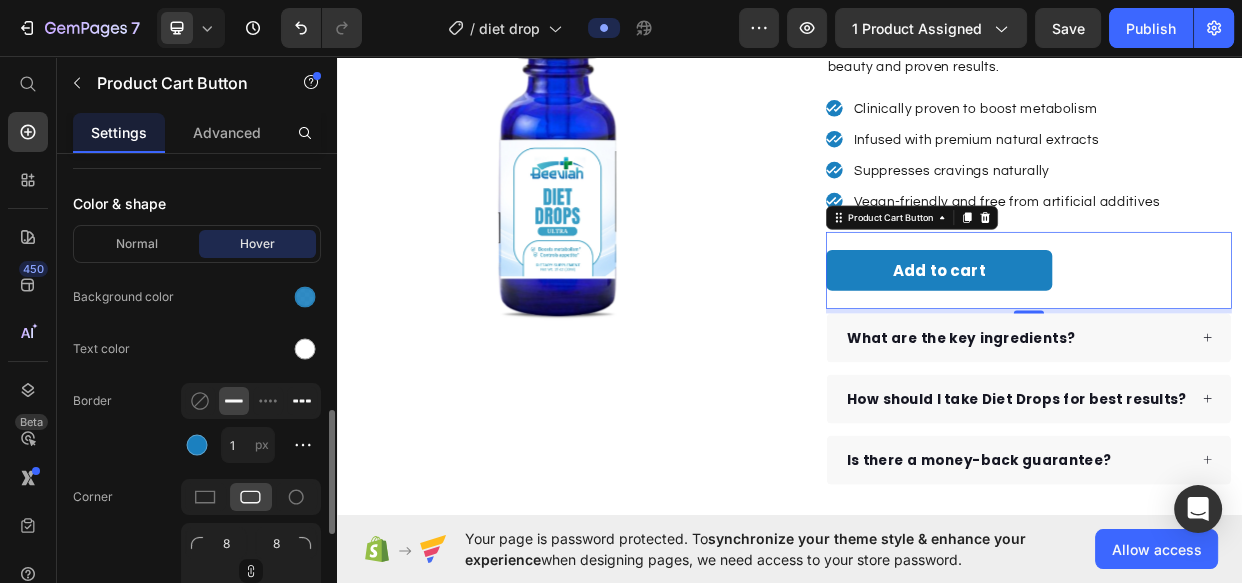 scroll, scrollTop: 1090, scrollLeft: 0, axis: vertical 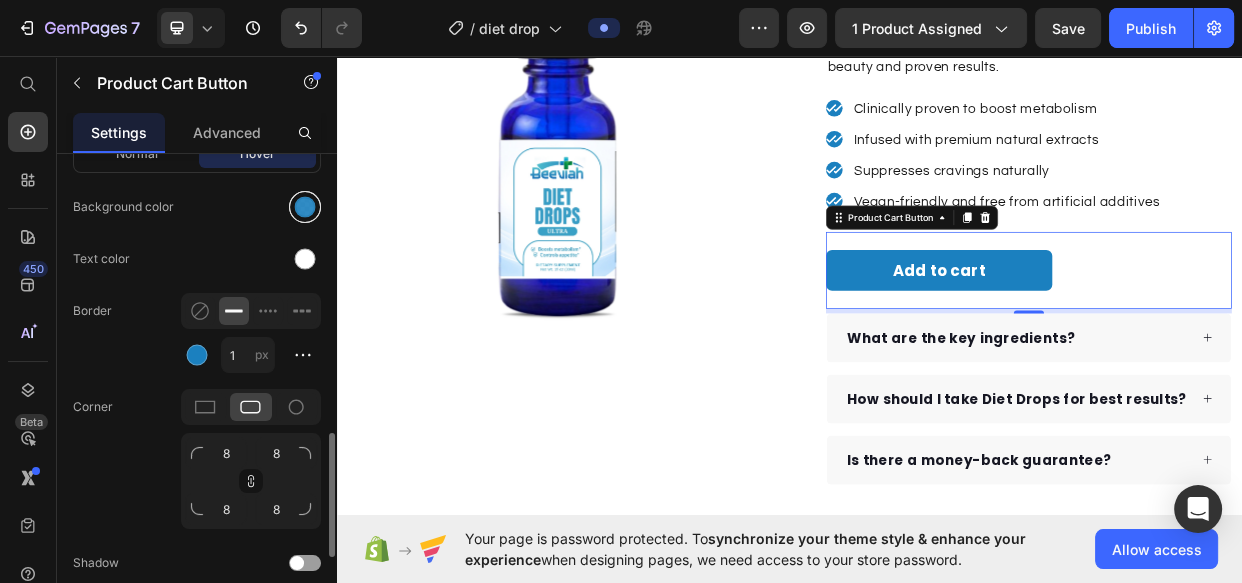 click at bounding box center [305, 207] 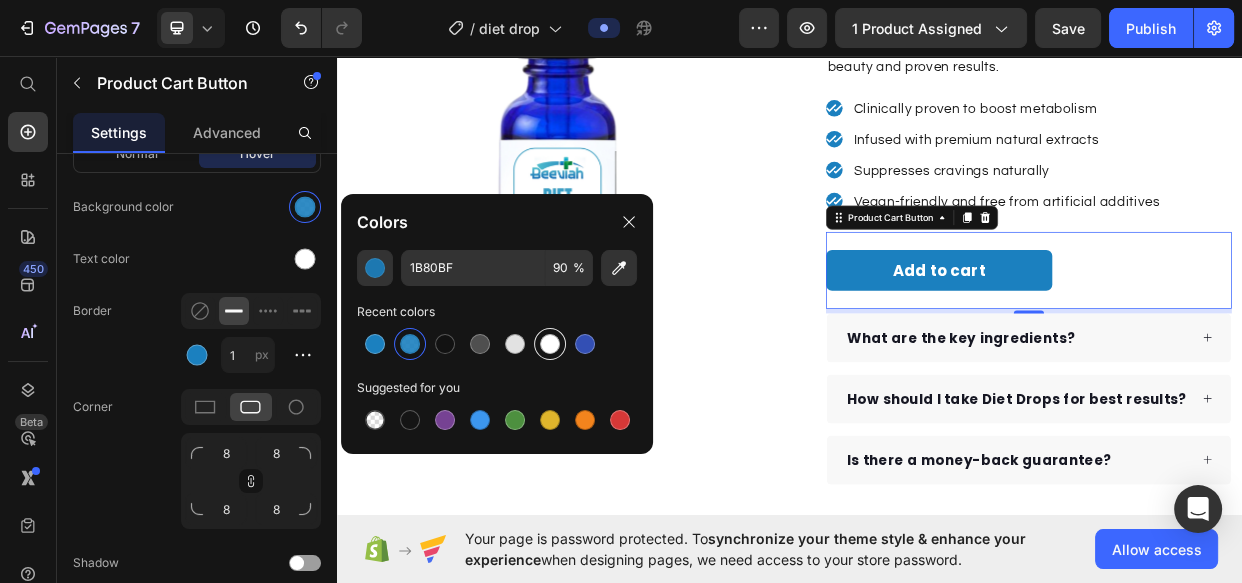 click at bounding box center [550, 344] 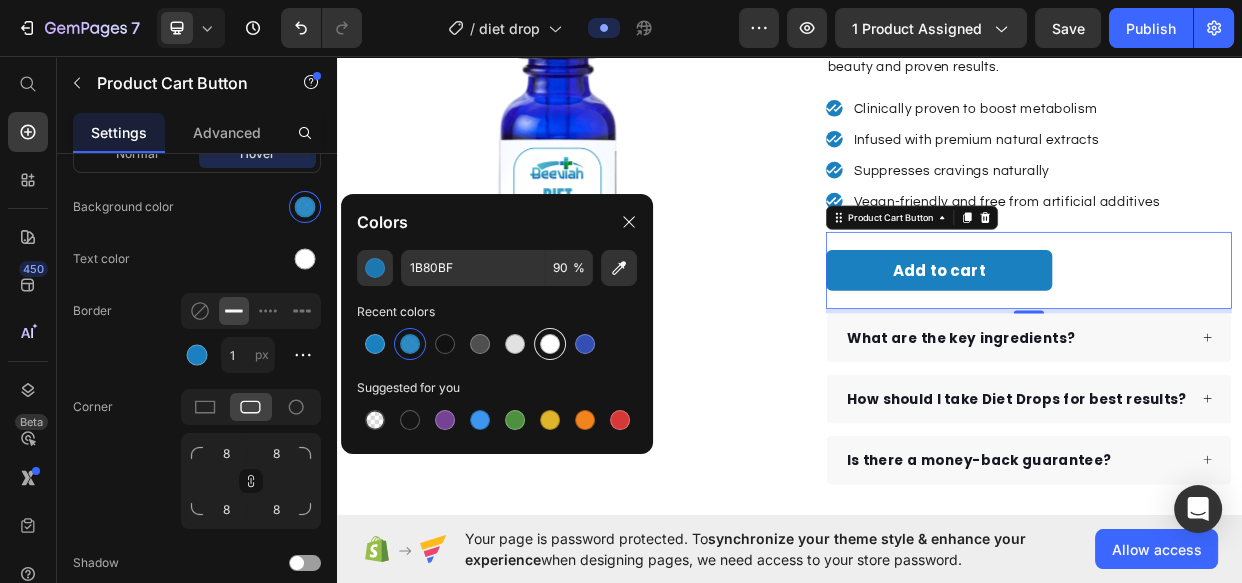 type on "FFFFFF" 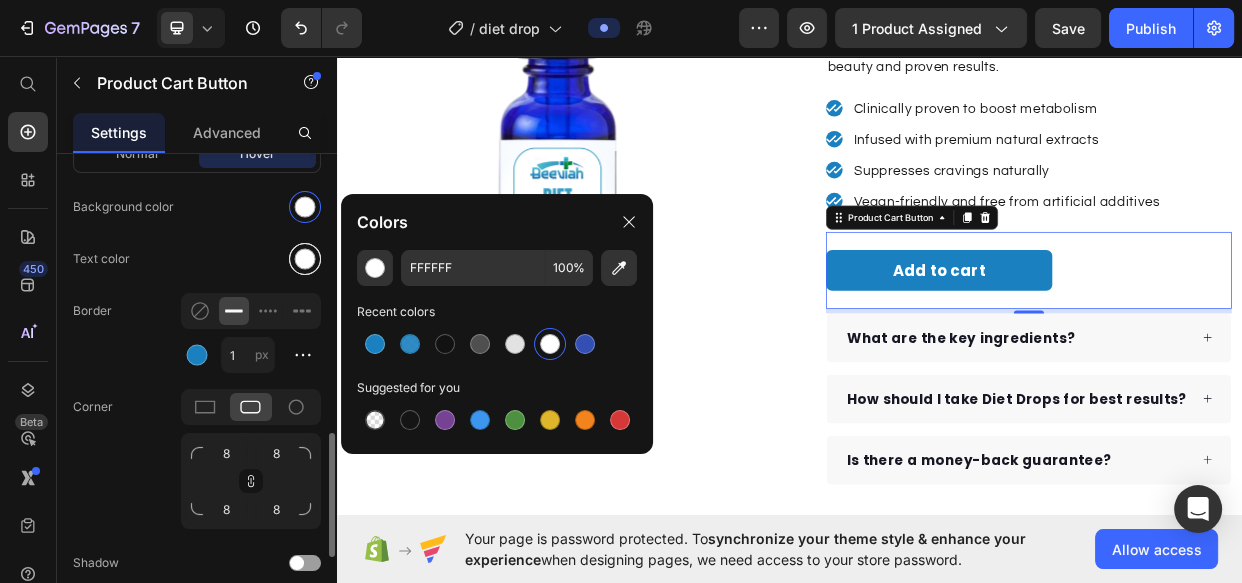 click at bounding box center (305, 259) 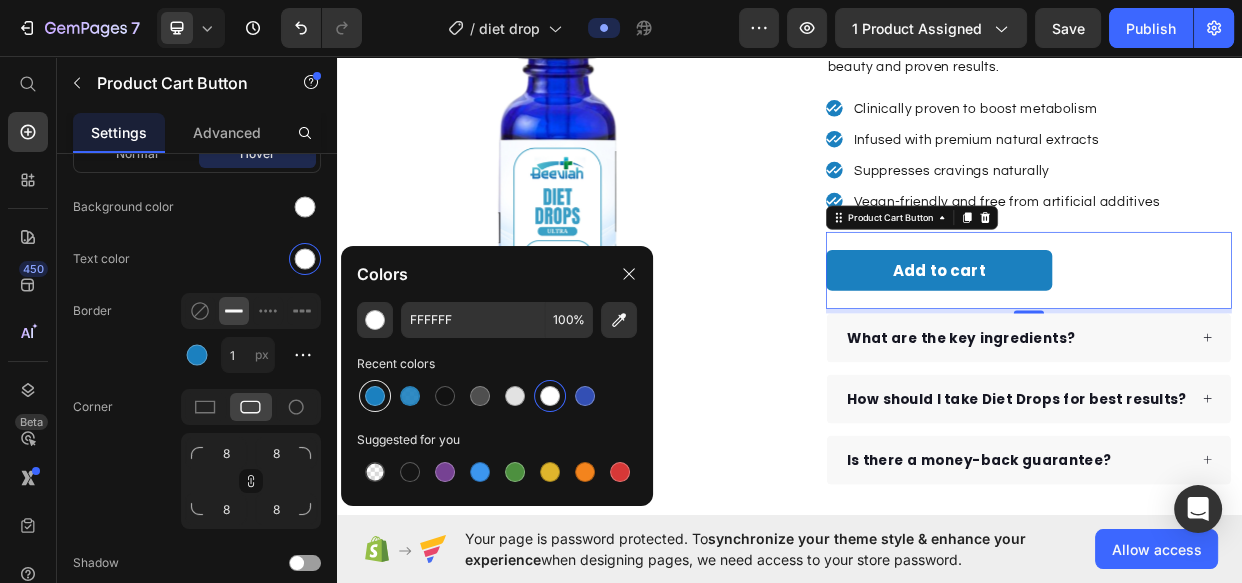 click at bounding box center [375, 396] 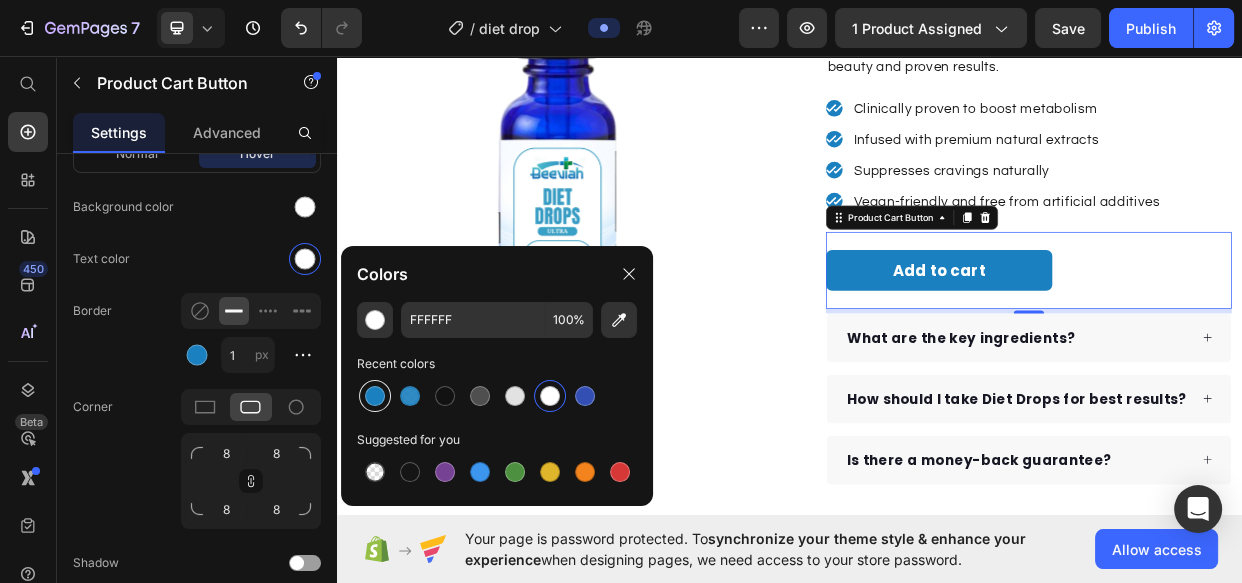 type on "1B80BF" 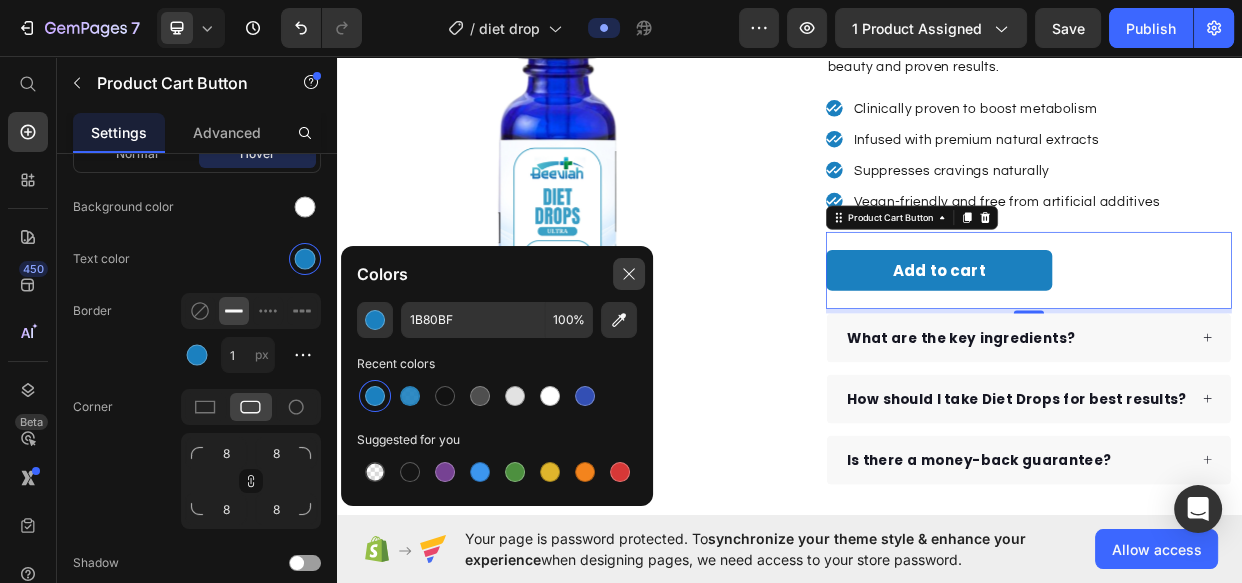 click at bounding box center [629, 274] 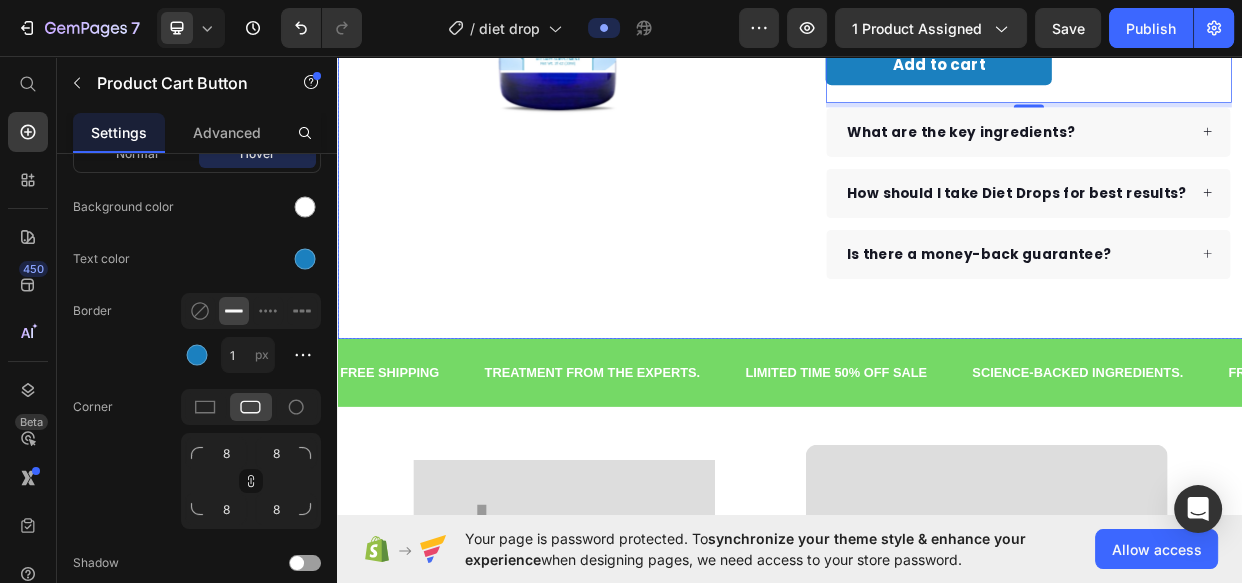 scroll, scrollTop: 818, scrollLeft: 0, axis: vertical 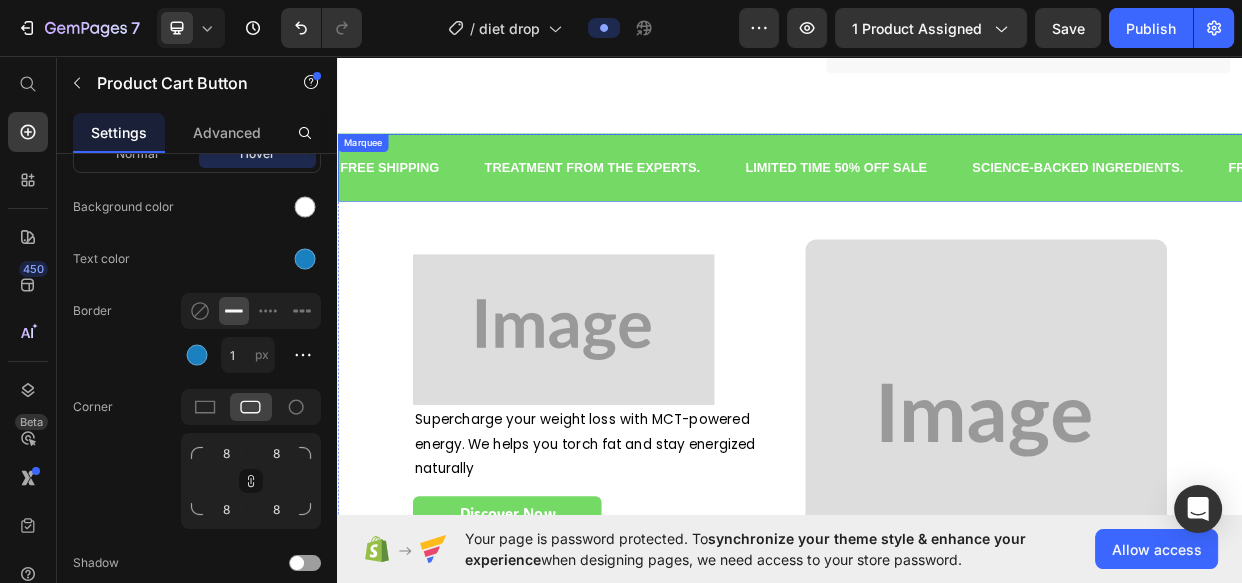click on "FREE SHIPPING Text TREATMENT FROM THE EXPERTS. Text LIMITED TIME 50% OFF SALE Text SCIENCE-BACKED INGREDIENTS. Text FREE SHIPPING Text TREATMENT FROM THE EXPERTS. Text LIMITED TIME 50% OFF SALE Text SCIENCE-BACKED INGREDIENTS. Text FREE SHIPPING Text TREATMENT FROM THE EXPERTS. Text LIMITED TIME 50% OFF SALE Text SCIENCE-BACKED INGREDIENTS. Text FREE SHIPPING Text TREATMENT FROM THE EXPERTS. Text LIMITED TIME 50% OFF SALE Text SCIENCE-BACKED INGREDIENTS. Text FREE SHIPPING Text TREATMENT FROM THE EXPERTS. Text LIMITED TIME 50% OFF SALE Text SCIENCE-BACKED INGREDIENTS. Text FREE SHIPPING Text TREATMENT FROM THE EXPERTS. Text LIMITED TIME 50% OFF SALE Text SCIENCE-BACKED INGREDIENTS. Text Marquee" at bounding box center (937, 206) 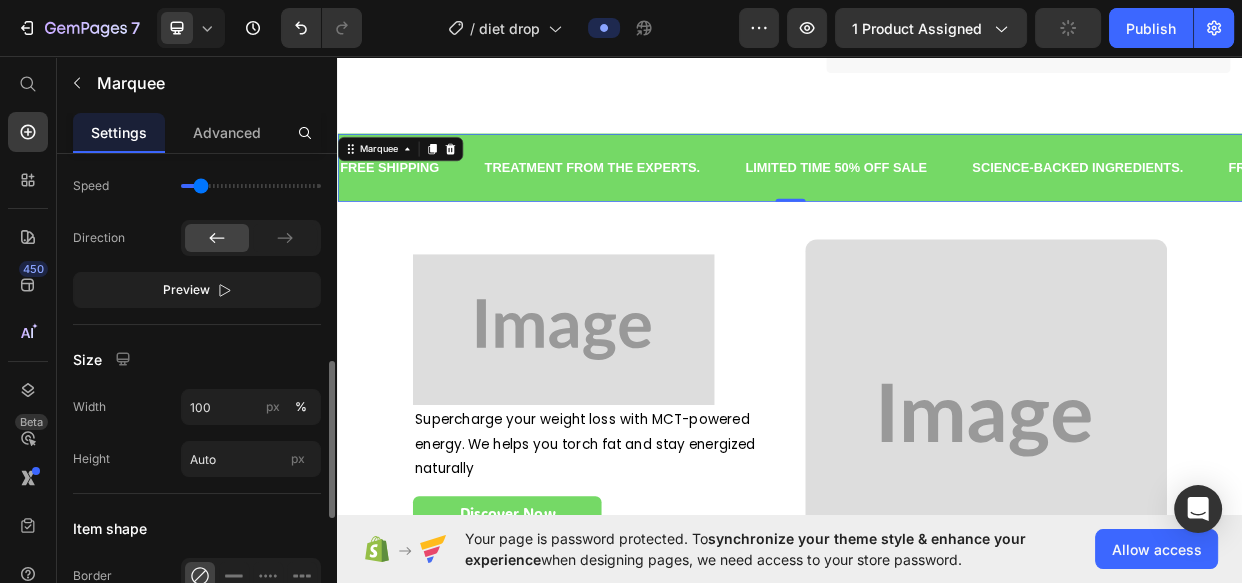 scroll, scrollTop: 1000, scrollLeft: 0, axis: vertical 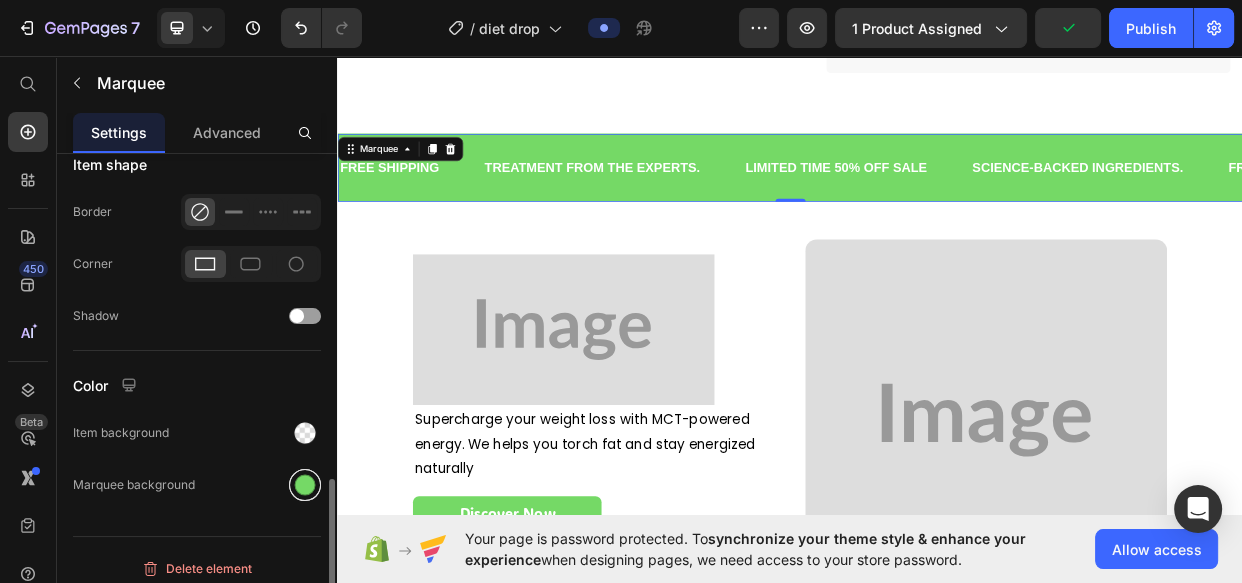 click at bounding box center (305, 485) 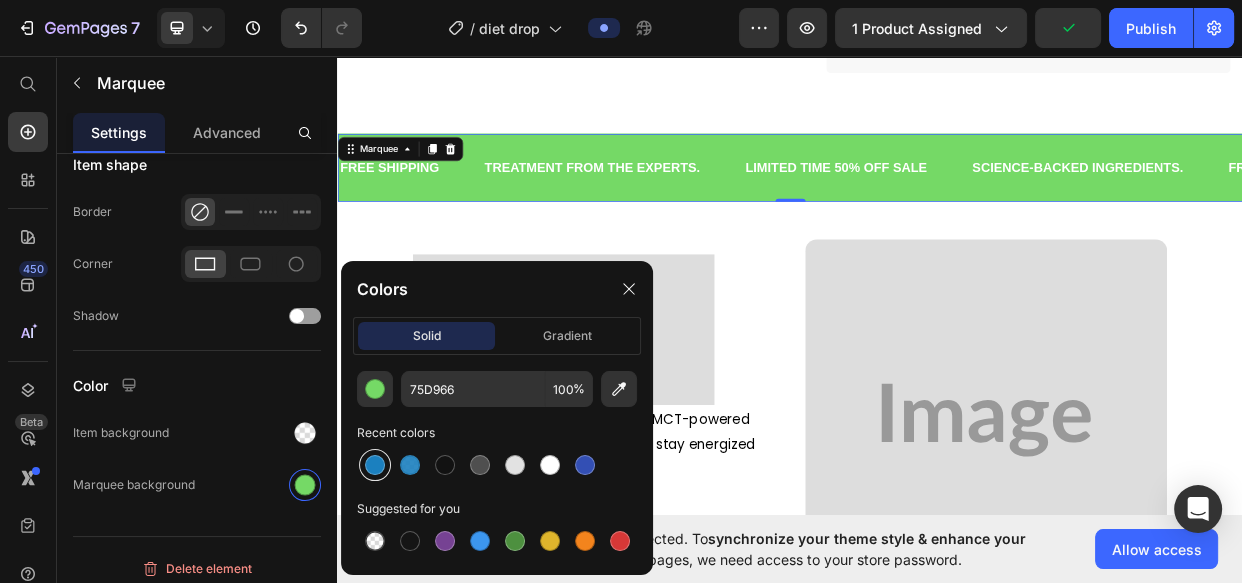 click at bounding box center [375, 465] 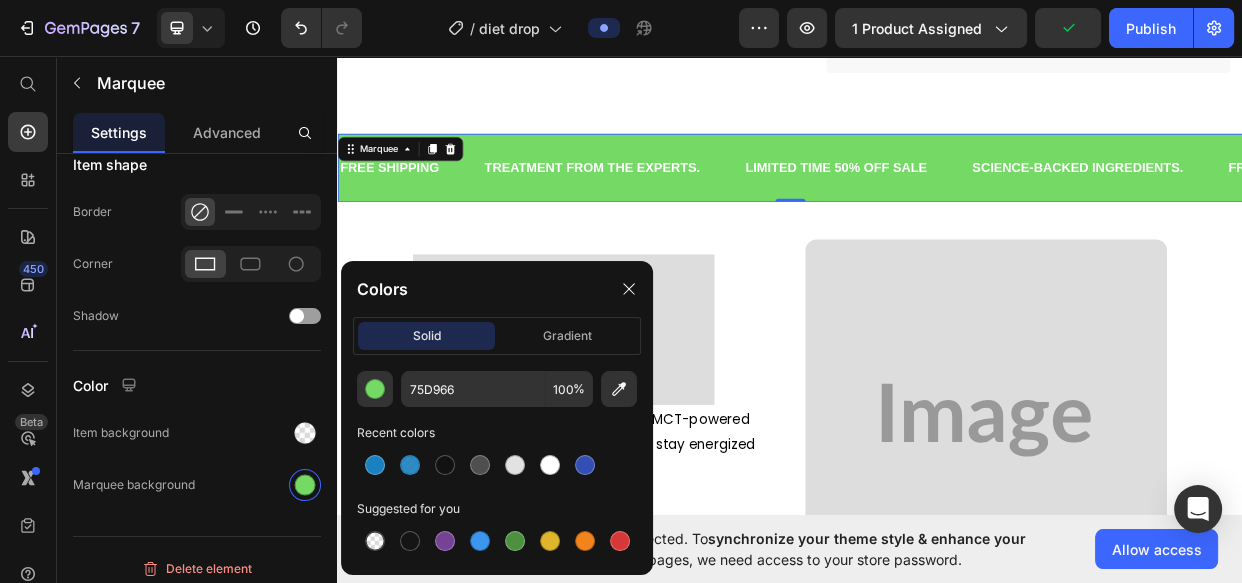 type on "1B80BF" 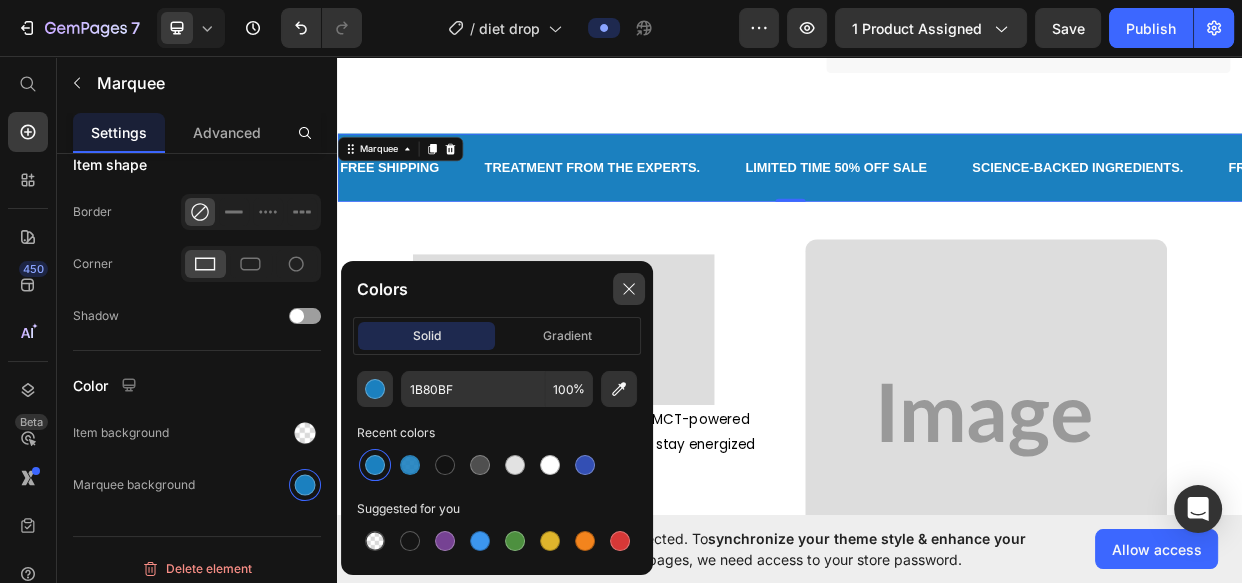drag, startPoint x: 627, startPoint y: 294, endPoint x: 577, endPoint y: 326, distance: 59.36329 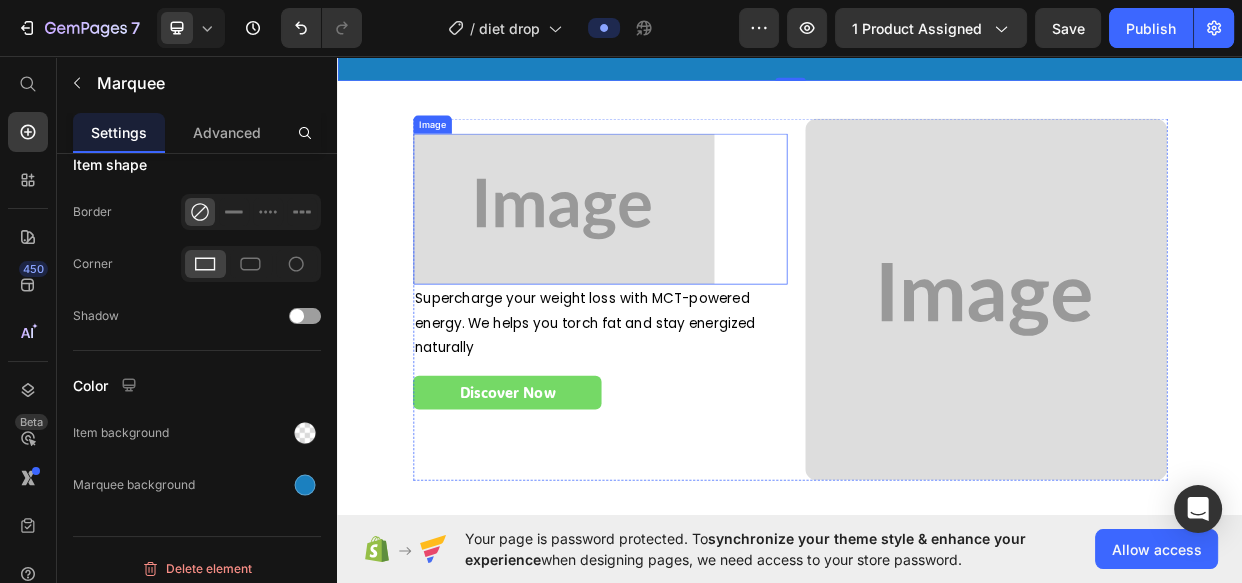 scroll, scrollTop: 1090, scrollLeft: 0, axis: vertical 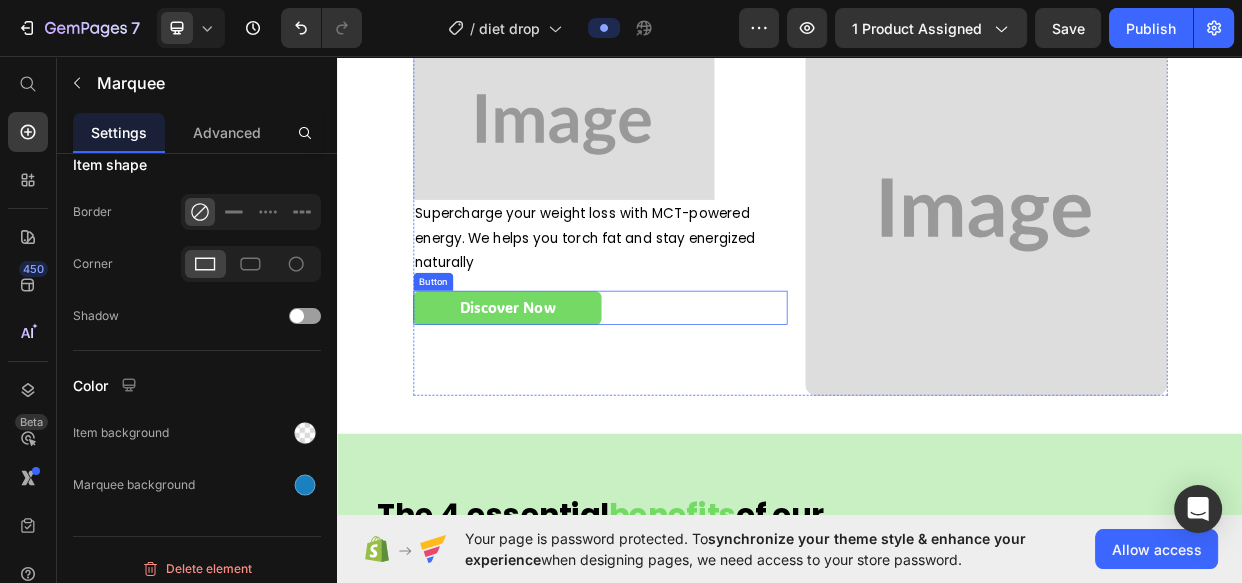 click on "Discover Now" at bounding box center (562, 392) 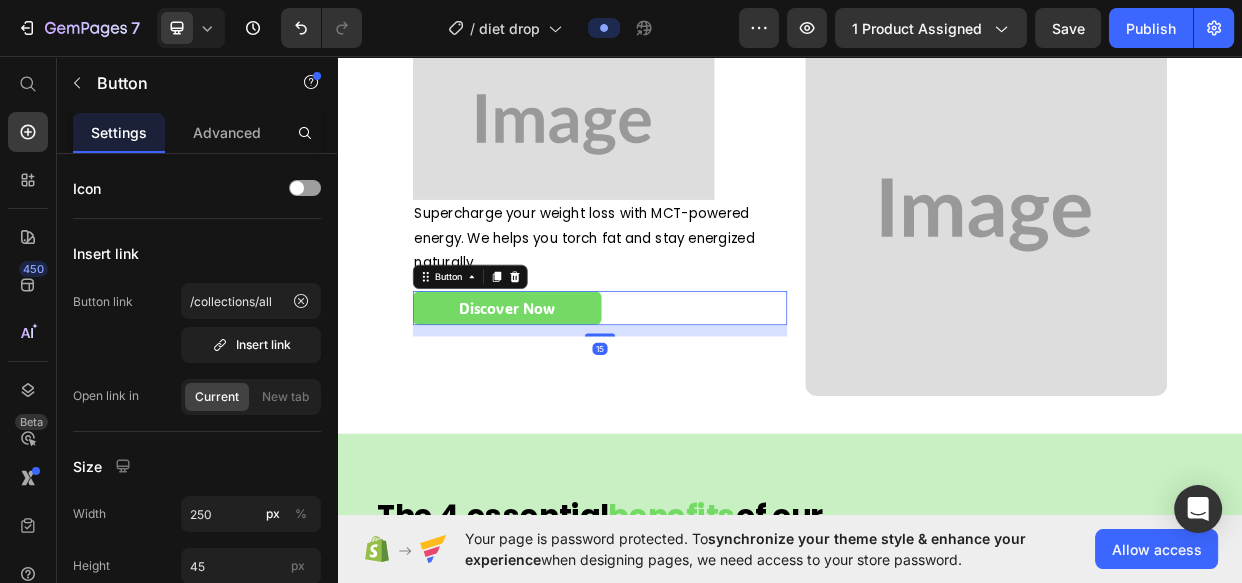 scroll, scrollTop: 363, scrollLeft: 0, axis: vertical 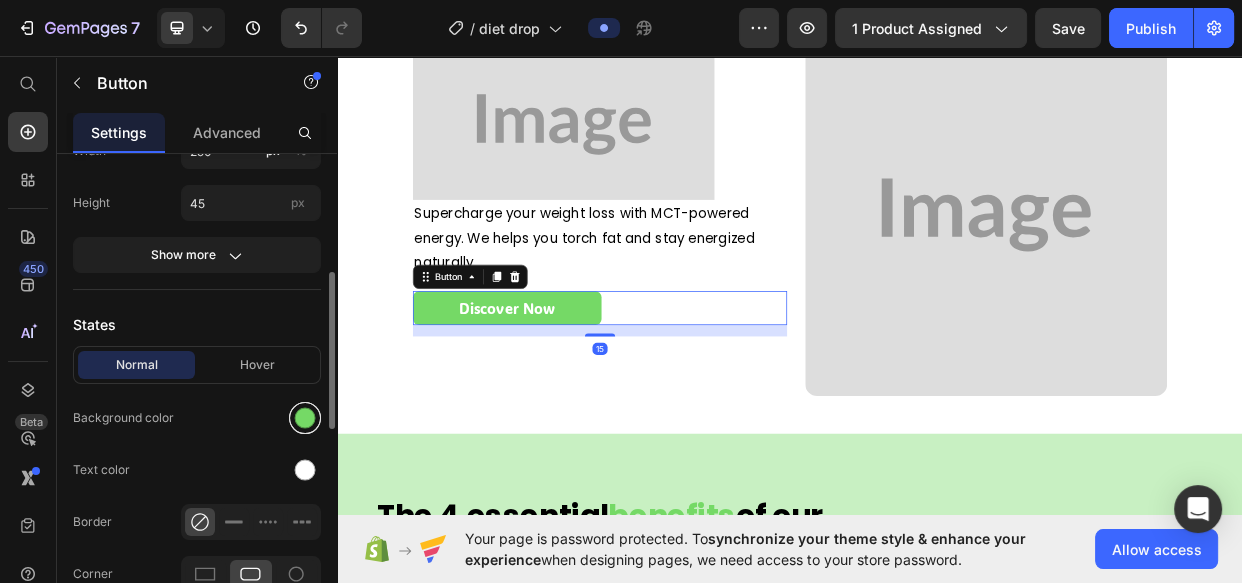 click at bounding box center [305, 418] 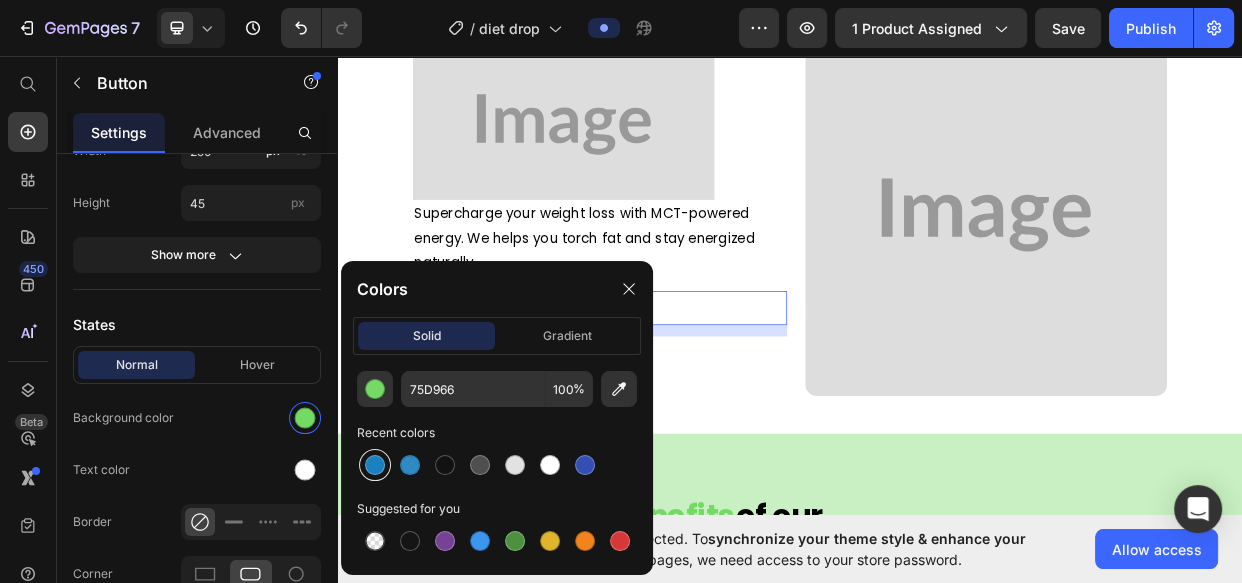 click at bounding box center [375, 465] 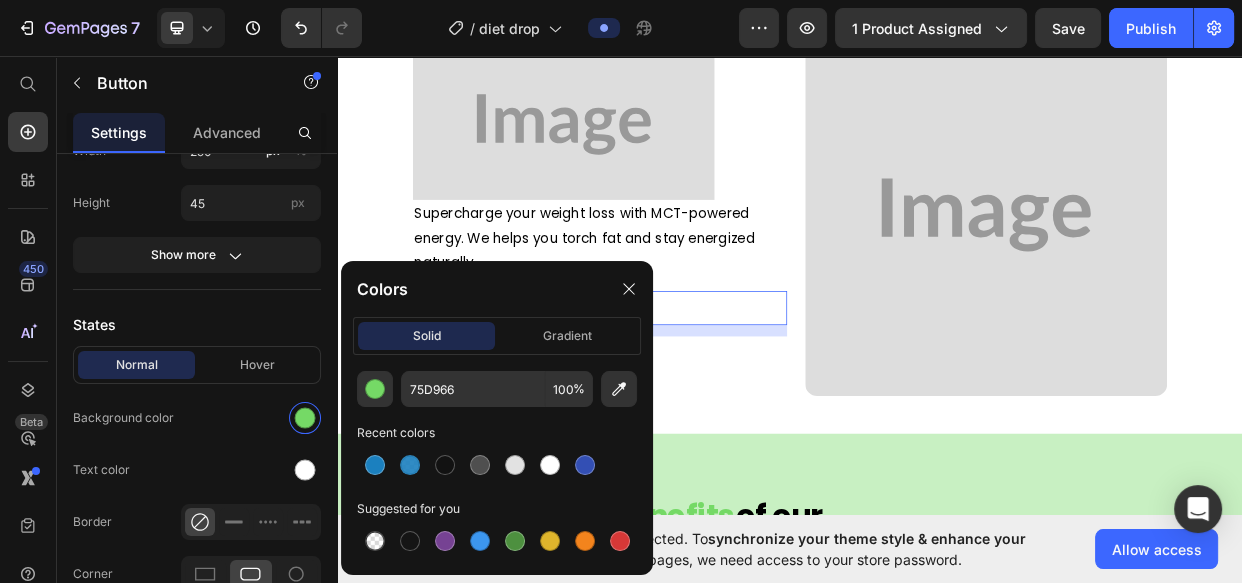 type on "1B80BF" 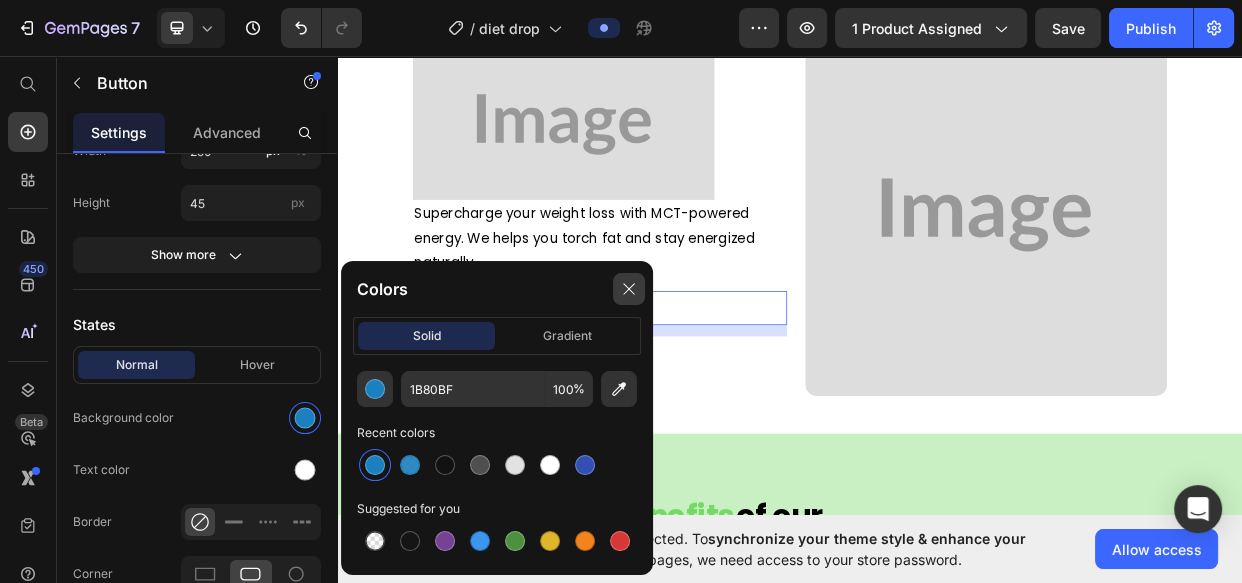 click 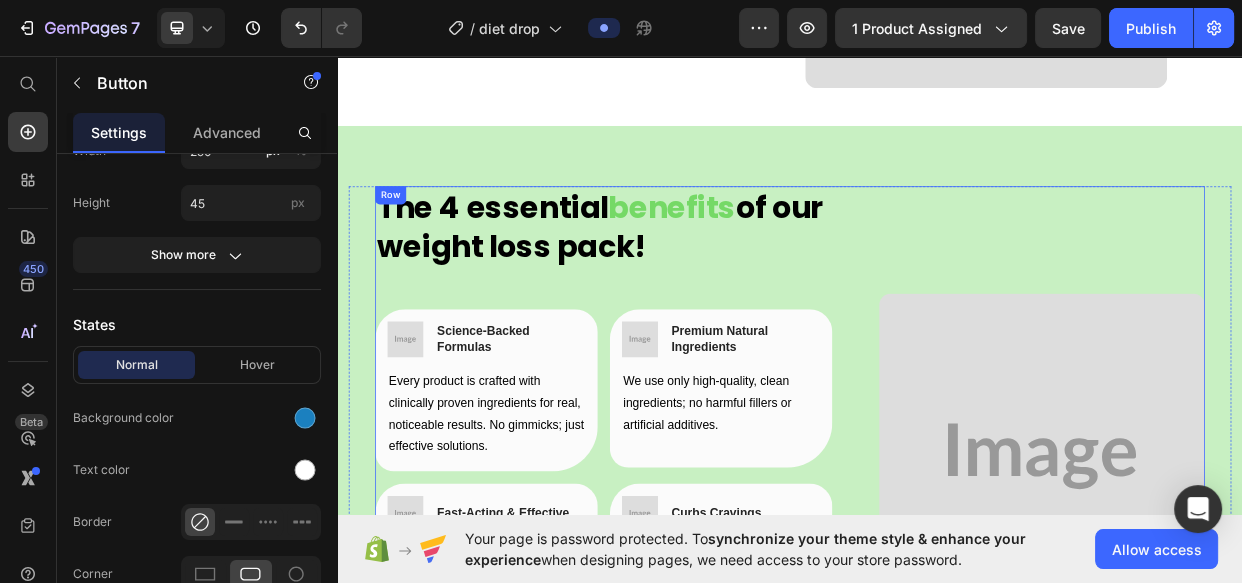 scroll, scrollTop: 1363, scrollLeft: 0, axis: vertical 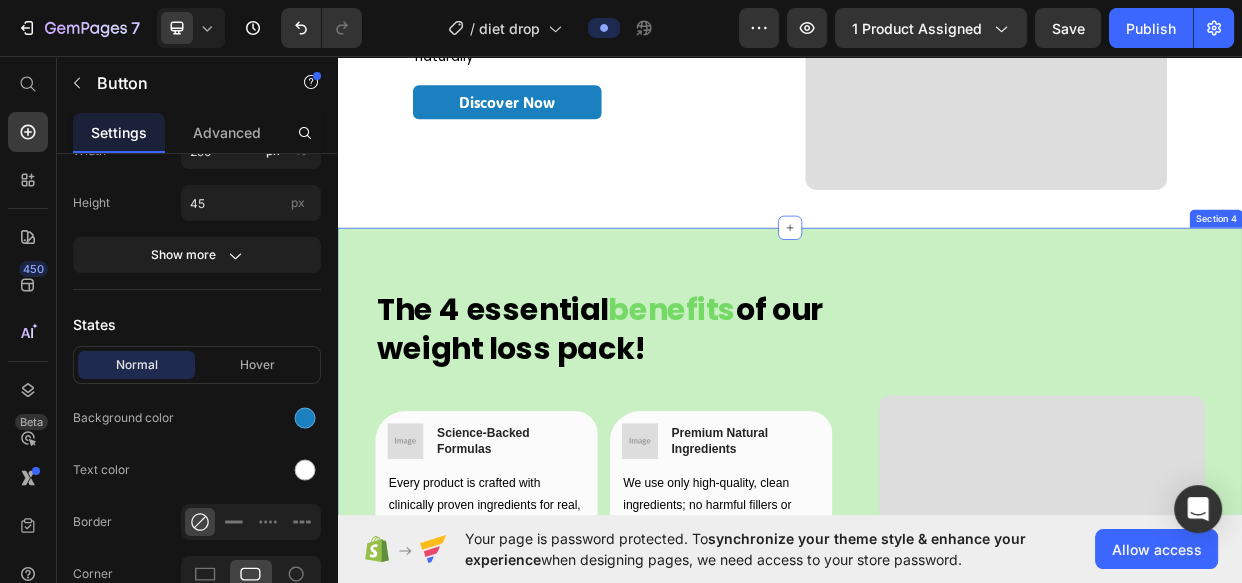 click on "The 4 essential  benefits  of our weight loss pack! Heading Row Image Science-Backed Formulas Heading Row Every product is crafted with clinically proven ingredients for real, noticeable results. No gimmicks; just effective solutions. Text block Row Image Premium Natural Ingredients Heading Row We use only high-quality, clean ingredients; no harmful fillers or artificial additives.  Text block Row Row Image Fast-Acting & Effective Heading Row Experience visible changes in days, not months. Our formulas work quickly to deliver the transformation you deserve. Text block Row Image Curbs Cravings  Heading Row Helps control appetite and reduce mindless snacking for better diet adherence.   Text block Row Row Get Yours Now Button Image Row Product Section 4" at bounding box center (937, 703) 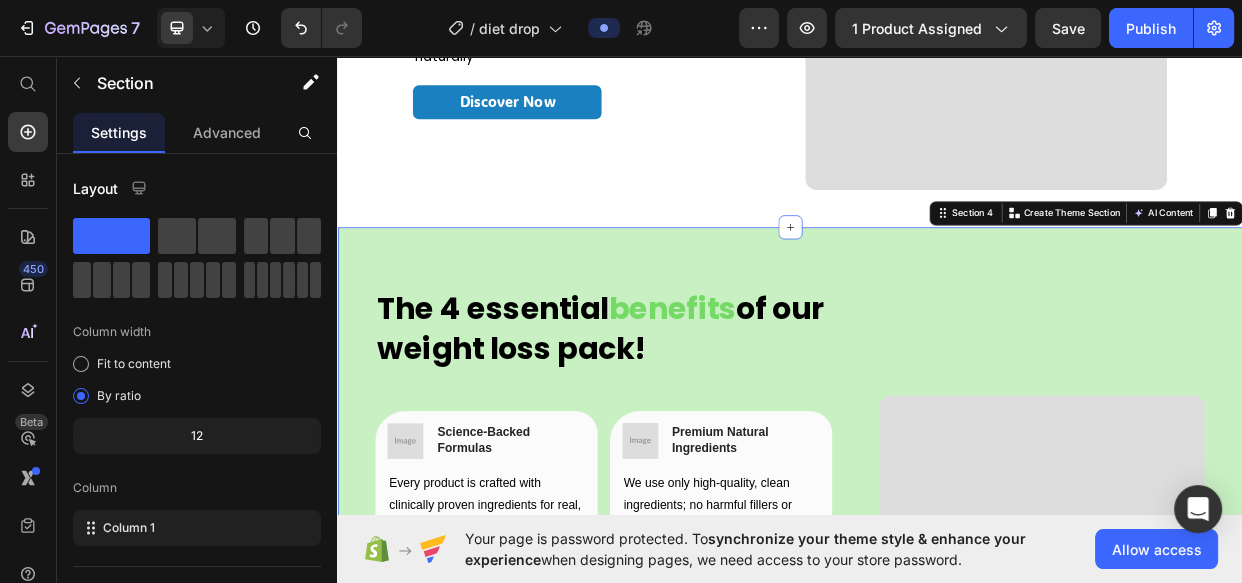 scroll, scrollTop: 321, scrollLeft: 0, axis: vertical 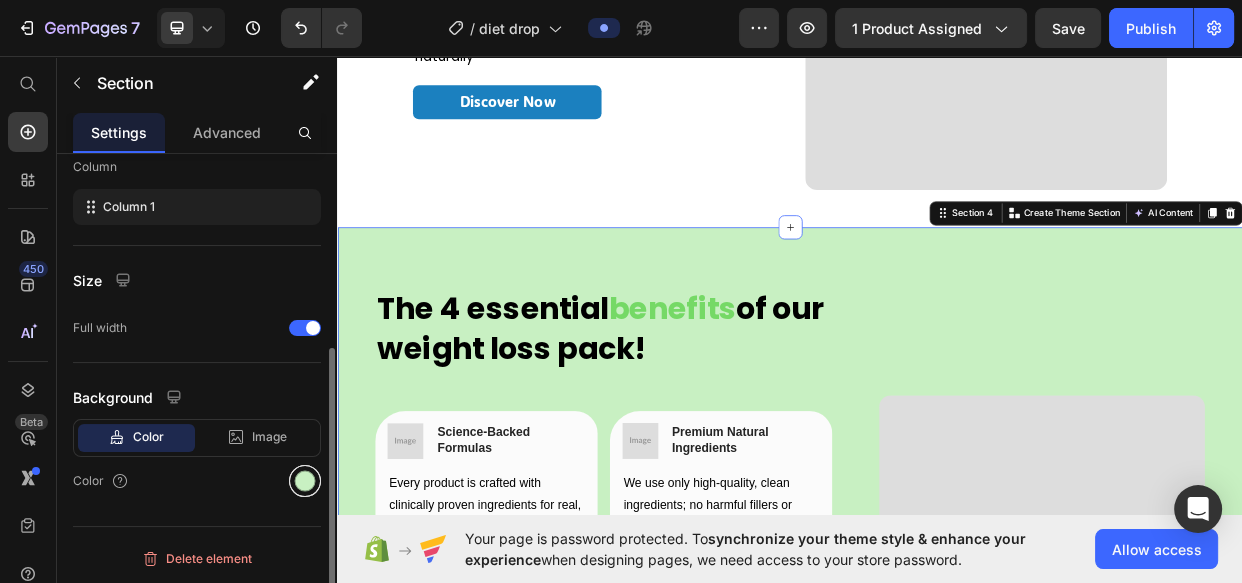 click at bounding box center (305, 481) 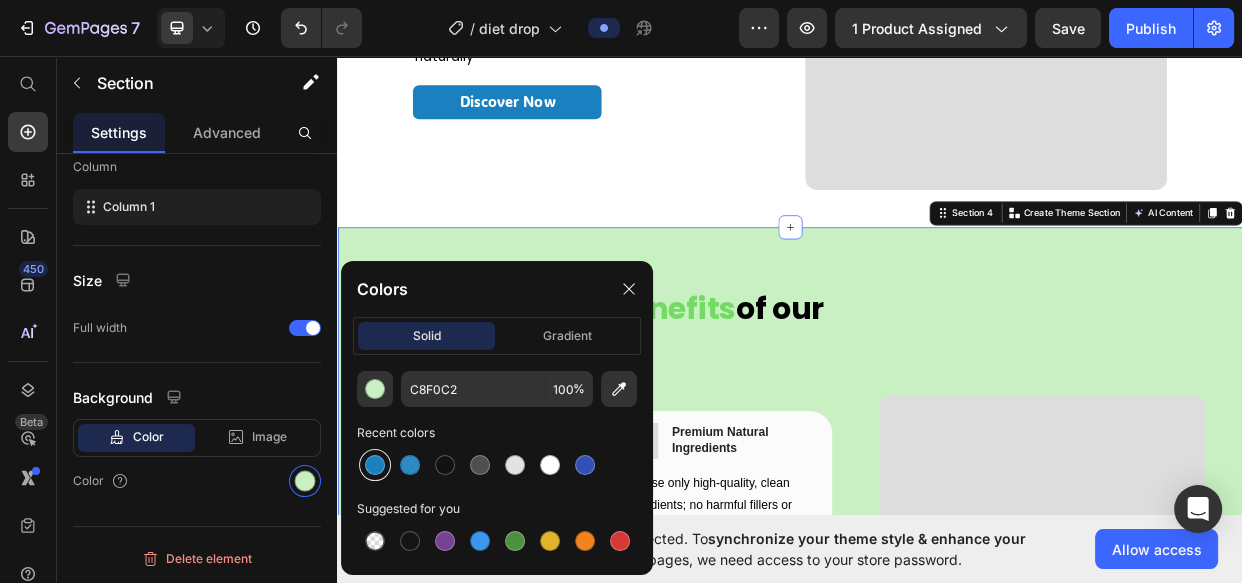 click at bounding box center [375, 465] 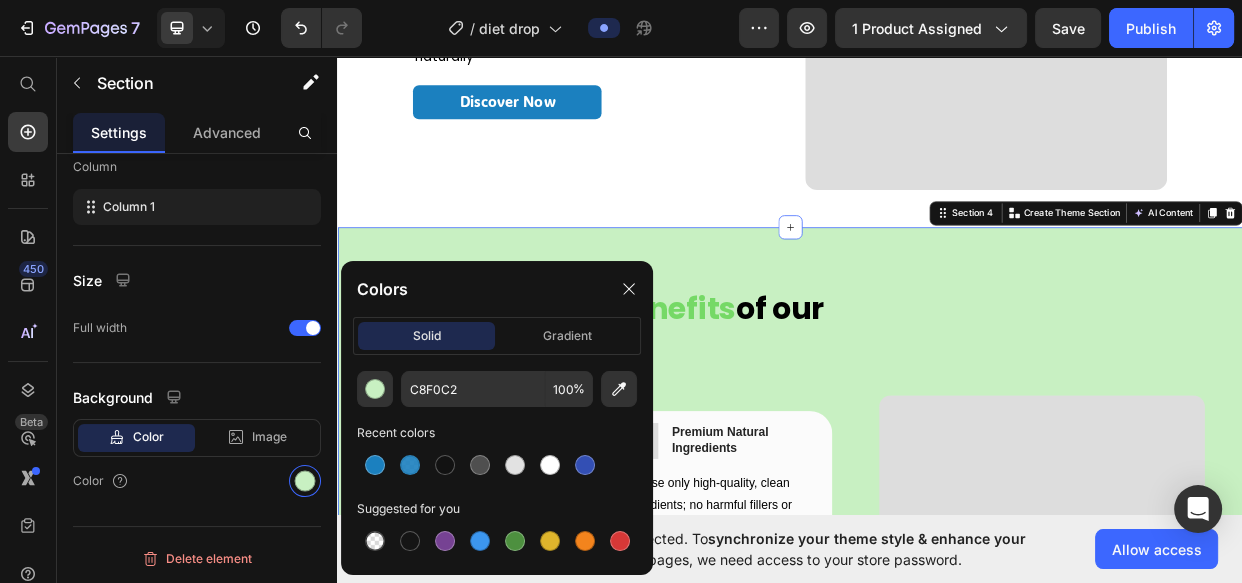 type on "1B80BF" 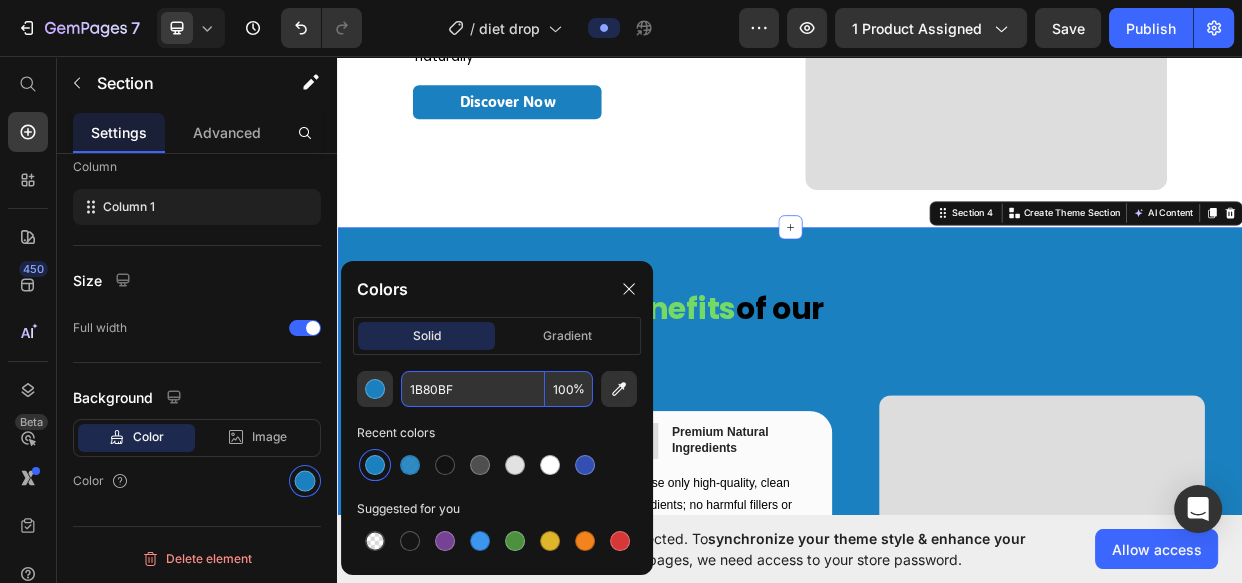 click on "100" at bounding box center (569, 389) 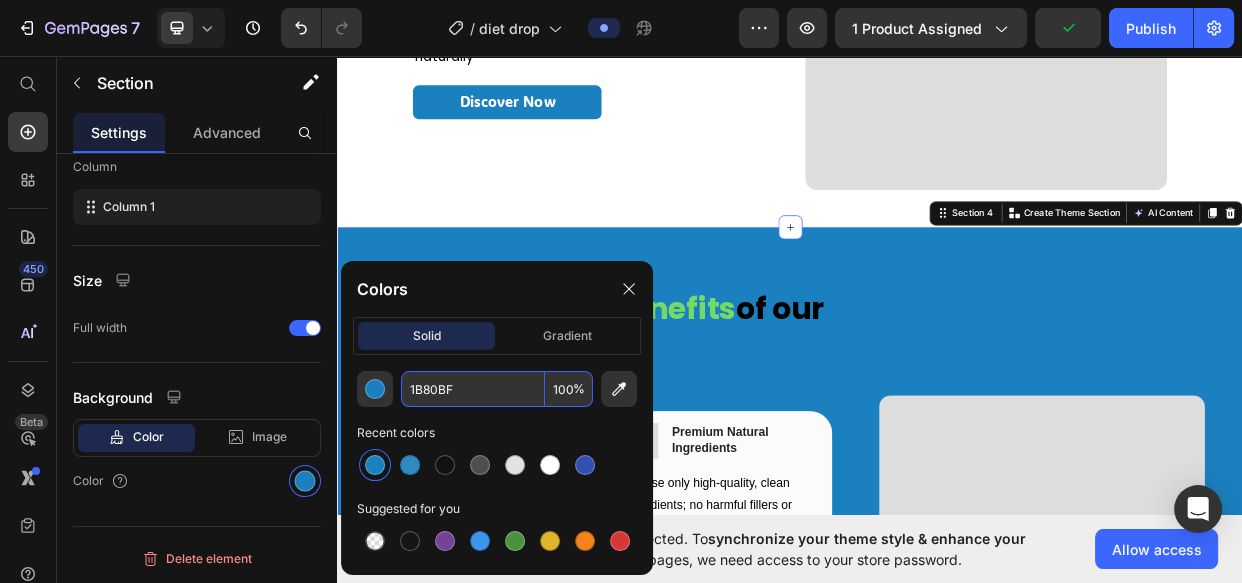 click on "100" at bounding box center (569, 389) 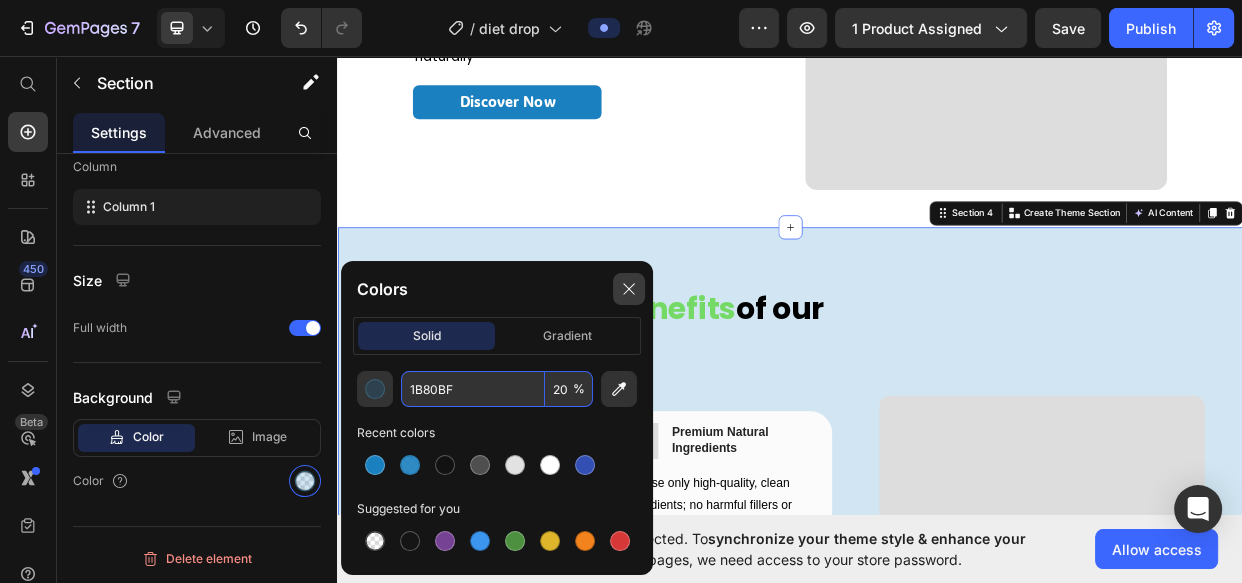 type on "20" 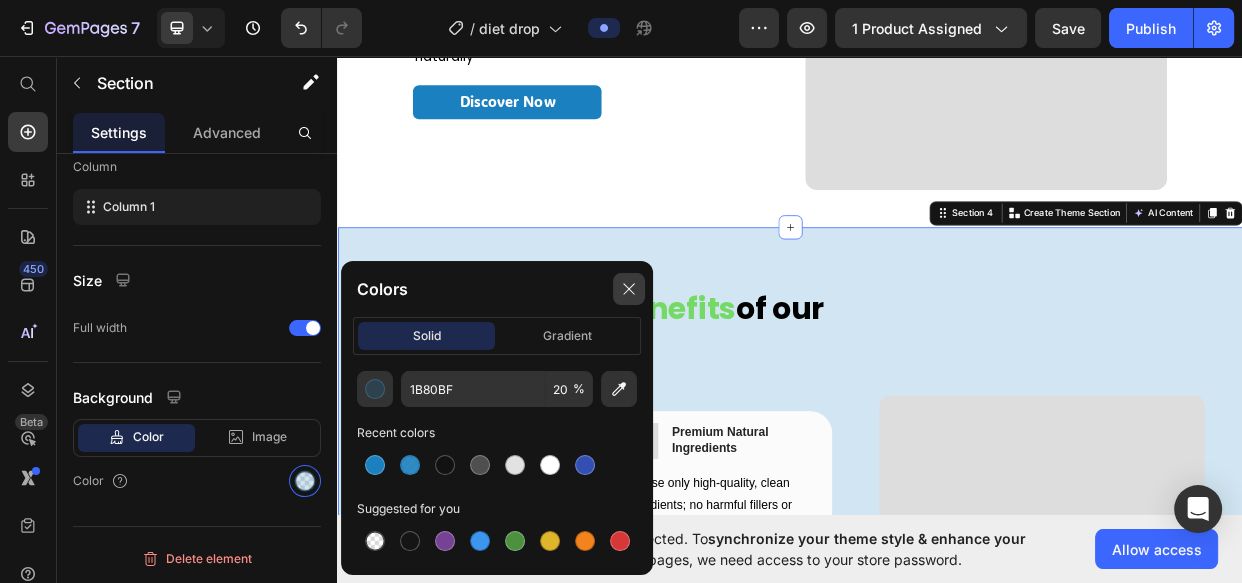 click 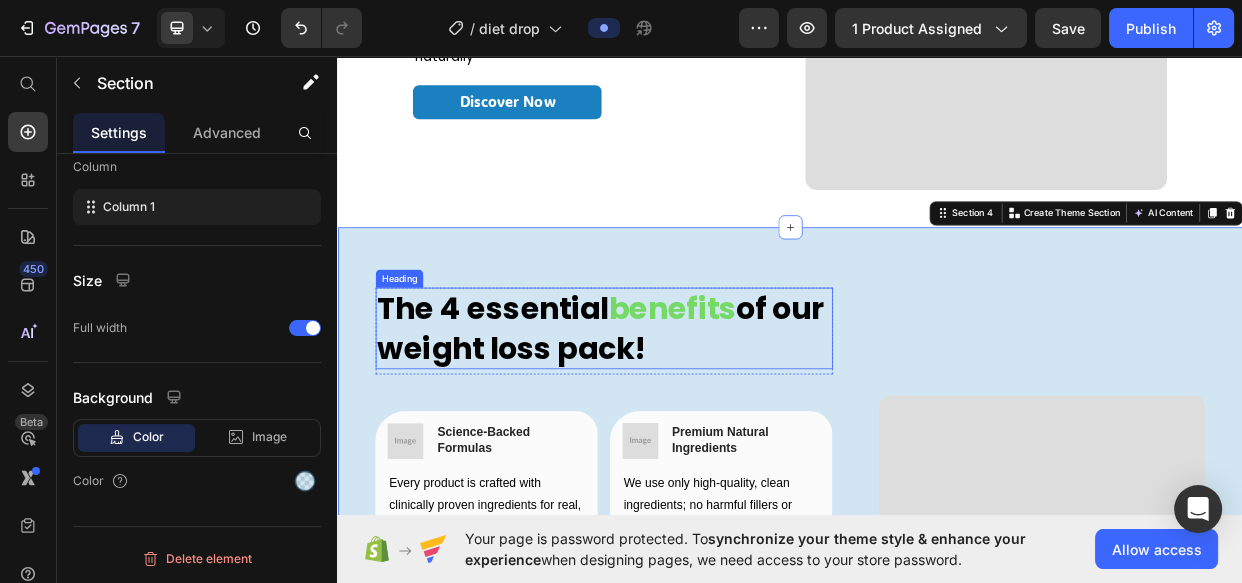 click on "benefits" at bounding box center [780, 394] 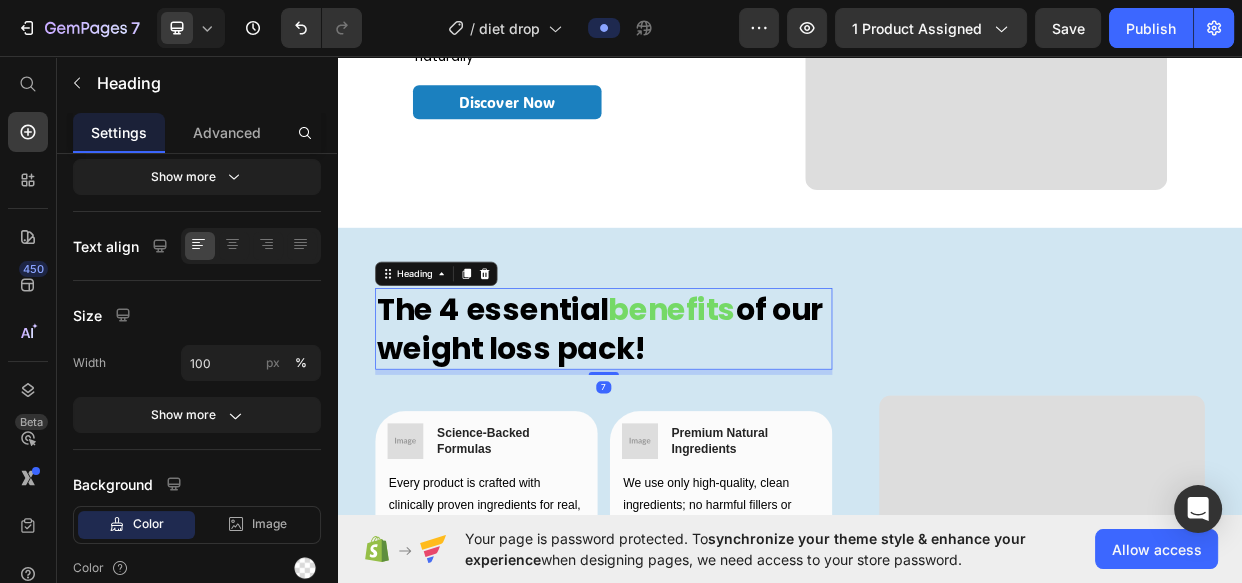 scroll, scrollTop: 0, scrollLeft: 0, axis: both 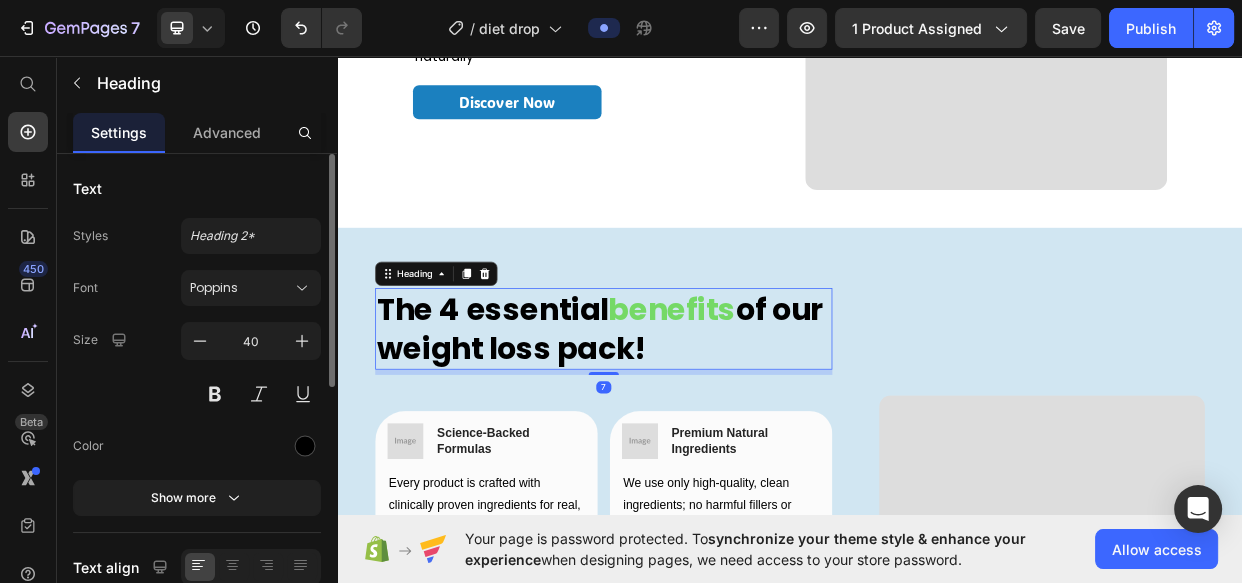 click on "benefits" at bounding box center [780, 394] 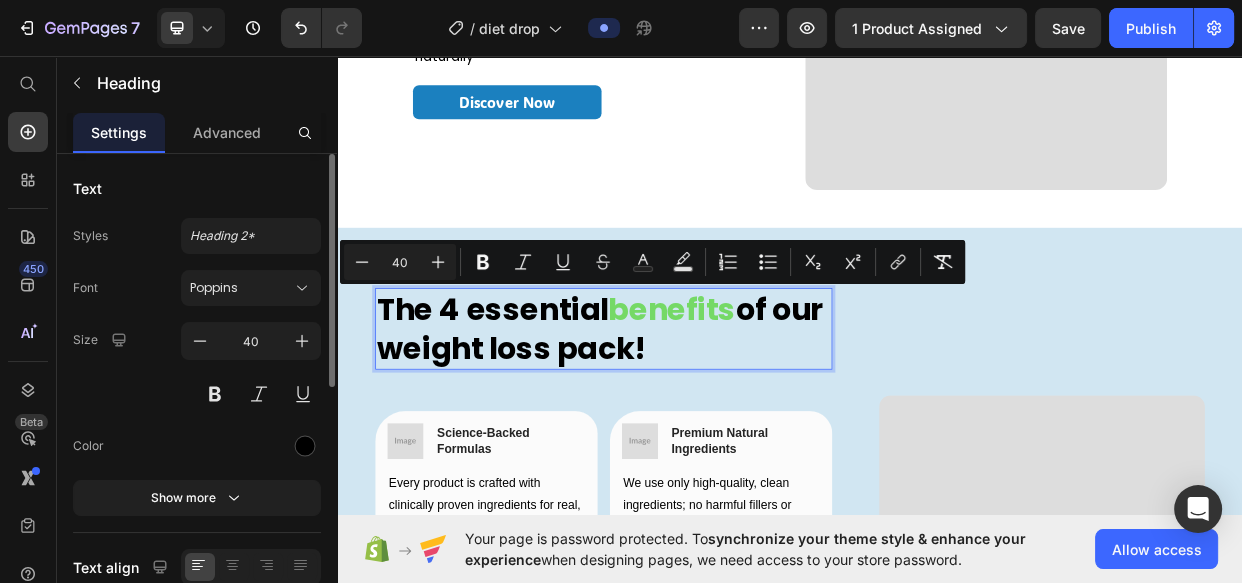 click on "benefits" at bounding box center [780, 394] 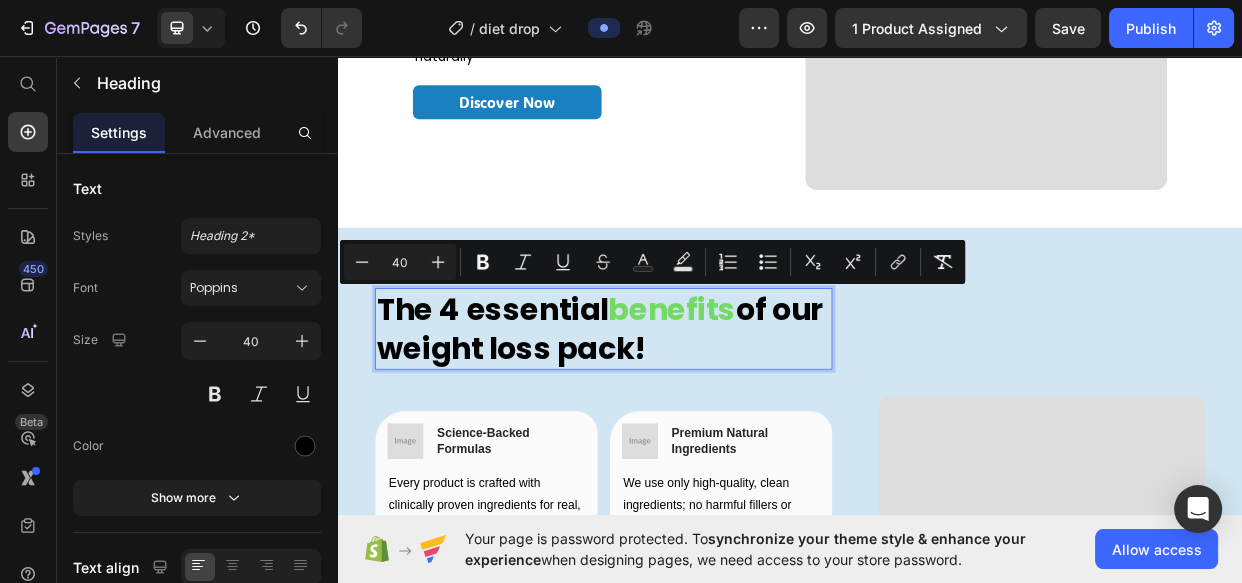 click on "benefits" at bounding box center (780, 394) 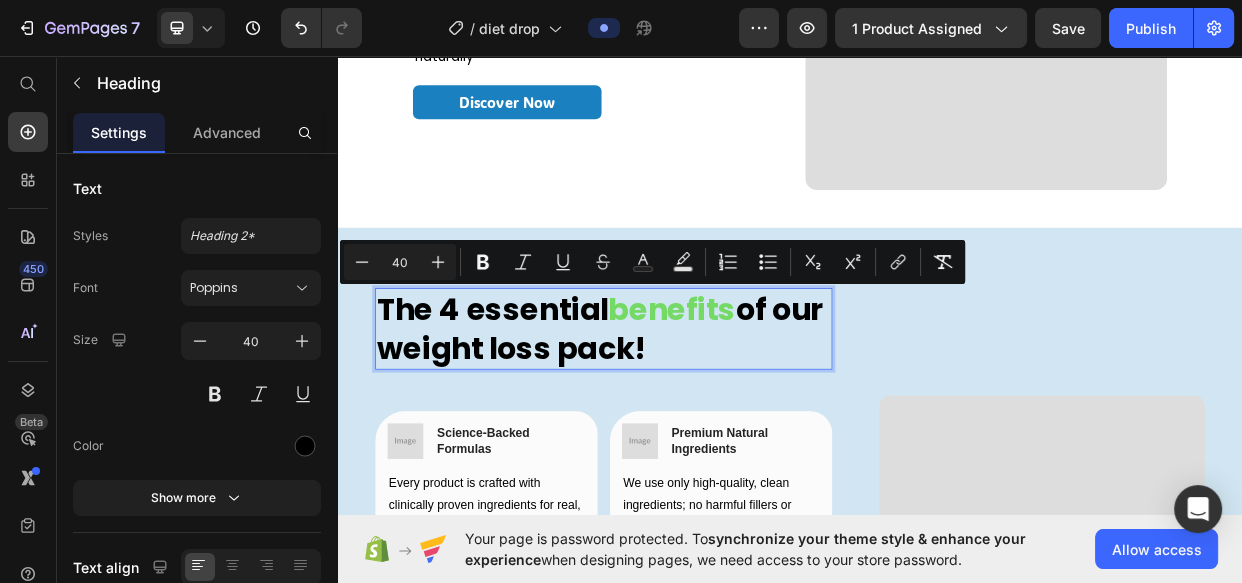 click on "The 4 essential  benefits  of our weight loss pack!" at bounding box center [690, 420] 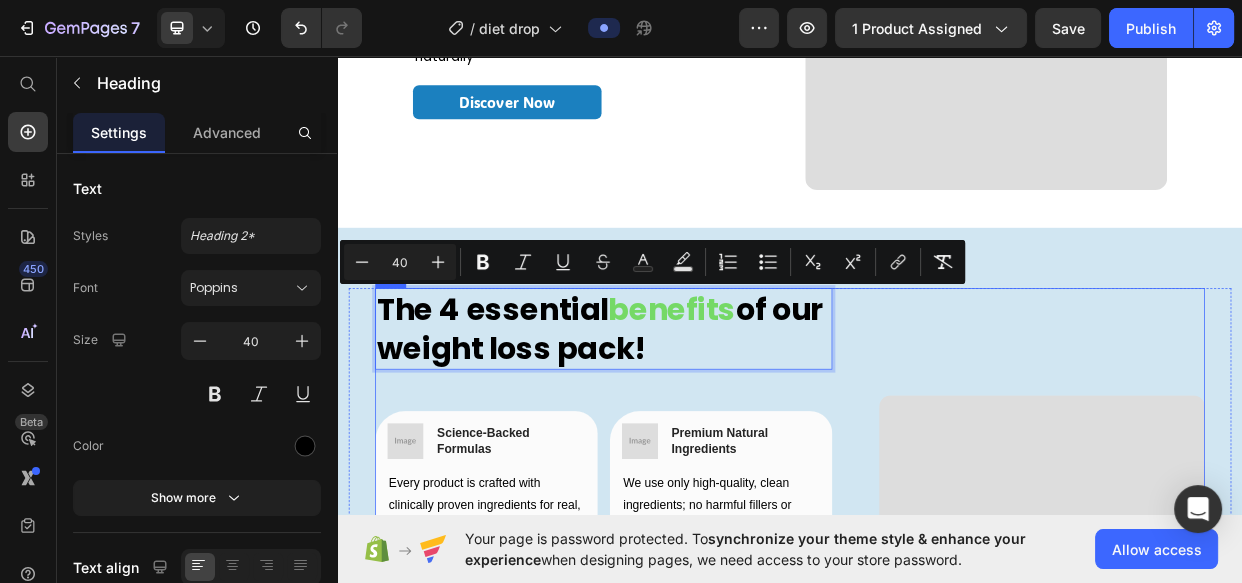 click on "The 4 essential  benefits  of our weight loss pack! Heading   7 Row Image Science-Backed Formulas Heading Row Every product is crafted with clinically proven ingredients for real, noticeable results. No gimmicks; just effective solutions. Text block Row Image Premium Natural Ingredients Heading Row We use only high-quality, clean ingredients; no harmful fillers or artificial additives.  Text block Row Row Image Fast-Acting  & Effective Heading Row Experience visible changes in days, not months. Our formulas work quickly to deliver the transformation you deserve. Text block Row Image Curbs Cravings  Heading Row Helps control appetite and reduce mindless snacking for better diet adherence.   Text block Row Row Get Yours Now Button Image Row" at bounding box center [937, 723] 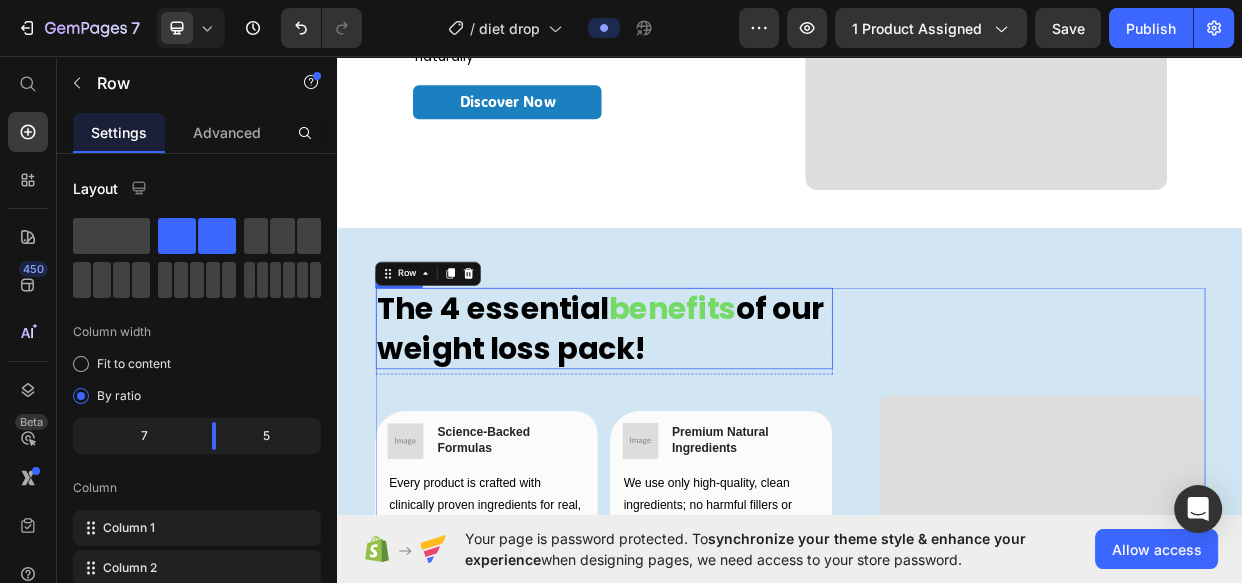 click on "benefits" at bounding box center [780, 394] 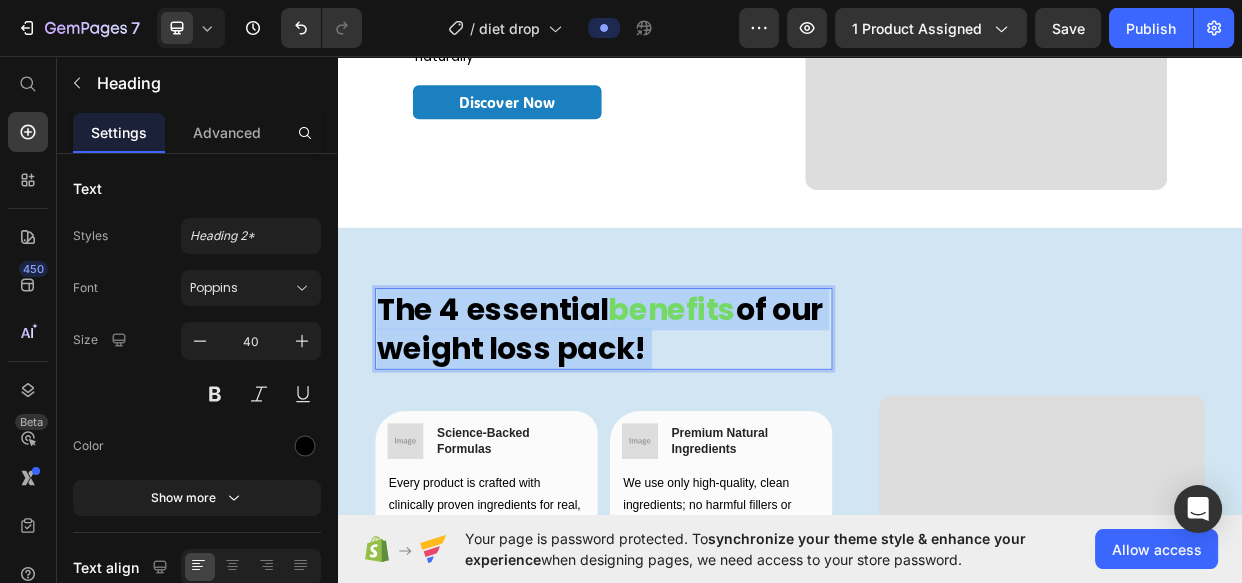 drag, startPoint x: 865, startPoint y: 400, endPoint x: 773, endPoint y: 392, distance: 92.34717 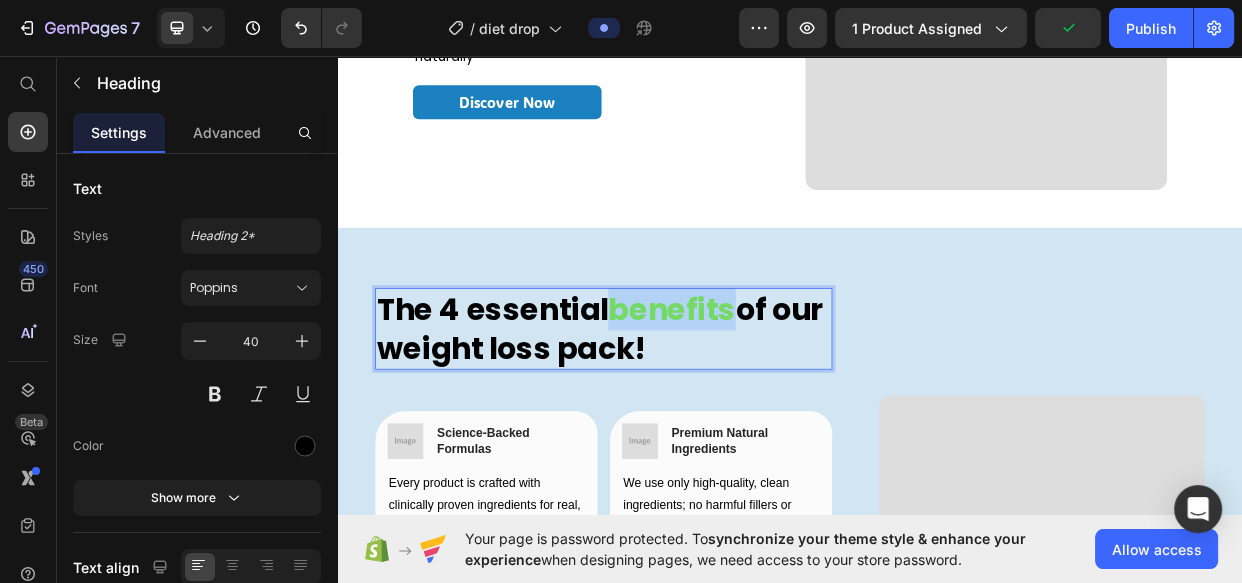 drag, startPoint x: 837, startPoint y: 396, endPoint x: 702, endPoint y: 390, distance: 135.13327 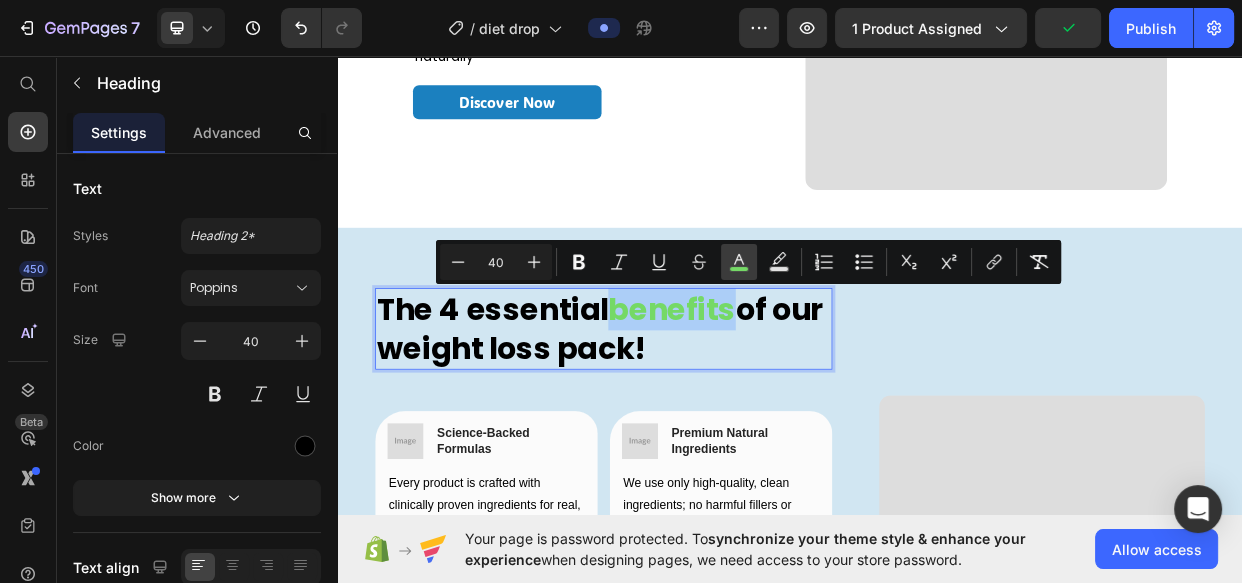 click 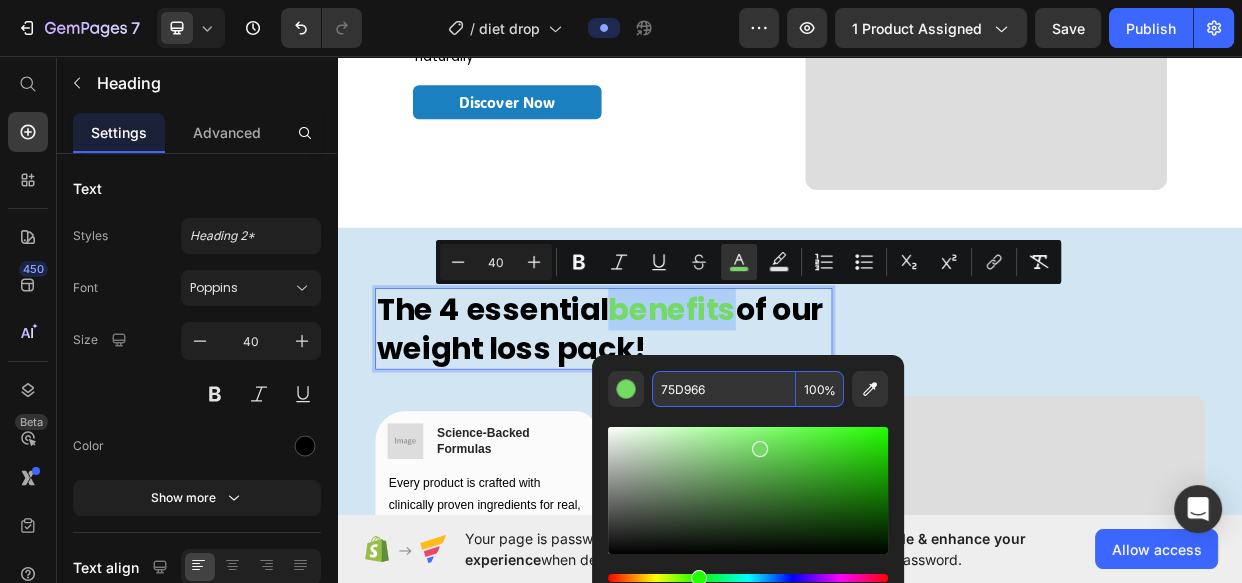 click on "75D966" at bounding box center [724, 389] 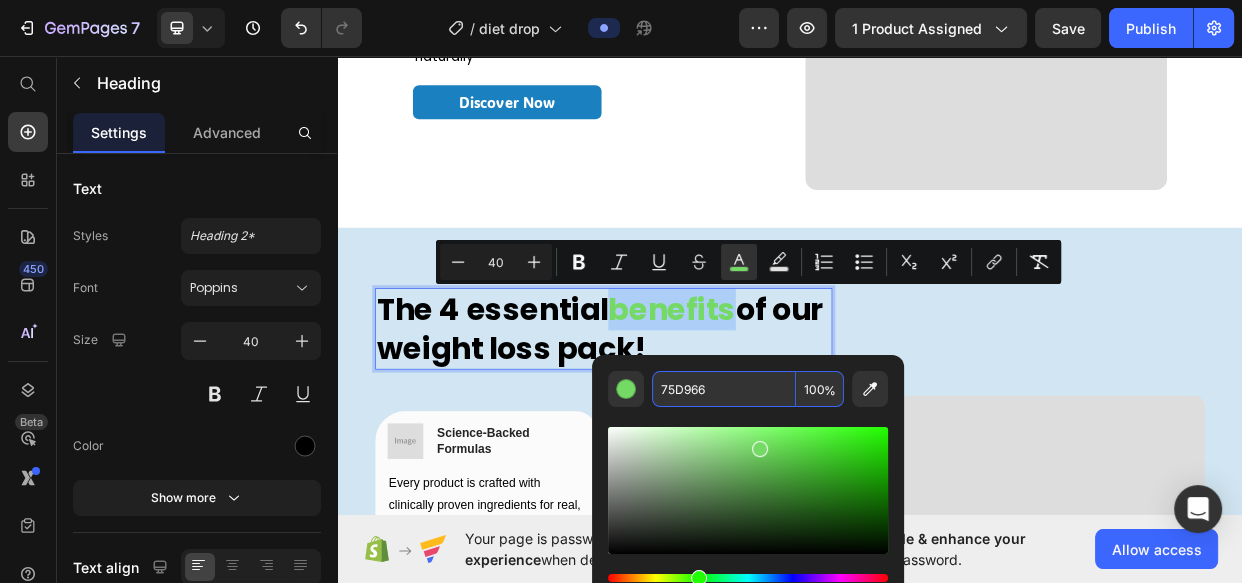 paste on "#1B80BF" 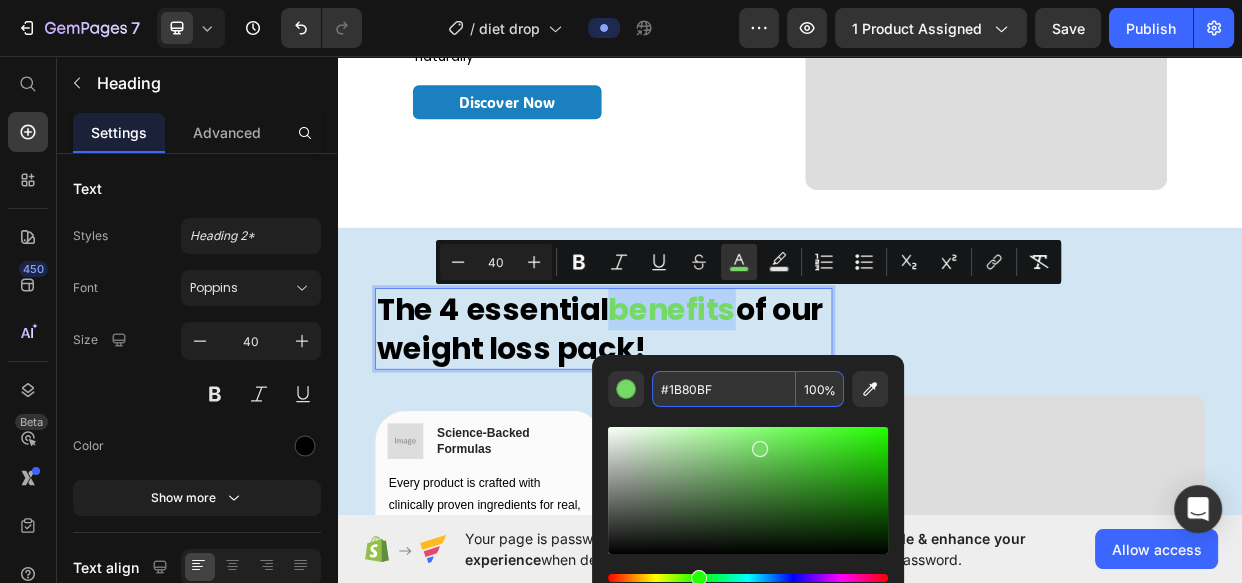 type on "1B80BF" 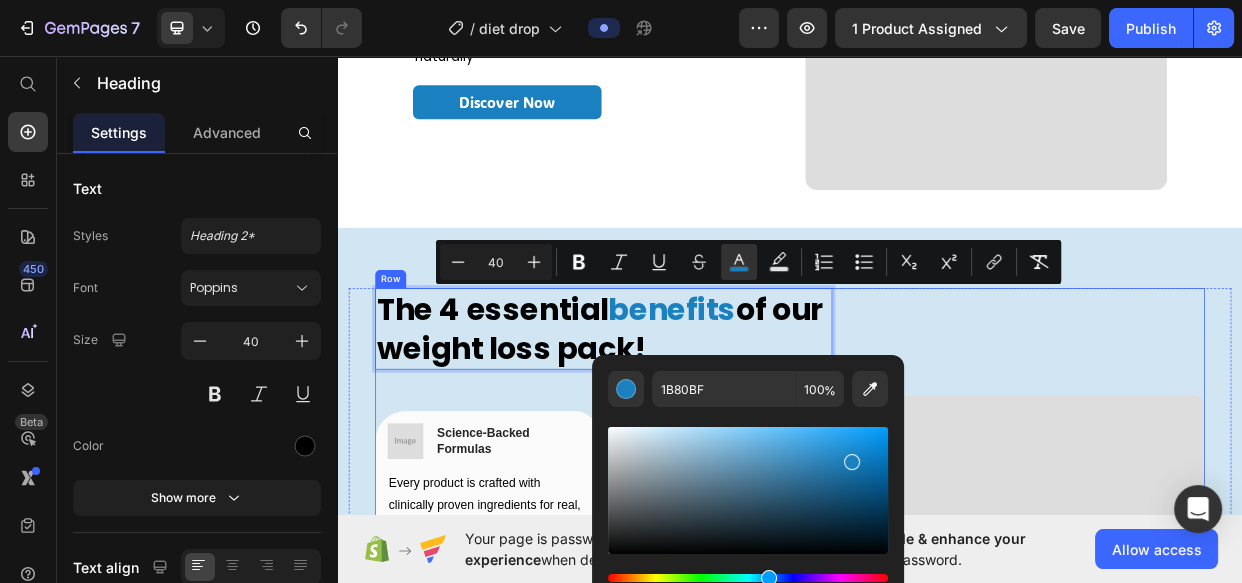 click on "Image" at bounding box center [1271, 723] 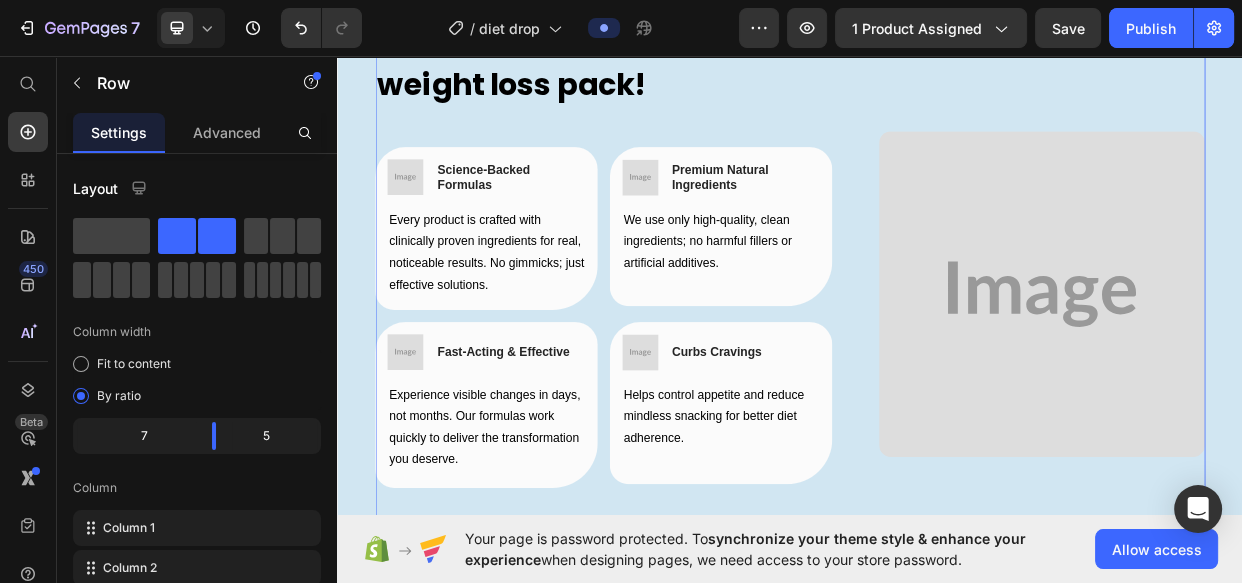 scroll, scrollTop: 1818, scrollLeft: 0, axis: vertical 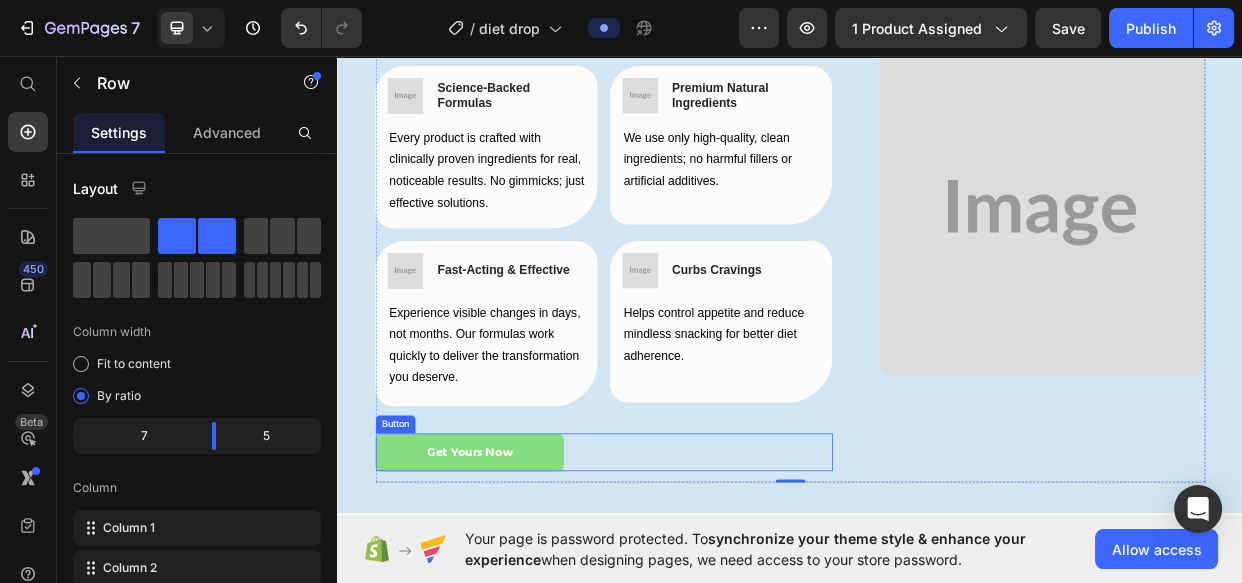 click on "Get Yours Now" at bounding box center (512, 584) 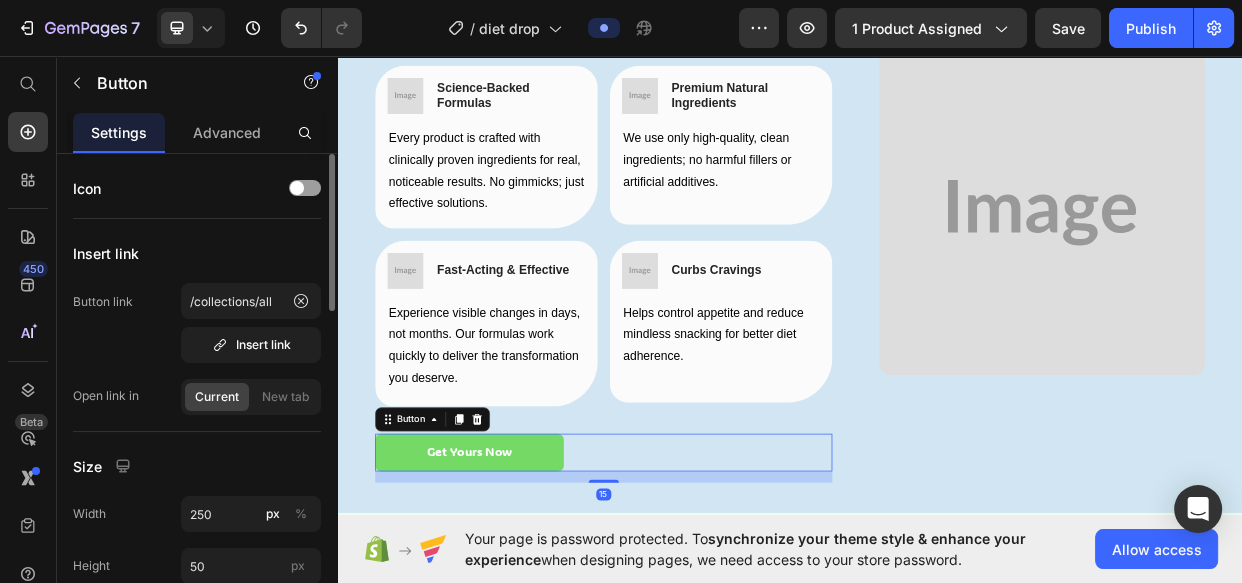 scroll, scrollTop: 545, scrollLeft: 0, axis: vertical 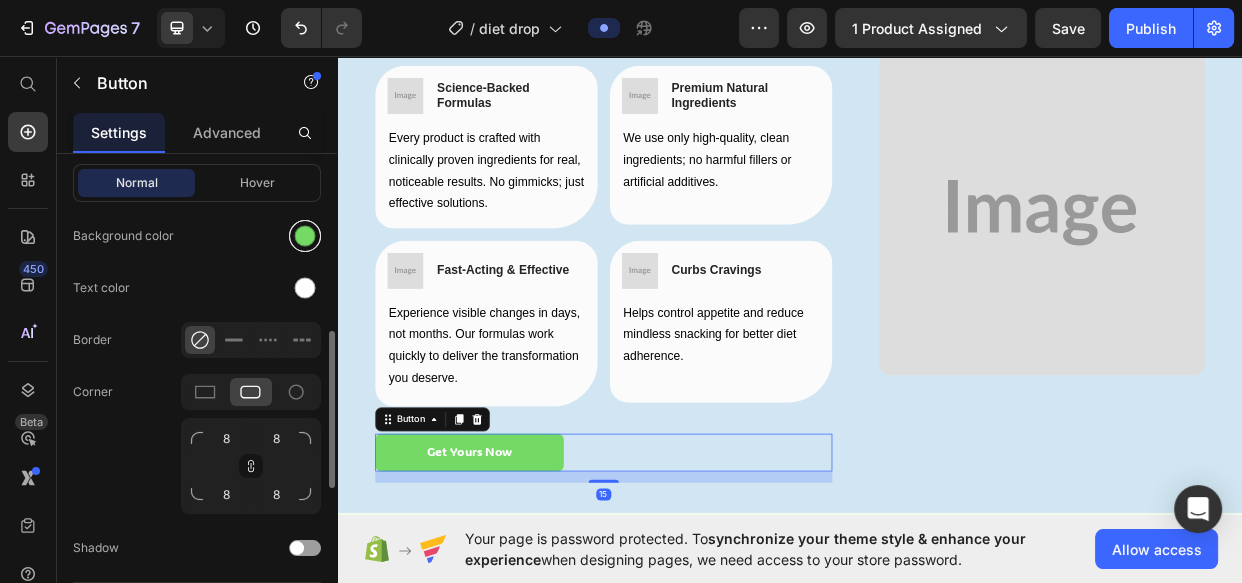 click at bounding box center [305, 236] 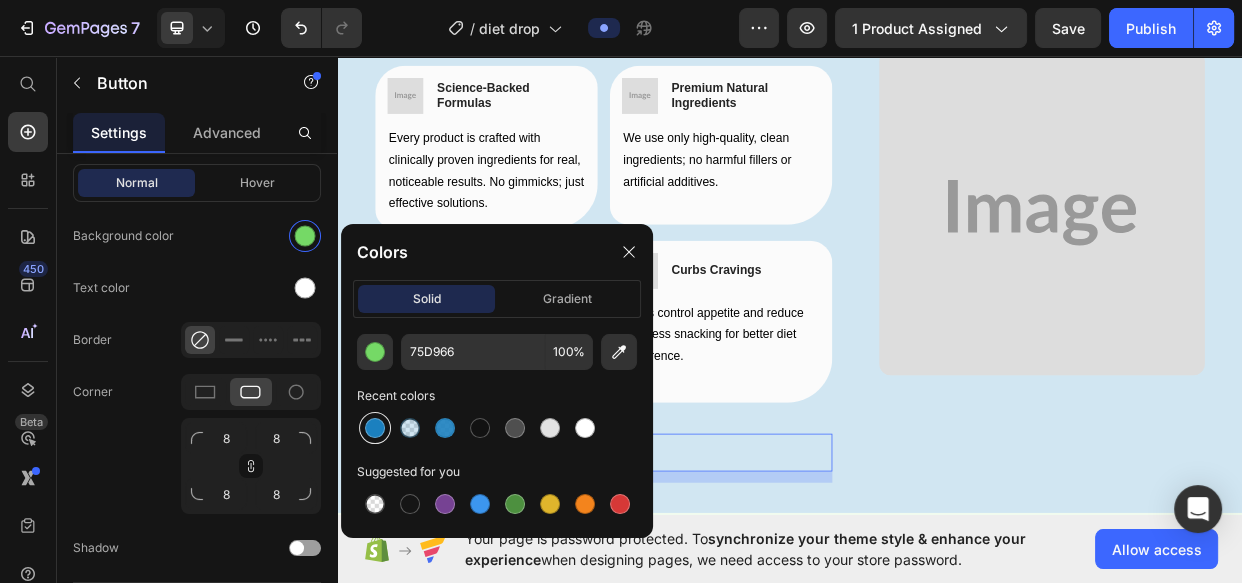 click at bounding box center (375, 428) 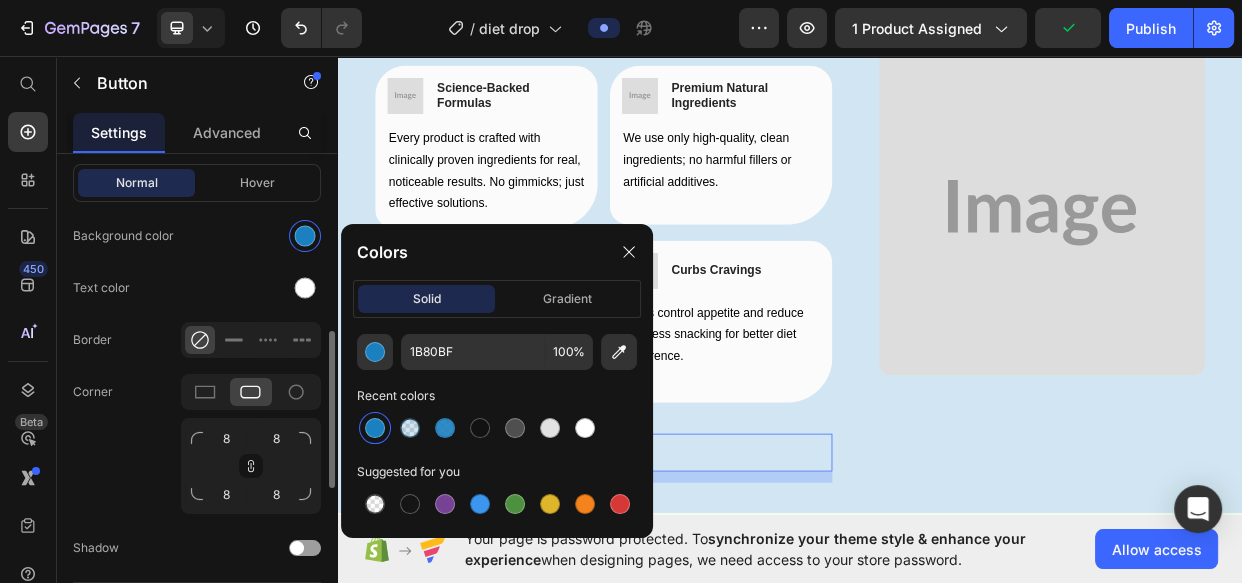 click on "Hover" at bounding box center (257, 183) 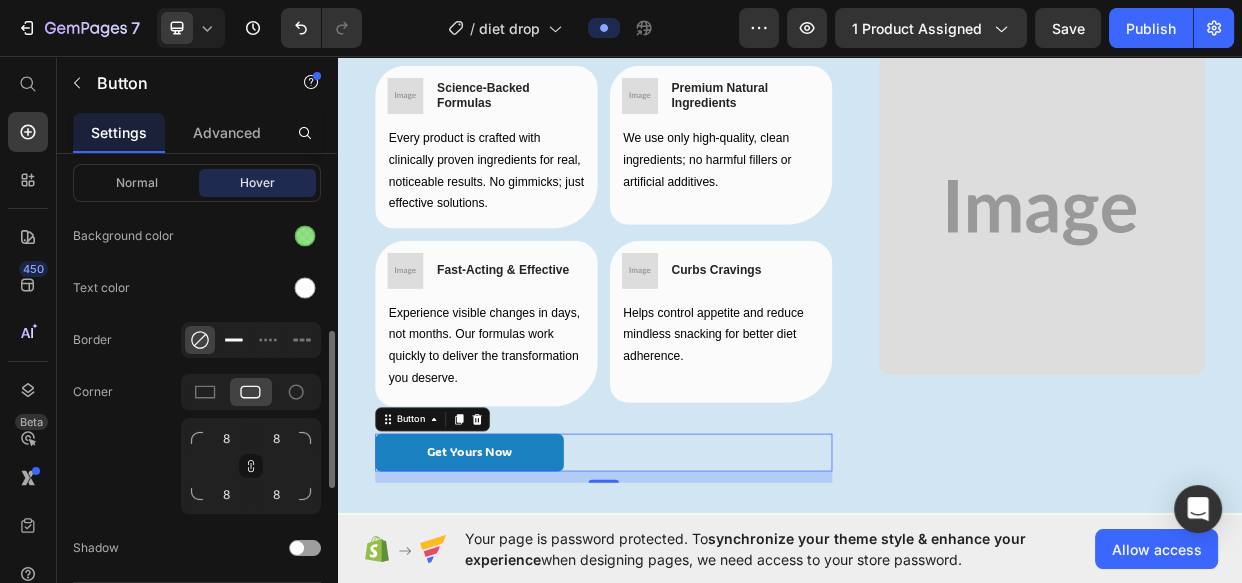 click 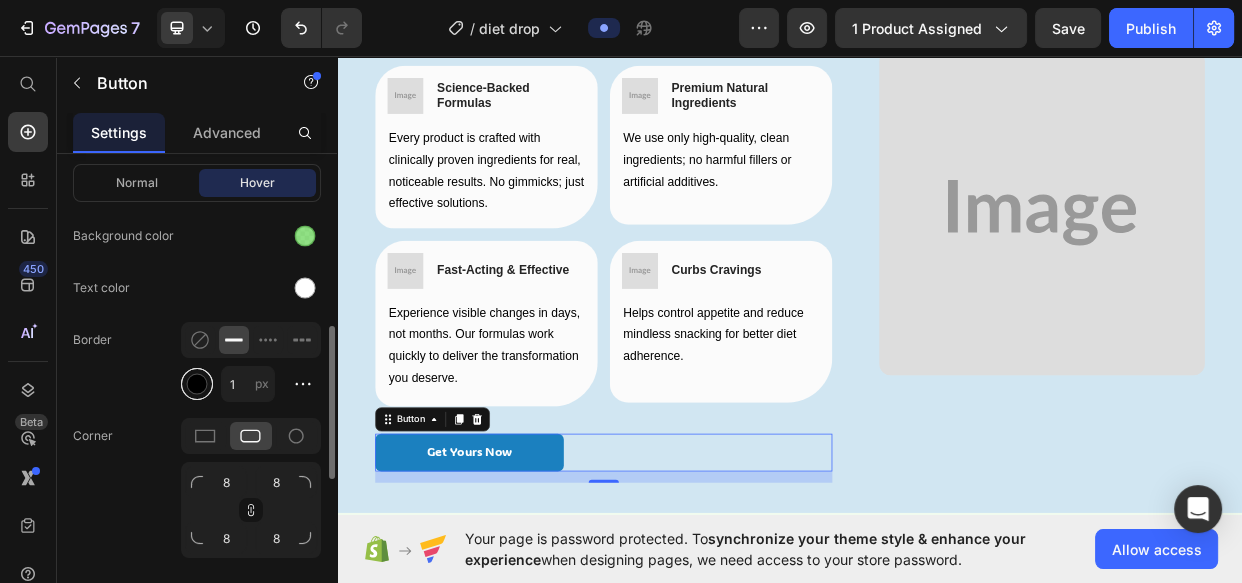 click at bounding box center [197, 384] 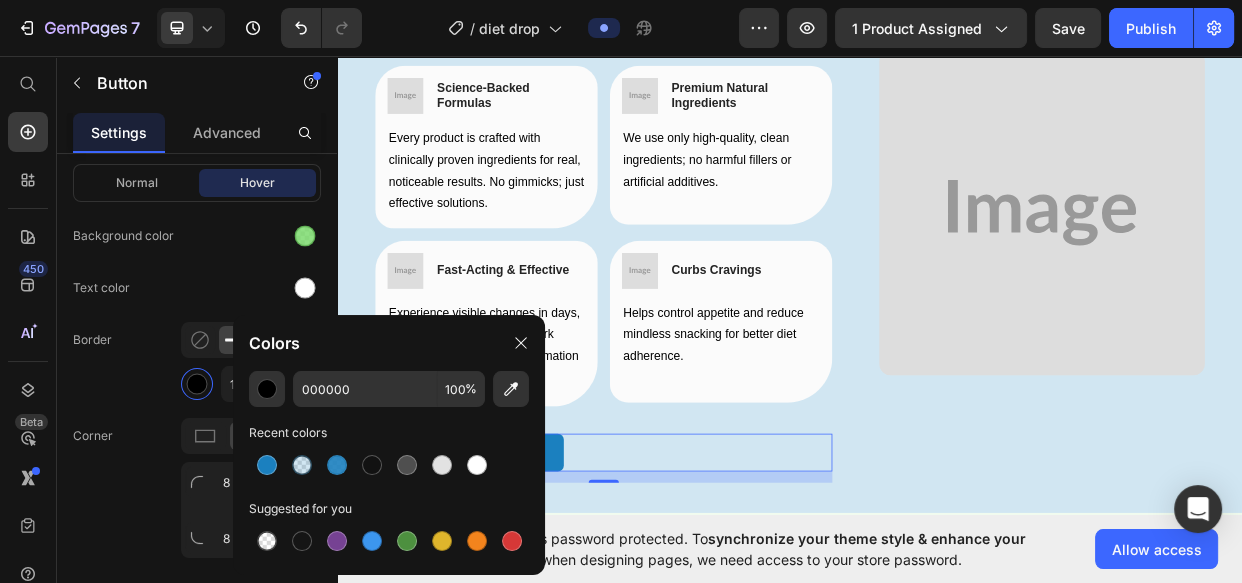 click at bounding box center [267, 465] 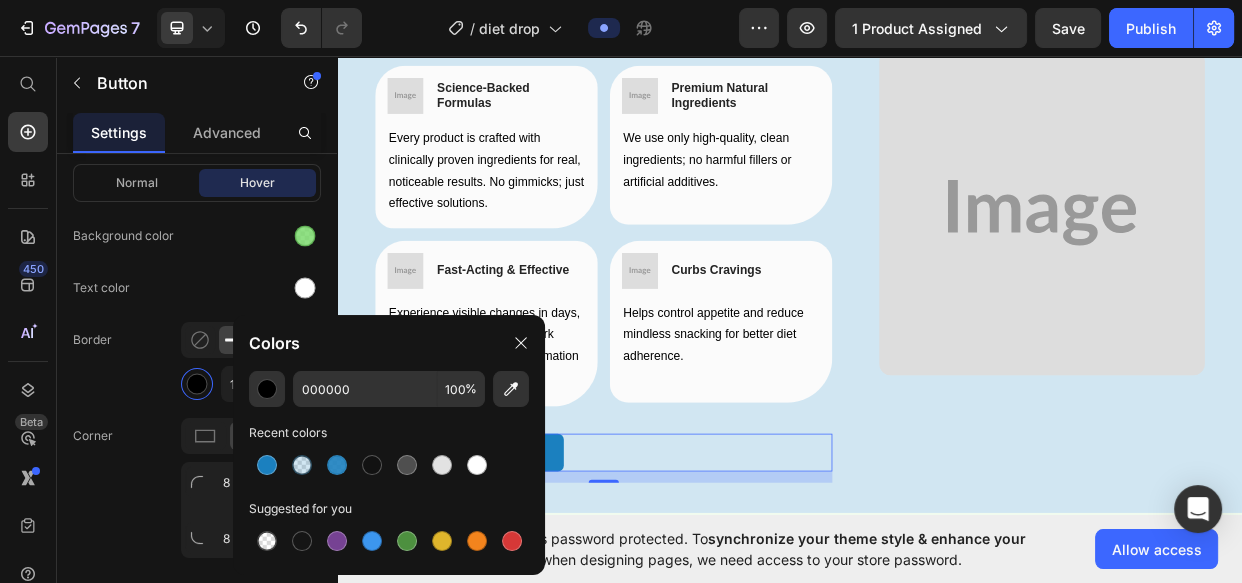 type on "1B80BF" 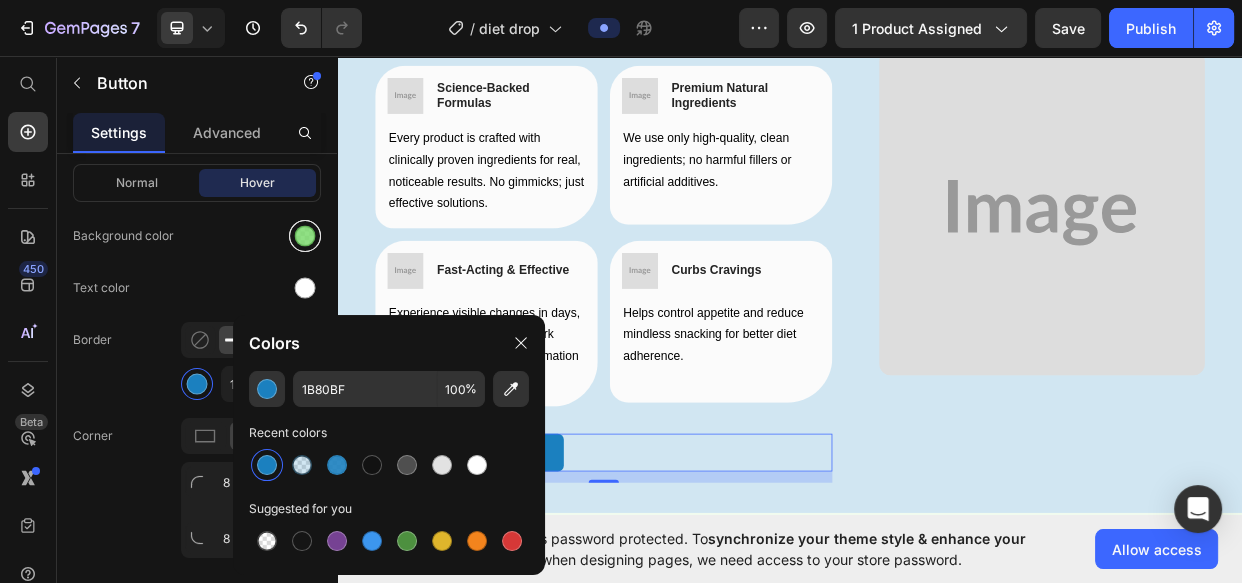 click at bounding box center [305, 236] 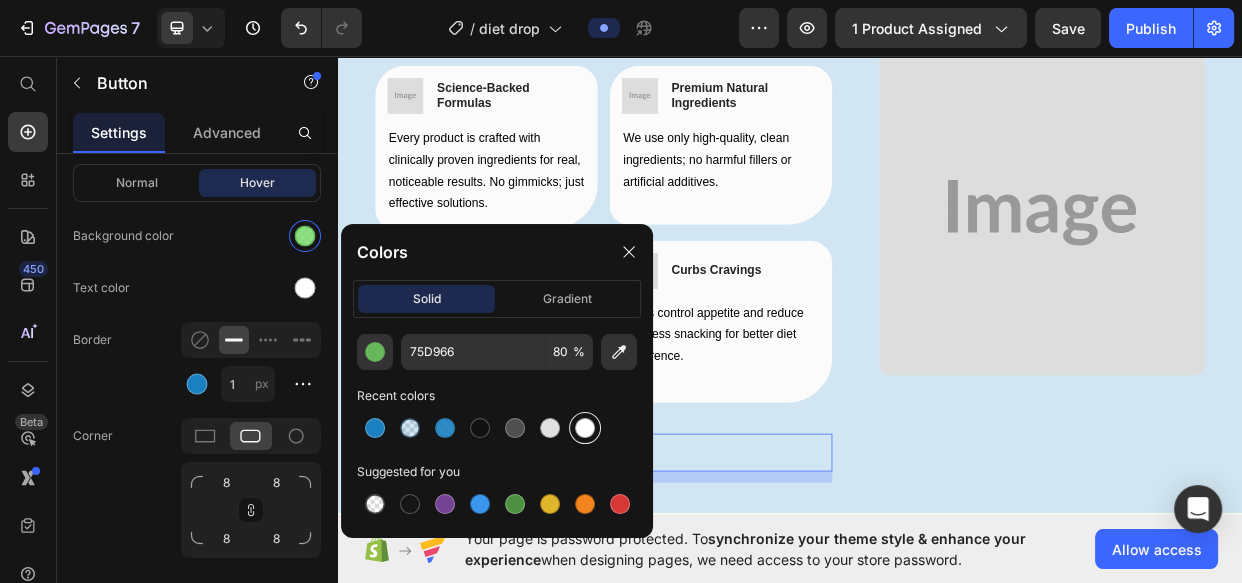 click at bounding box center [585, 428] 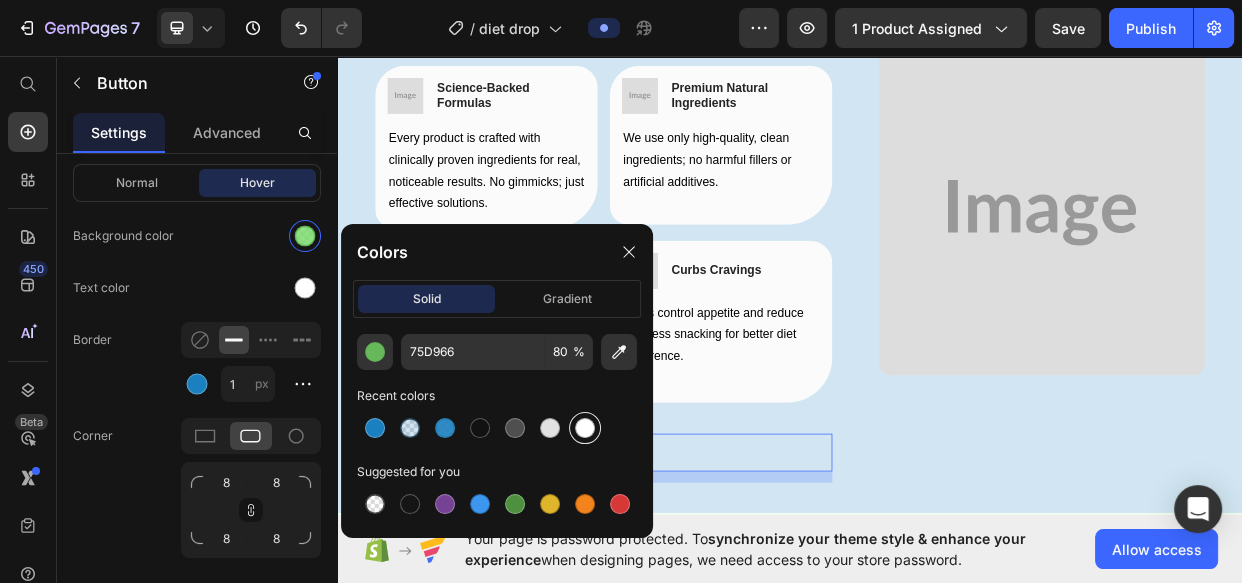 type on "FFFFFF" 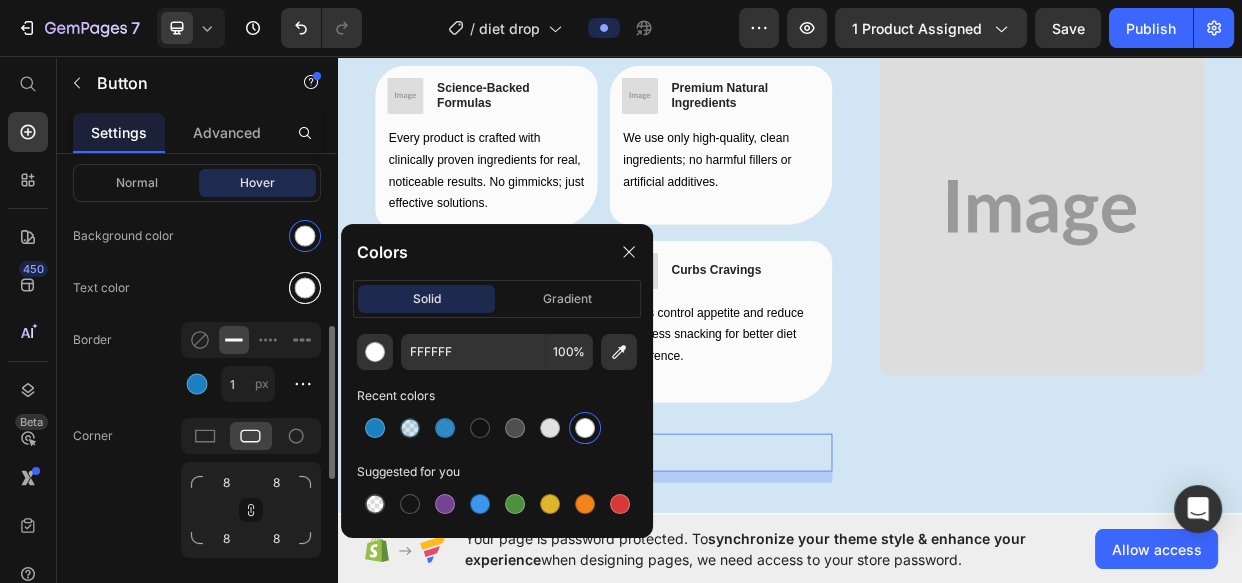 click at bounding box center (305, 288) 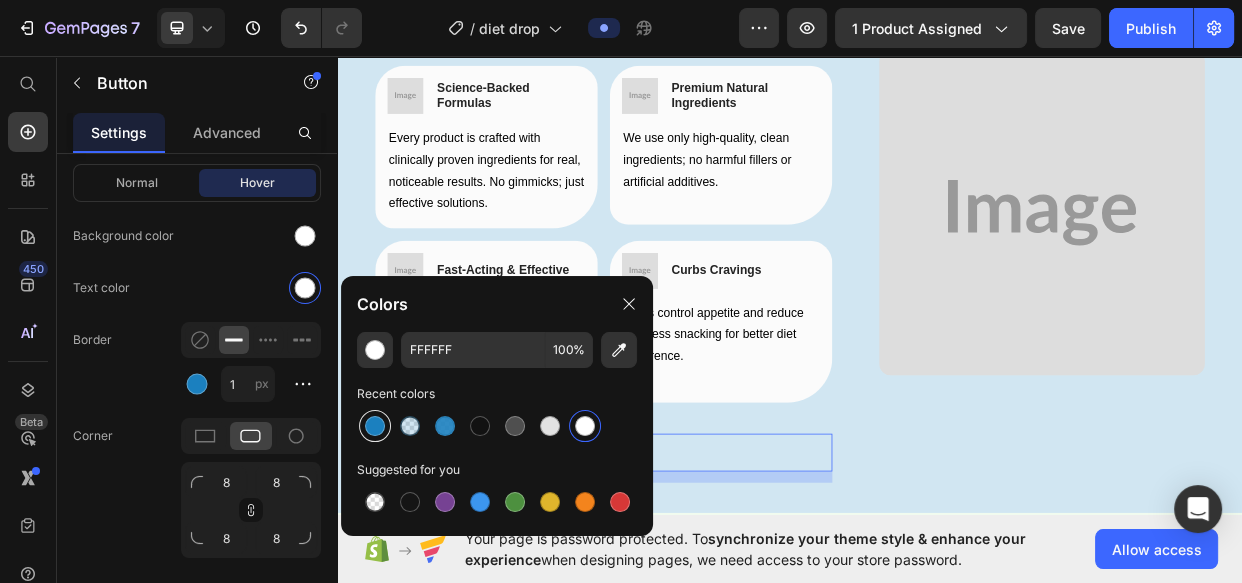 click at bounding box center [375, 426] 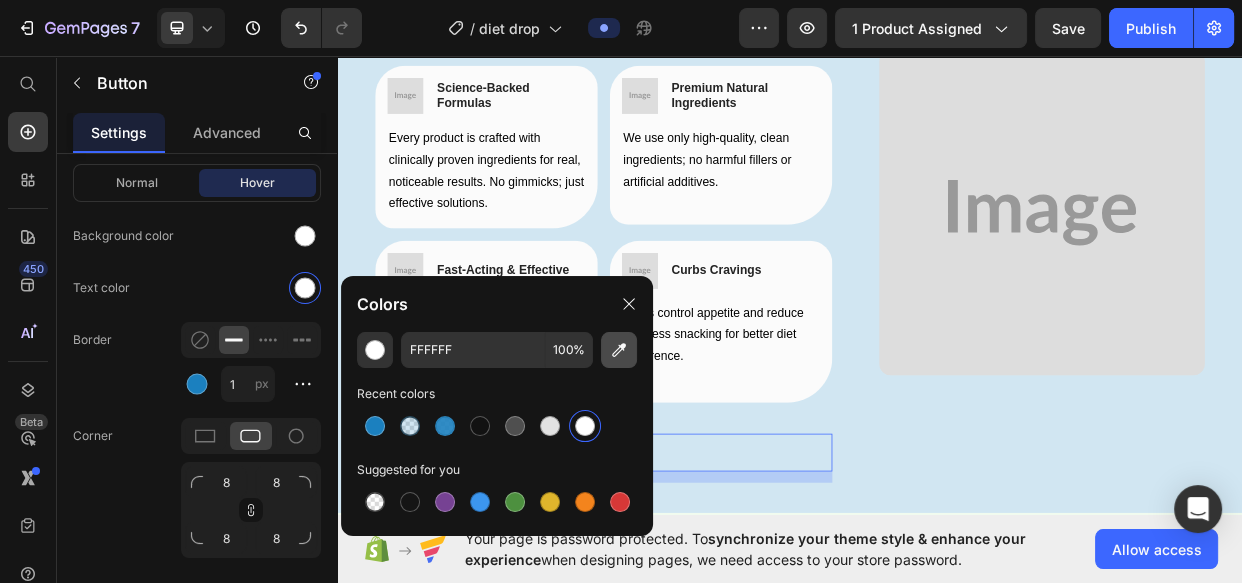 type on "1B80BF" 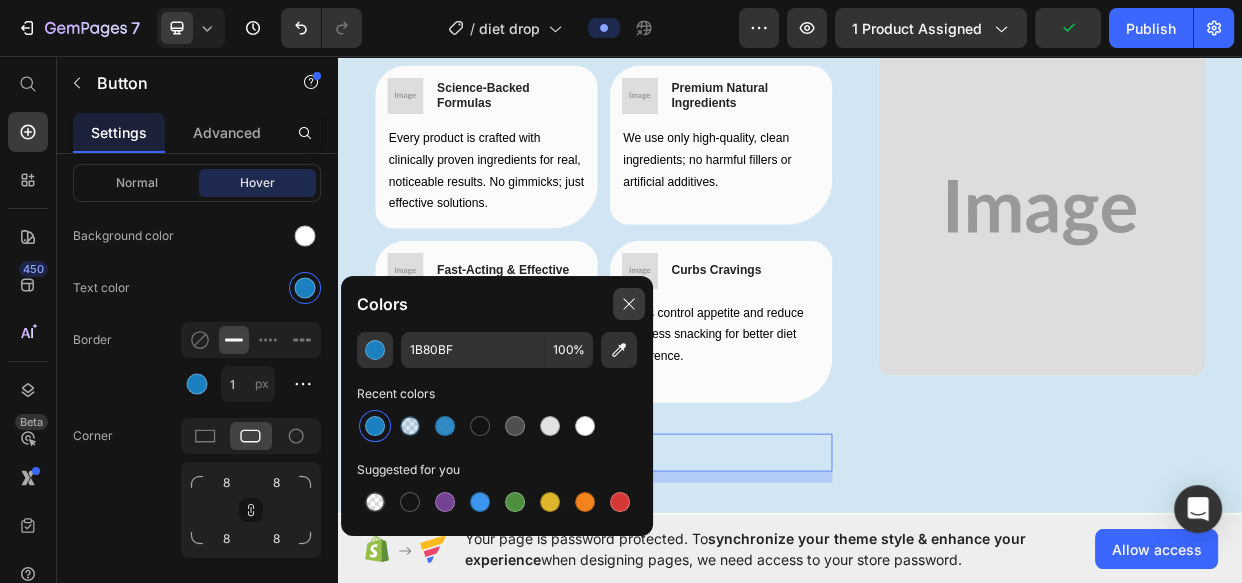 click at bounding box center (629, 304) 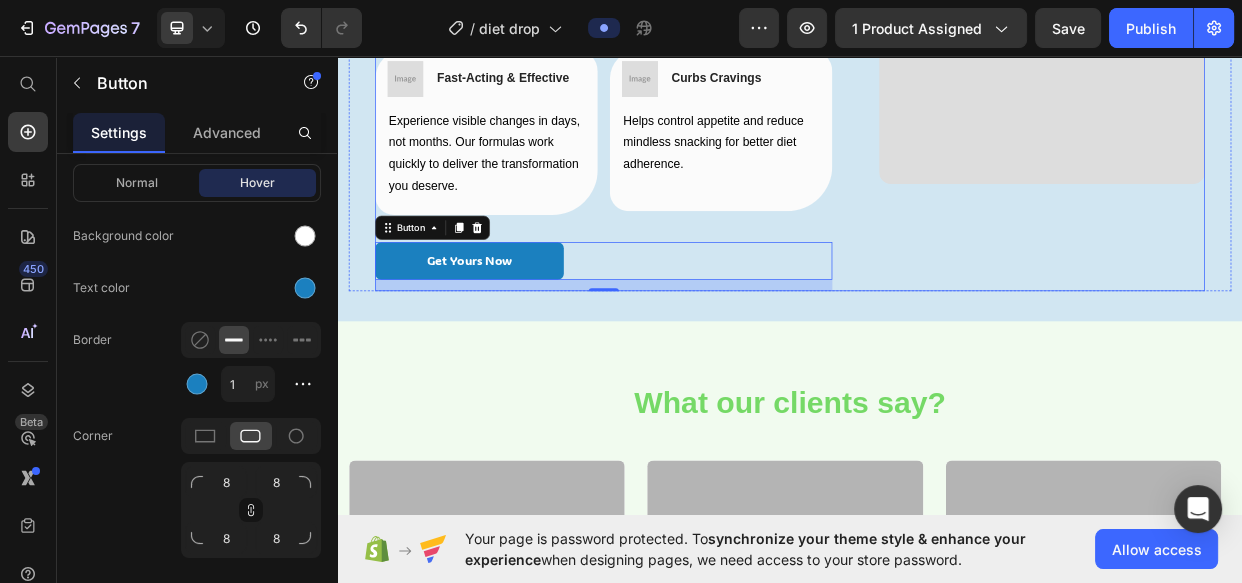 scroll, scrollTop: 2272, scrollLeft: 0, axis: vertical 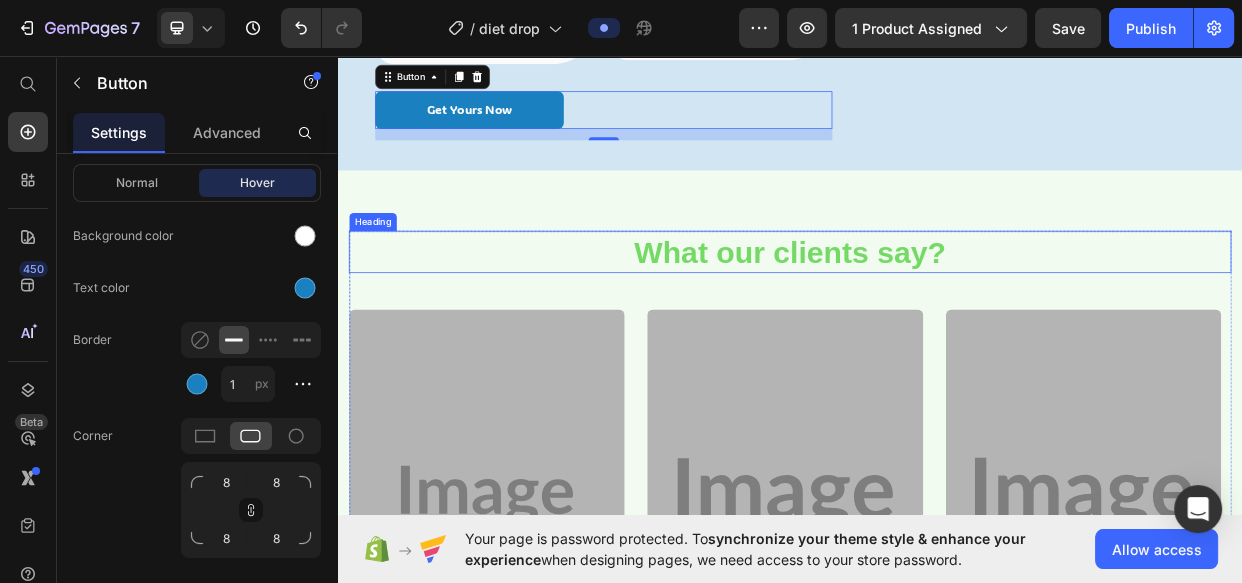 click on "What our clients say?" at bounding box center [937, 318] 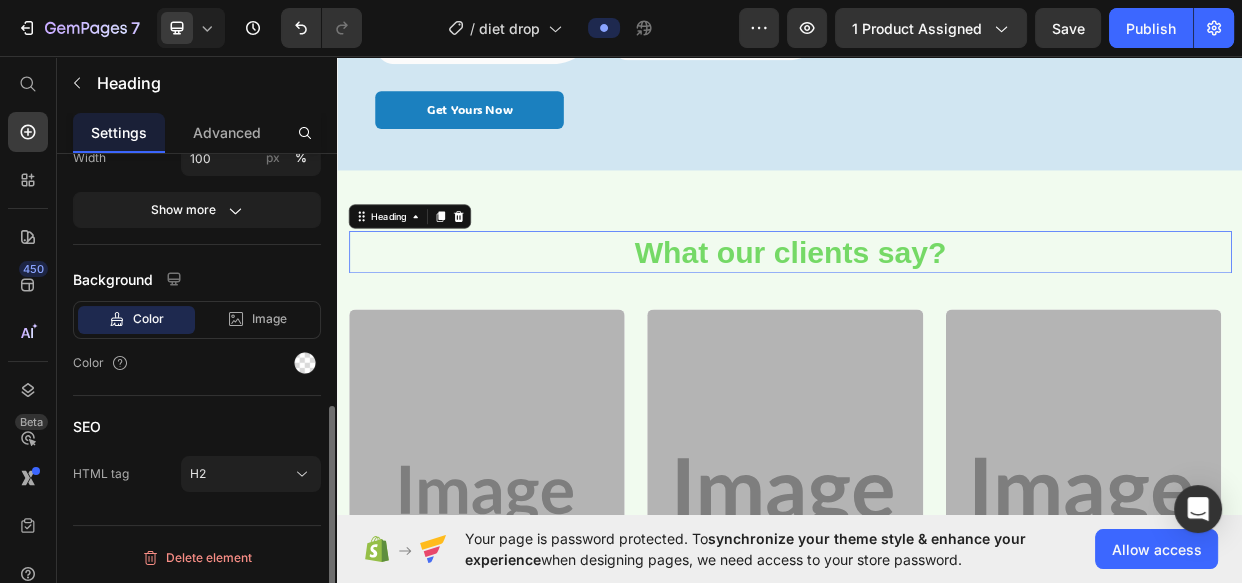 scroll, scrollTop: 0, scrollLeft: 0, axis: both 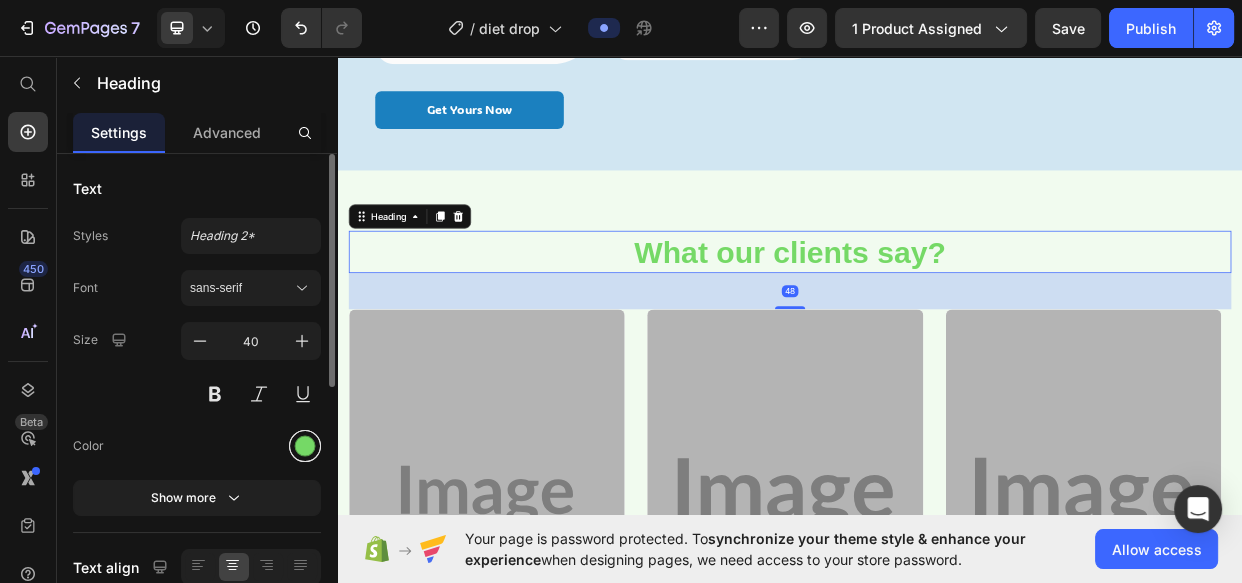 click at bounding box center [305, 446] 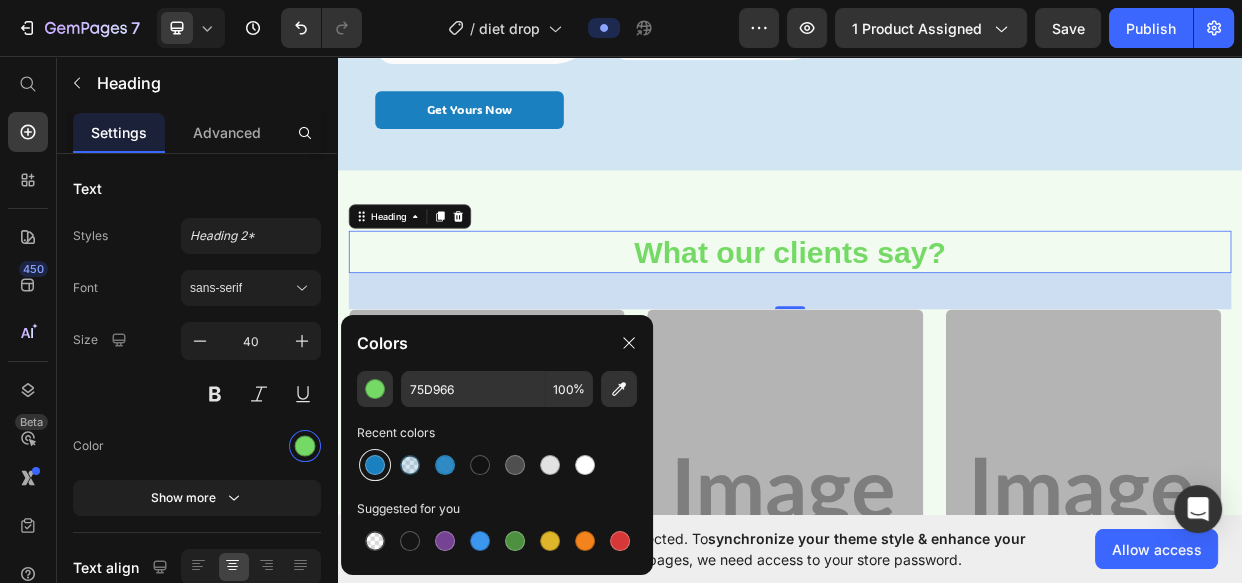 click at bounding box center (375, 465) 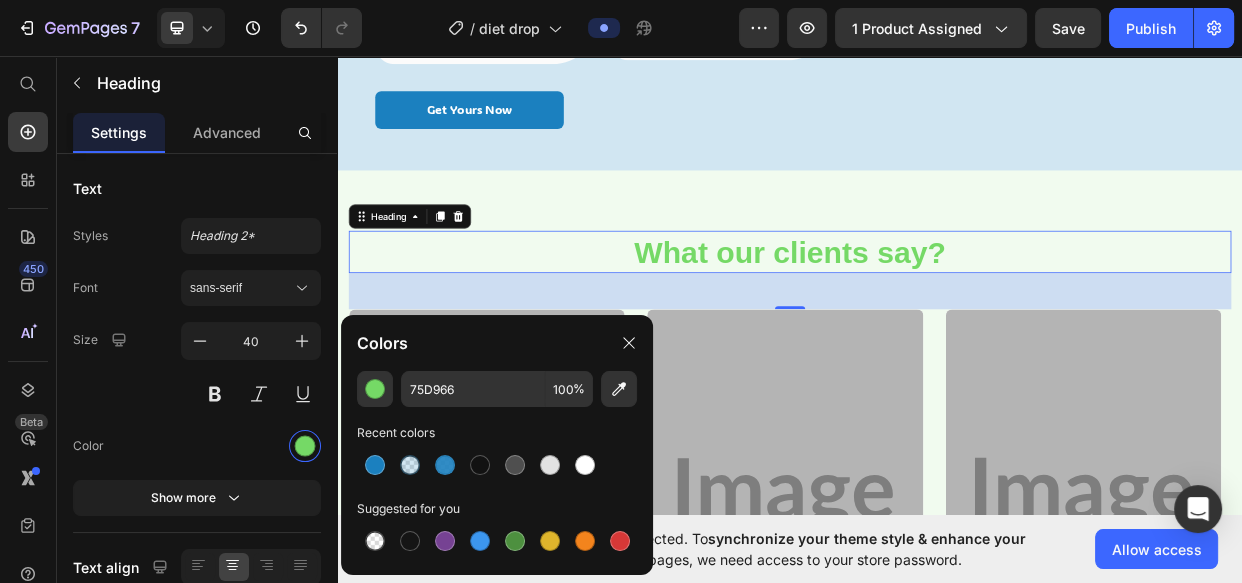 type on "1B80BF" 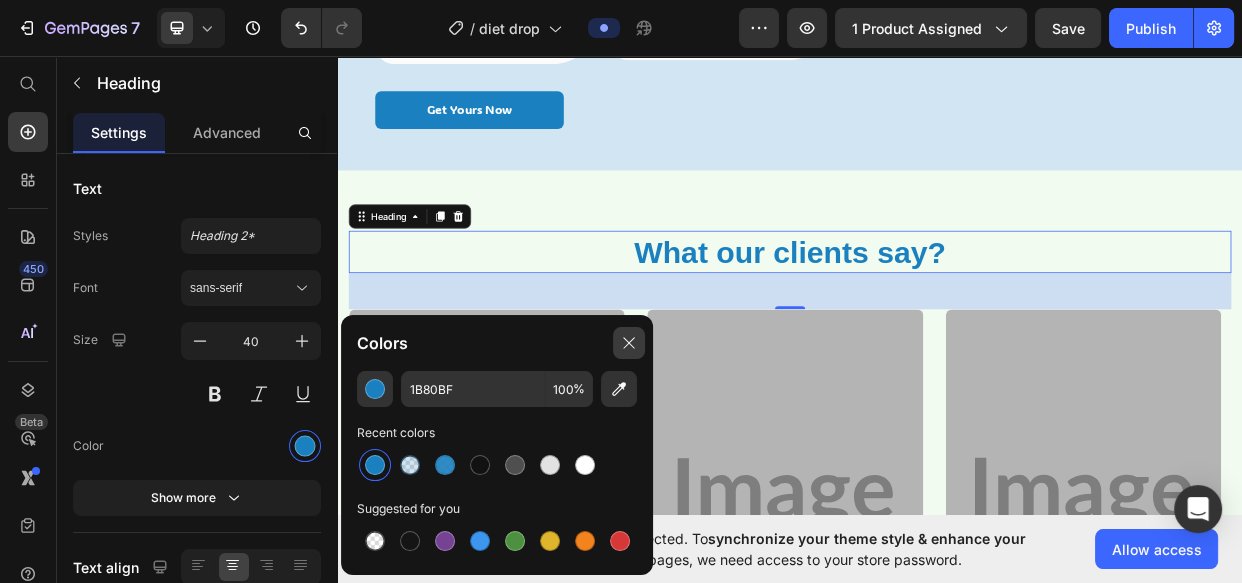 click 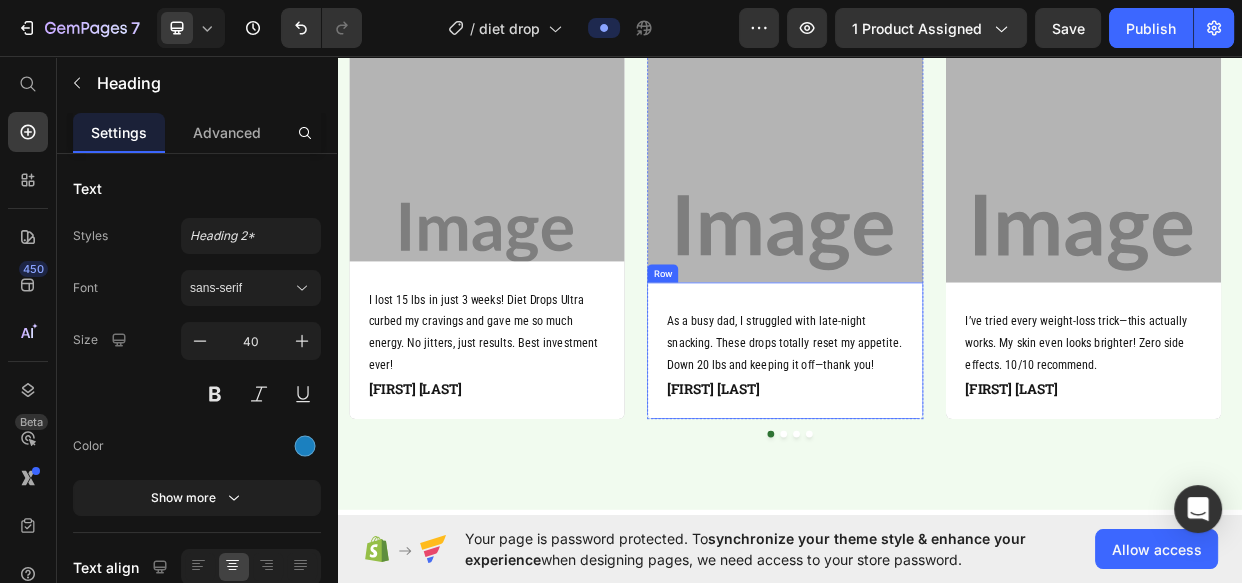 scroll, scrollTop: 2727, scrollLeft: 0, axis: vertical 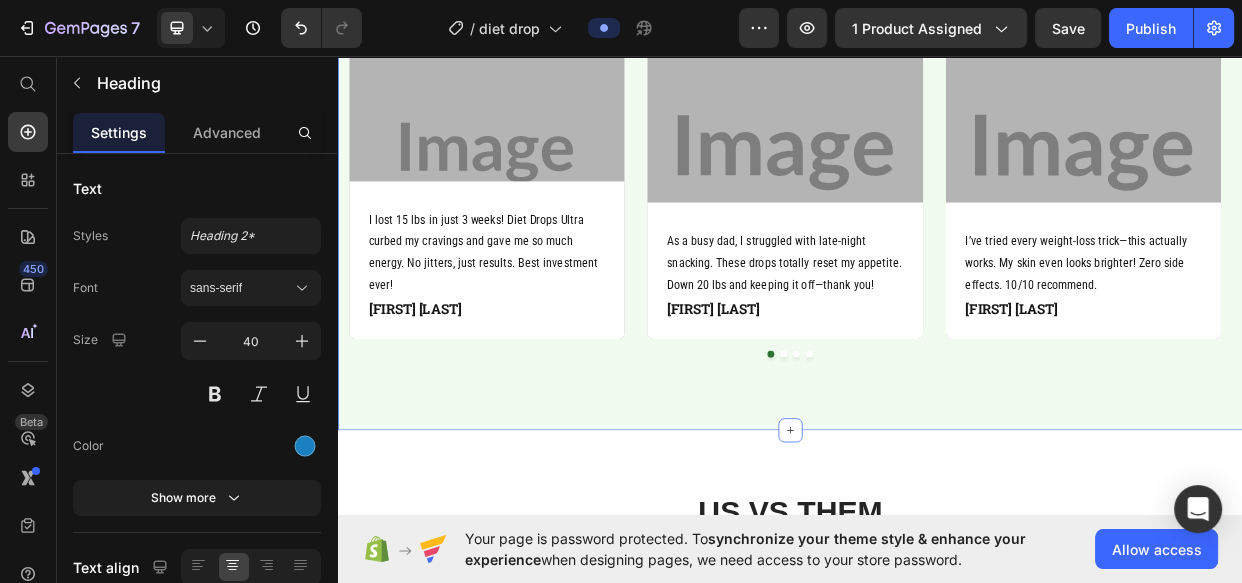 click on "What our clients say? Heading   48 I lost 15 lbs in just 3 weeks! [PRODUCT] curbed my cravings and gave me so much energy. No jitters, just results. Best investment ever! Text block [FIRST] [LAST]. Text block Row Hero Banner As a busy dad, I struggled with late-night snacking. These drops totally reset my appetite. Down 20 lbs and keeping it off—thank you! Text block [FIRST] [LAST]. Text block Row Hero Banner I’ve tried every weight-loss trick—this actually works. My skin even looks brighter! Zero side effects. 10/10 recommend. Text block [FIRST] [LAST]. Text block Row Hero Banner My doctor was shocked by my bloodwork improvement. [PRODUCT] helped me drop 25 lbs and keep my sugar levels stable. Life-changer! Text block [FIRST] [LAST]. Text block Row Hero Banner Carousel Row Section 5" at bounding box center (937, 154) 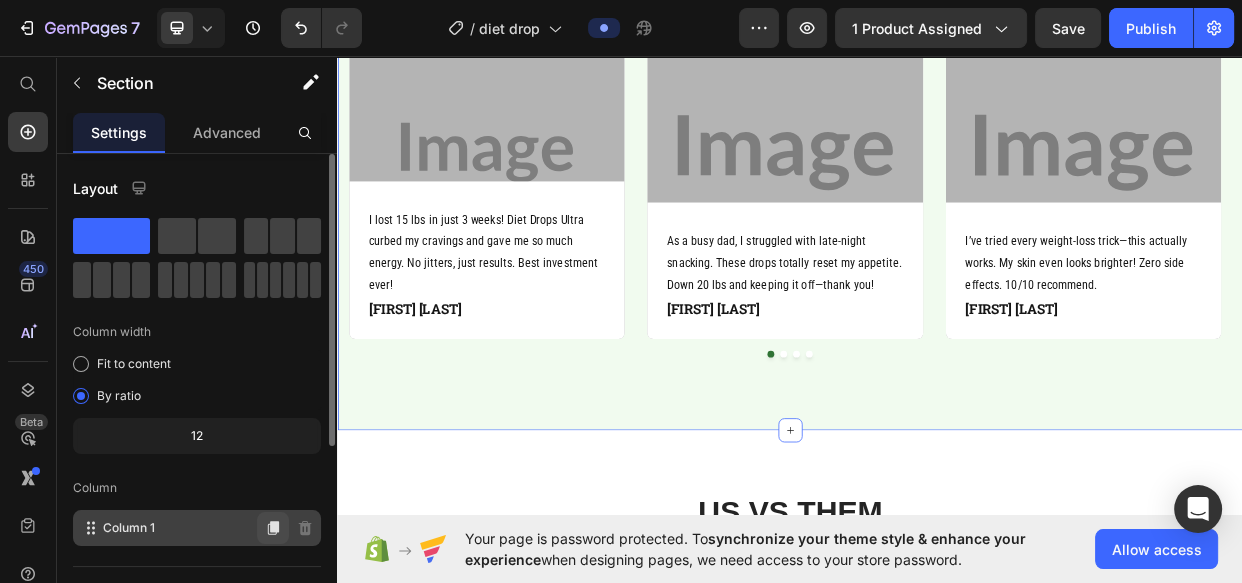 scroll, scrollTop: 321, scrollLeft: 0, axis: vertical 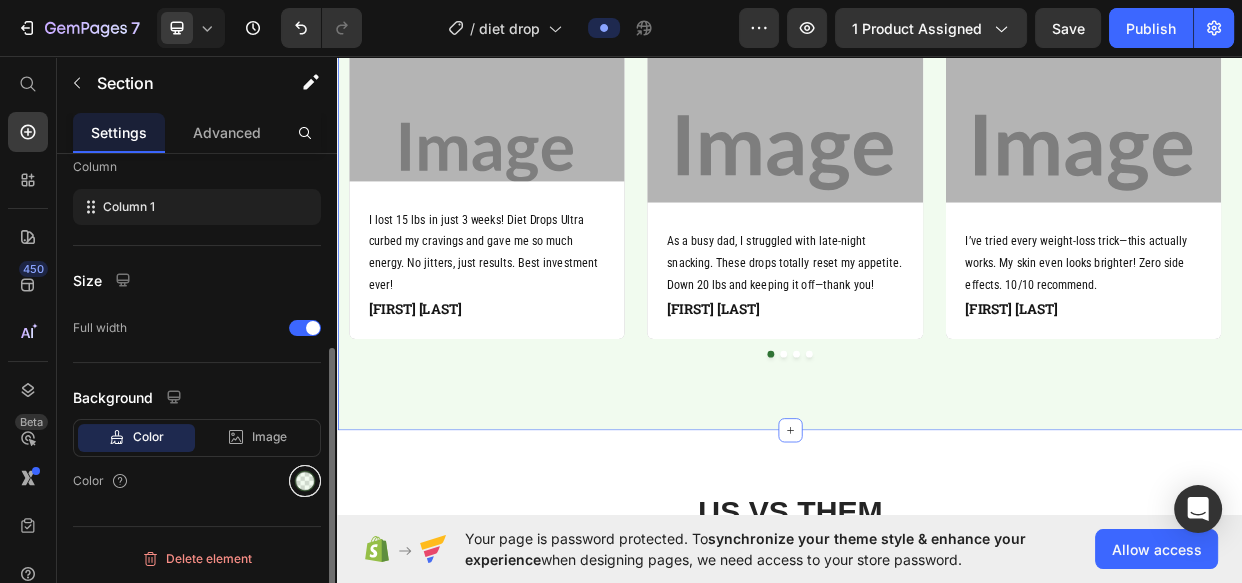 click at bounding box center (305, 481) 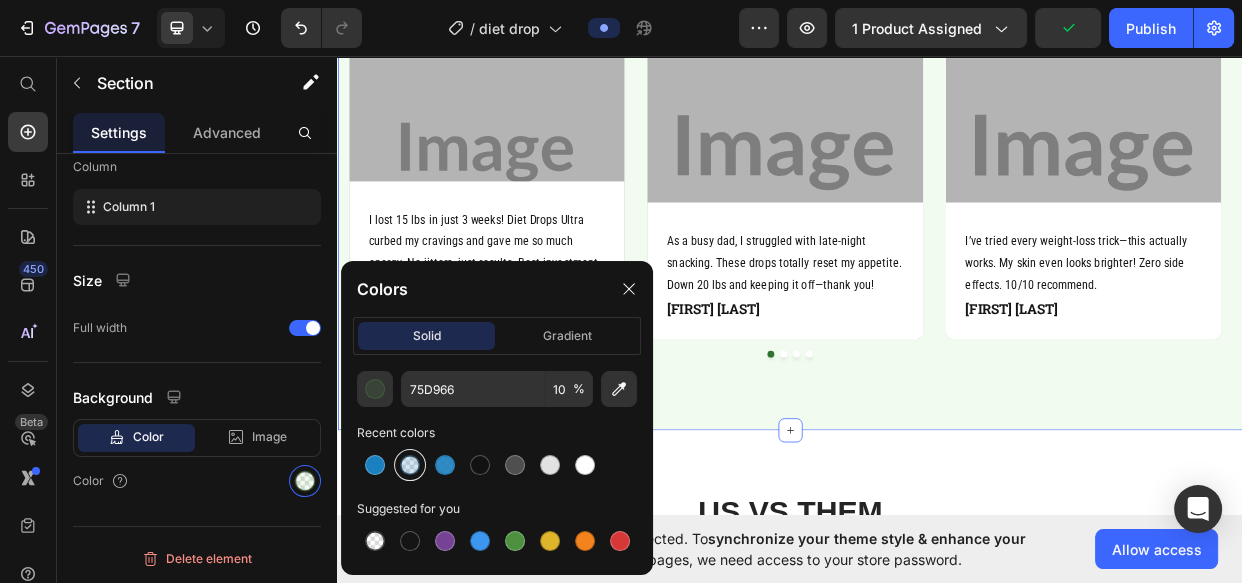 click at bounding box center (410, 465) 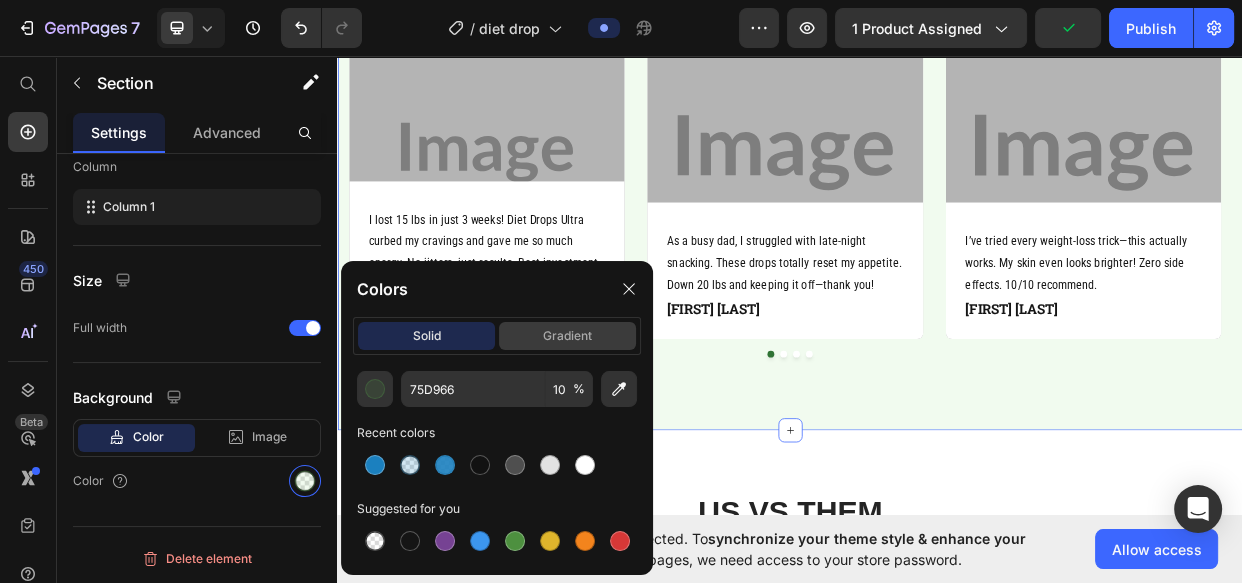 type on "1B80BF" 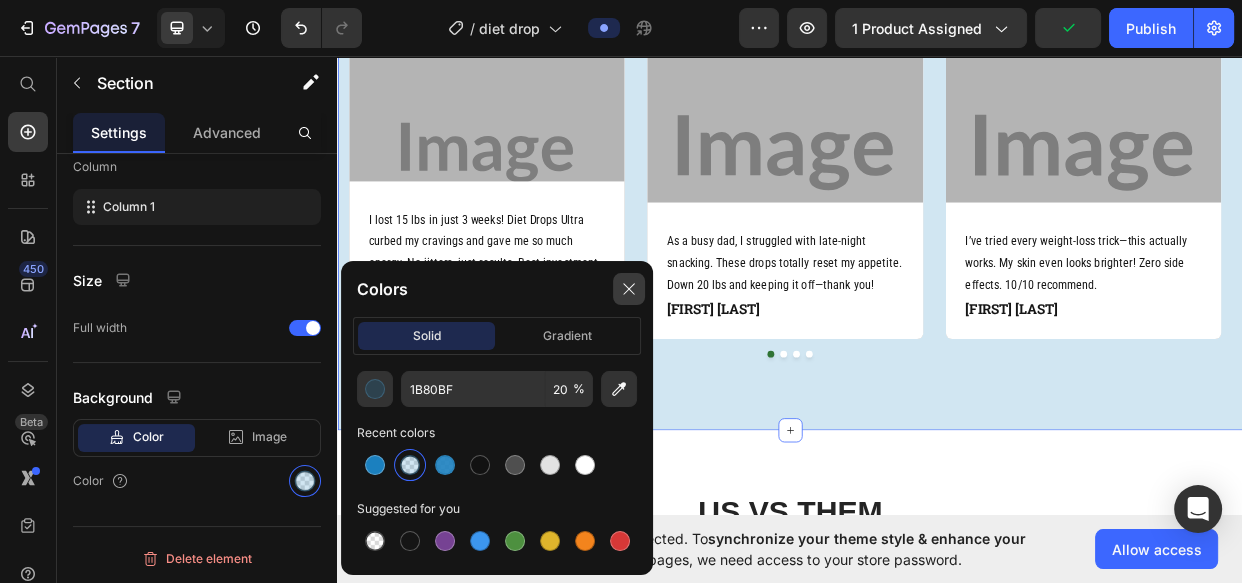 click 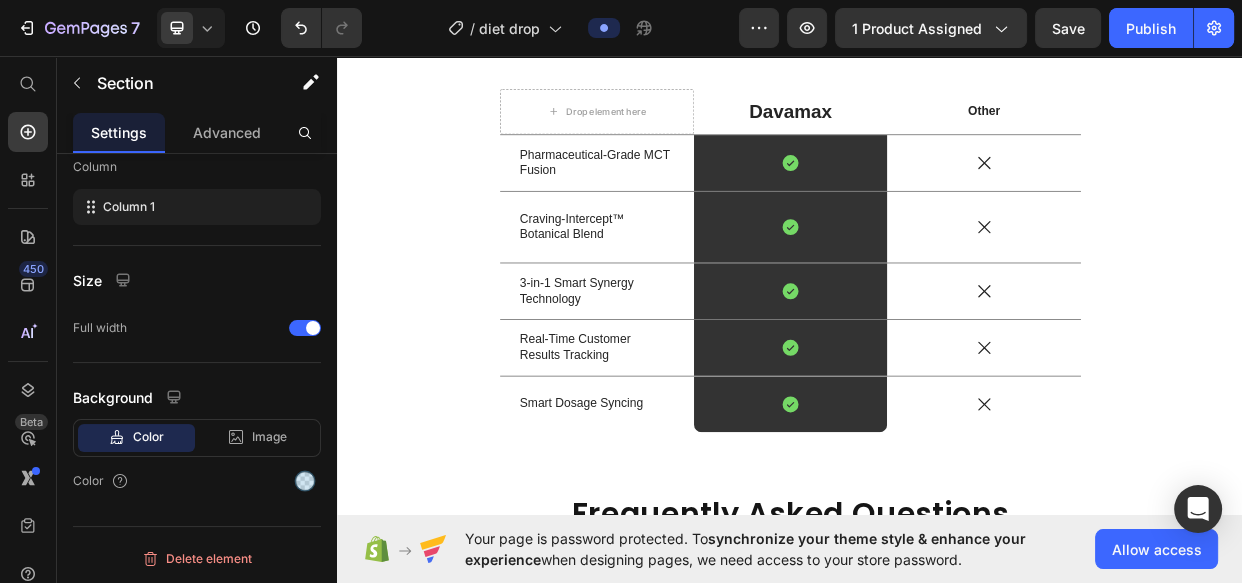 scroll, scrollTop: 3181, scrollLeft: 0, axis: vertical 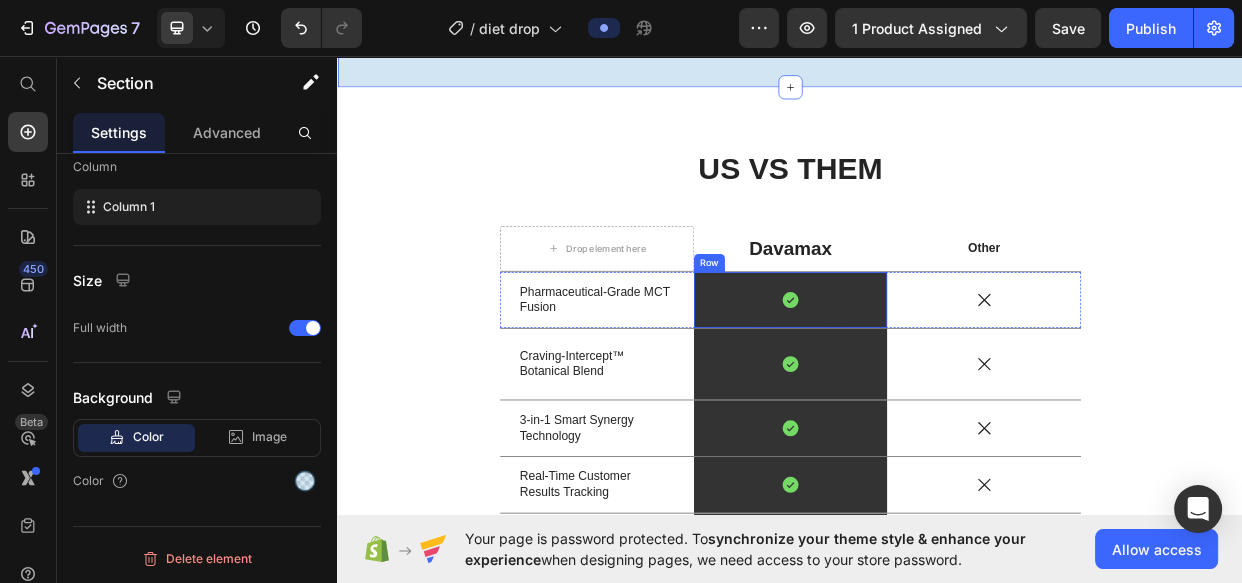 click on "Icon Row" at bounding box center [937, 382] 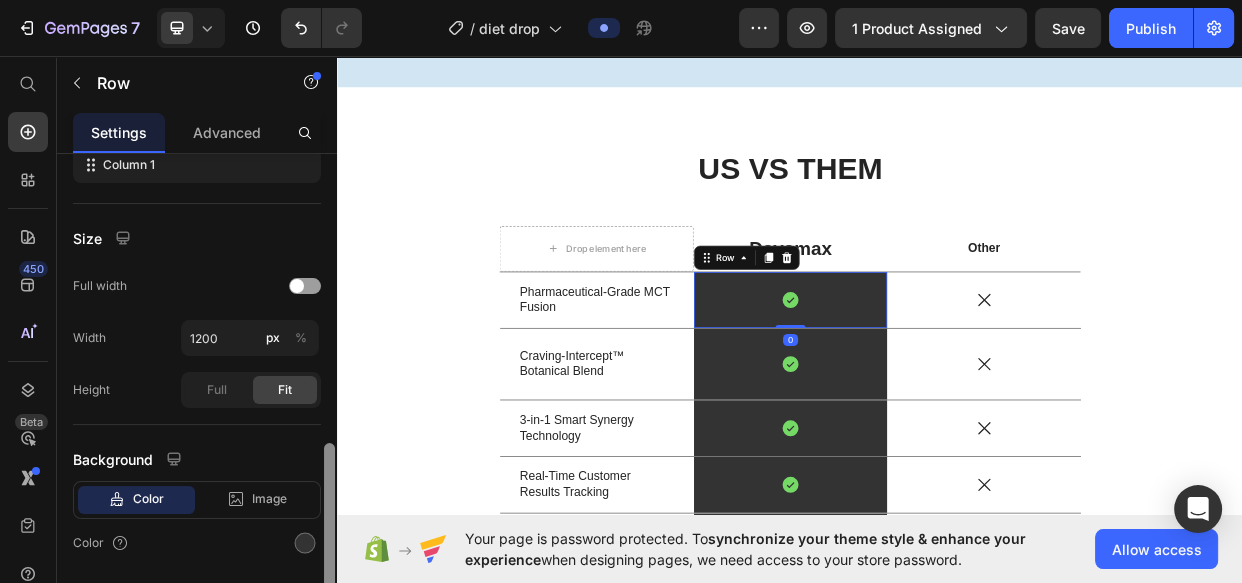 scroll, scrollTop: 425, scrollLeft: 0, axis: vertical 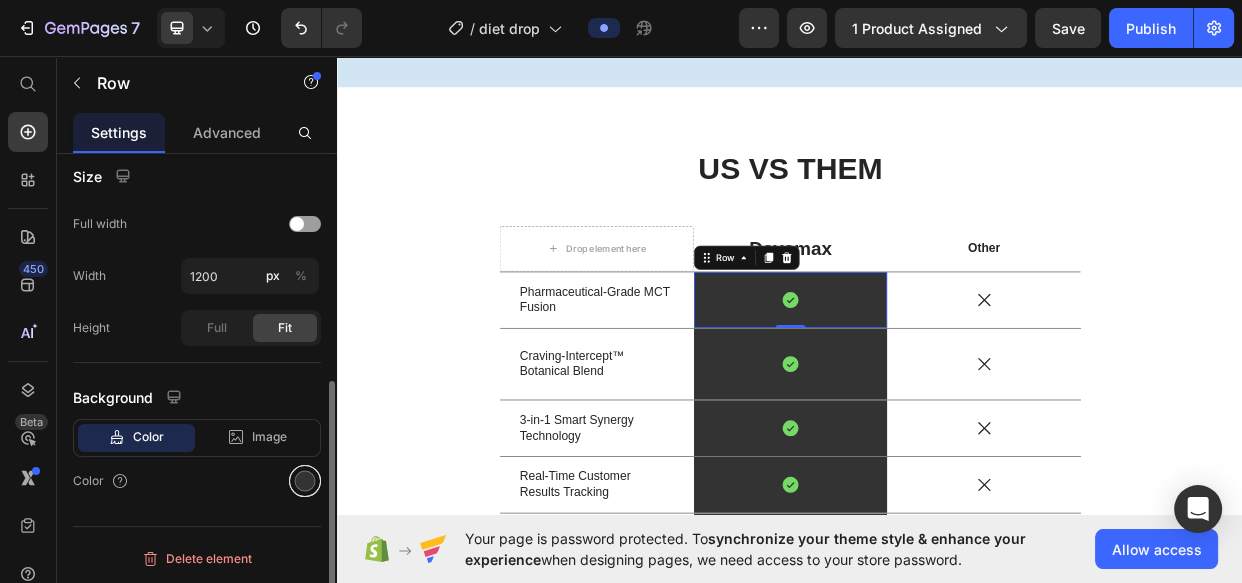 click at bounding box center (305, 481) 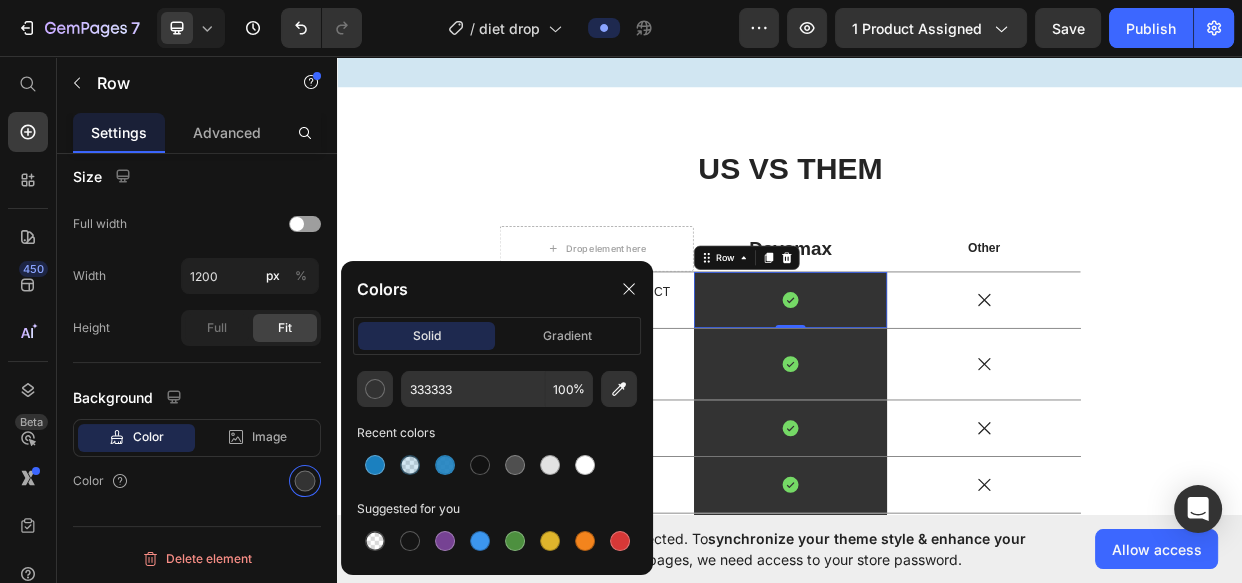 drag, startPoint x: 375, startPoint y: 459, endPoint x: 599, endPoint y: 355, distance: 246.96559 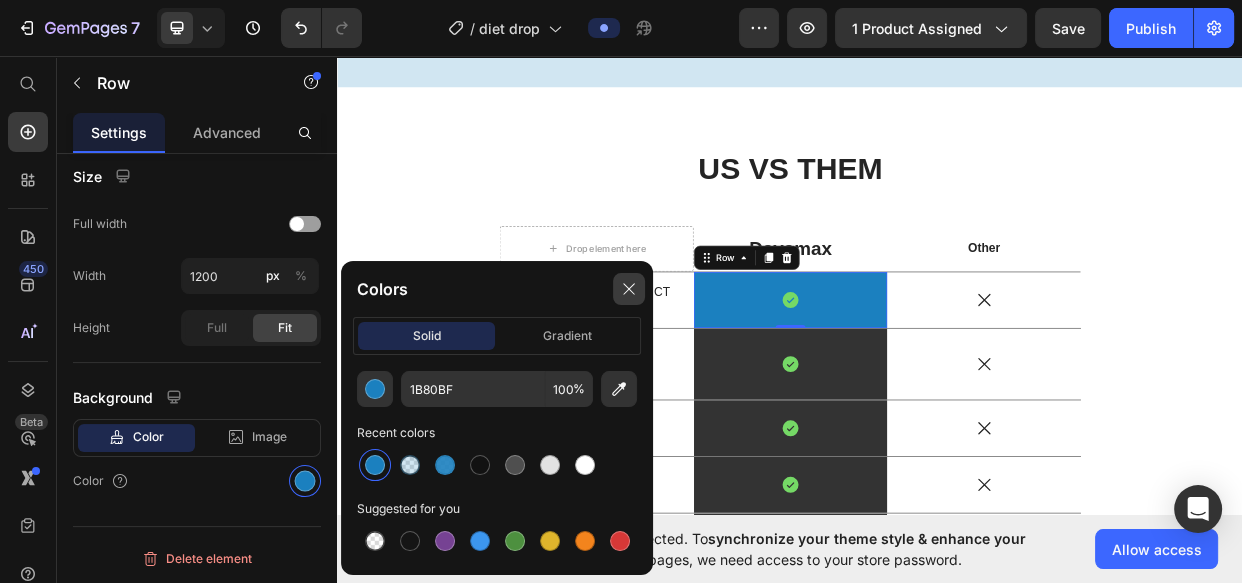 drag, startPoint x: 634, startPoint y: 286, endPoint x: 559, endPoint y: 357, distance: 103.27633 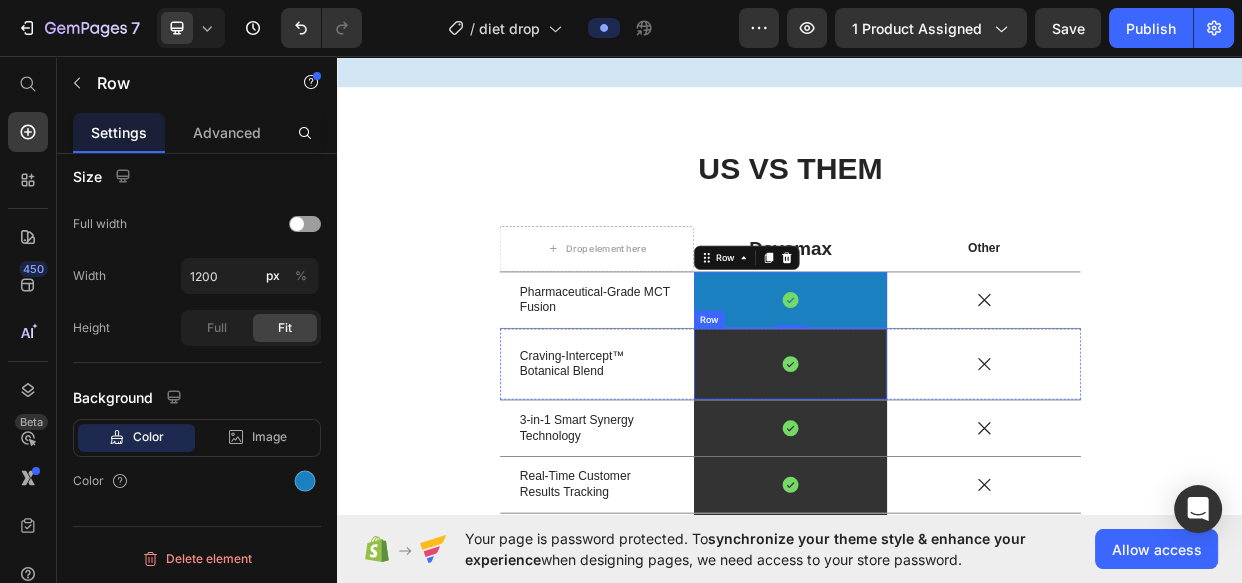 click on "Icon Row" at bounding box center (937, 467) 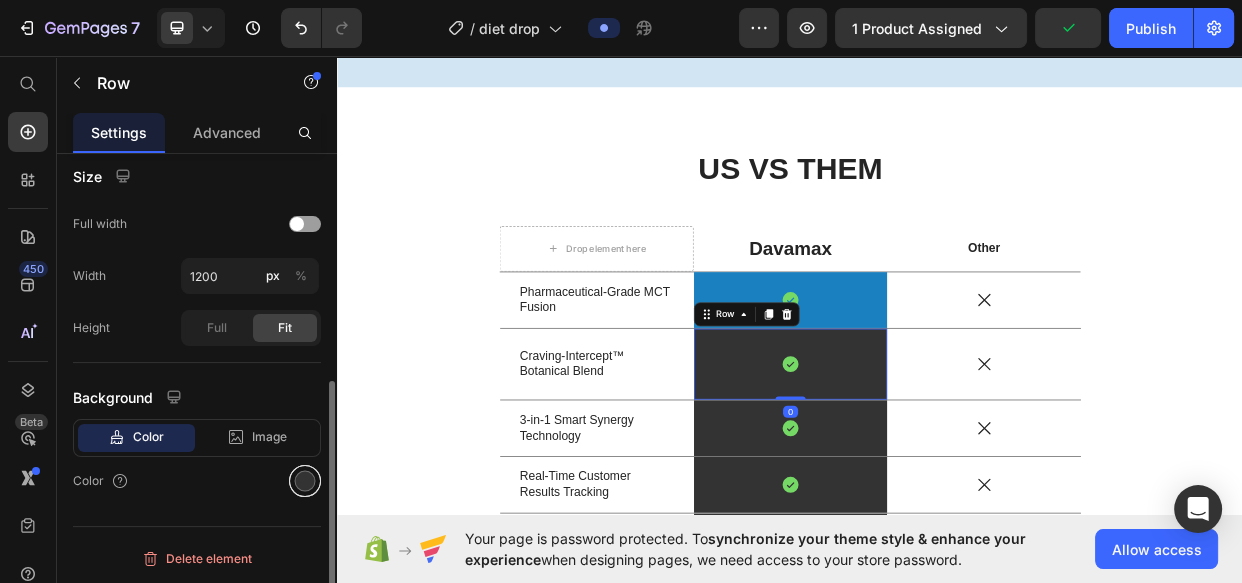 click at bounding box center (305, 481) 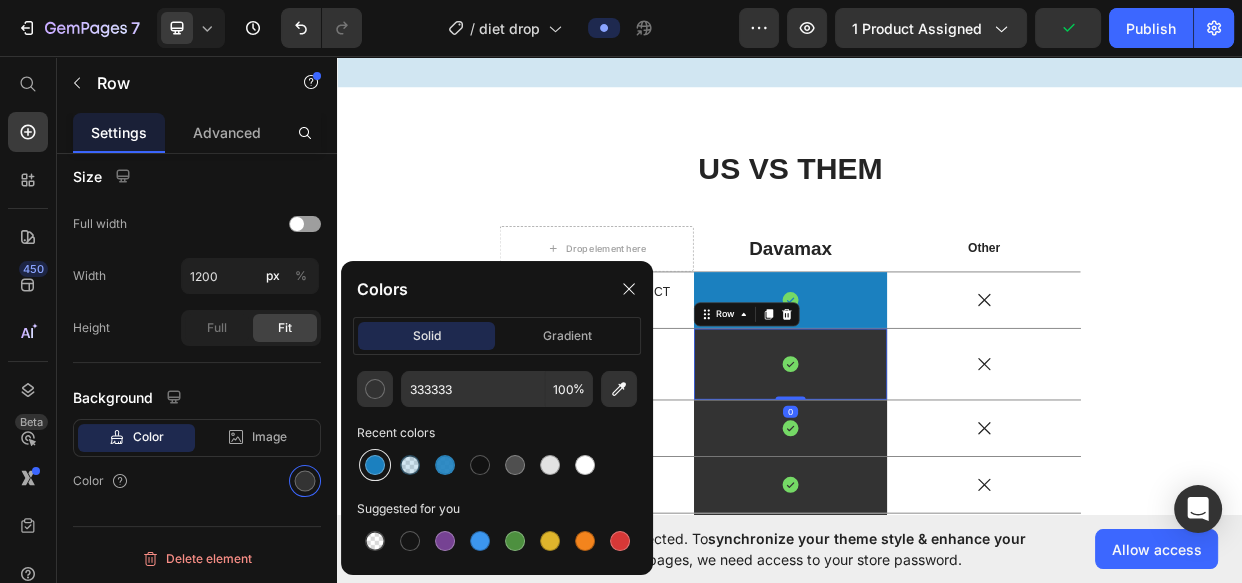 click at bounding box center (375, 465) 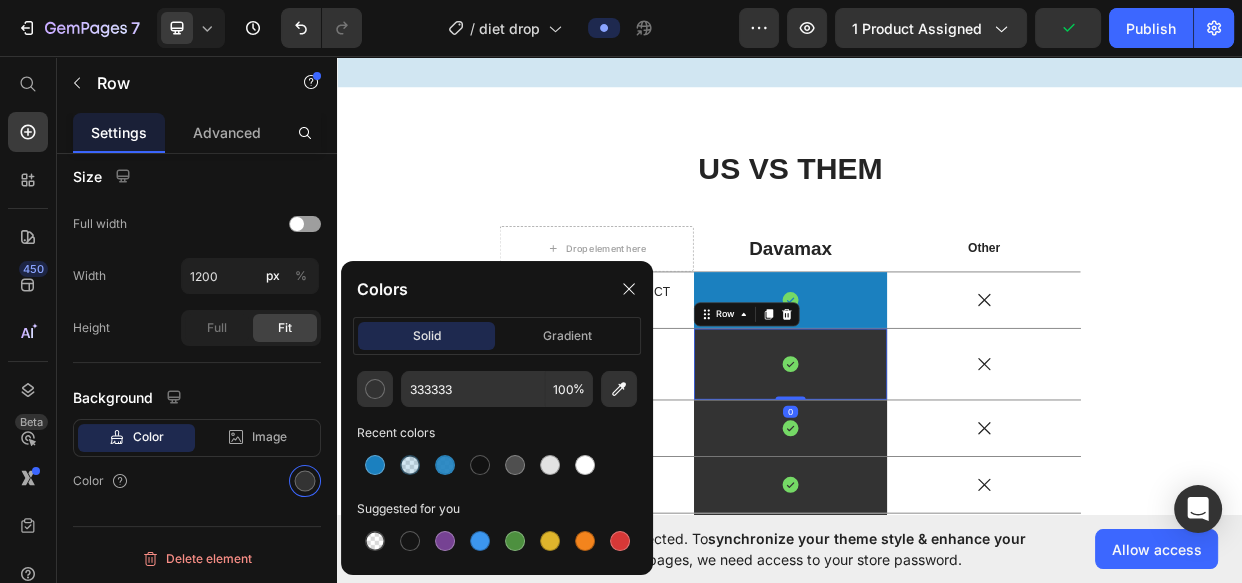 type on "1B80BF" 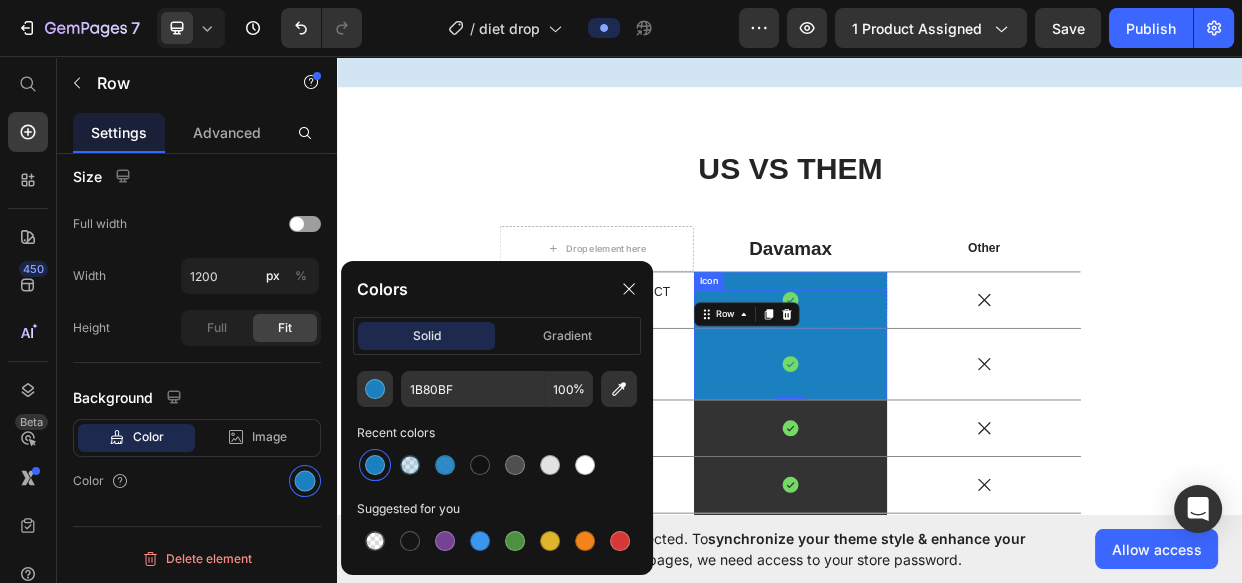 click 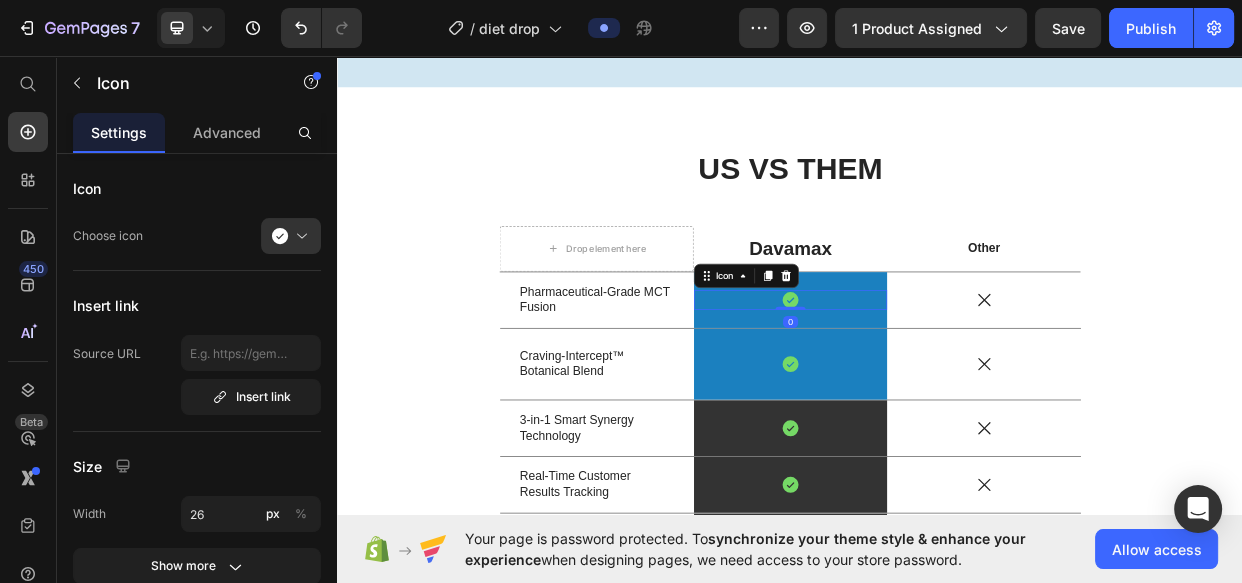 scroll, scrollTop: 433, scrollLeft: 0, axis: vertical 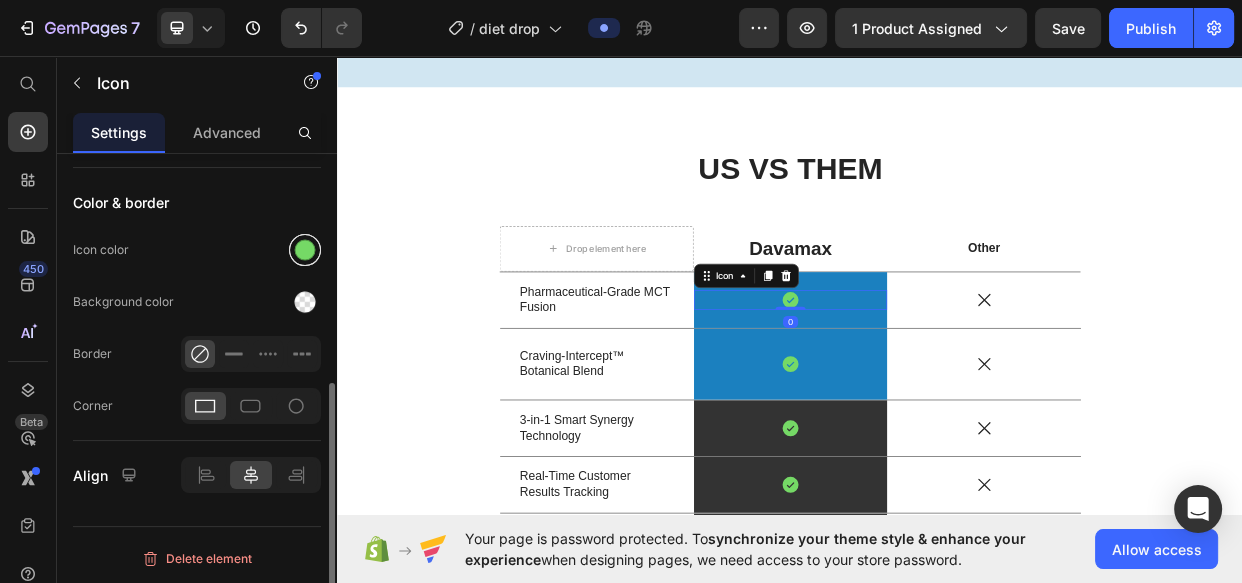 click at bounding box center [305, 250] 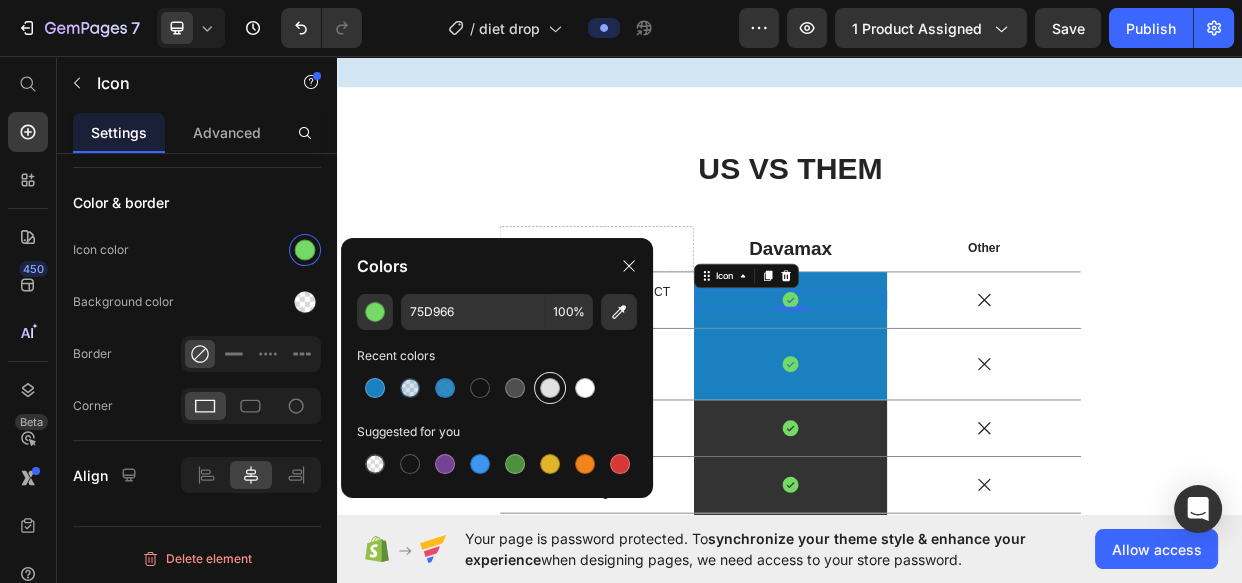 click at bounding box center (550, 388) 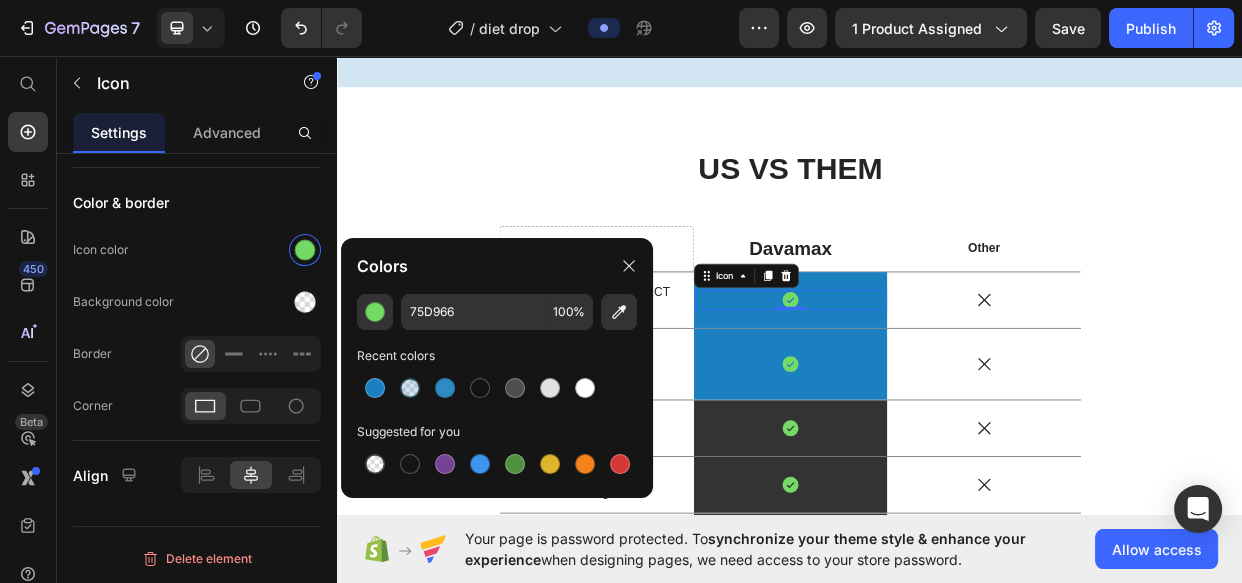 type on "E2E2E2" 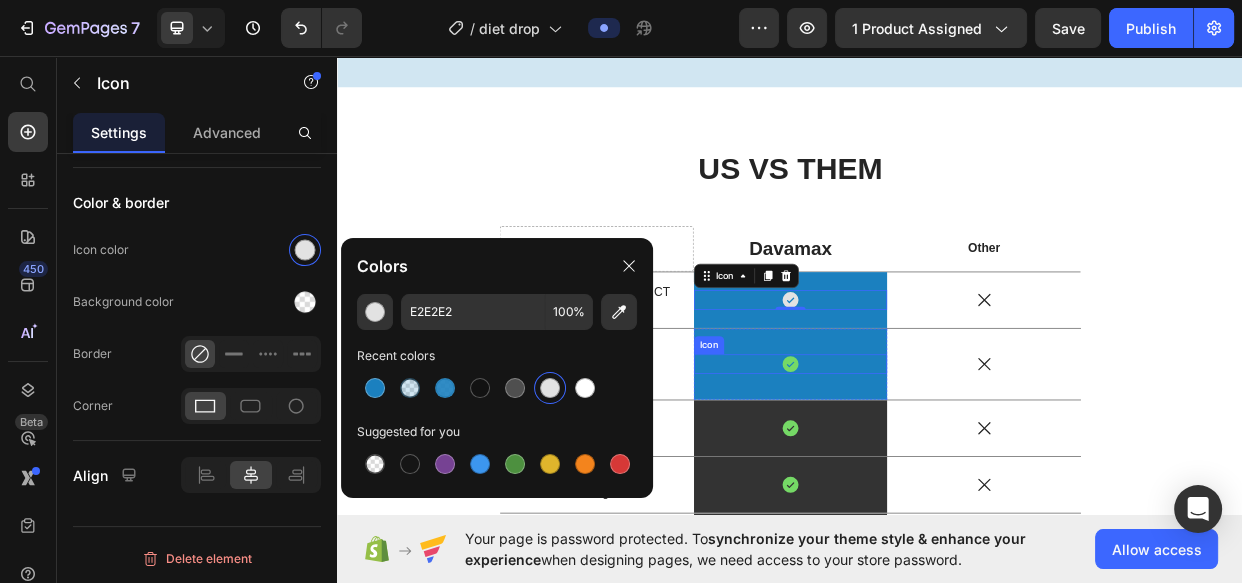 click 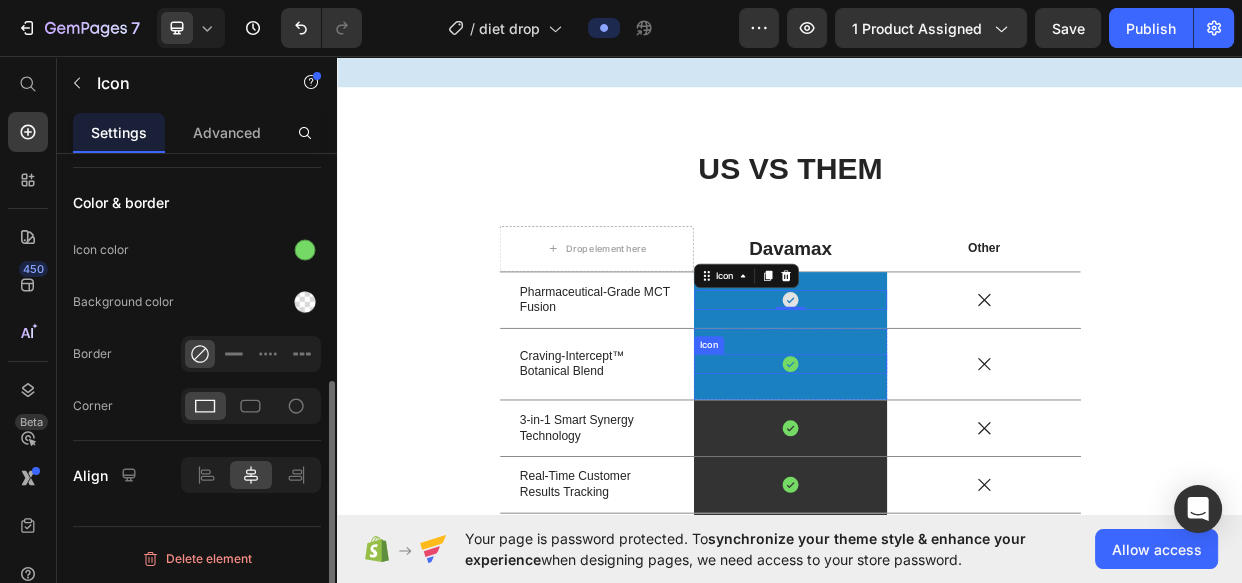 scroll, scrollTop: 432, scrollLeft: 0, axis: vertical 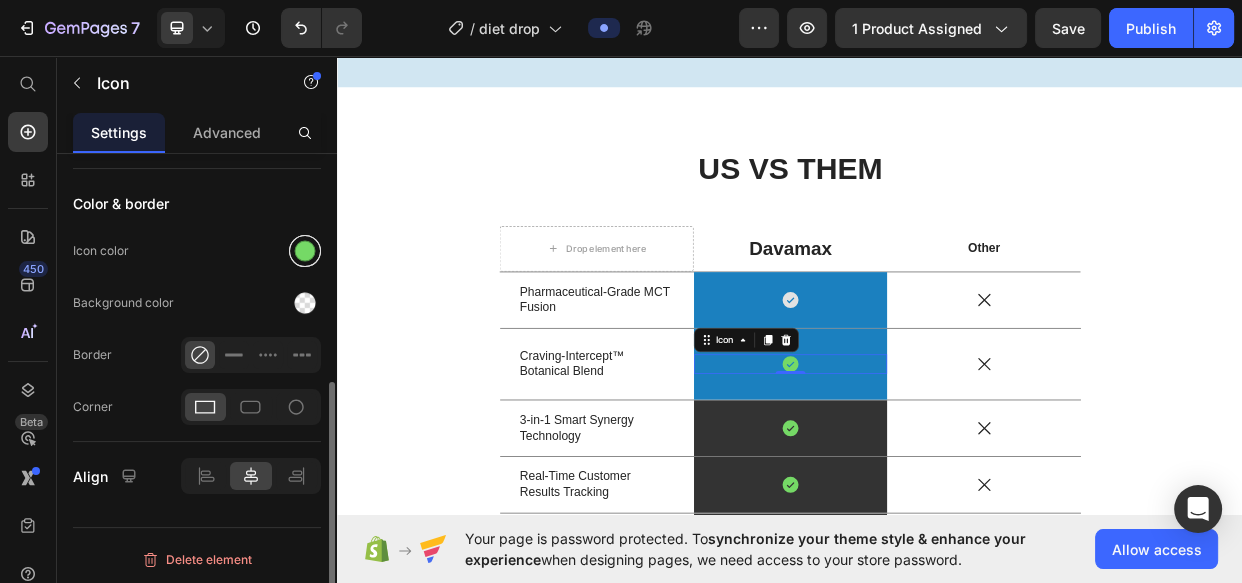 click at bounding box center [305, 251] 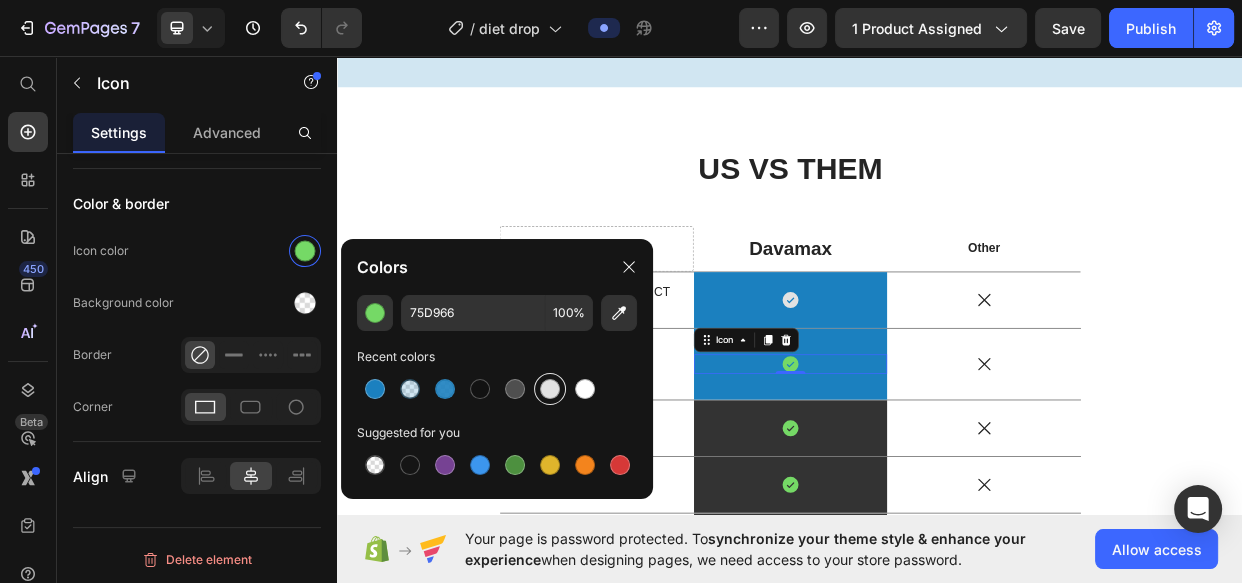 click at bounding box center [550, 389] 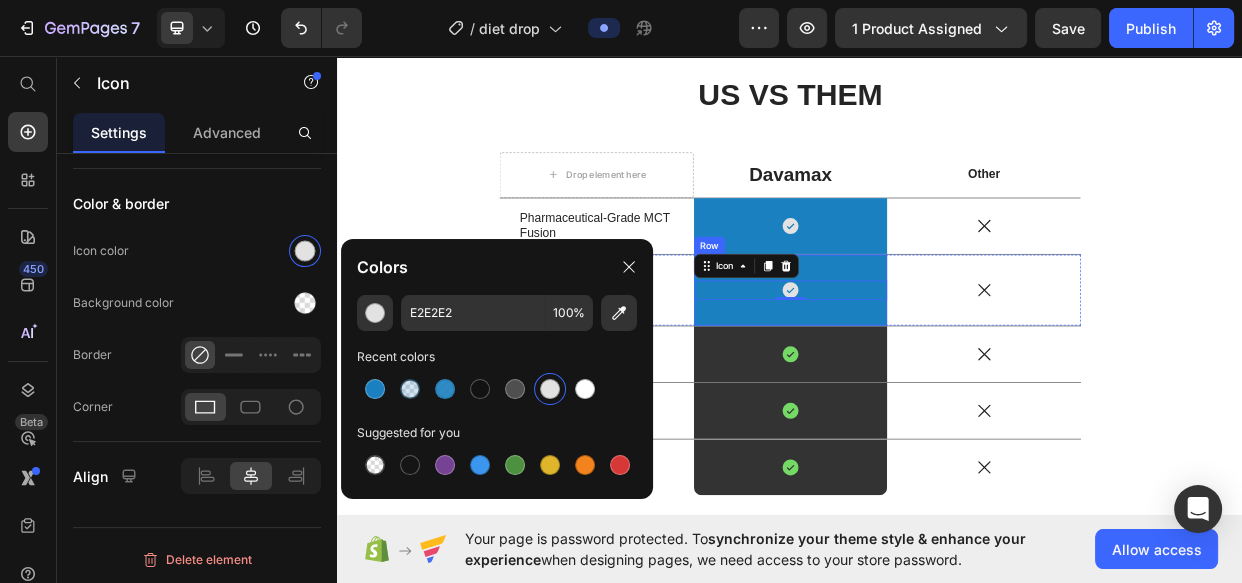 scroll, scrollTop: 3363, scrollLeft: 0, axis: vertical 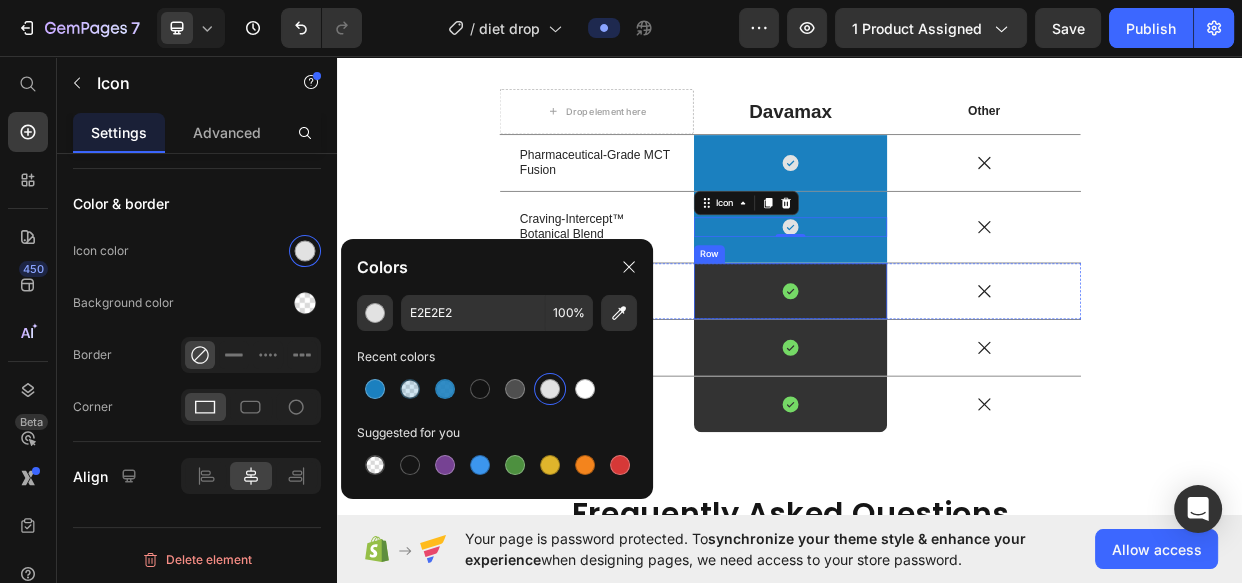 click on "Icon Row" at bounding box center (937, 370) 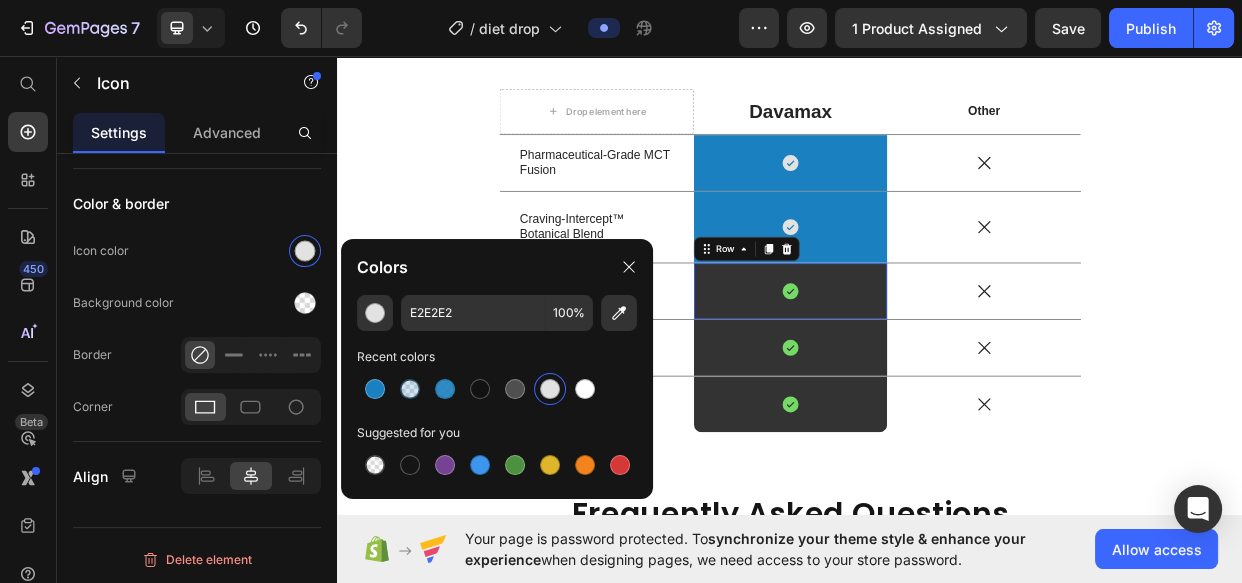 scroll, scrollTop: 0, scrollLeft: 0, axis: both 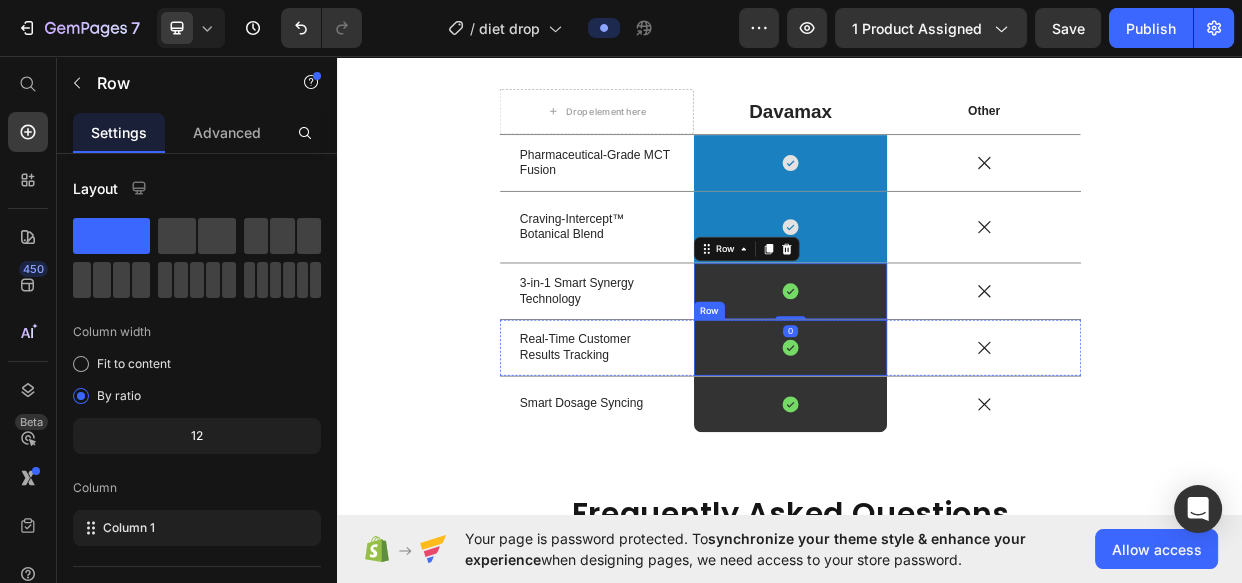click on "Icon Row" at bounding box center (937, 445) 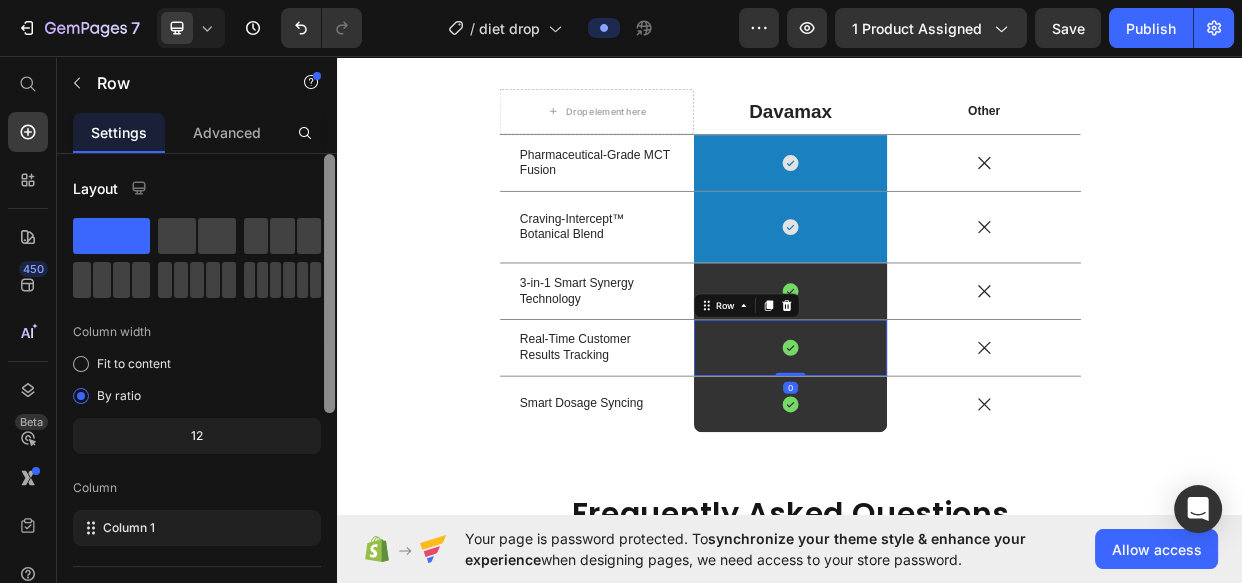 scroll, scrollTop: 425, scrollLeft: 0, axis: vertical 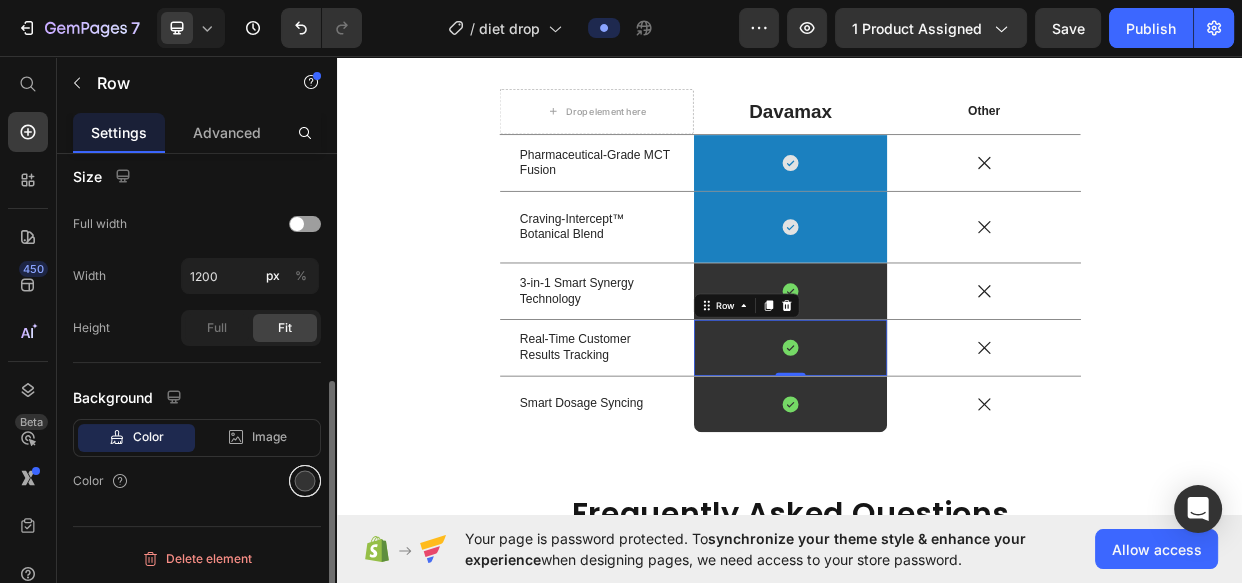 click at bounding box center (305, 481) 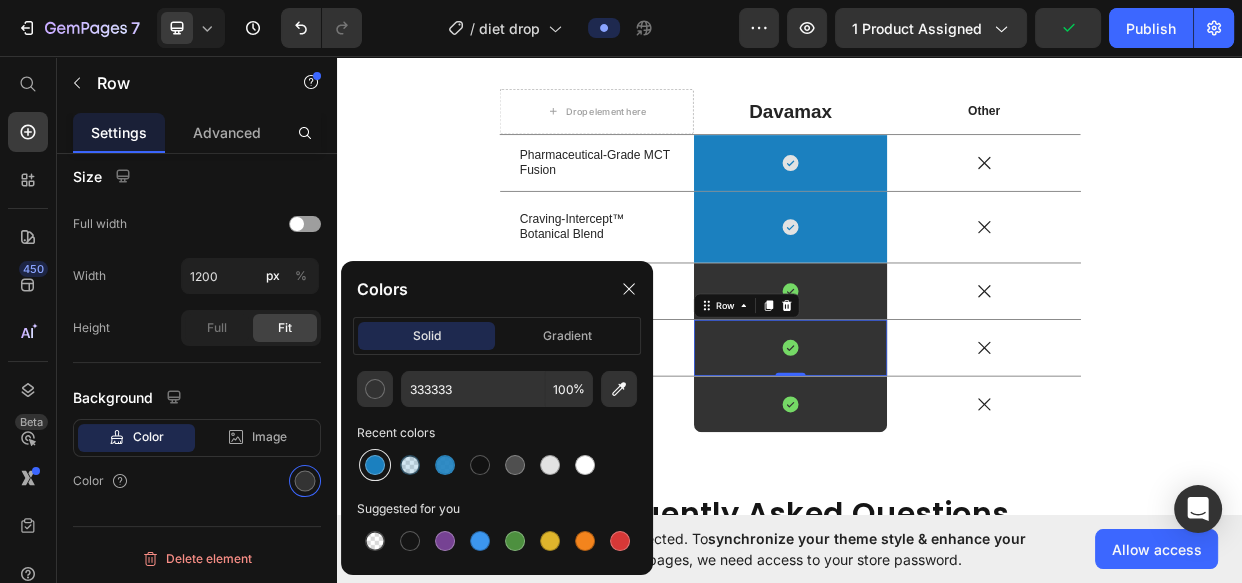 click at bounding box center [375, 465] 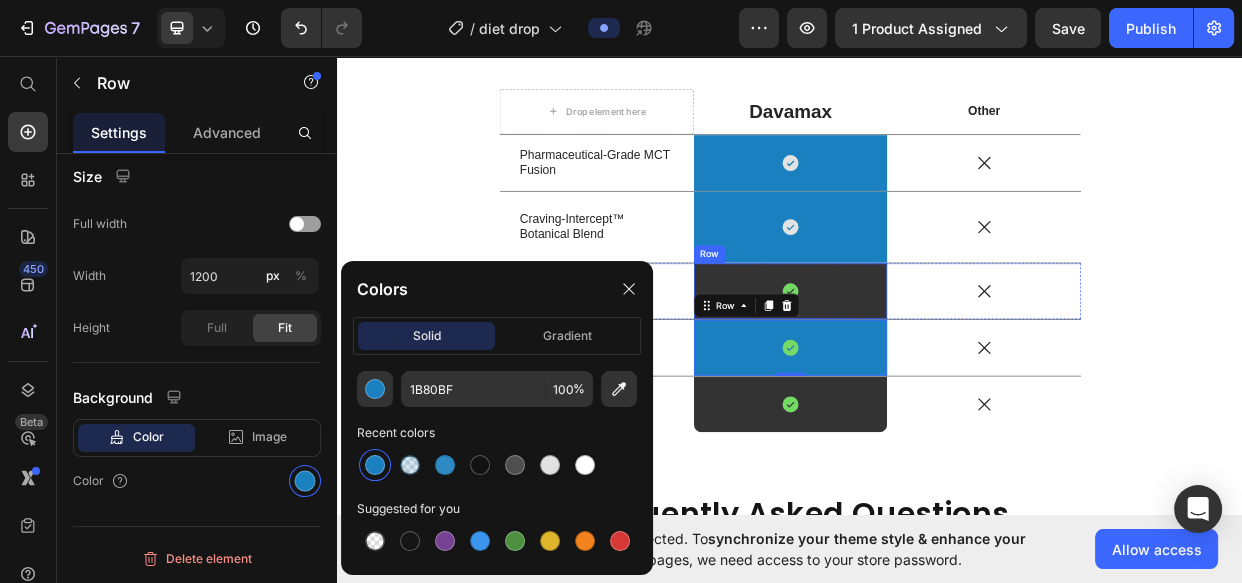 click on "Icon Row" at bounding box center (937, 370) 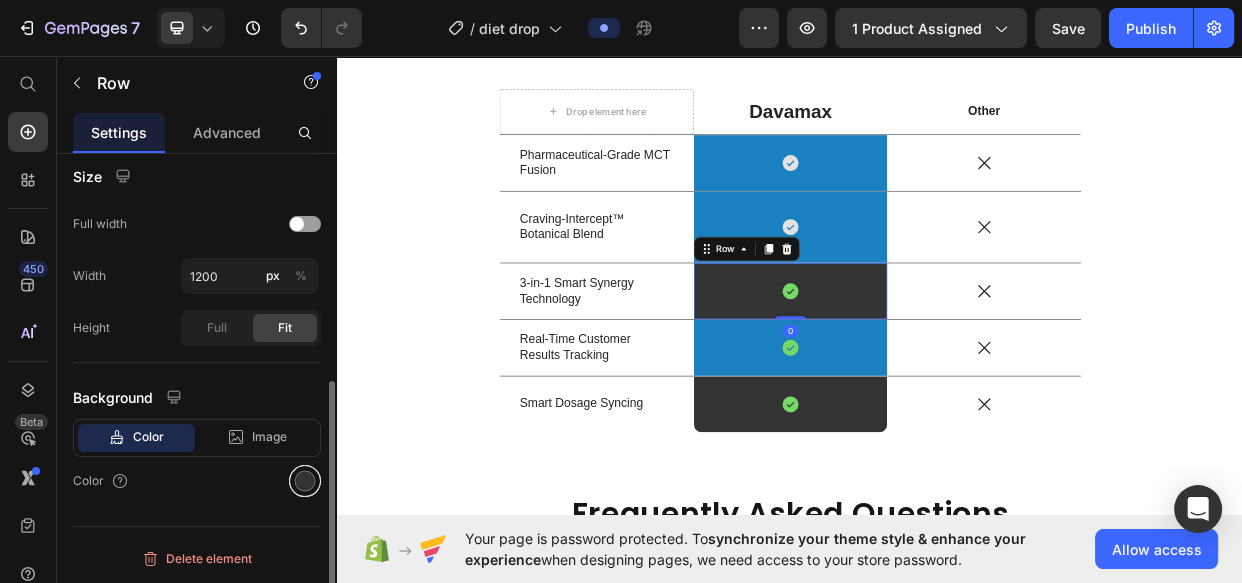 click at bounding box center [305, 481] 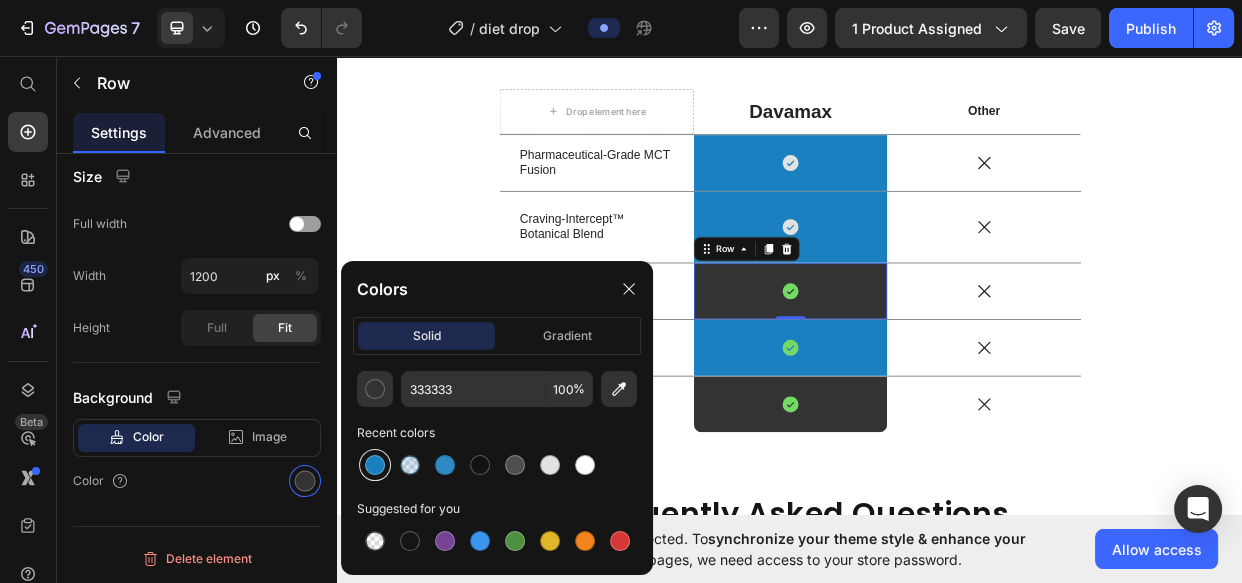 click at bounding box center (375, 465) 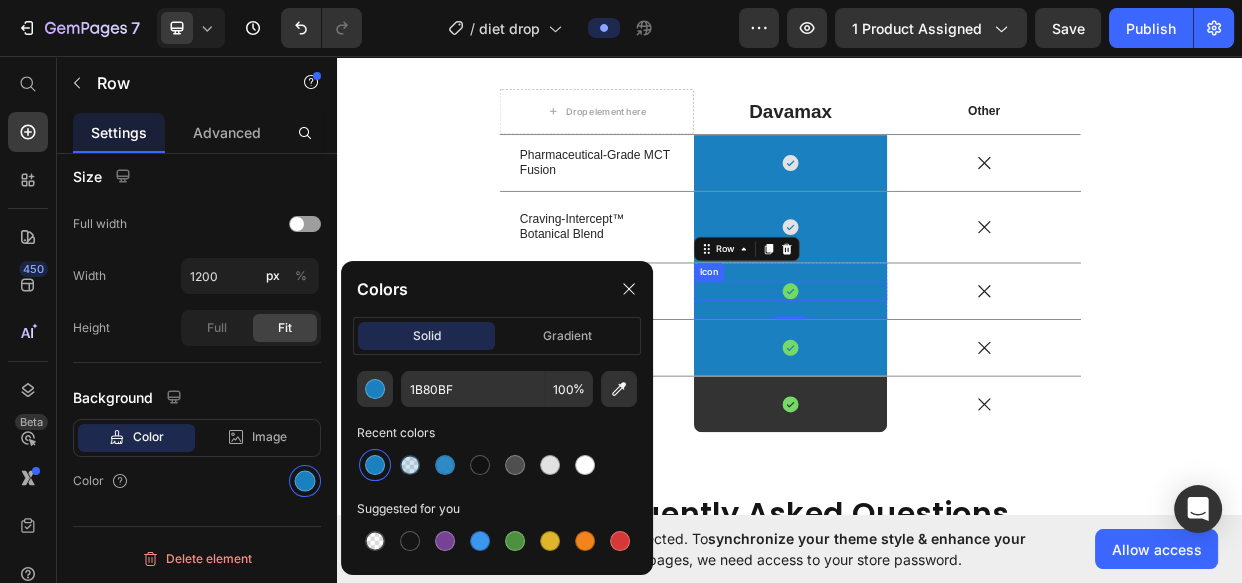 click 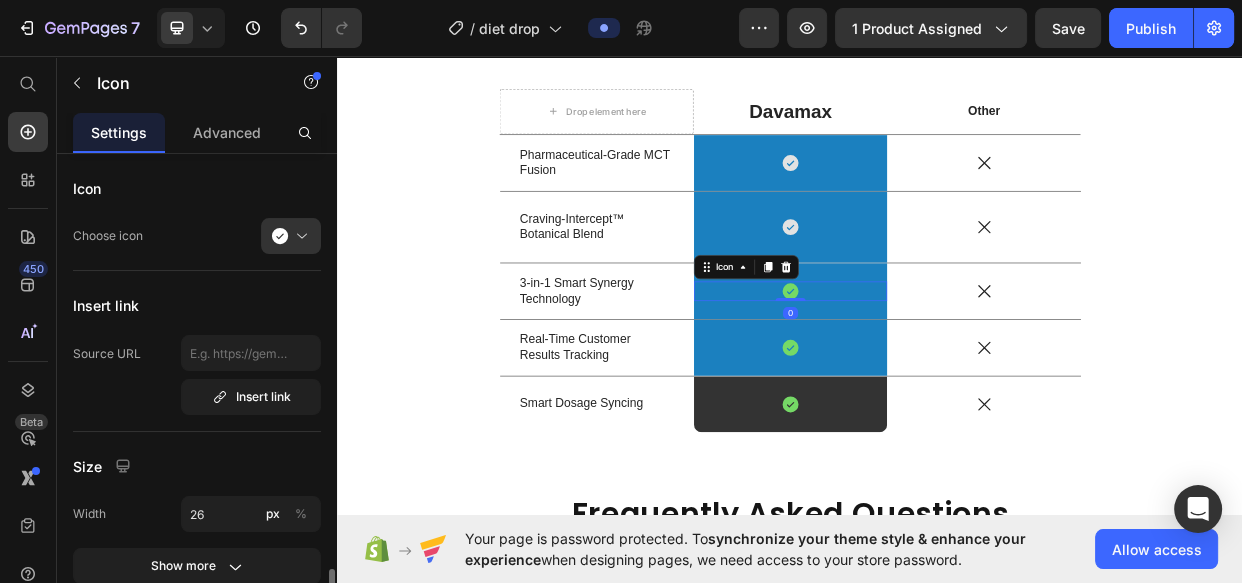 scroll, scrollTop: 433, scrollLeft: 0, axis: vertical 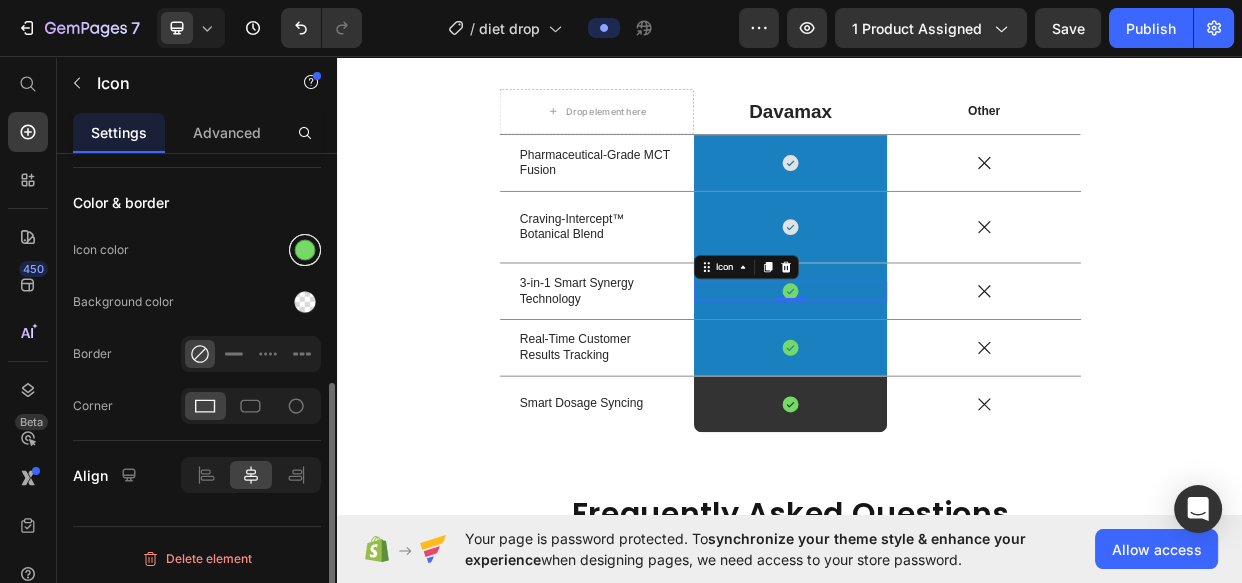 click at bounding box center (305, 250) 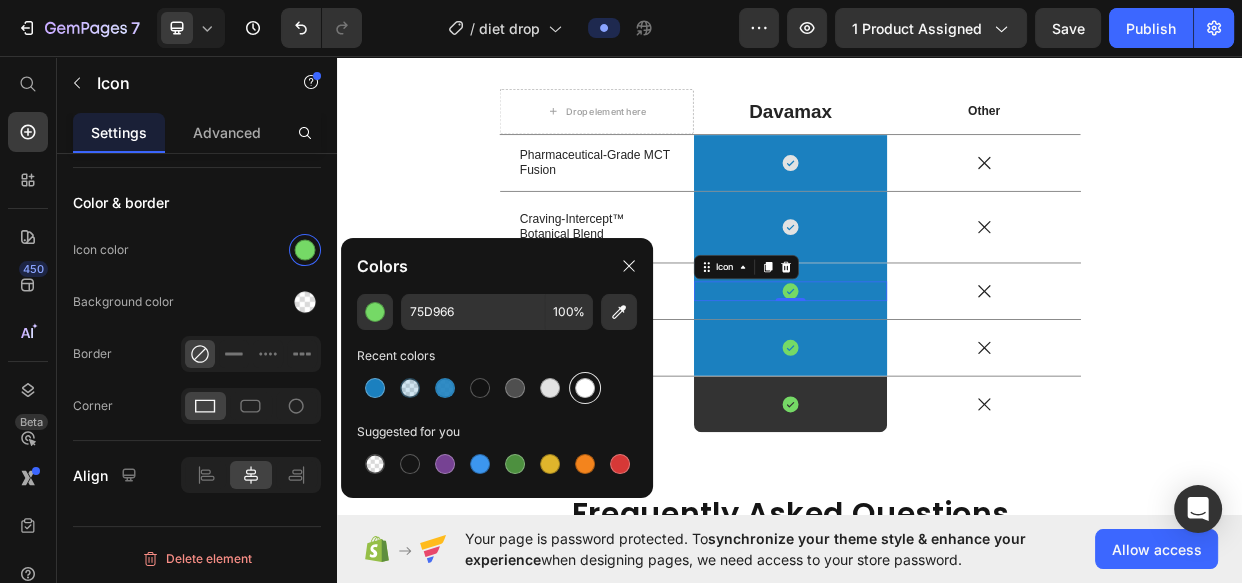 click at bounding box center (585, 388) 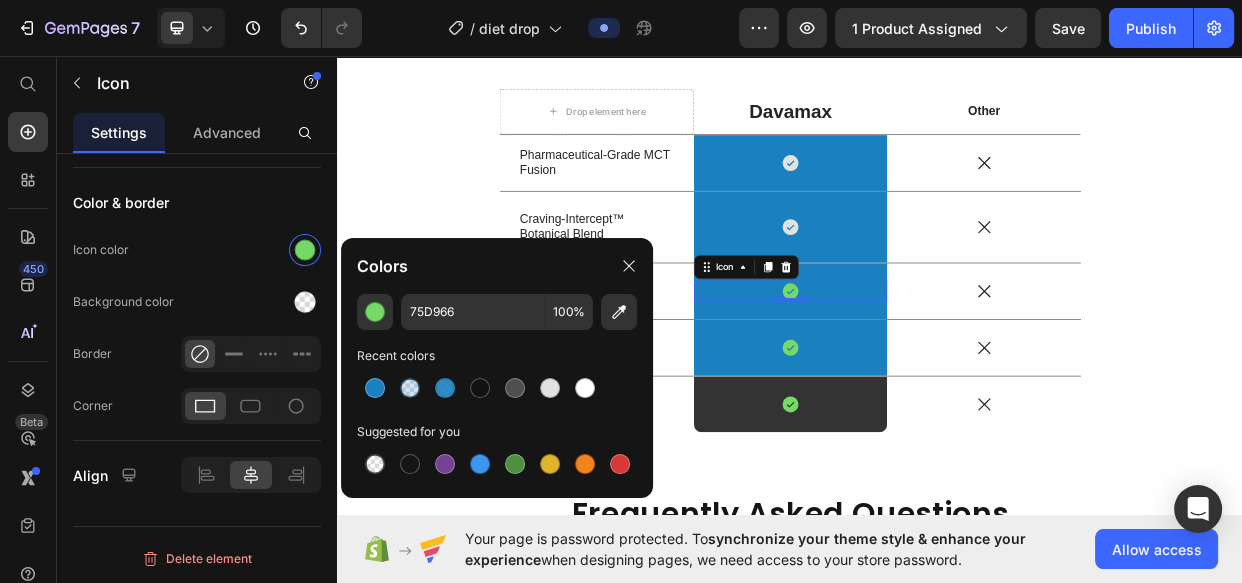 type on "FFFFFF" 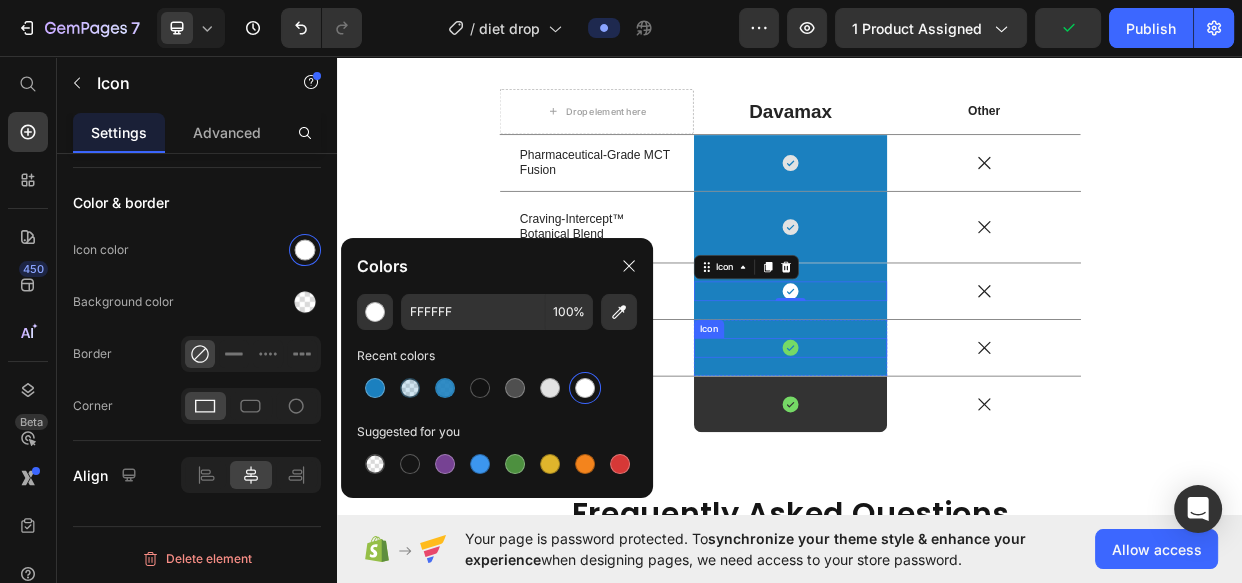 click 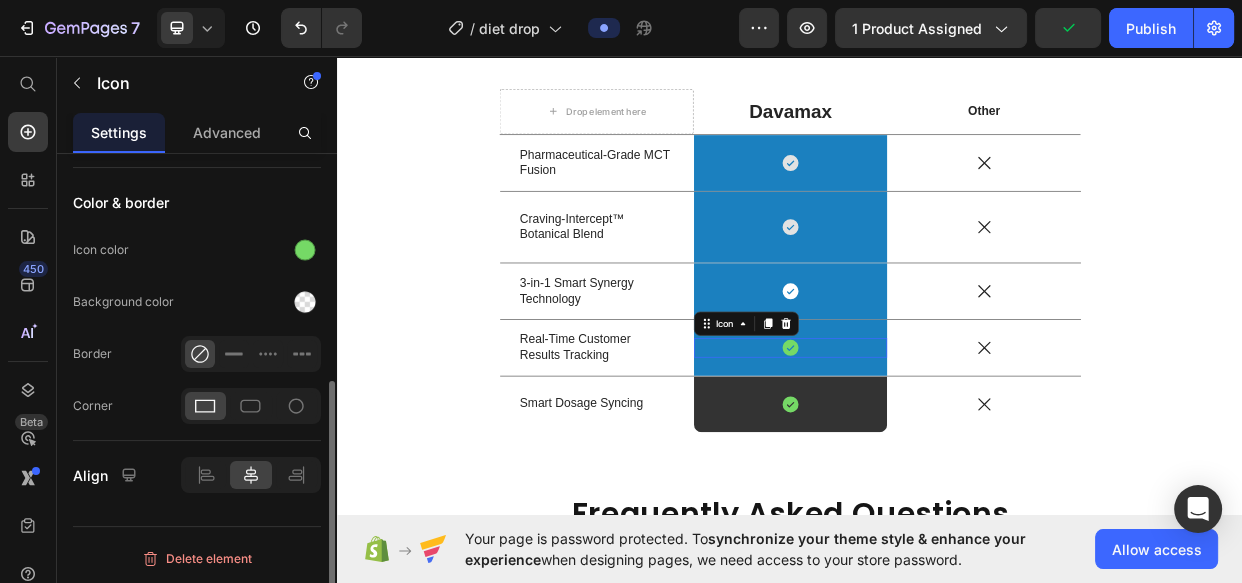scroll, scrollTop: 432, scrollLeft: 0, axis: vertical 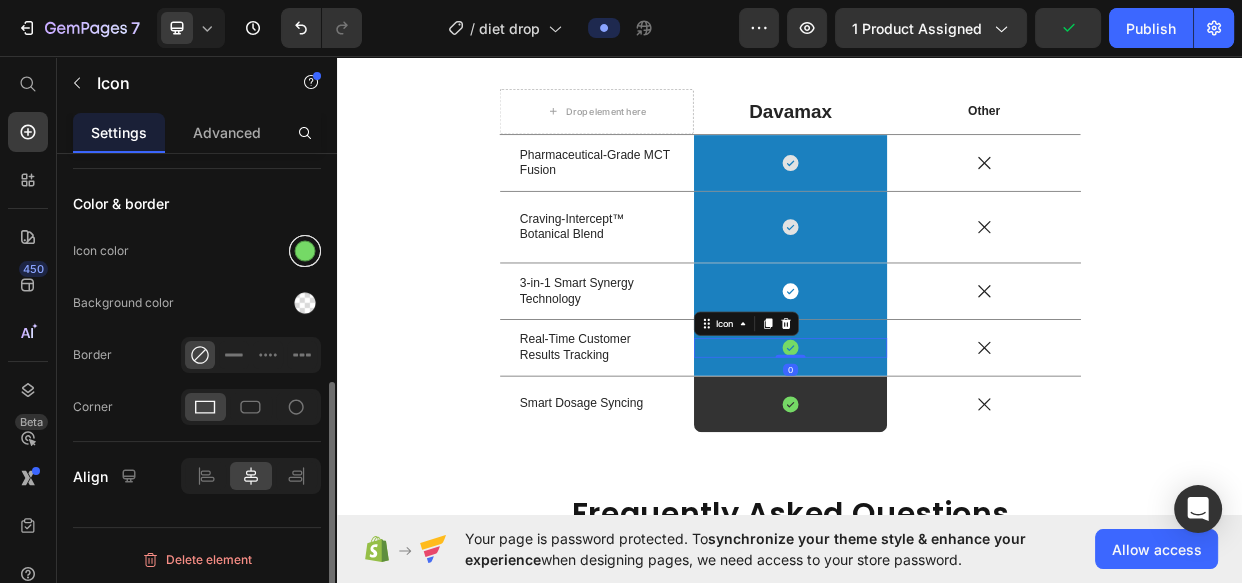 click at bounding box center (305, 251) 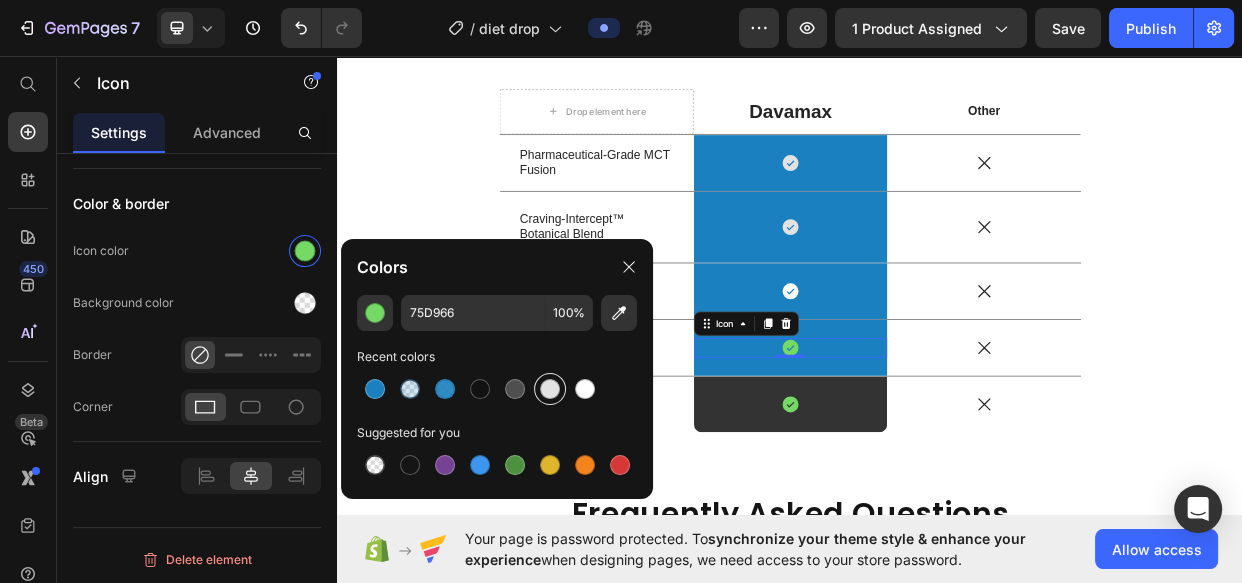 drag, startPoint x: 552, startPoint y: 380, endPoint x: 435, endPoint y: 439, distance: 131.03435 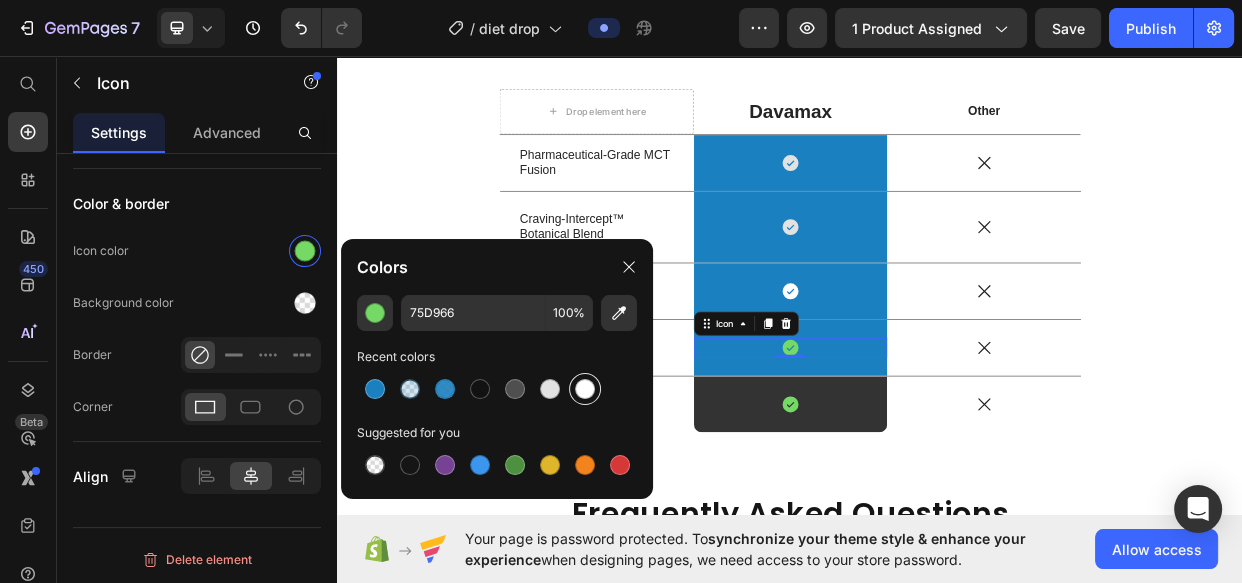 type on "E2E2E2" 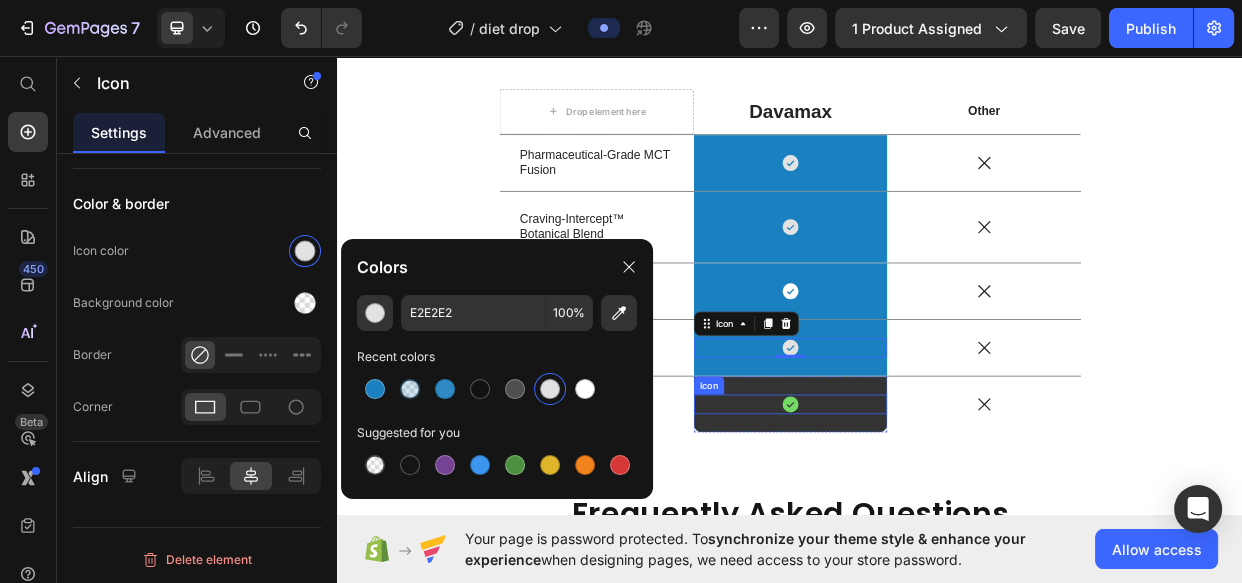 click on "Icon" at bounding box center [937, 520] 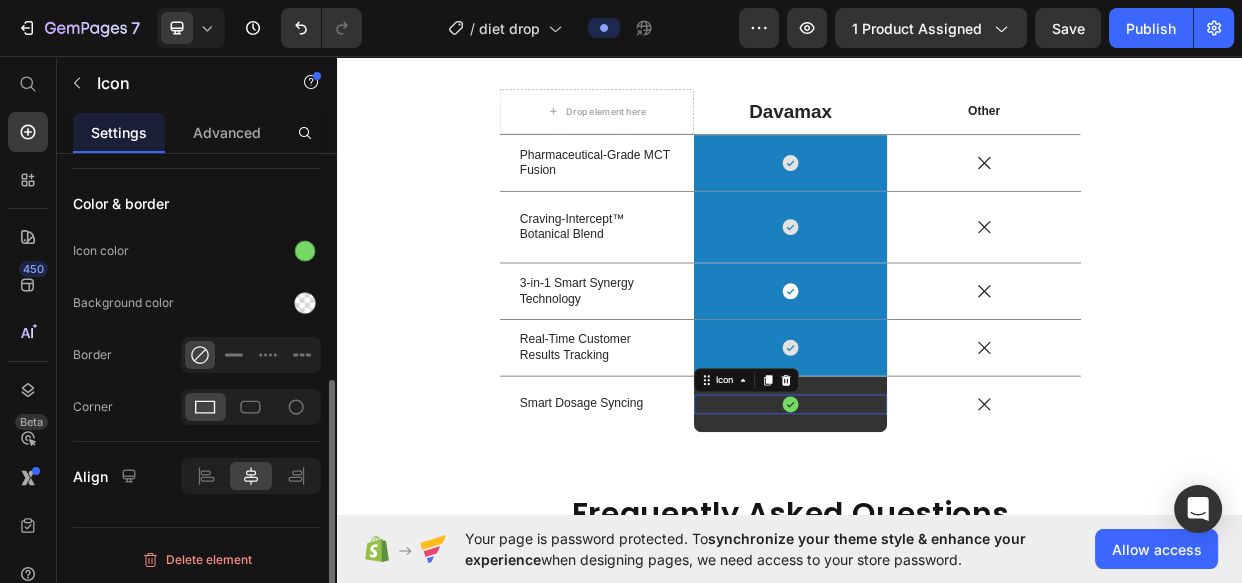 scroll, scrollTop: 431, scrollLeft: 0, axis: vertical 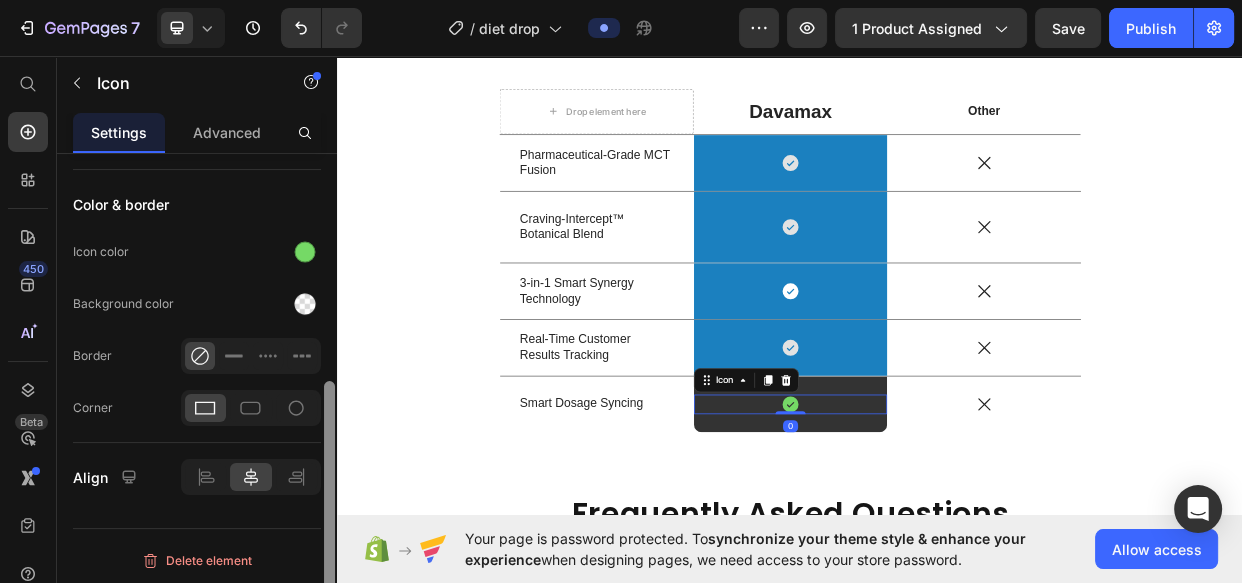 drag, startPoint x: 297, startPoint y: 250, endPoint x: 328, endPoint y: 279, distance: 42.44997 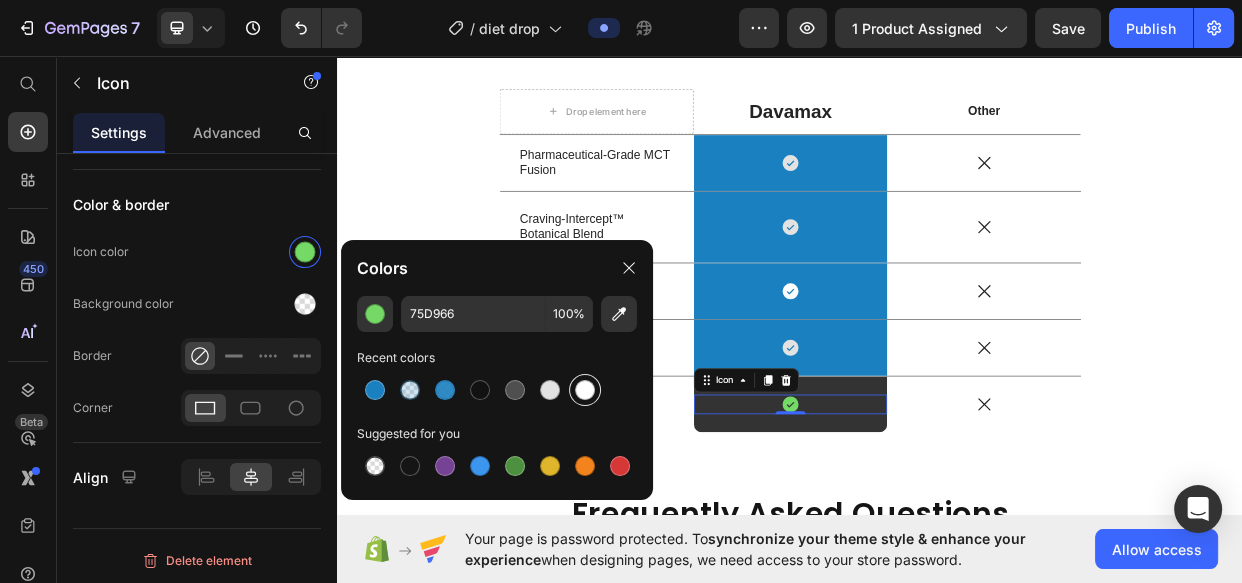 drag, startPoint x: 590, startPoint y: 379, endPoint x: 475, endPoint y: 462, distance: 141.82384 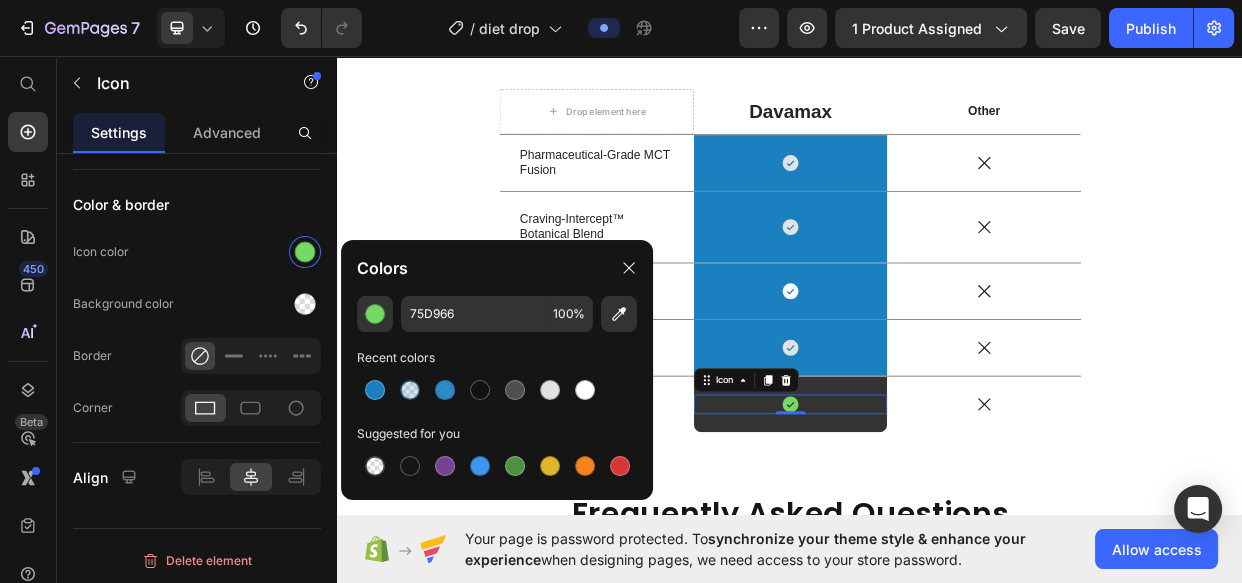 type on "FFFFFF" 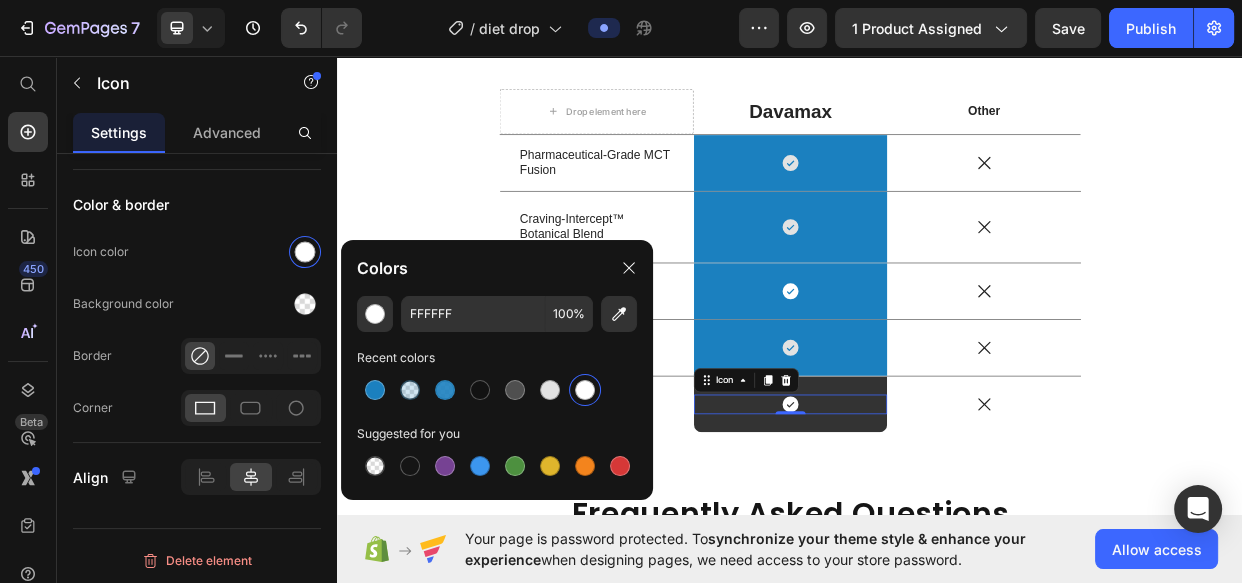 click on "Icon   0" at bounding box center [937, 520] 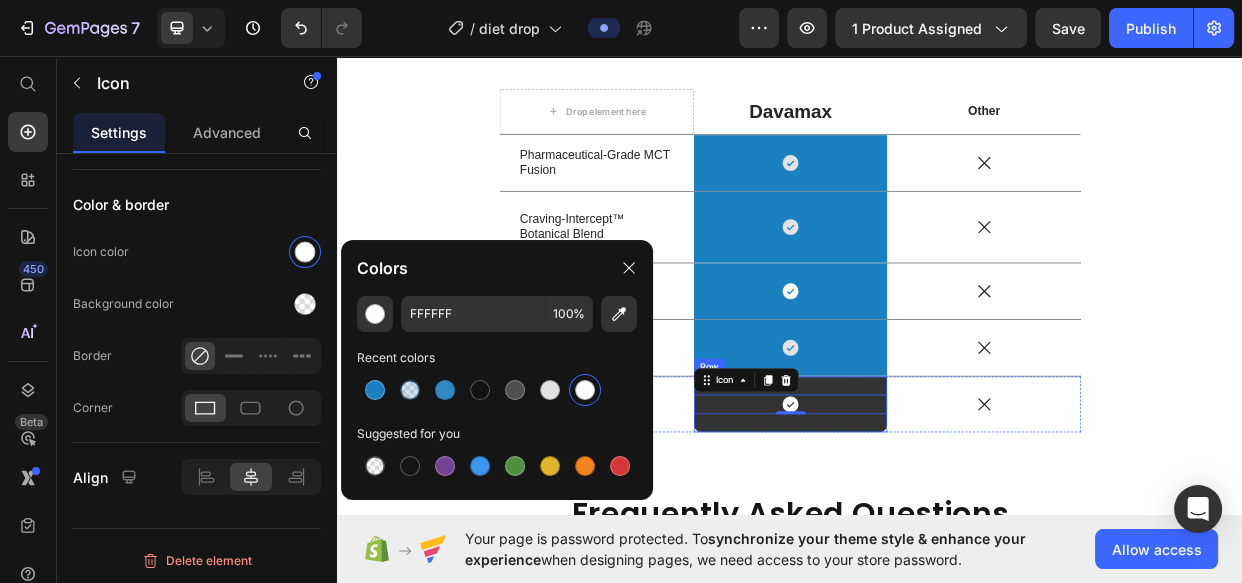 click on "Icon   0 Row" at bounding box center [937, 520] 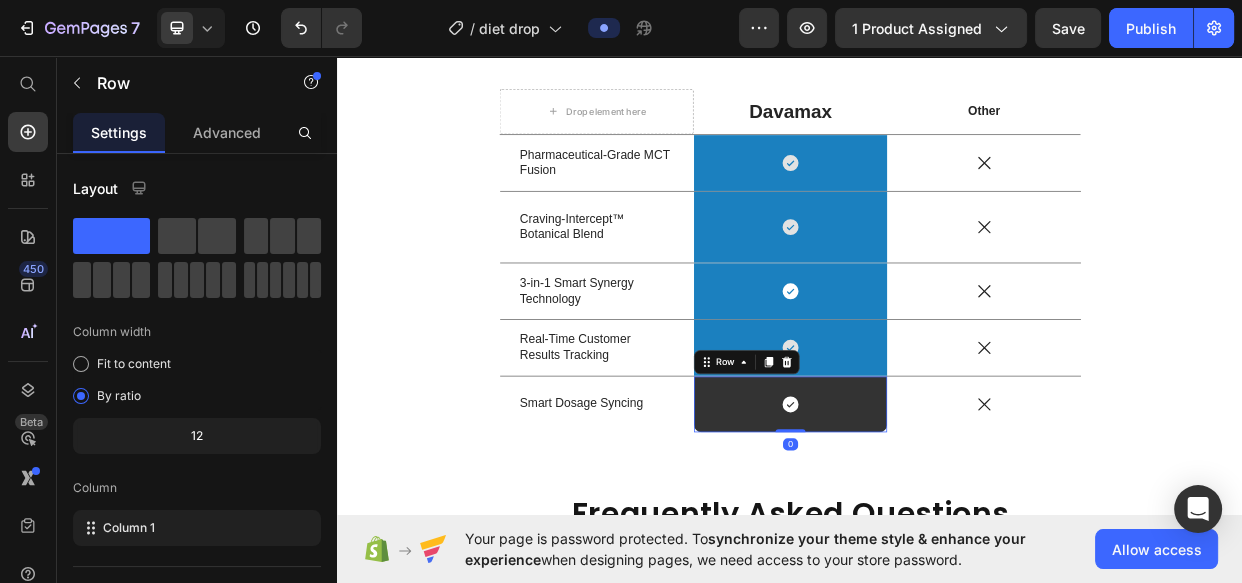 scroll, scrollTop: 425, scrollLeft: 0, axis: vertical 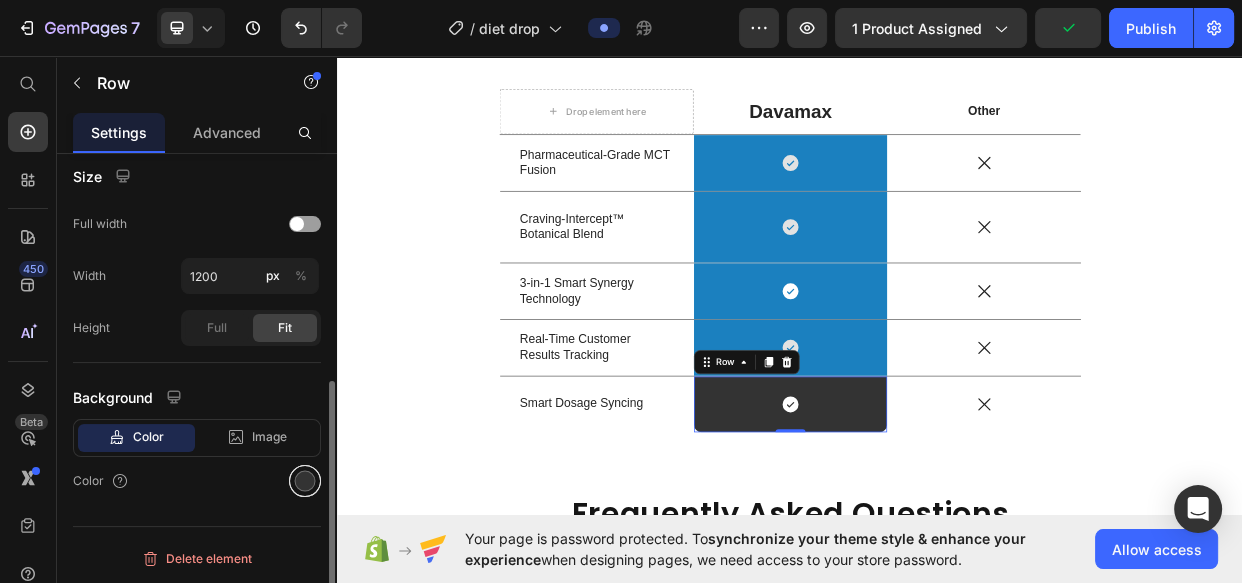 click at bounding box center [305, 481] 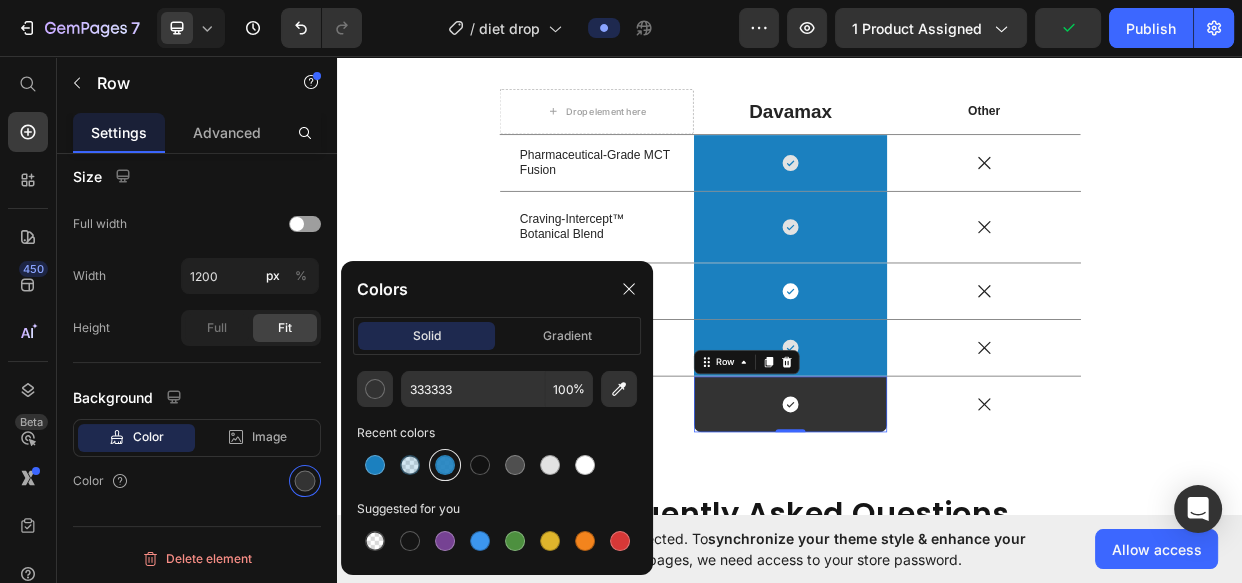 click at bounding box center [445, 465] 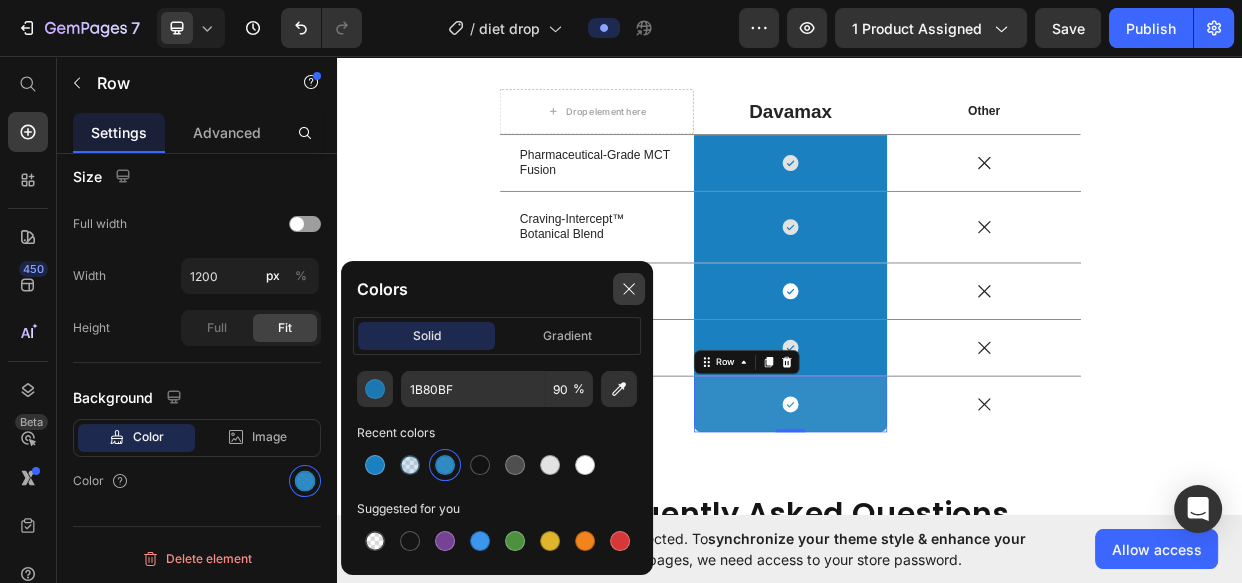 click 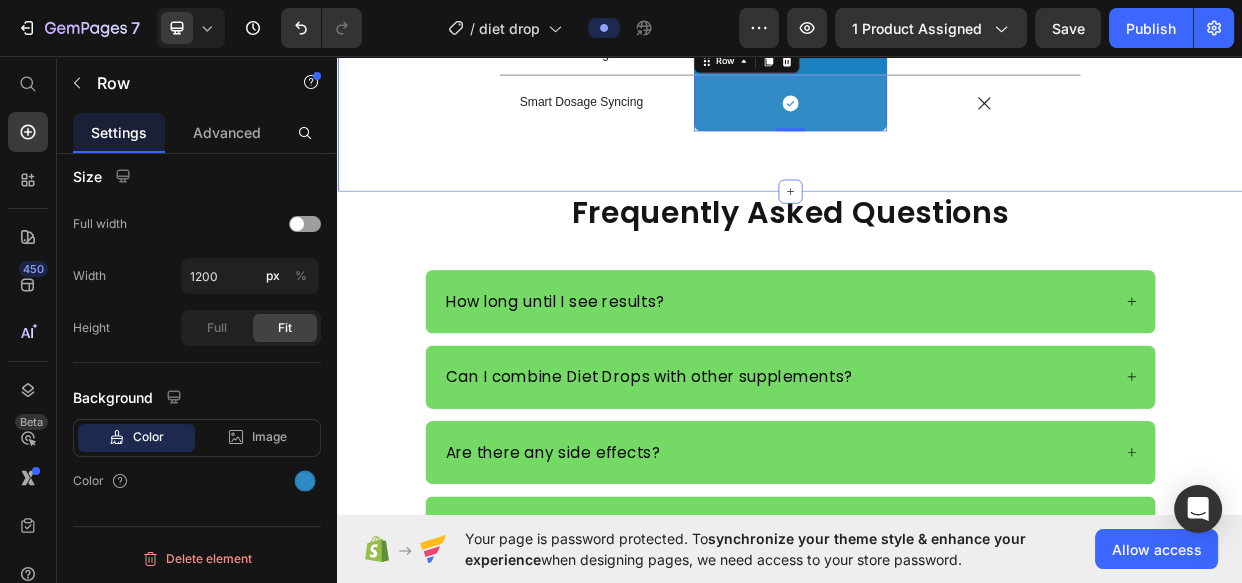 scroll, scrollTop: 3909, scrollLeft: 0, axis: vertical 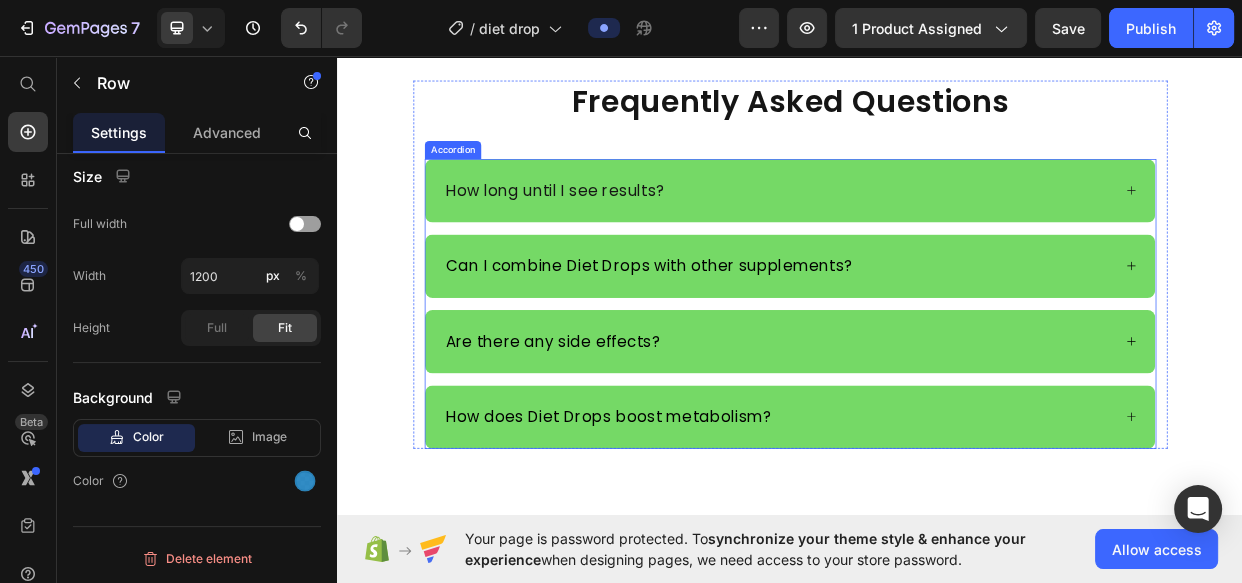 click on "How long until I see results?" at bounding box center [937, 237] 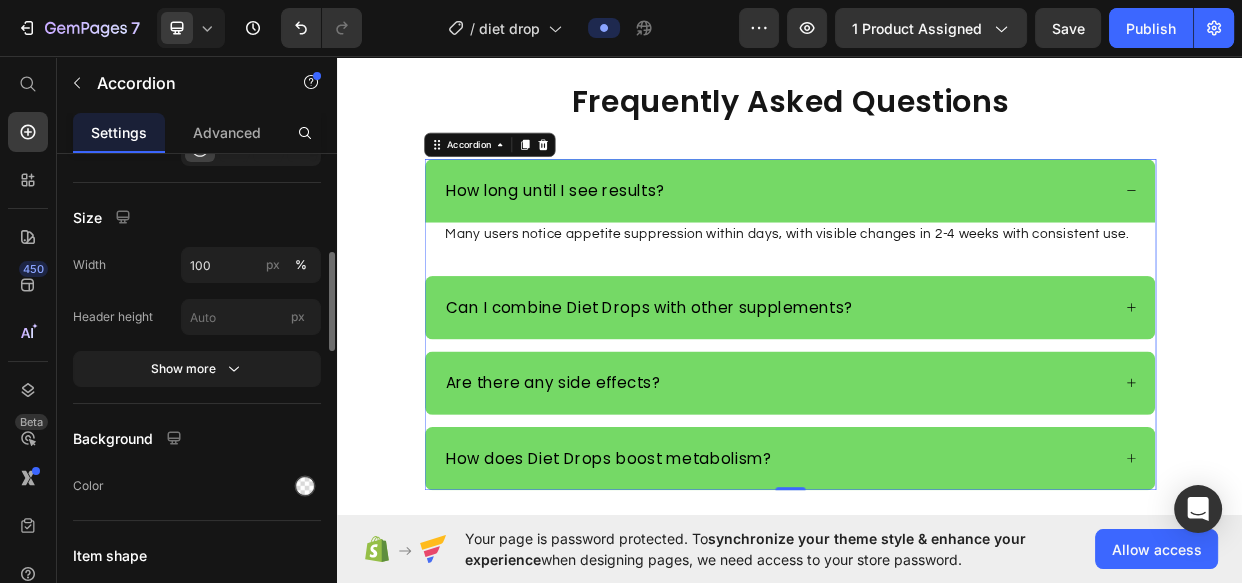 scroll, scrollTop: 1363, scrollLeft: 0, axis: vertical 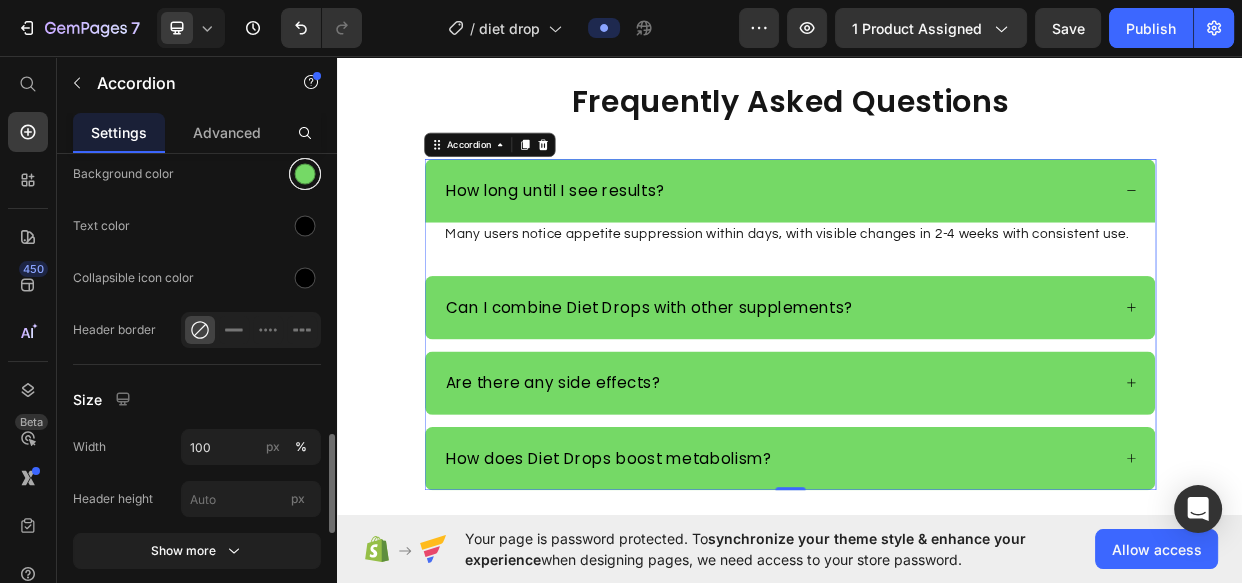 click at bounding box center [305, 174] 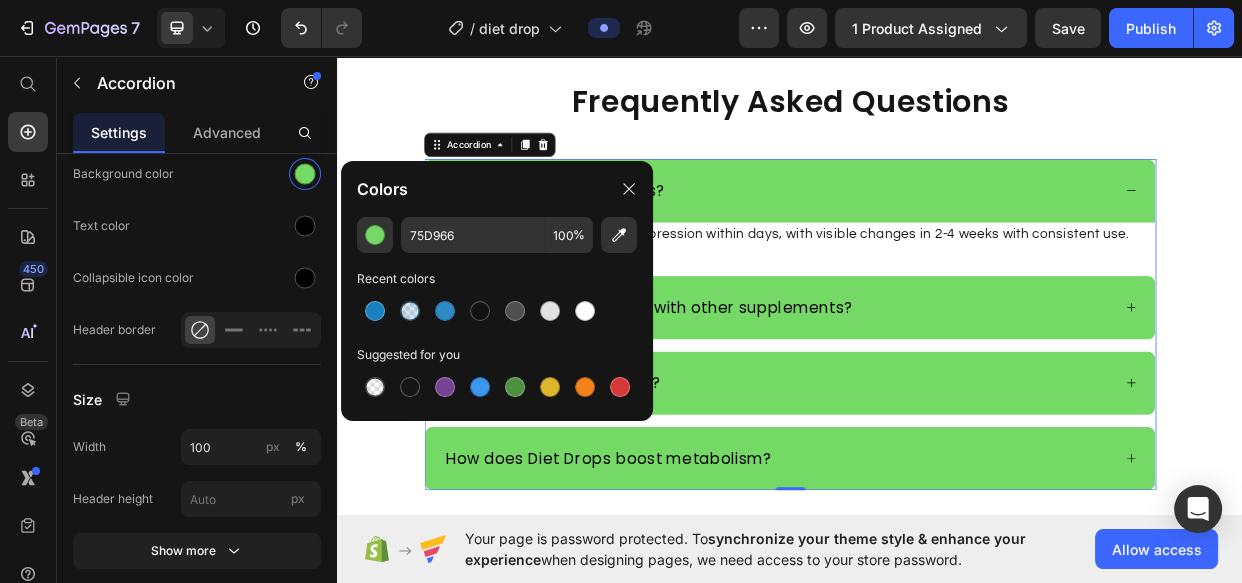 click at bounding box center (375, 311) 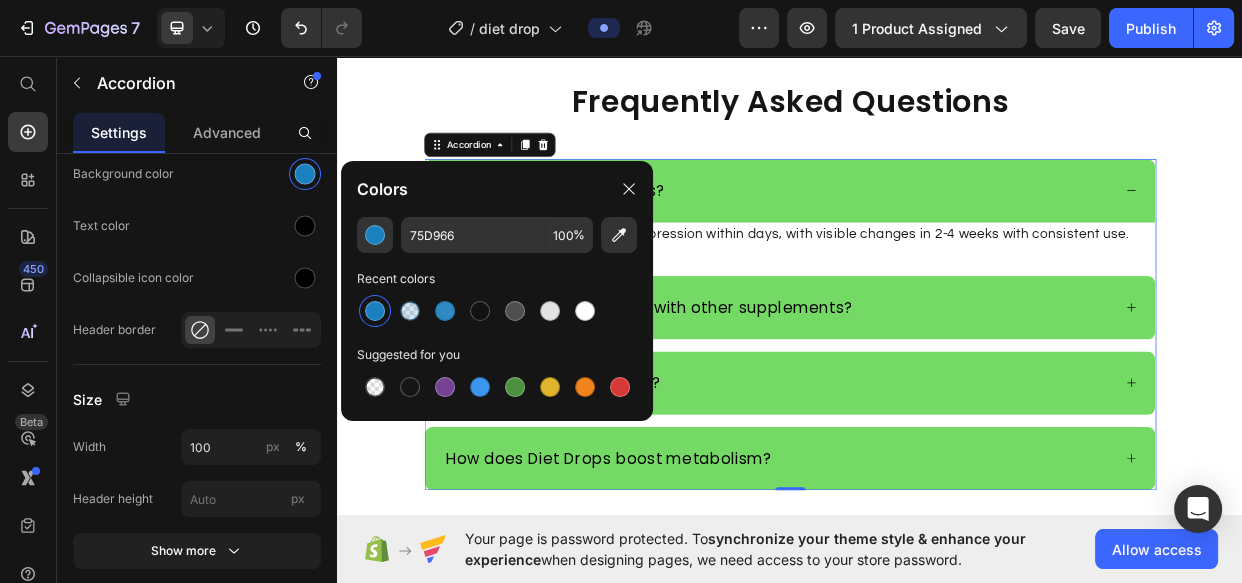 type on "1B80BF" 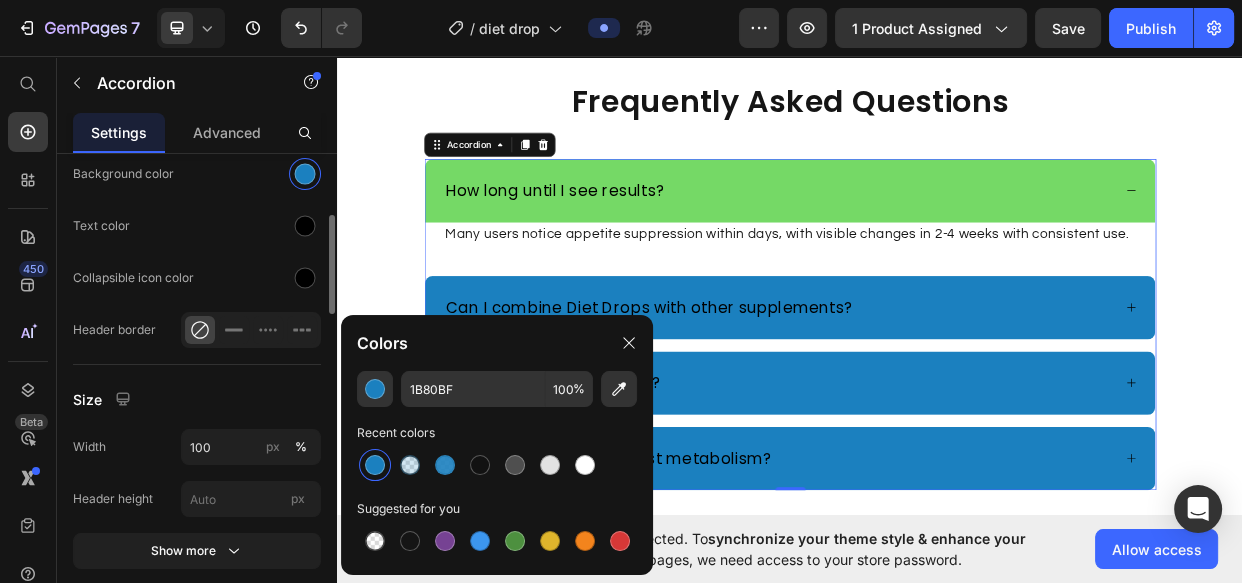 scroll, scrollTop: 1090, scrollLeft: 0, axis: vertical 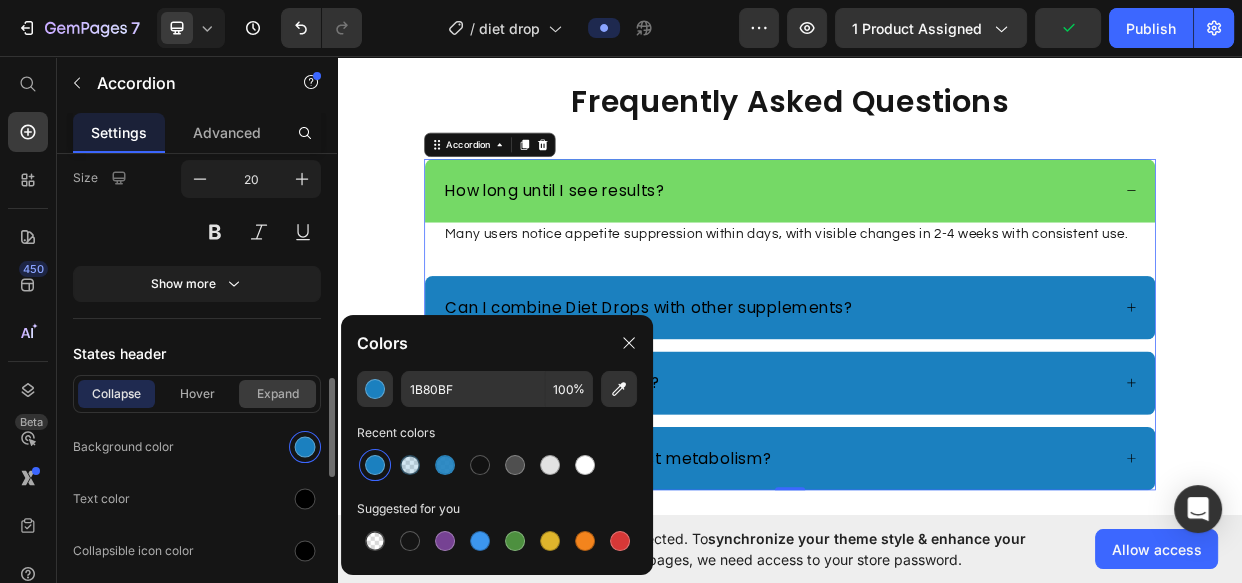 click on "Expand" at bounding box center [277, 394] 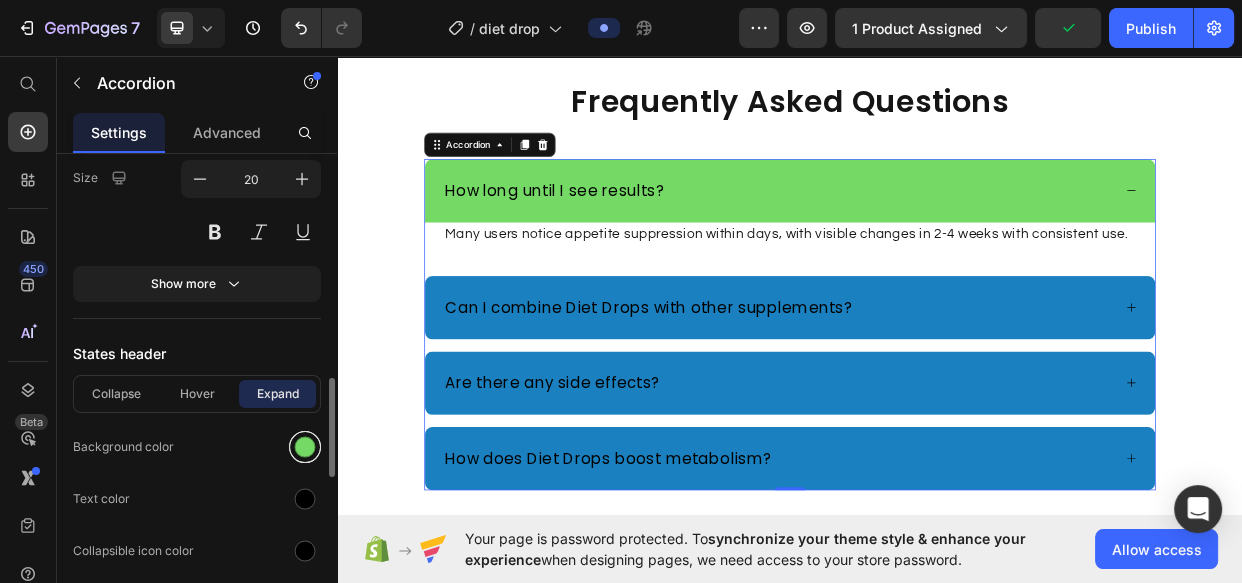 click at bounding box center [305, 447] 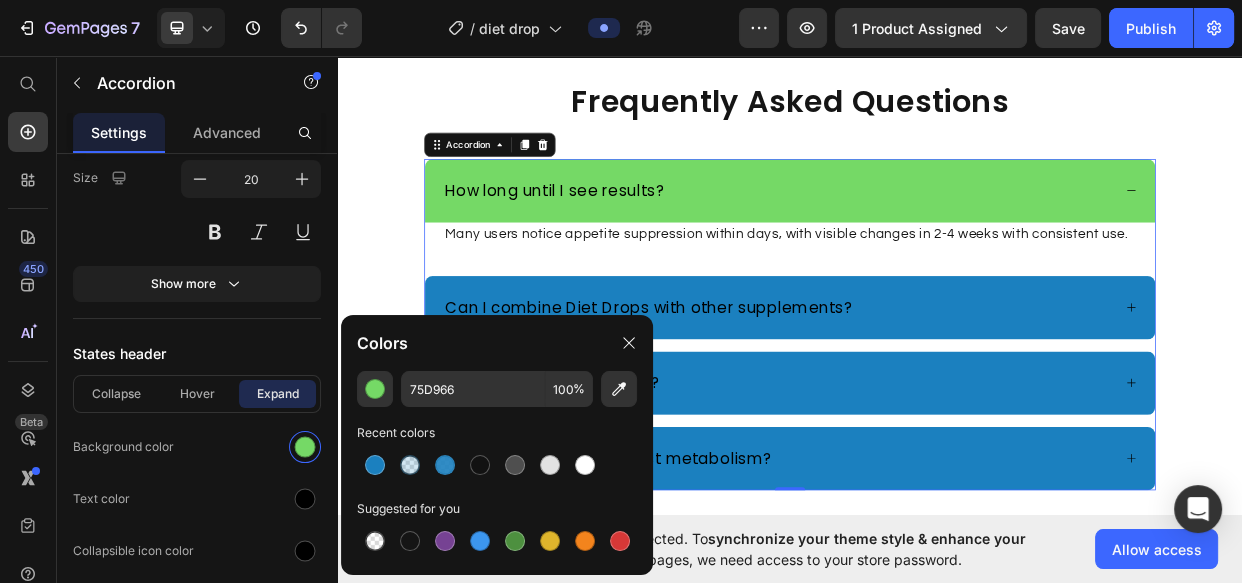 click on "75D966 100 % Recent colors Suggested for you" 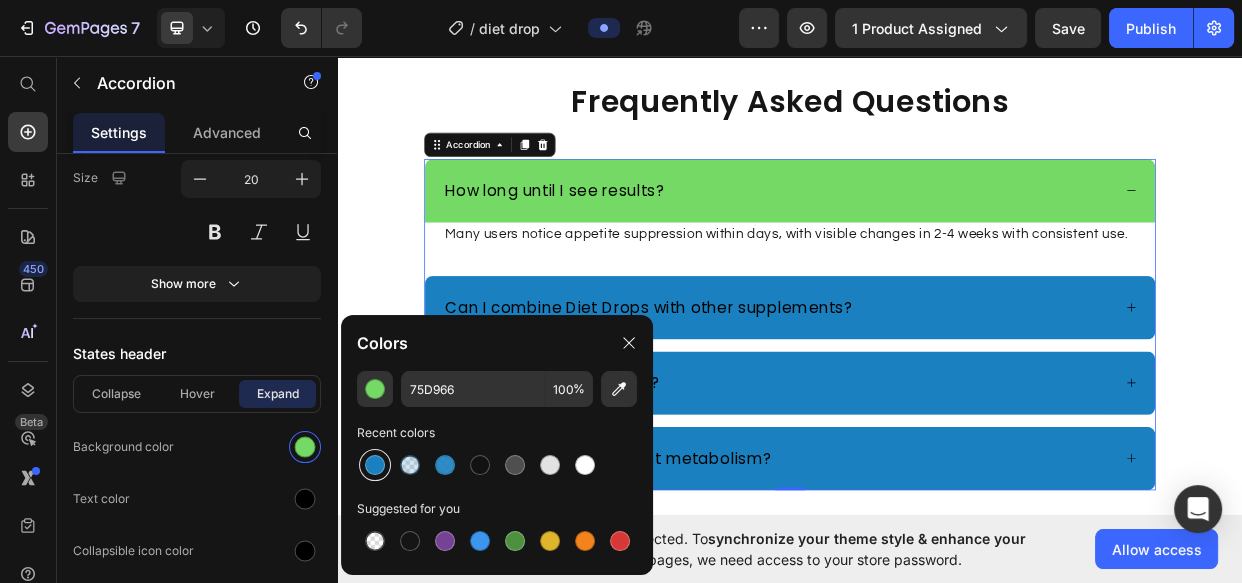 click at bounding box center [375, 465] 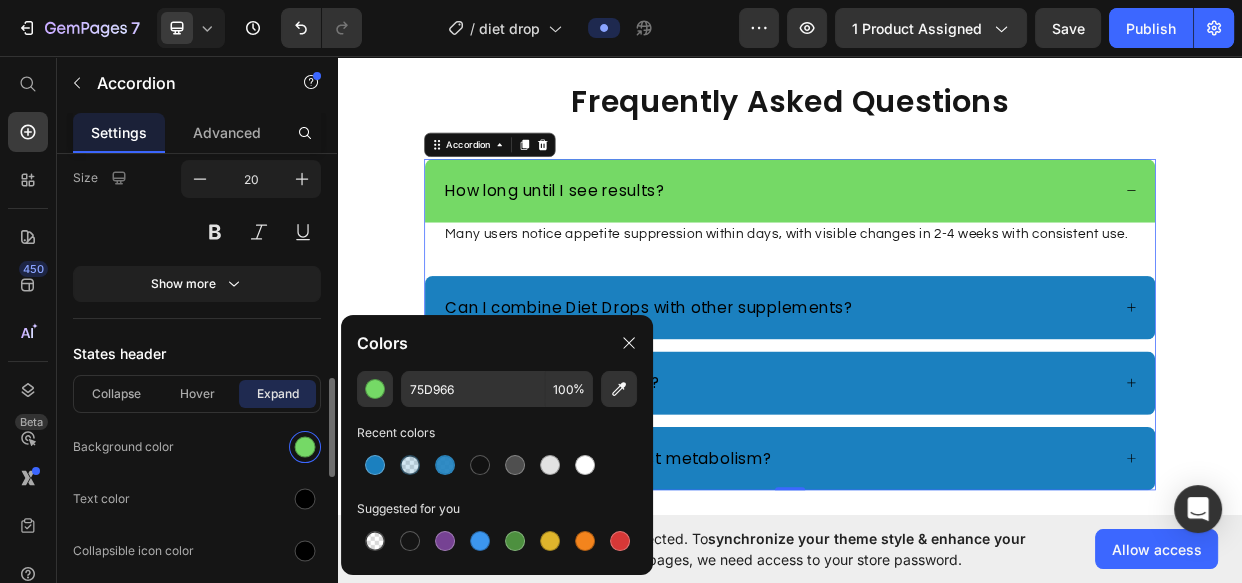 type on "1B80BF" 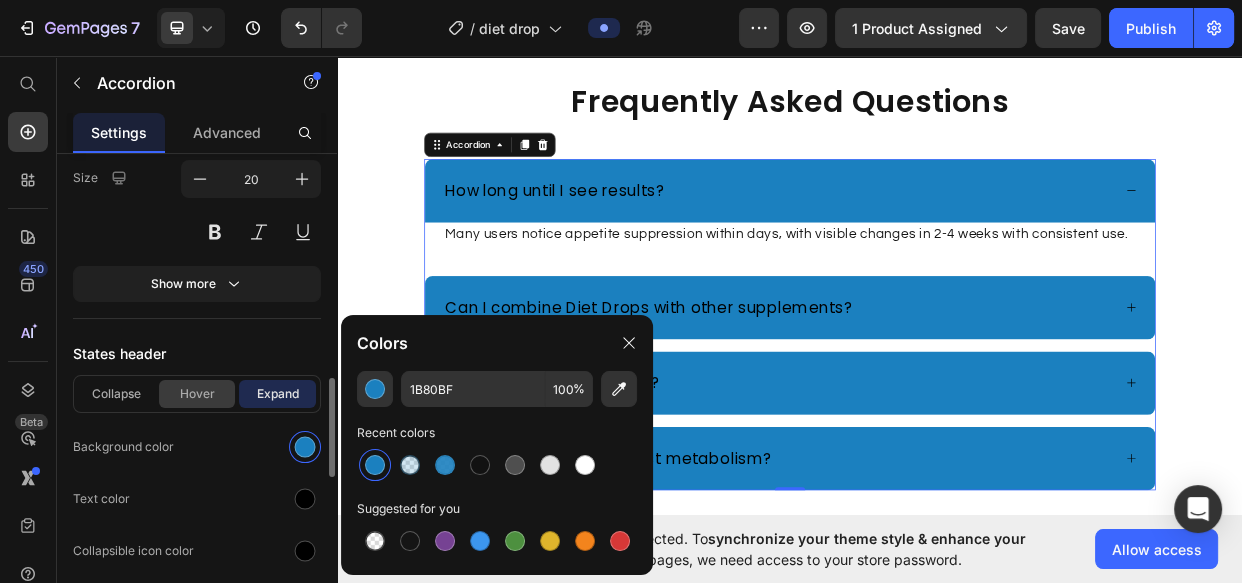 click on "Hover" at bounding box center [197, 394] 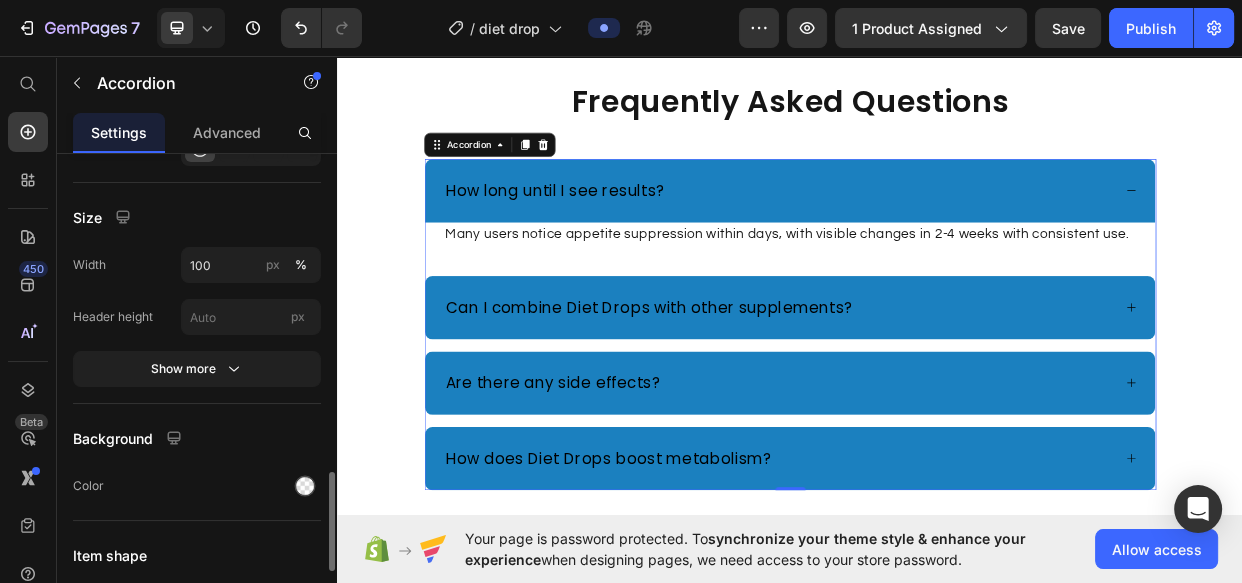 scroll, scrollTop: 1363, scrollLeft: 0, axis: vertical 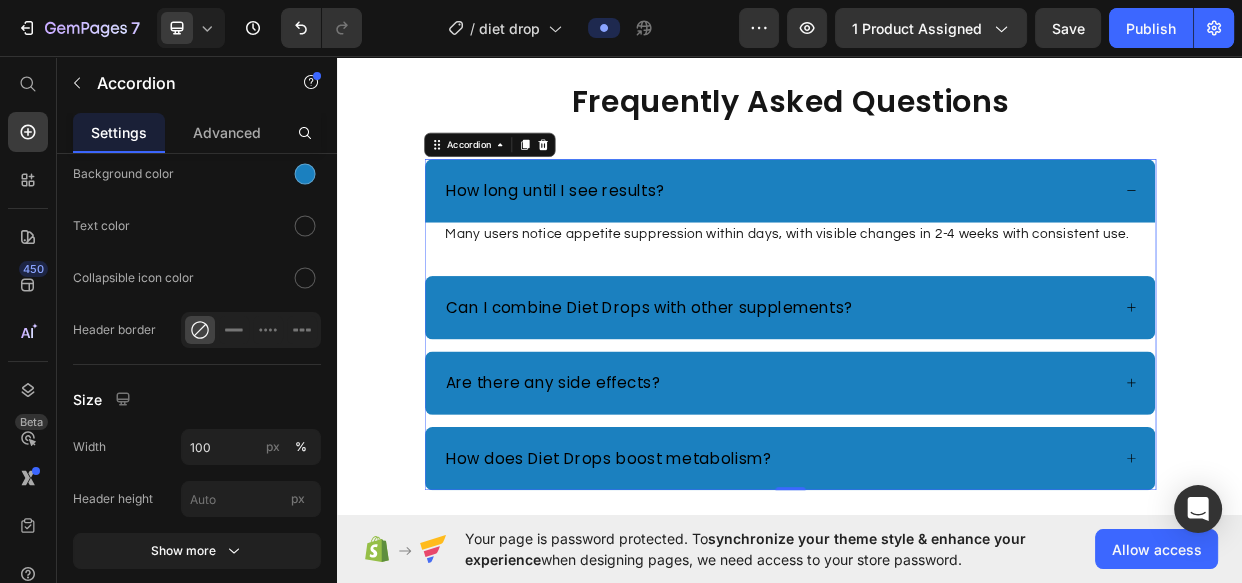 click 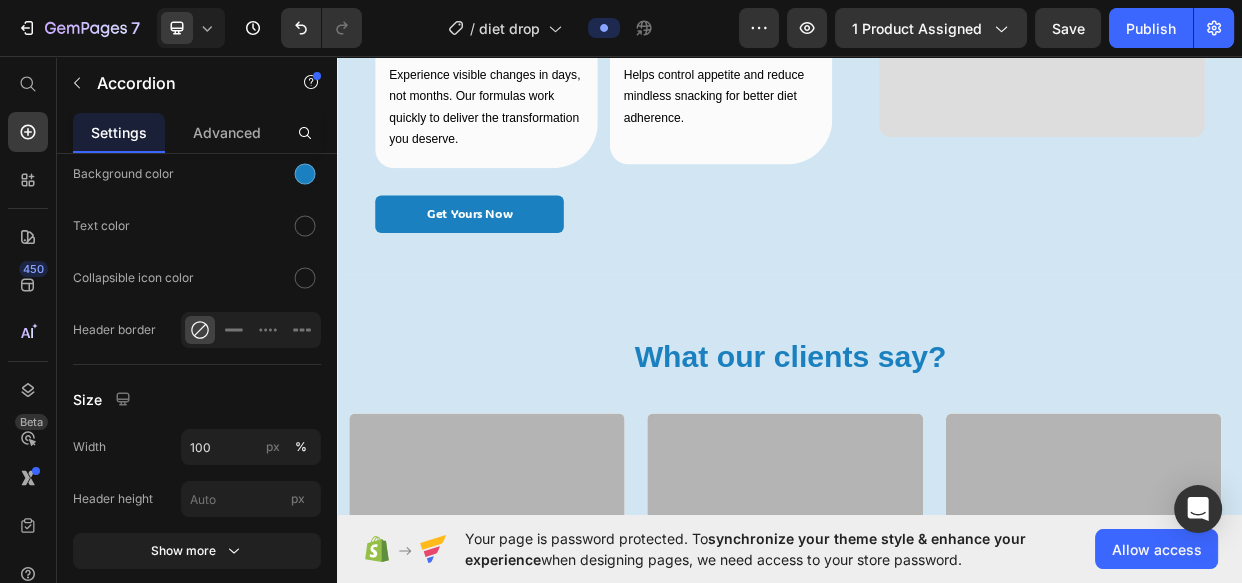 scroll, scrollTop: 2129, scrollLeft: 0, axis: vertical 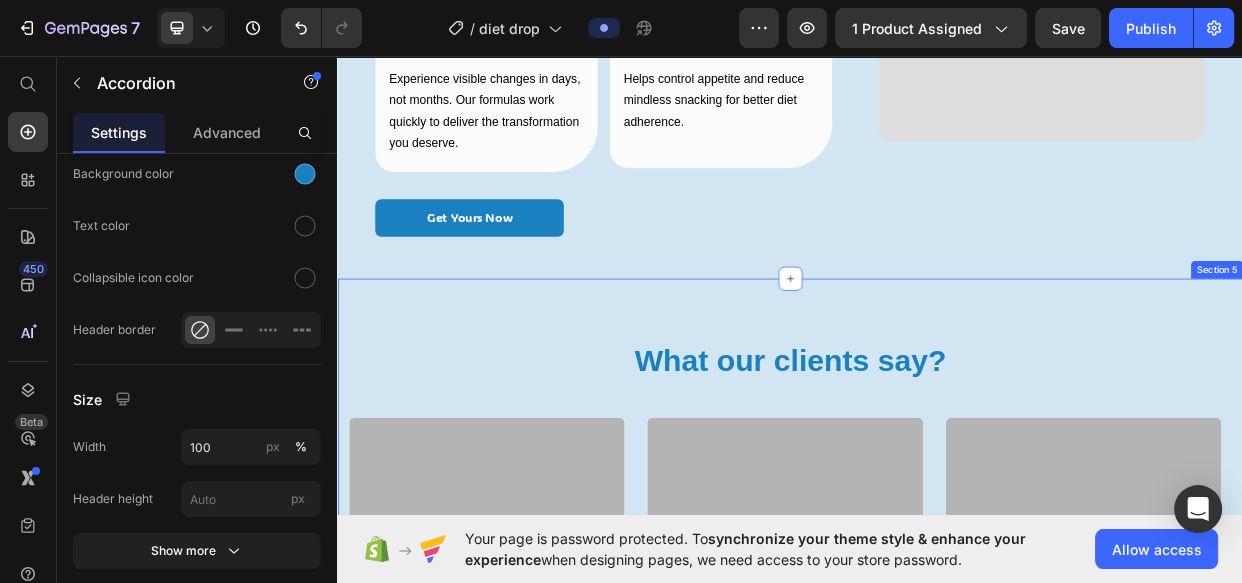 click on "What our clients say? Heading I lost 15 lbs in just 3 weeks! [PRODUCT] curbed my cravings and gave me so much energy. No jitters, just results. Best investment ever! Text block [FIRST] [LAST]. Text block Row Hero Banner As a busy dad, I struggled with late-night snacking. These drops totally reset my appetite. Down 20 lbs and keeping it off—thank you! Text block [FIRST] [LAST]. Text block Row Hero Banner I’ve tried every weight-loss trick—this actually works. My skin even looks brighter! Zero side effects. 10/10 recommend. Text block [FIRST] [LAST]. Text block Row Hero Banner My doctor was shocked by my bloodwork improvement. [PRODUCT] helped me drop 25 lbs and keep my sugar levels stable. Life-changer! Text block [FIRST] [LAST]. Text block Row Hero Banner Carousel Row Section 5" at bounding box center (937, 752) 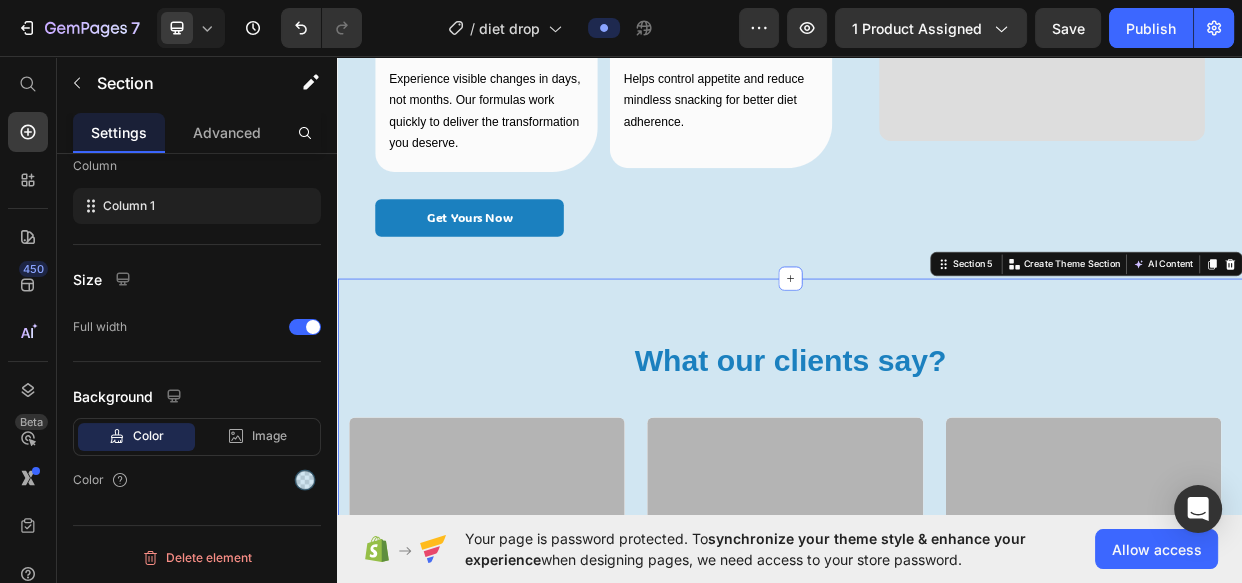 scroll, scrollTop: 0, scrollLeft: 0, axis: both 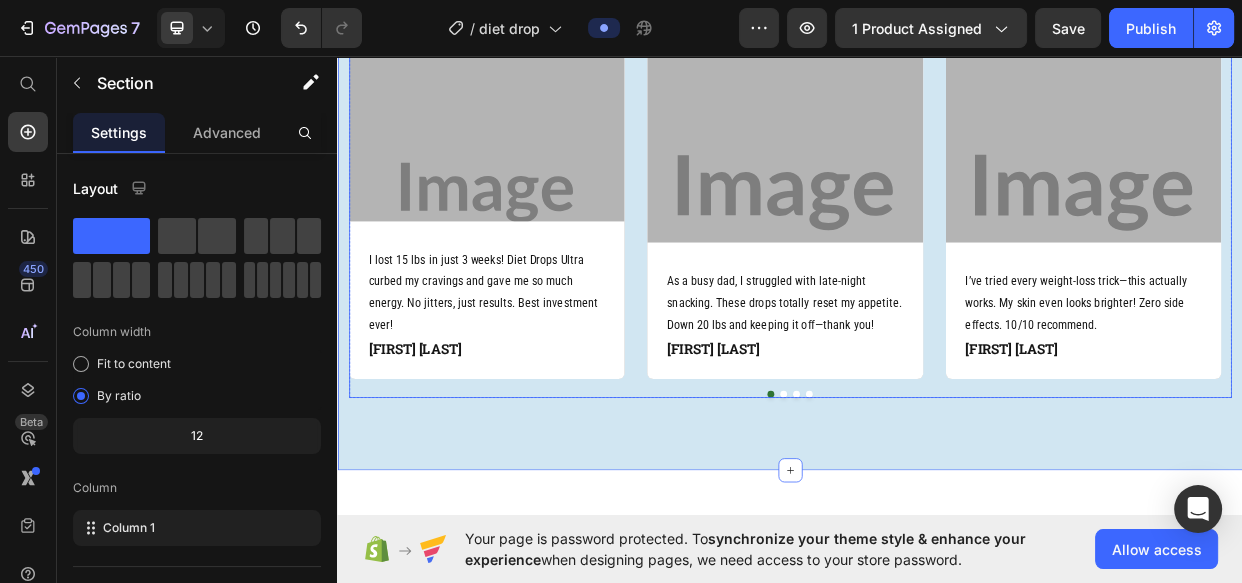 click at bounding box center (911, 506) 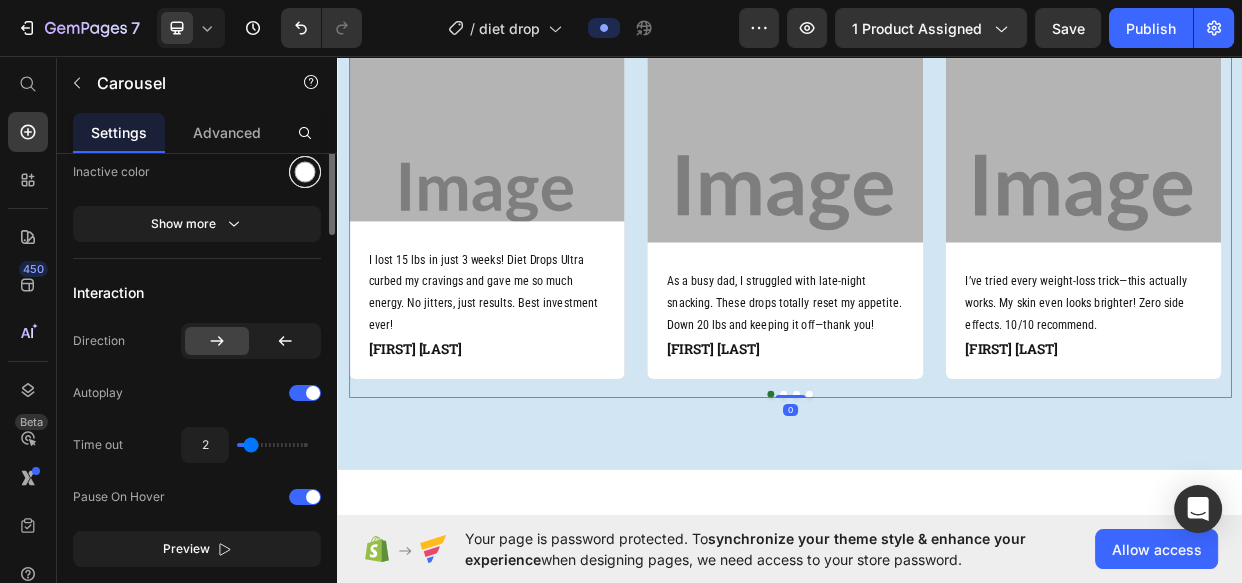 scroll, scrollTop: 727, scrollLeft: 0, axis: vertical 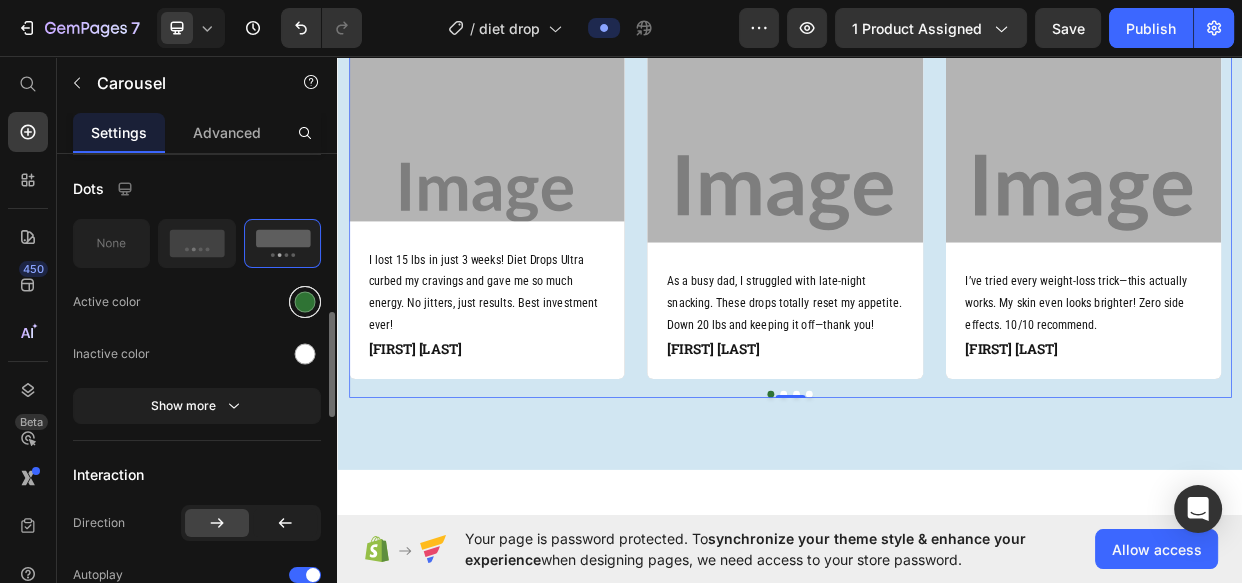 click at bounding box center [305, 301] 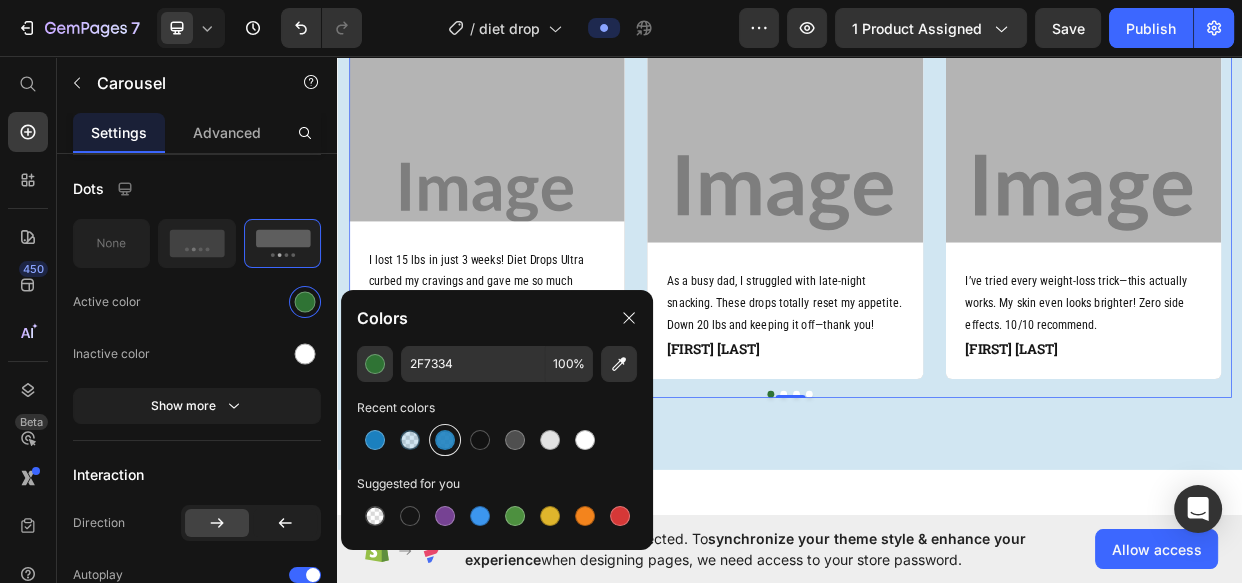 click at bounding box center [445, 440] 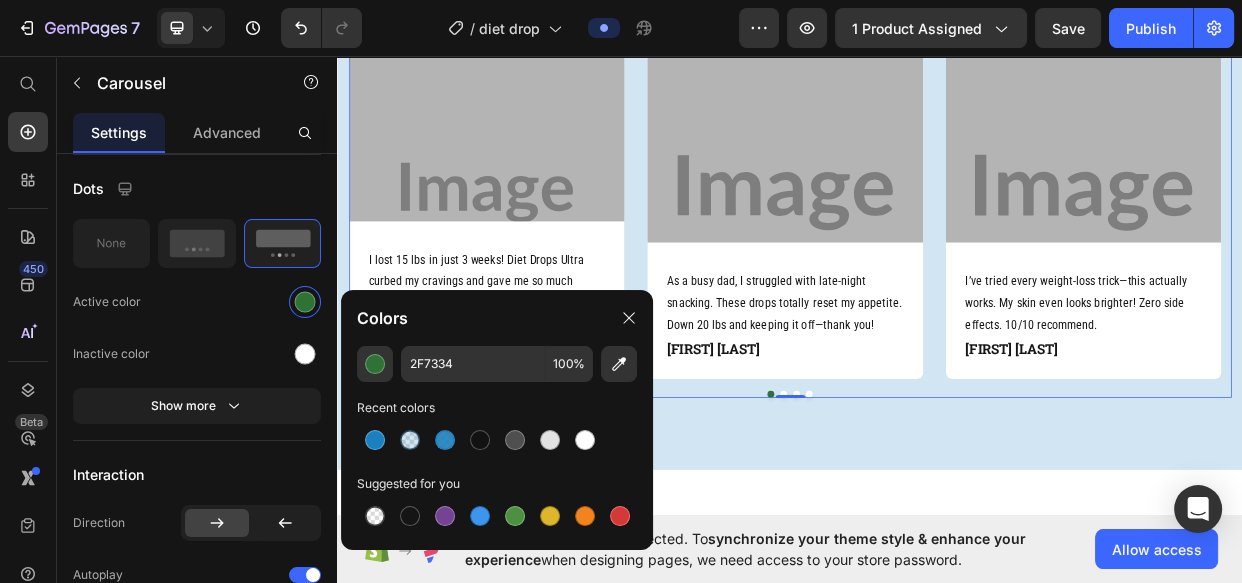 type on "1B80BF" 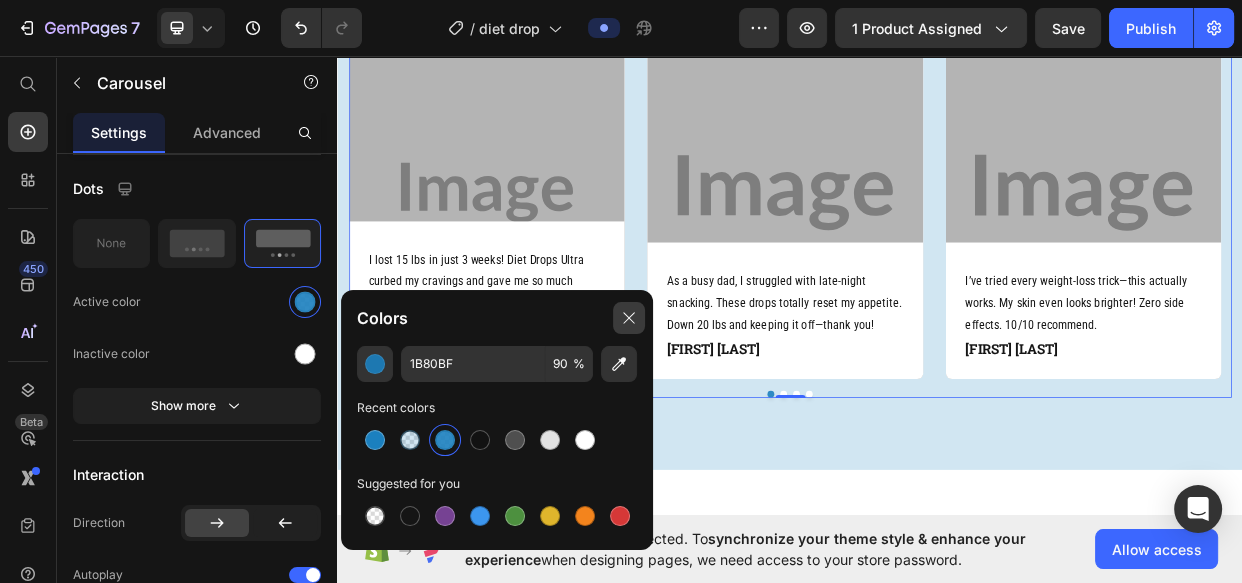 click 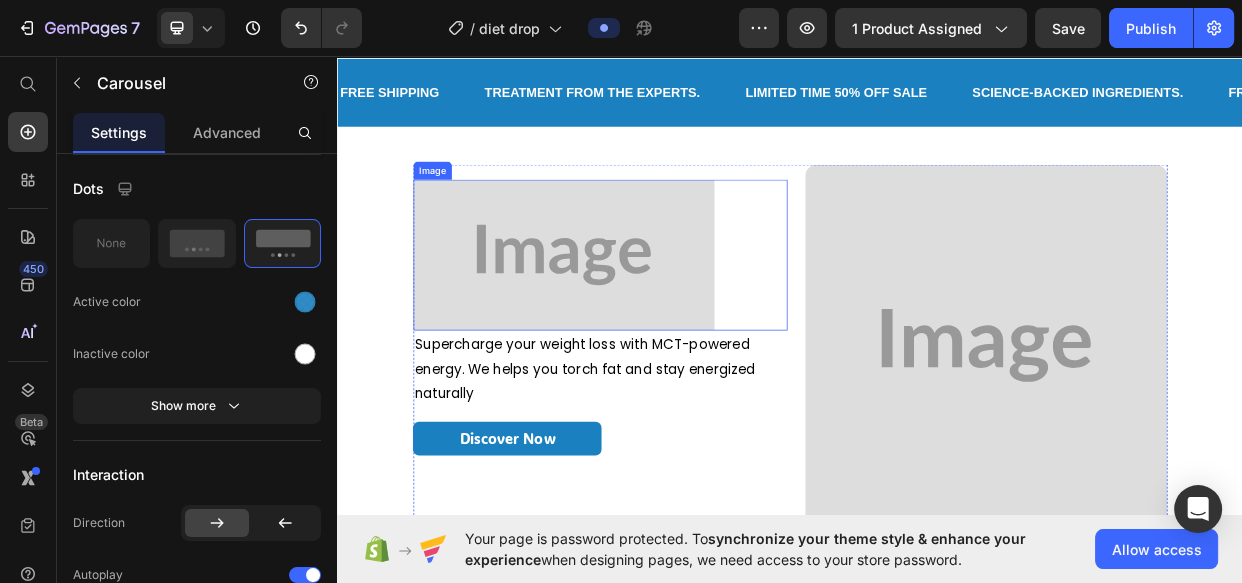 scroll, scrollTop: 947, scrollLeft: 0, axis: vertical 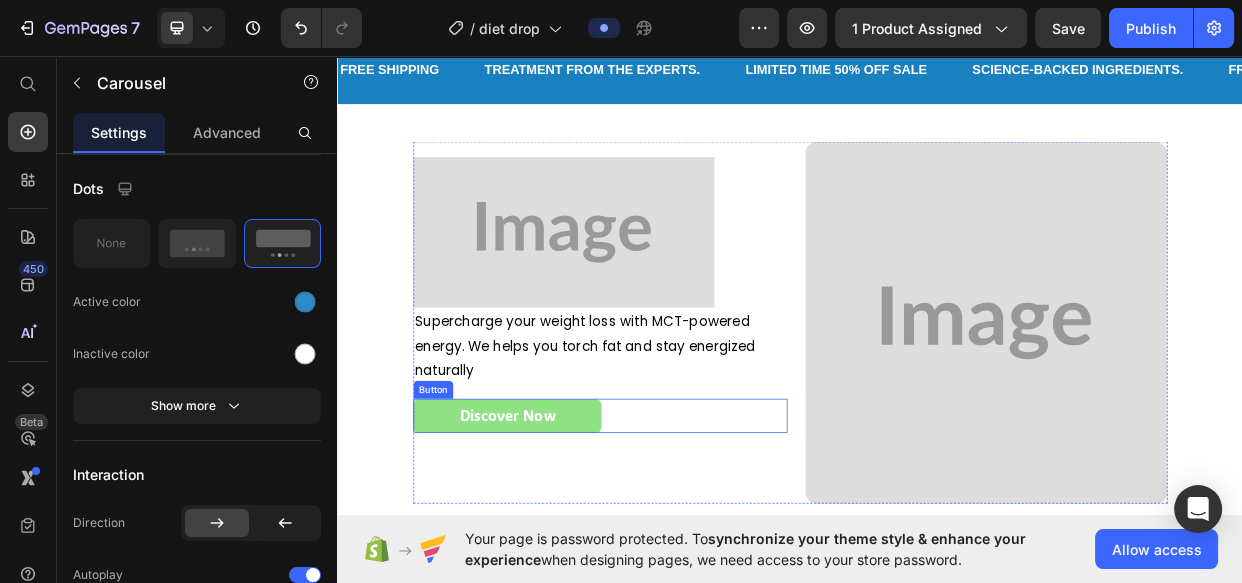 click on "Discover Now" at bounding box center (562, 535) 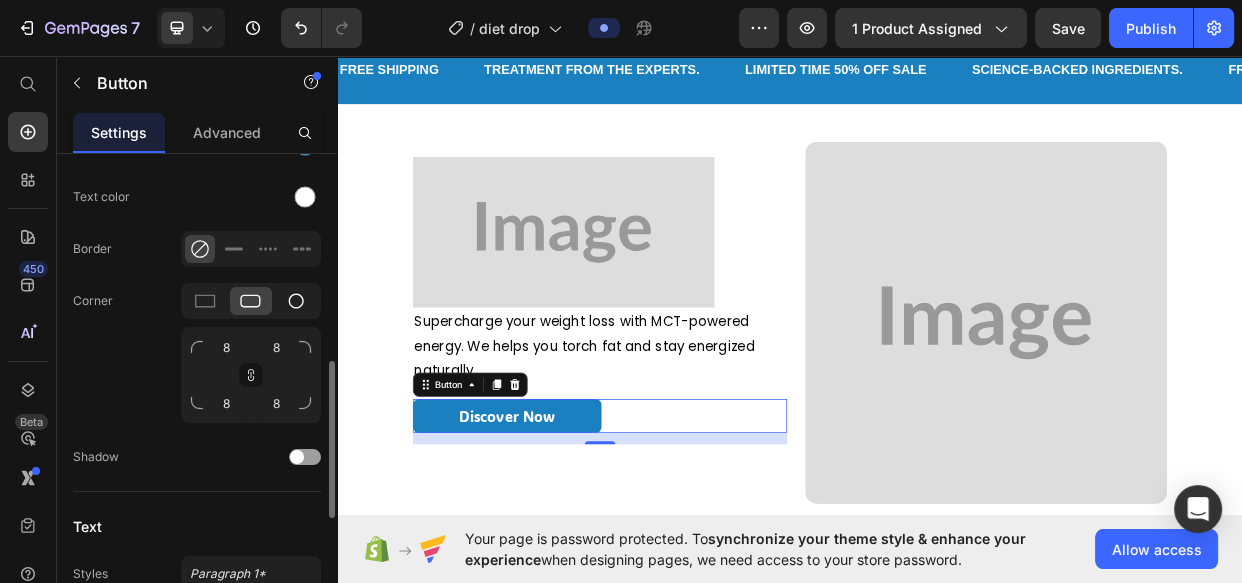 scroll, scrollTop: 454, scrollLeft: 0, axis: vertical 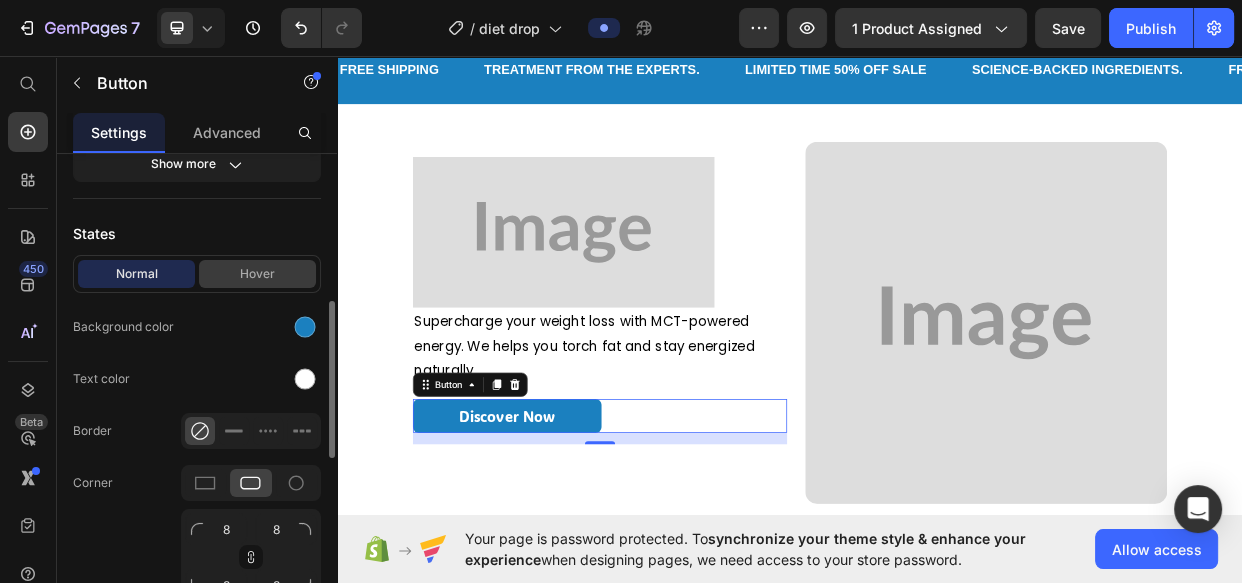 click on "Hover" at bounding box center (257, 274) 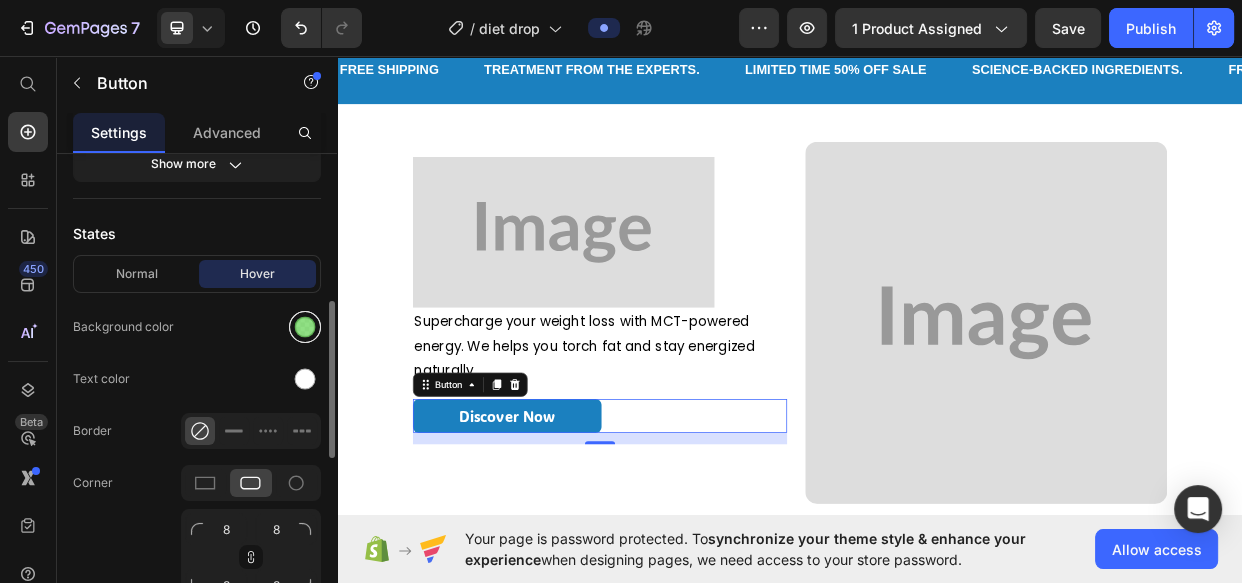 click at bounding box center (305, 327) 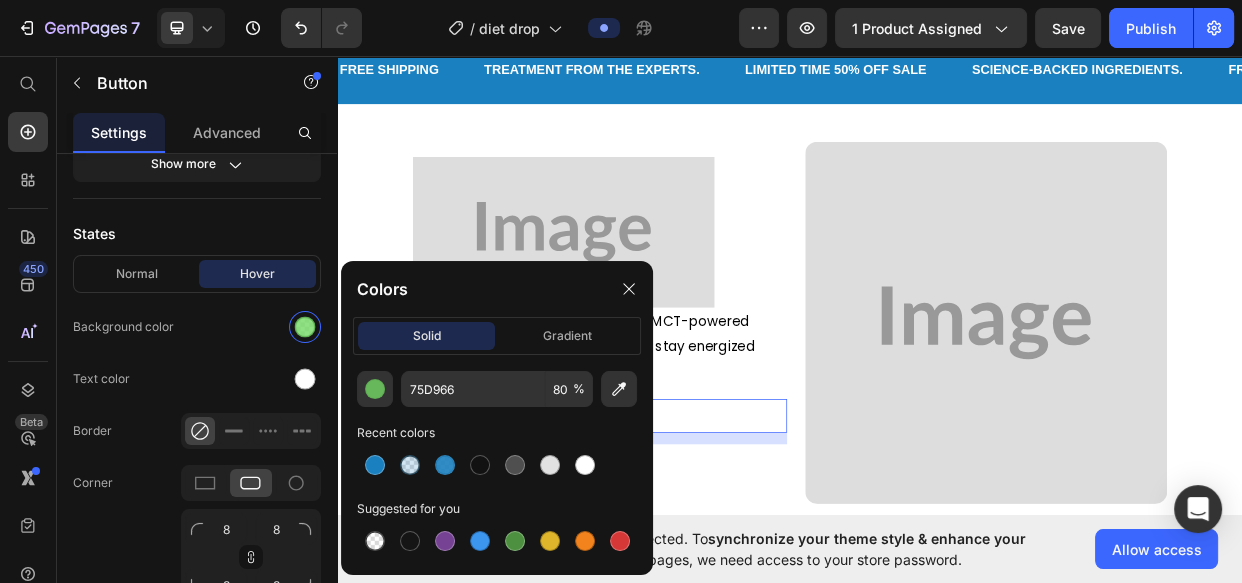 drag, startPoint x: 589, startPoint y: 475, endPoint x: 396, endPoint y: 393, distance: 209.6974 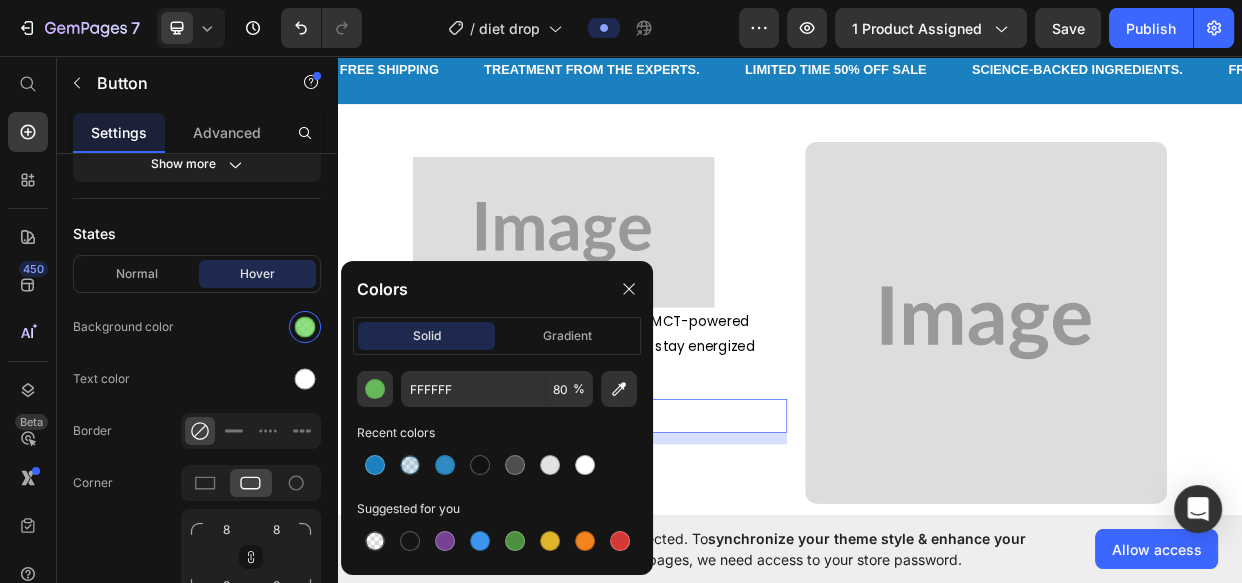 type on "100" 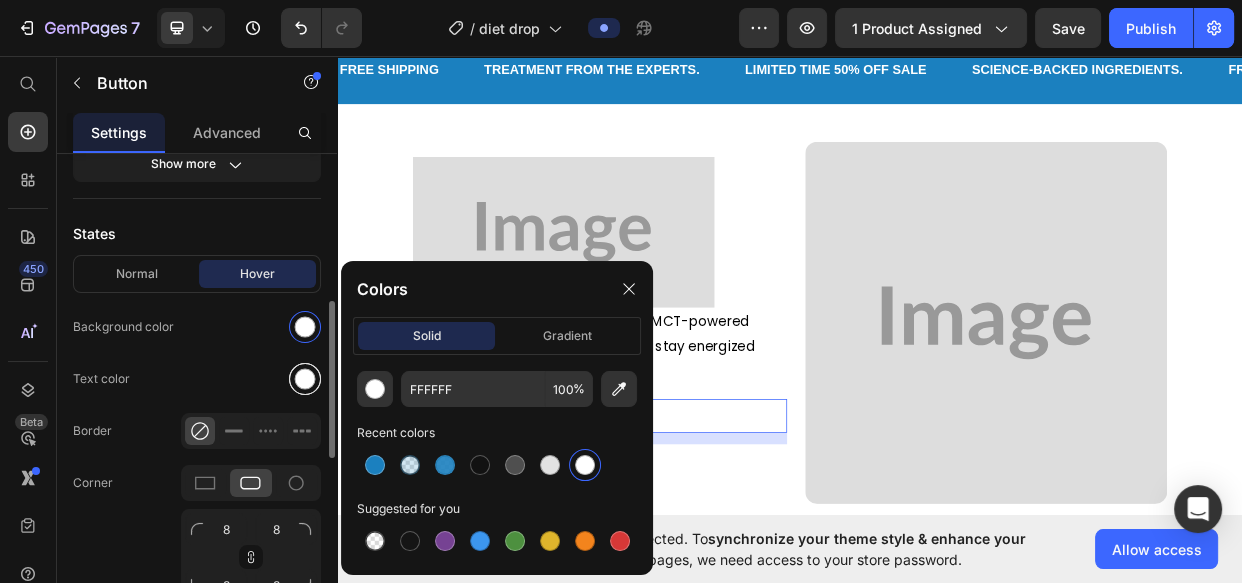 click at bounding box center (305, 379) 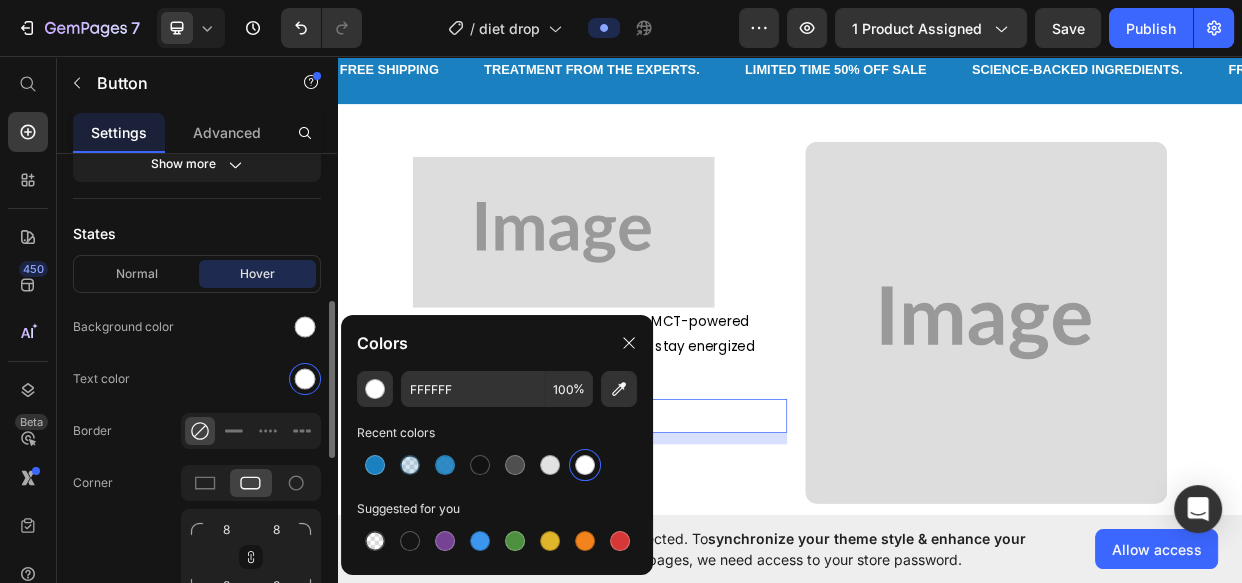 drag, startPoint x: 381, startPoint y: 462, endPoint x: 320, endPoint y: 454, distance: 61.522354 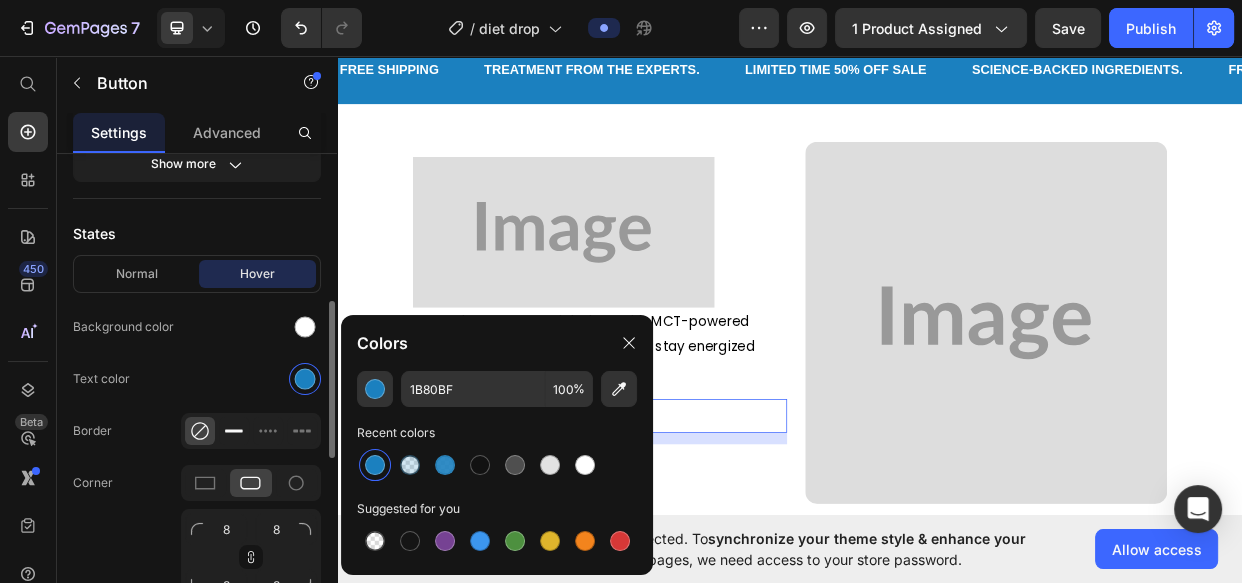 click 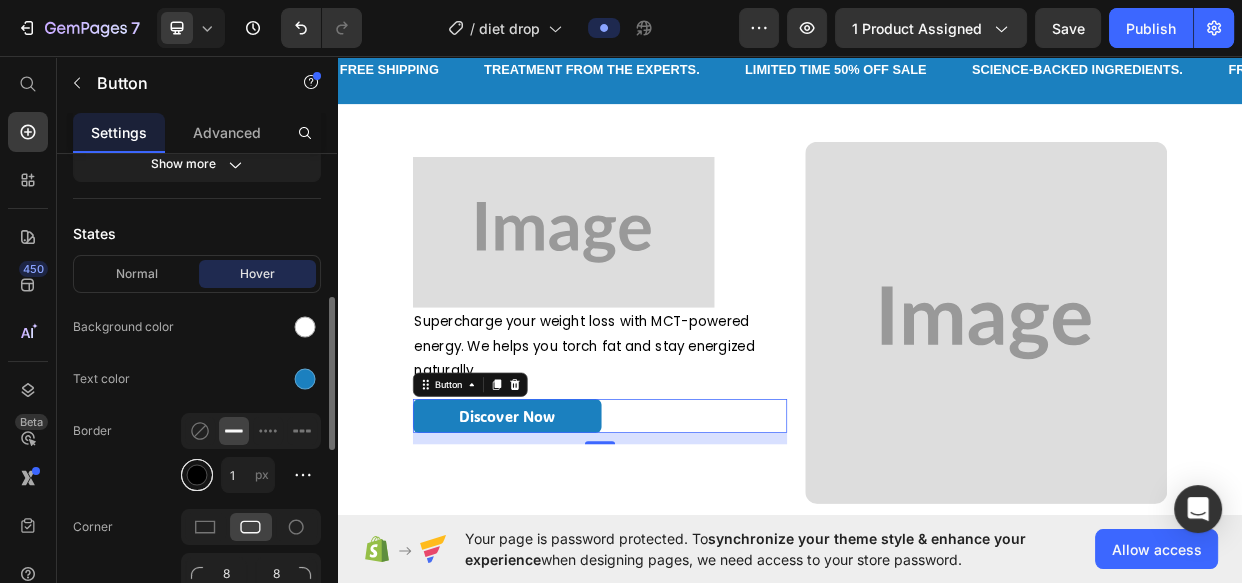 click at bounding box center [197, 475] 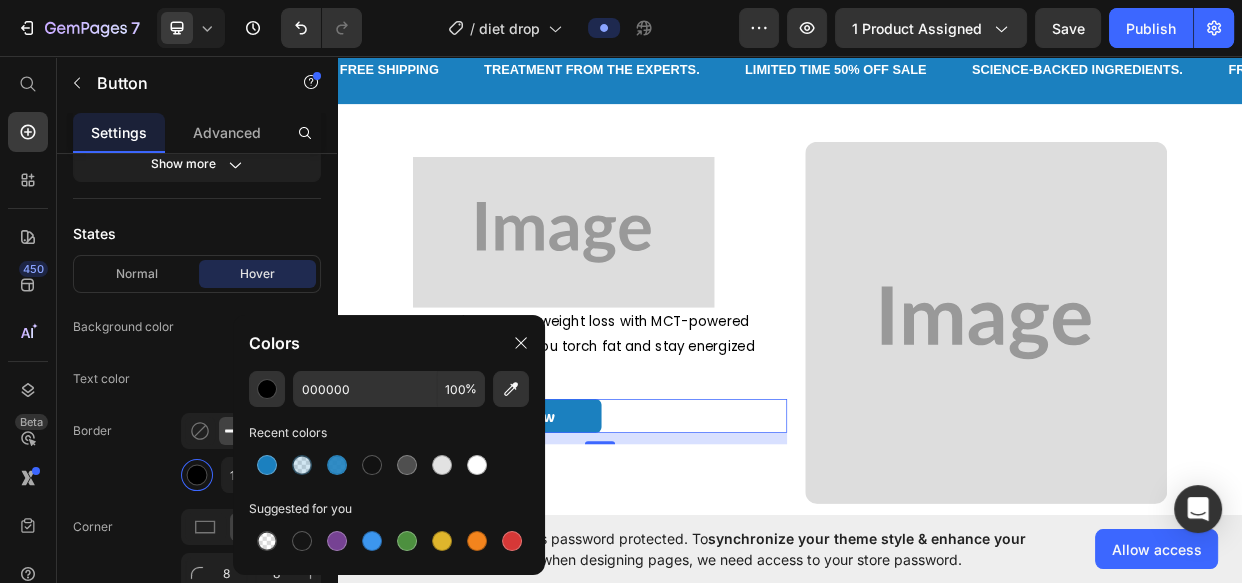 drag, startPoint x: 276, startPoint y: 469, endPoint x: 430, endPoint y: 404, distance: 167.15561 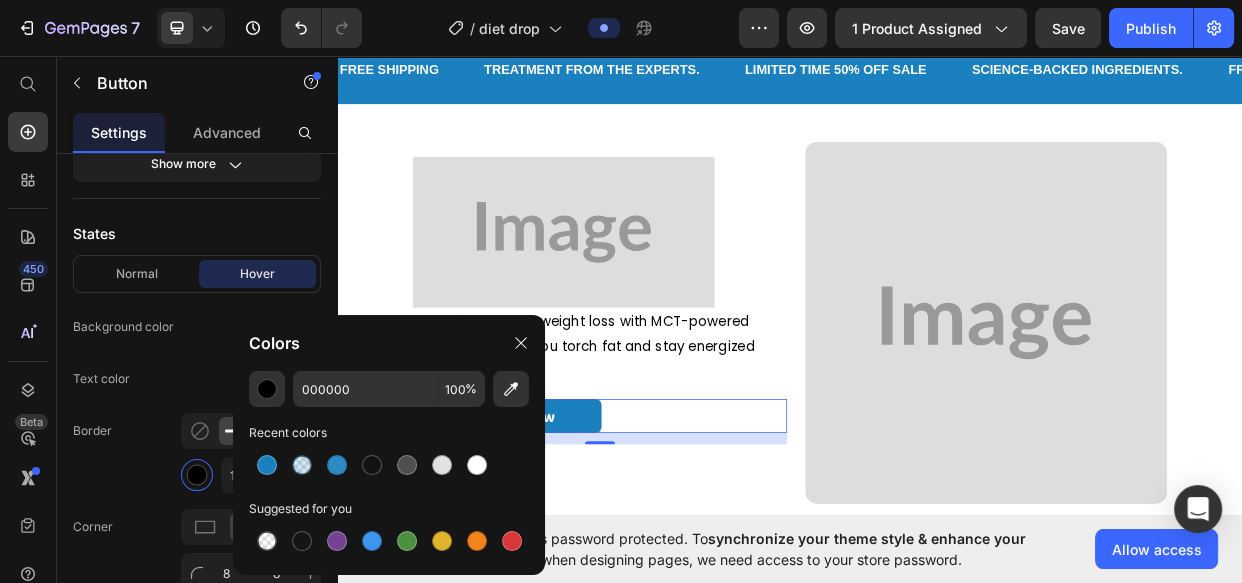 click at bounding box center (267, 465) 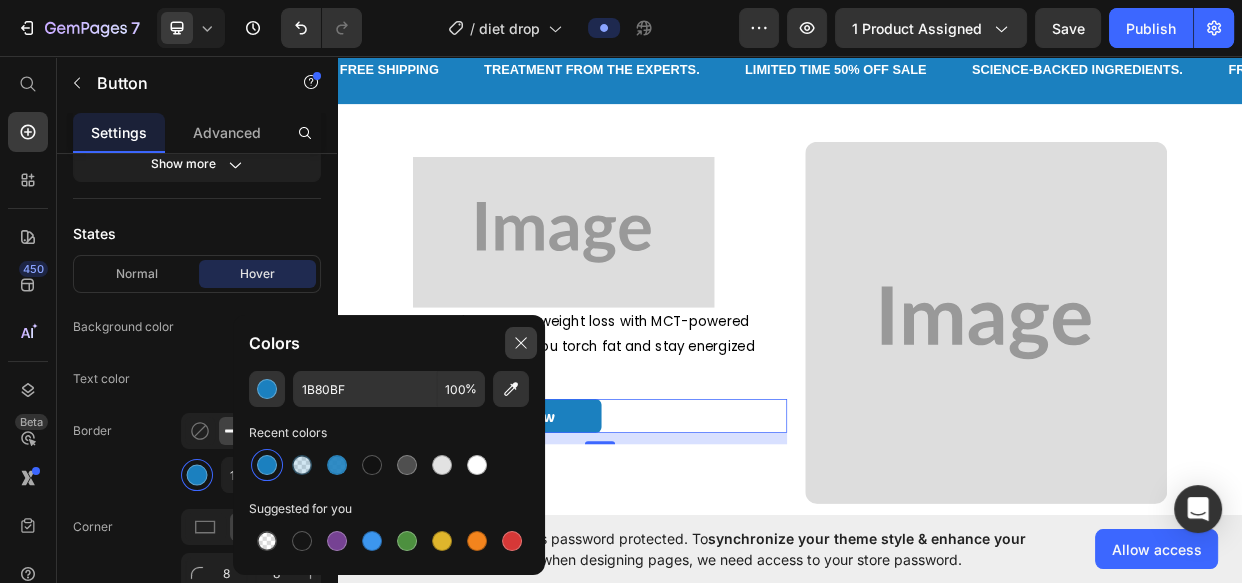 click 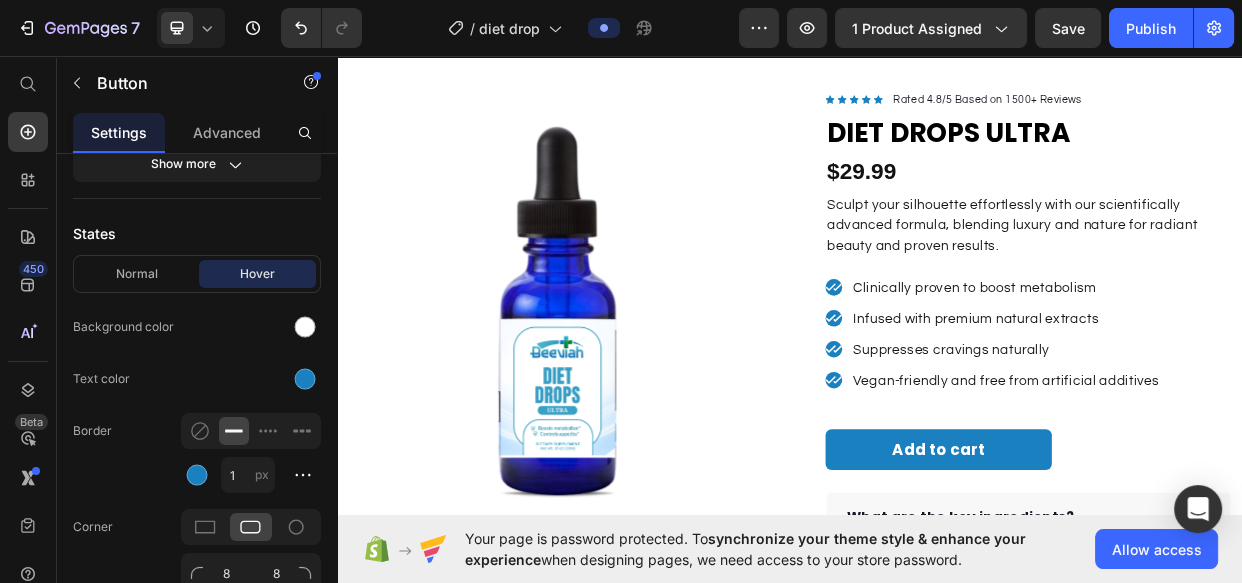 scroll, scrollTop: 0, scrollLeft: 0, axis: both 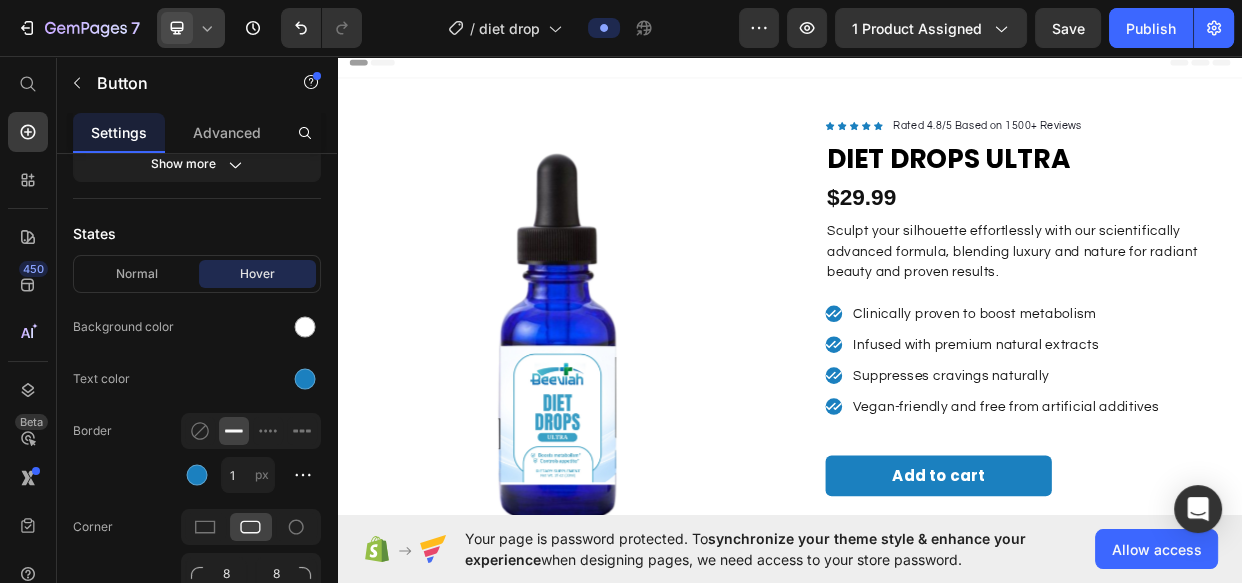 click 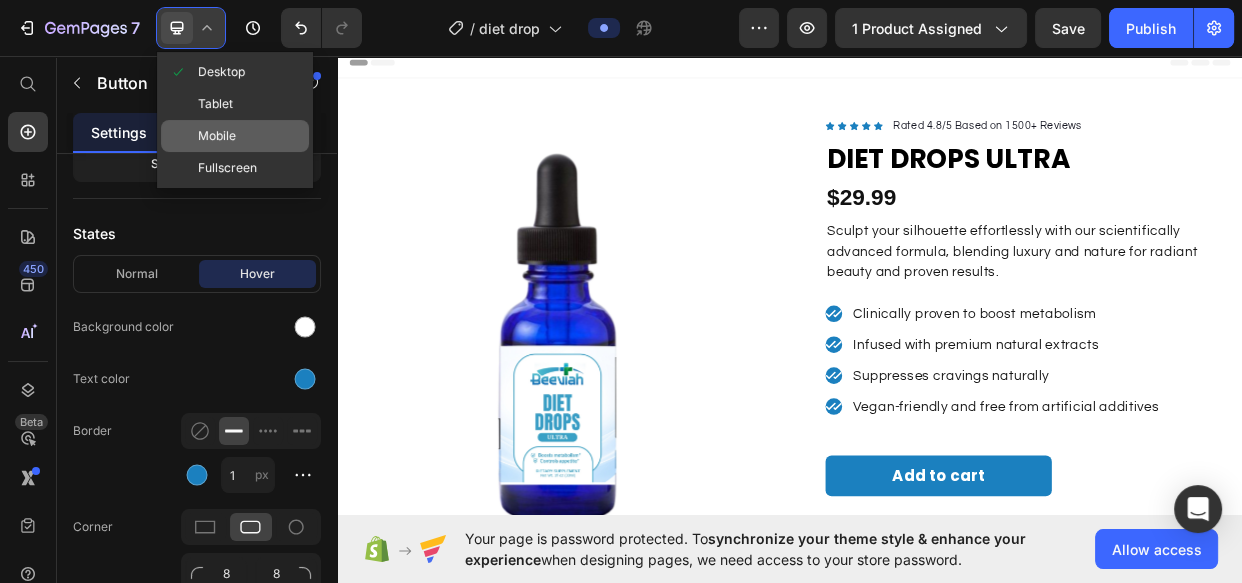 click on "Mobile" 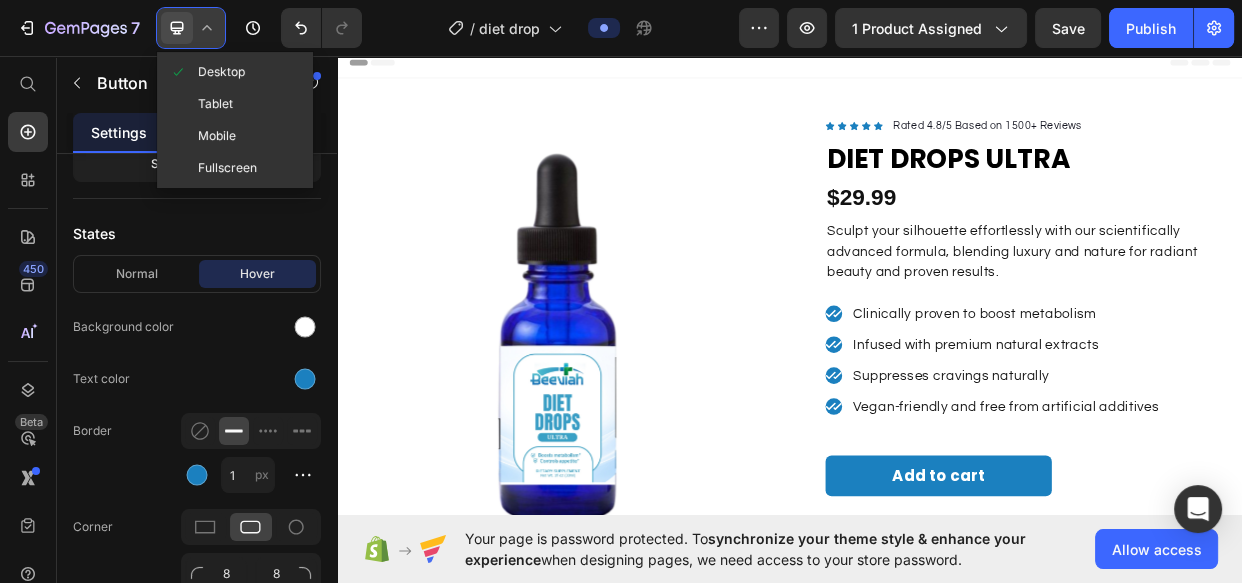 type on "14" 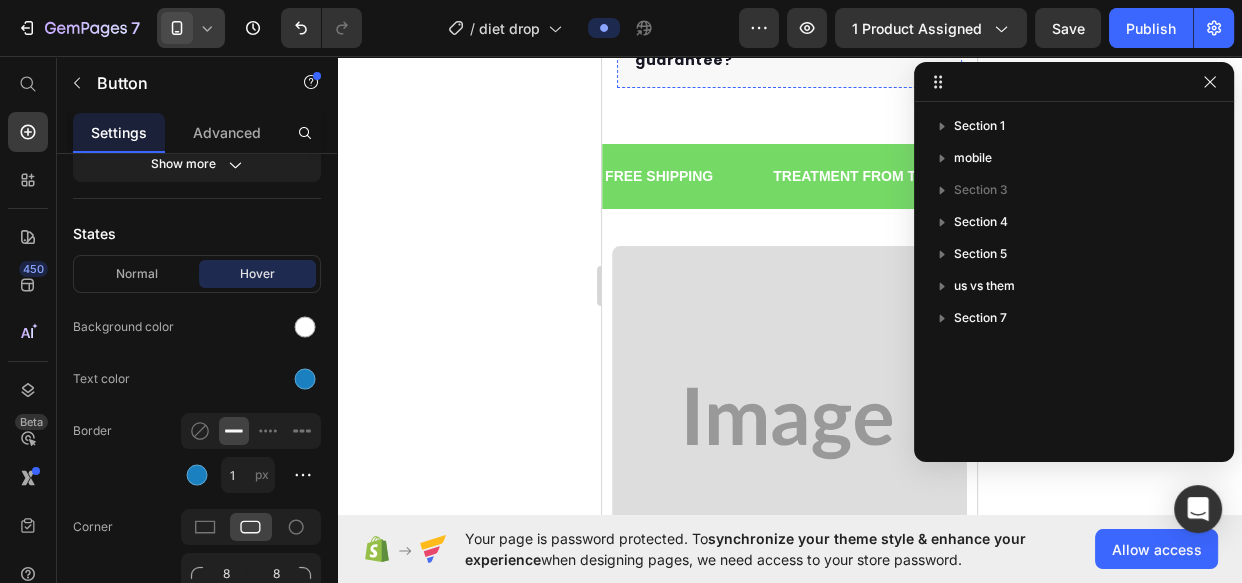 scroll, scrollTop: 1090, scrollLeft: 0, axis: vertical 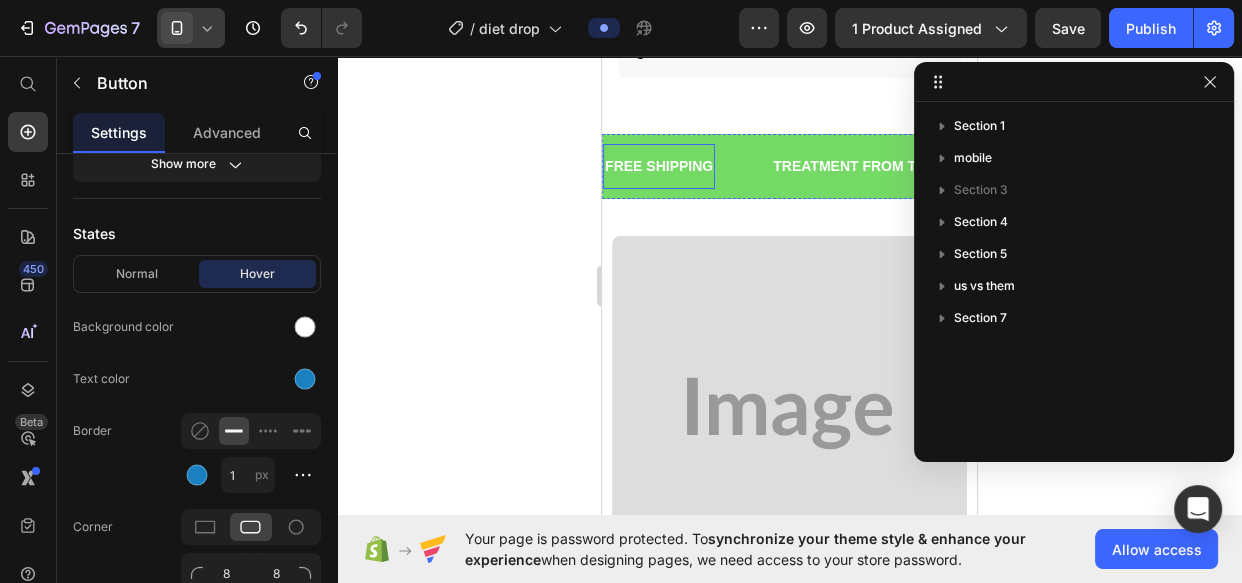 drag, startPoint x: 905, startPoint y: 272, endPoint x: 614, endPoint y: 169, distance: 308.6908 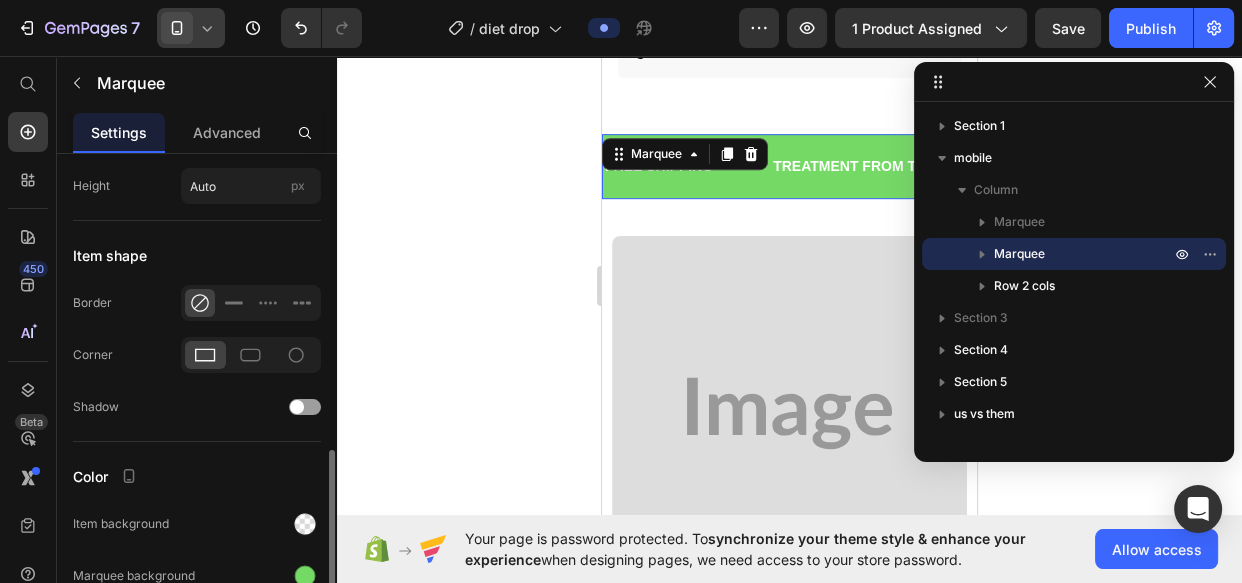 scroll, scrollTop: 1010, scrollLeft: 0, axis: vertical 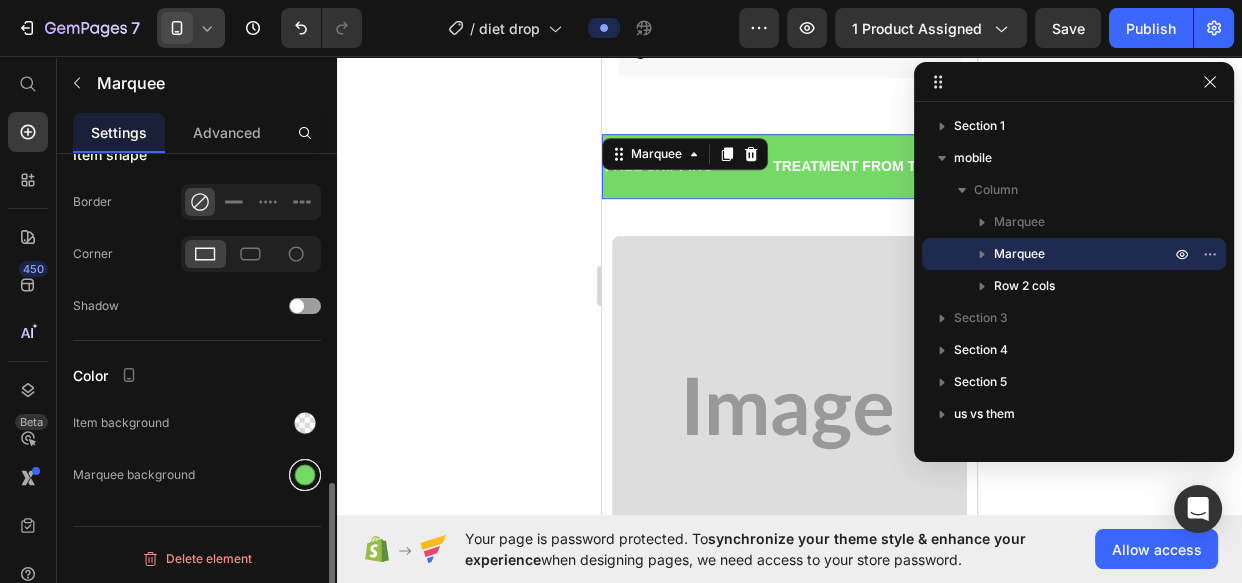 click at bounding box center [305, 475] 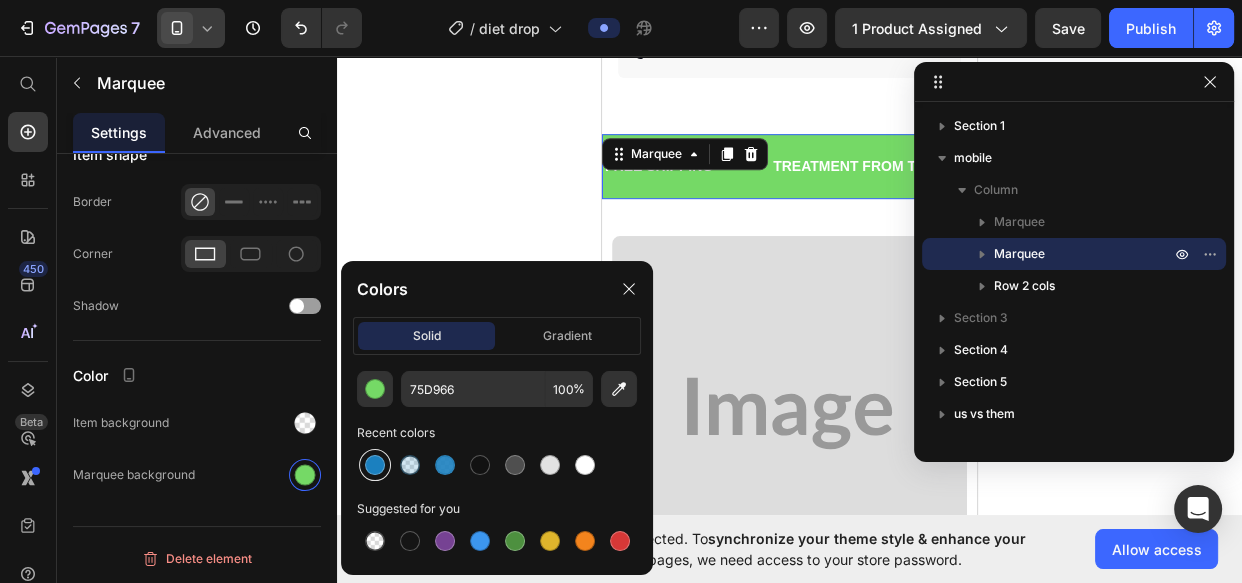 click at bounding box center (375, 465) 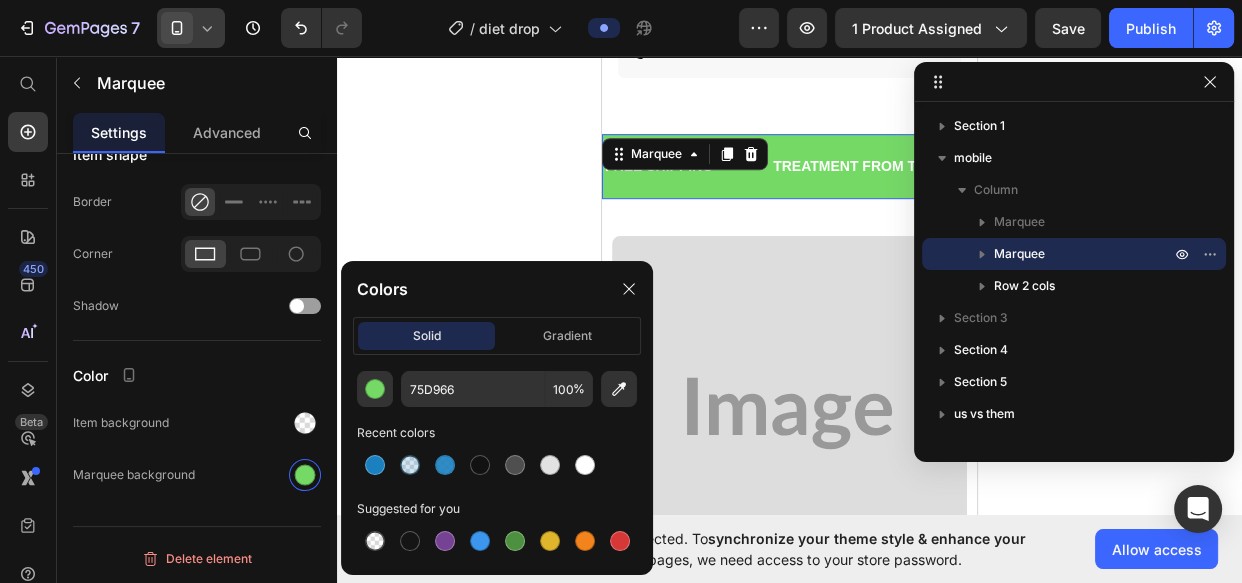 type on "1B80BF" 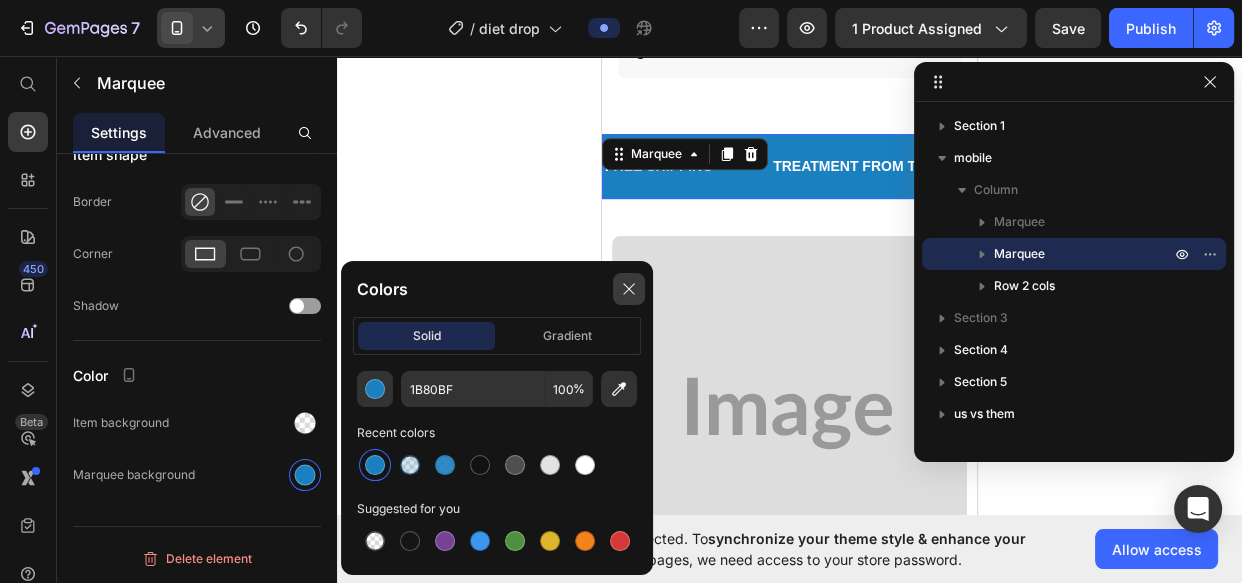 click 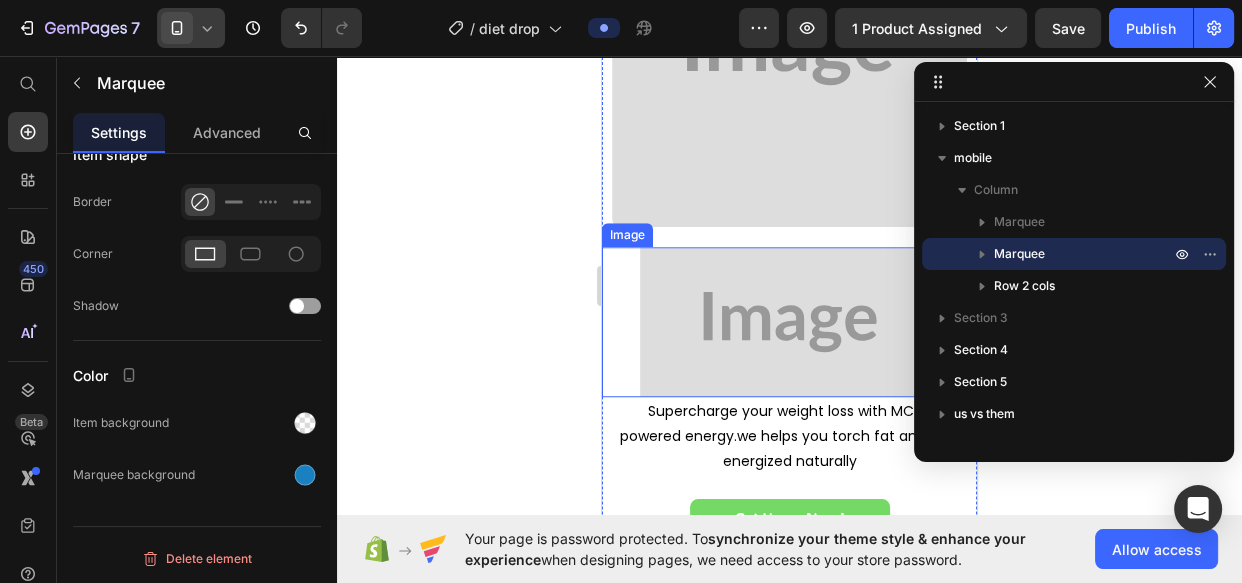 scroll, scrollTop: 1636, scrollLeft: 0, axis: vertical 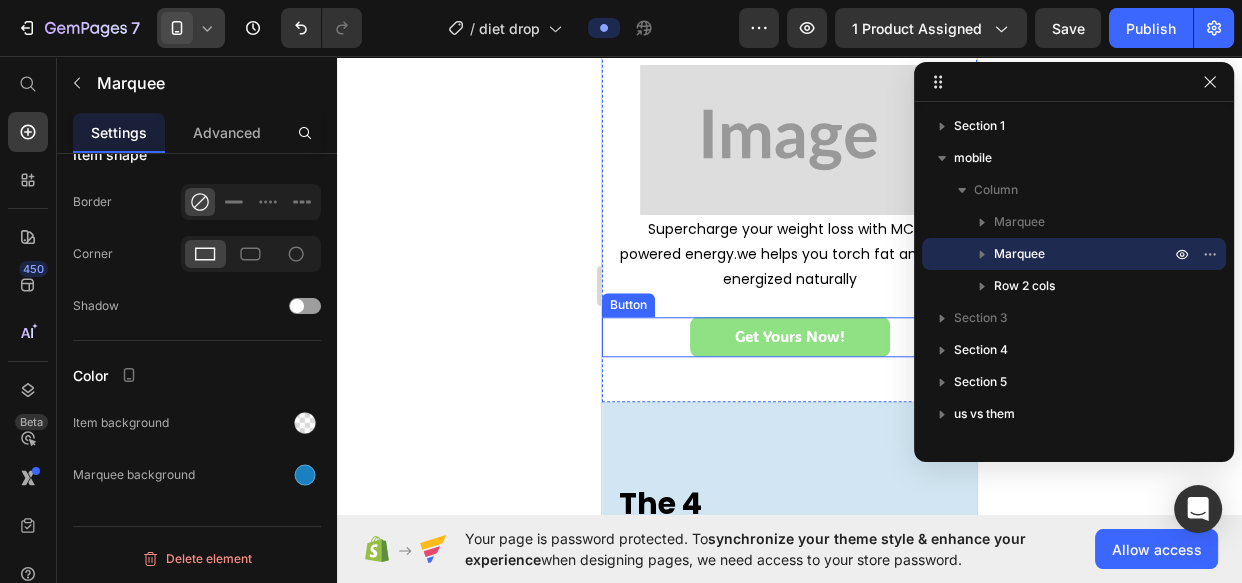 click on "Get Yours Now!" at bounding box center (790, 337) 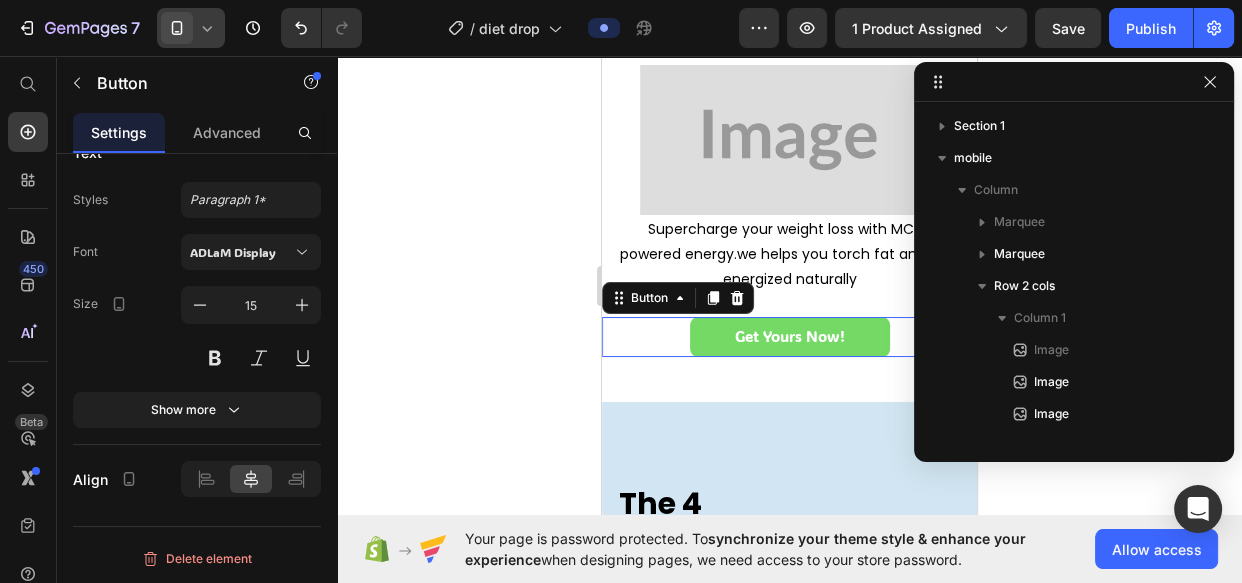 scroll, scrollTop: 245, scrollLeft: 0, axis: vertical 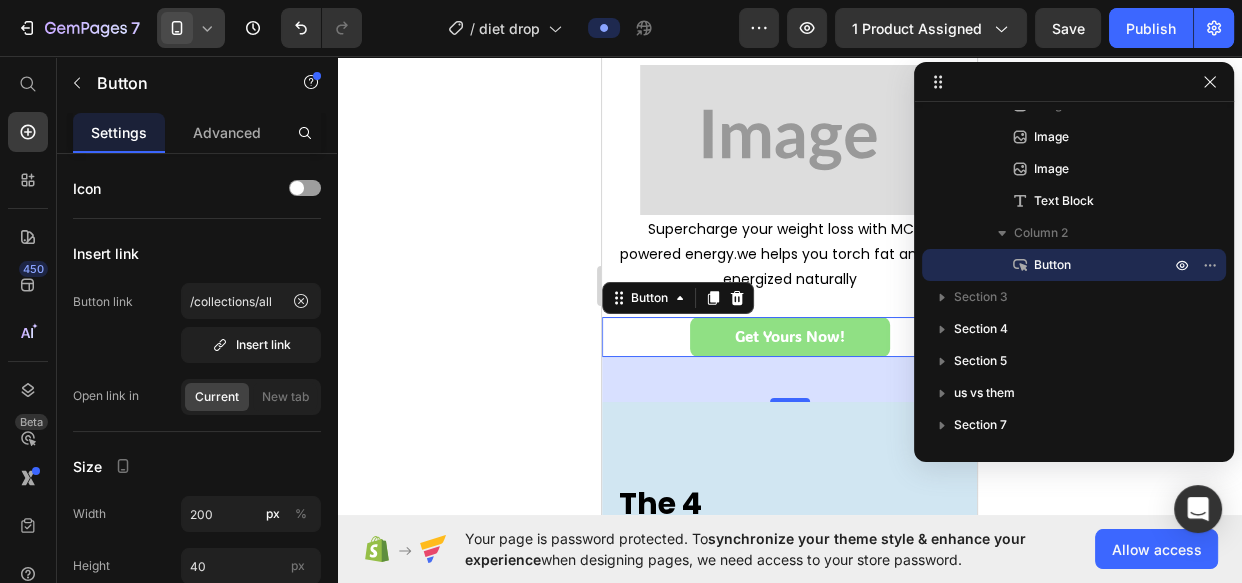click on "Get Yours Now!" at bounding box center [790, 337] 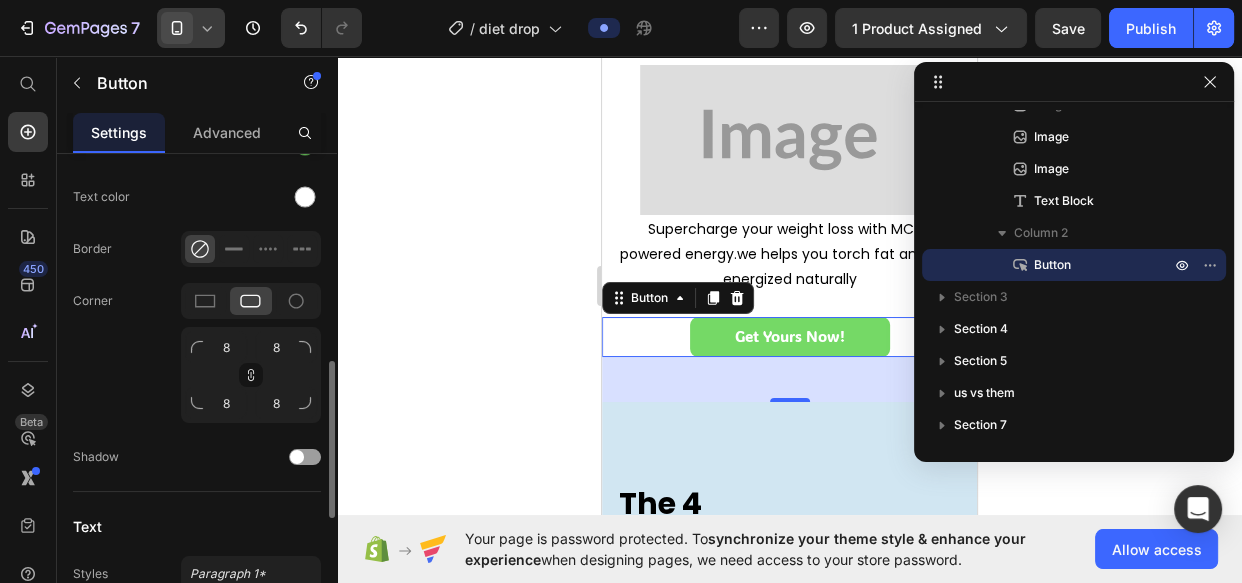 scroll, scrollTop: 363, scrollLeft: 0, axis: vertical 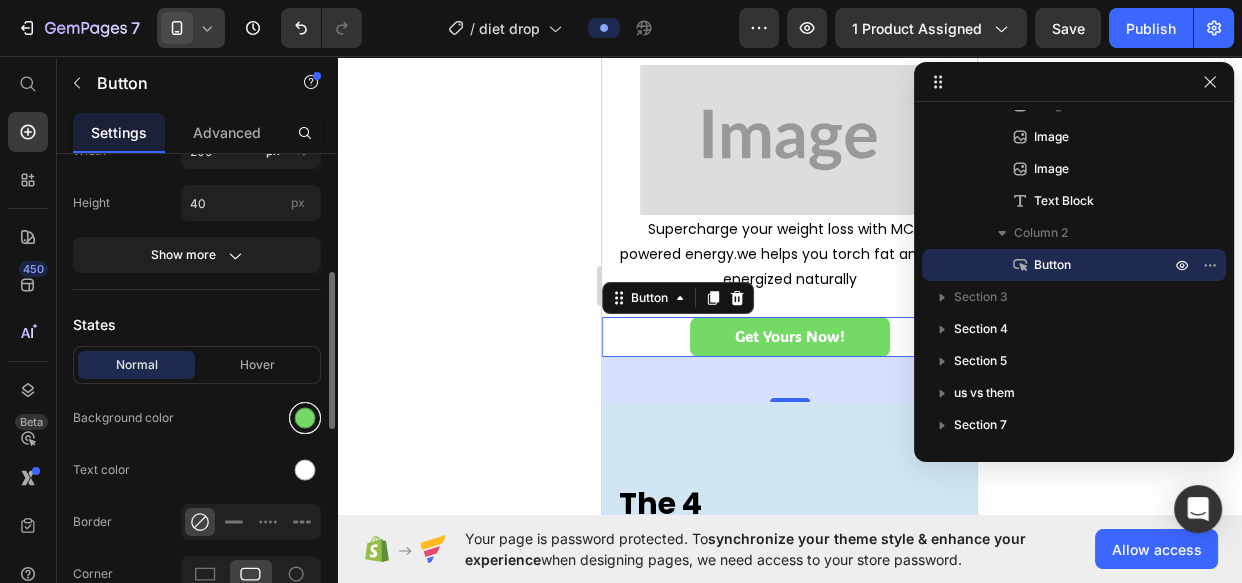 click at bounding box center (305, 418) 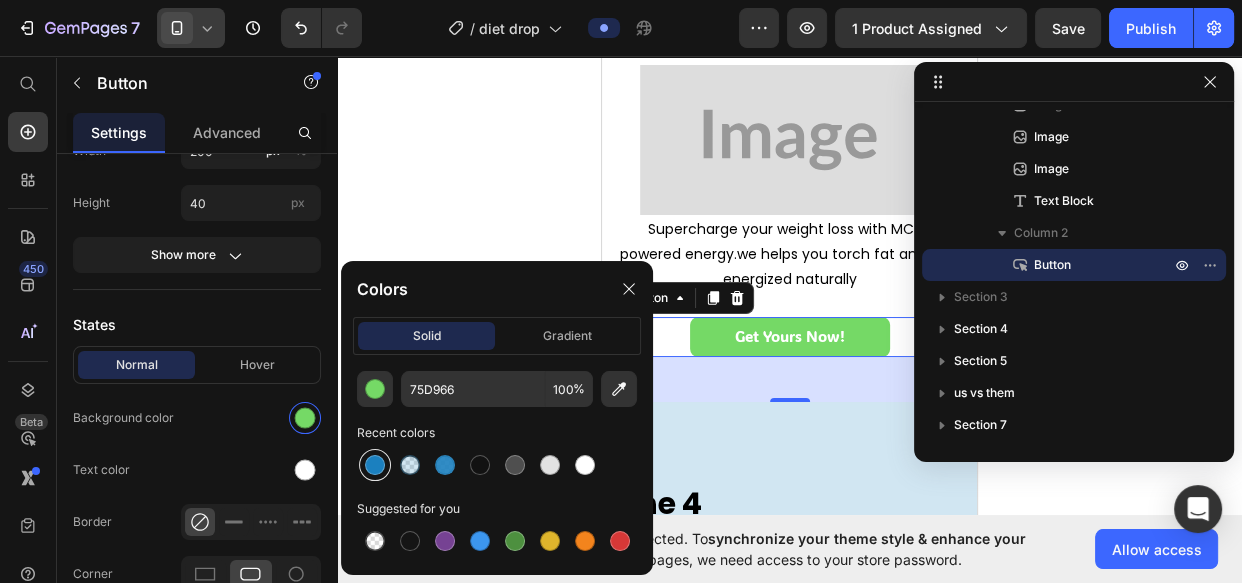 click at bounding box center (375, 465) 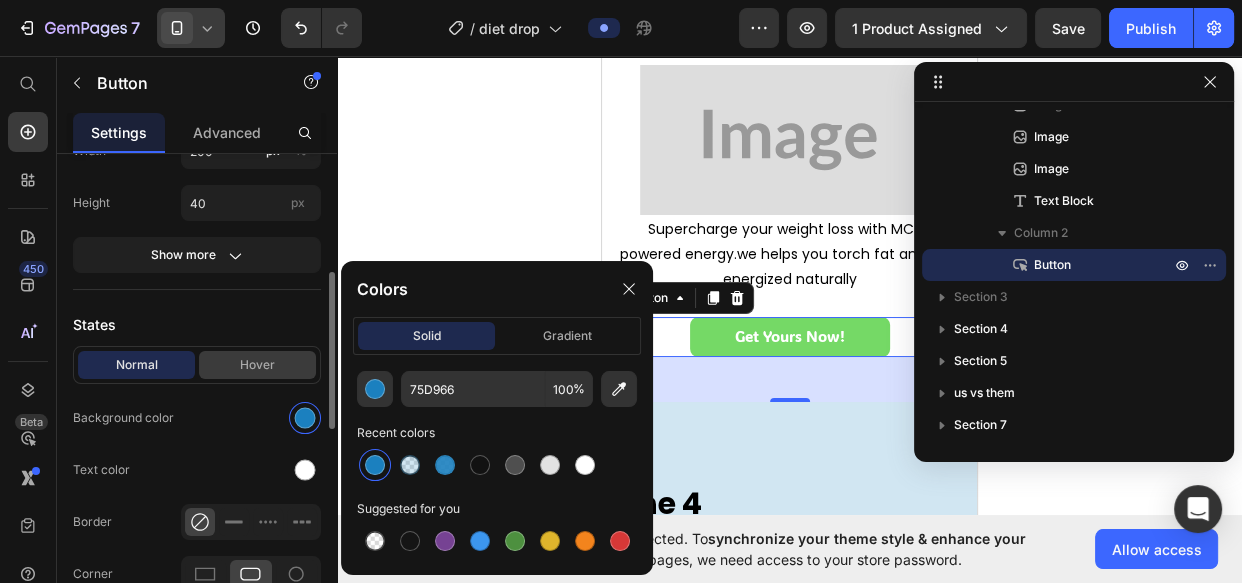 type on "1B80BF" 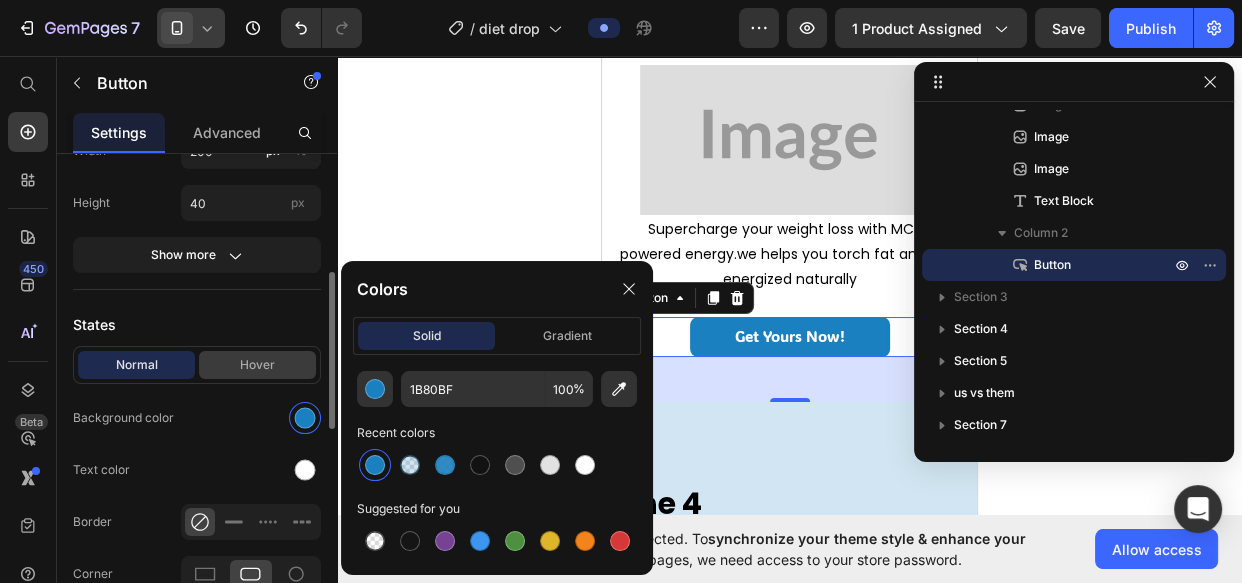 click on "Hover" at bounding box center (257, 365) 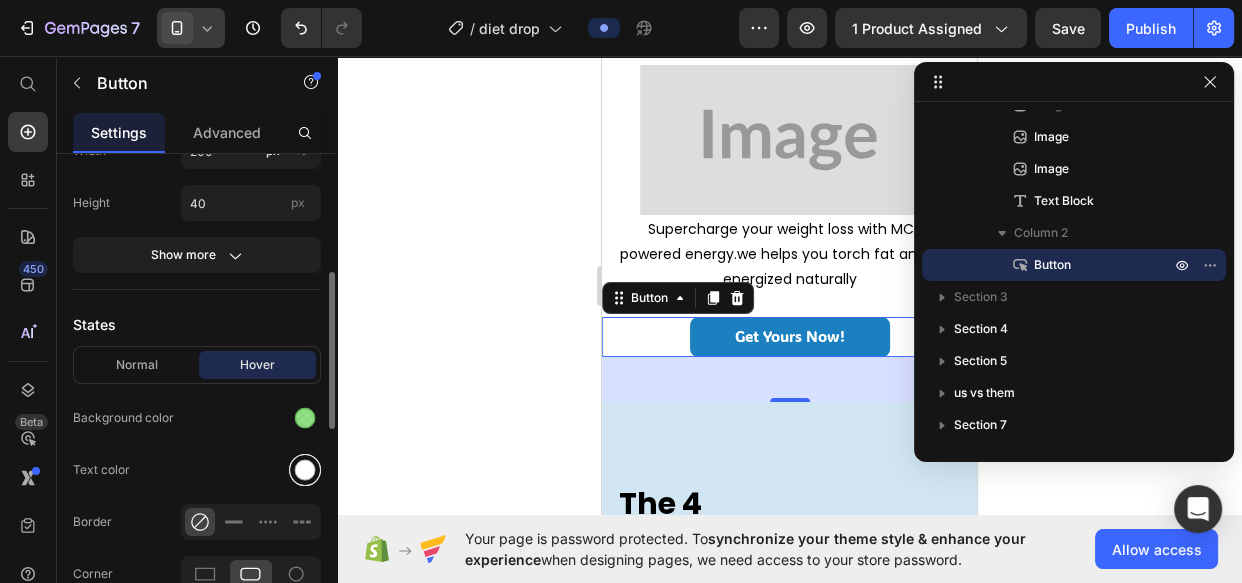click at bounding box center (305, 470) 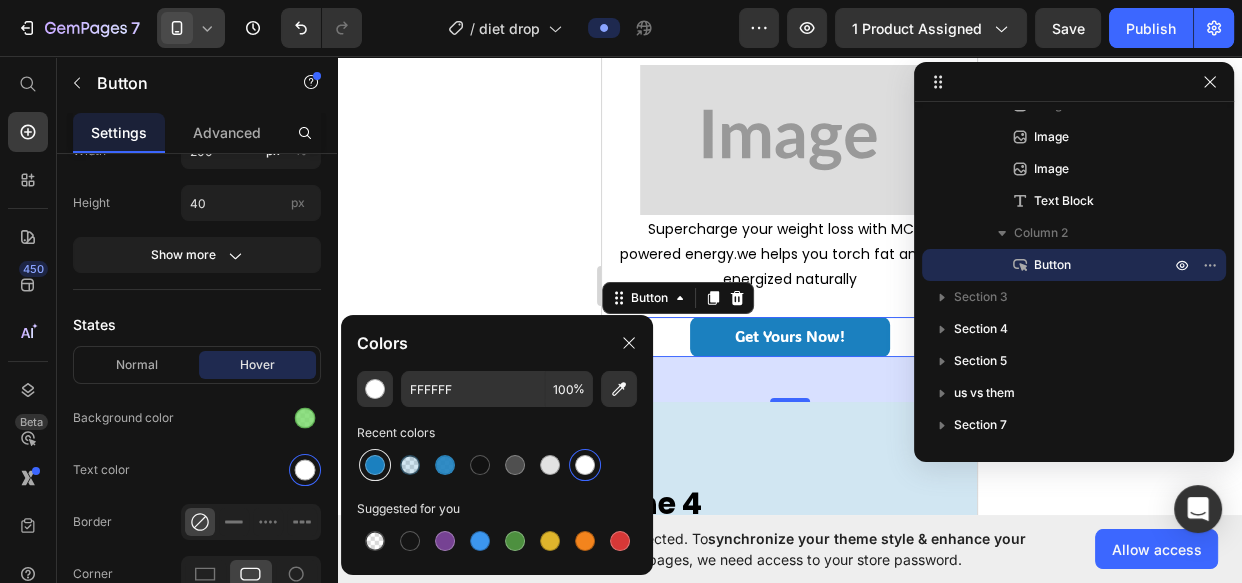 click at bounding box center [375, 465] 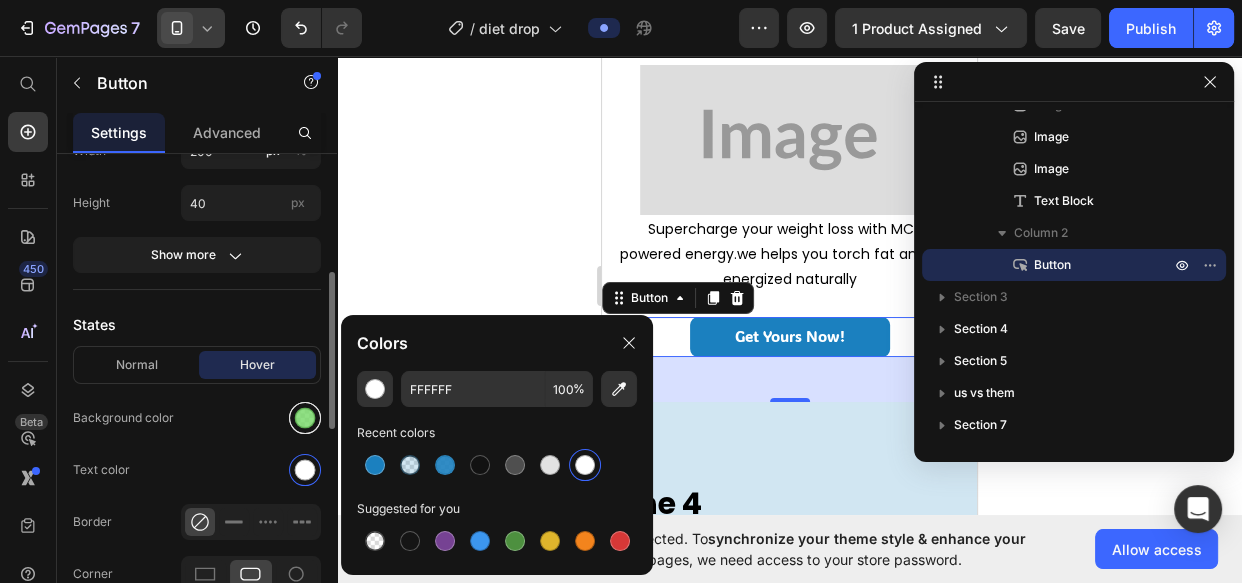 type on "1B80BF" 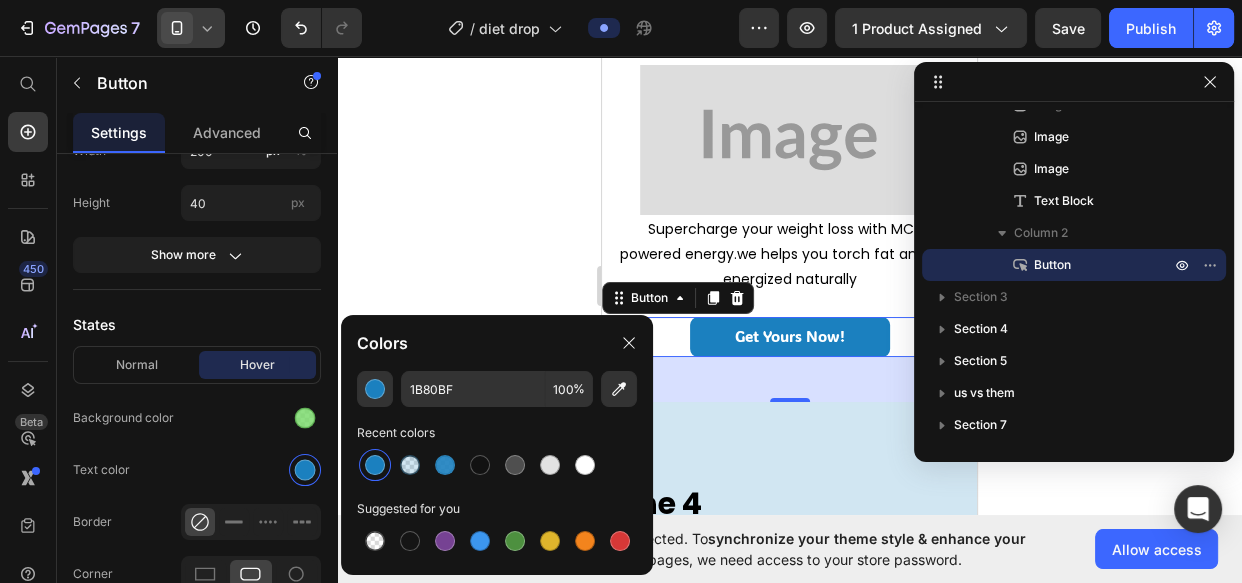 click at bounding box center (305, 418) 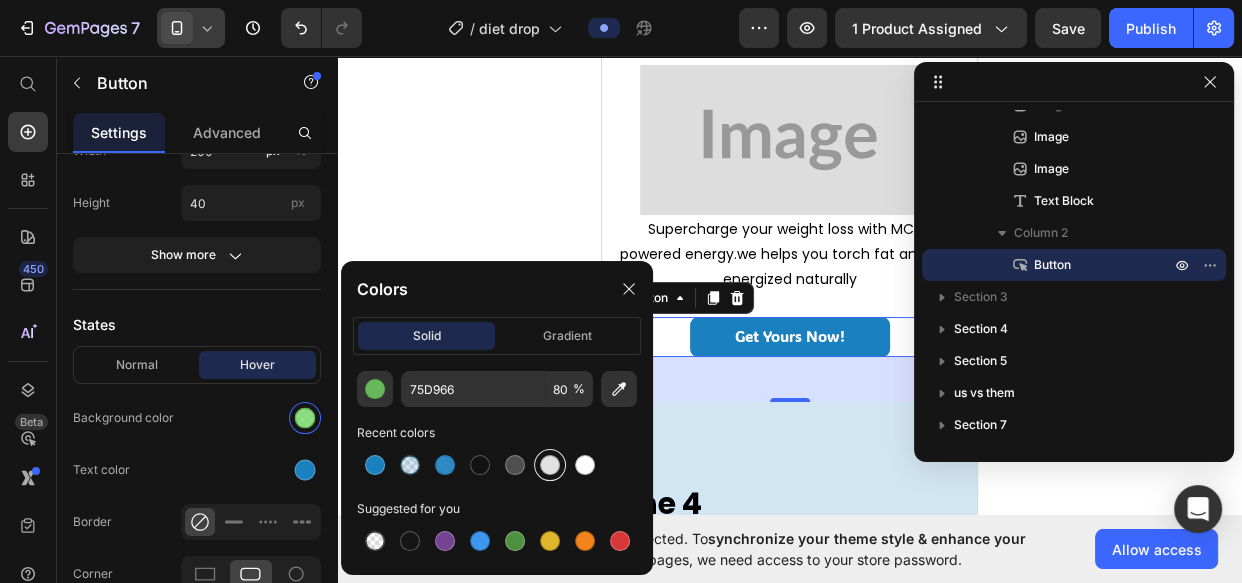 click at bounding box center [550, 465] 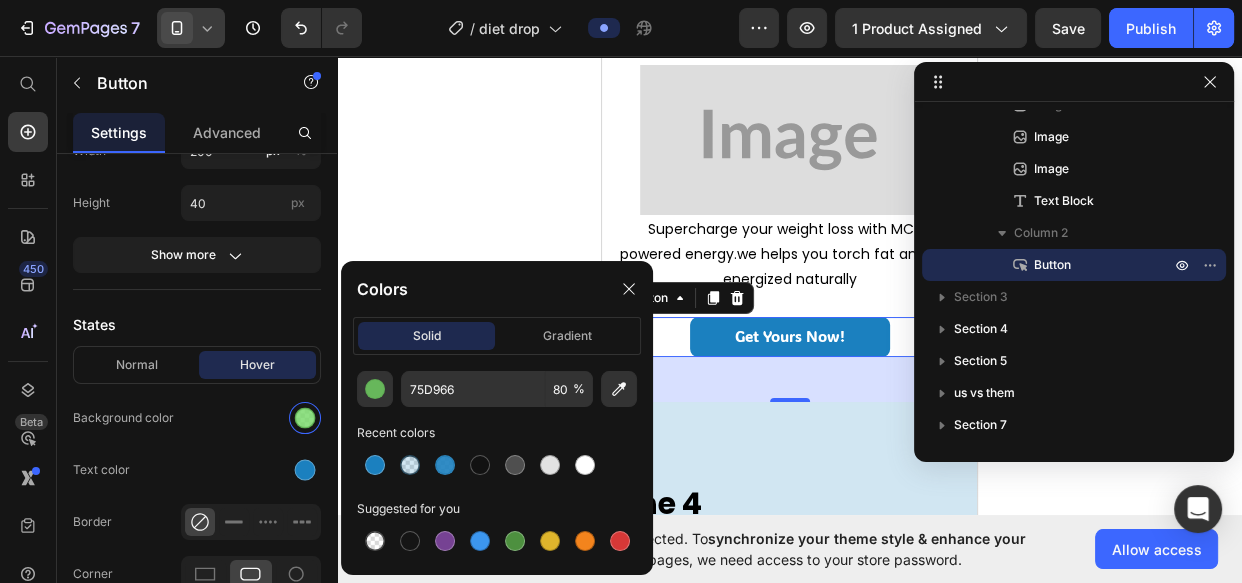 type on "E2E2E2" 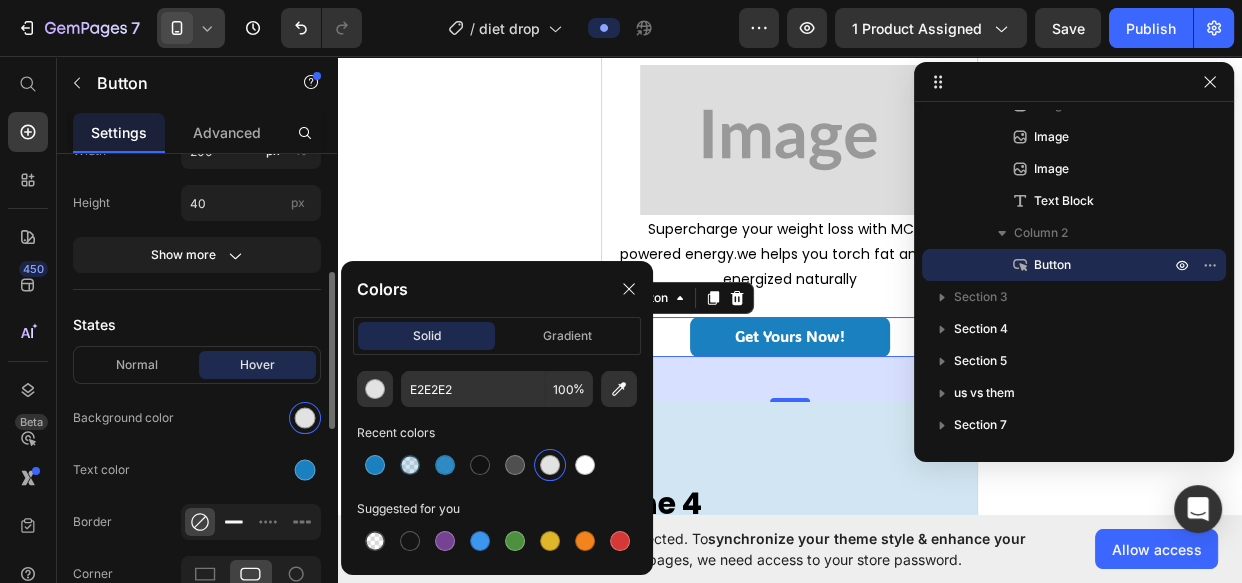 click 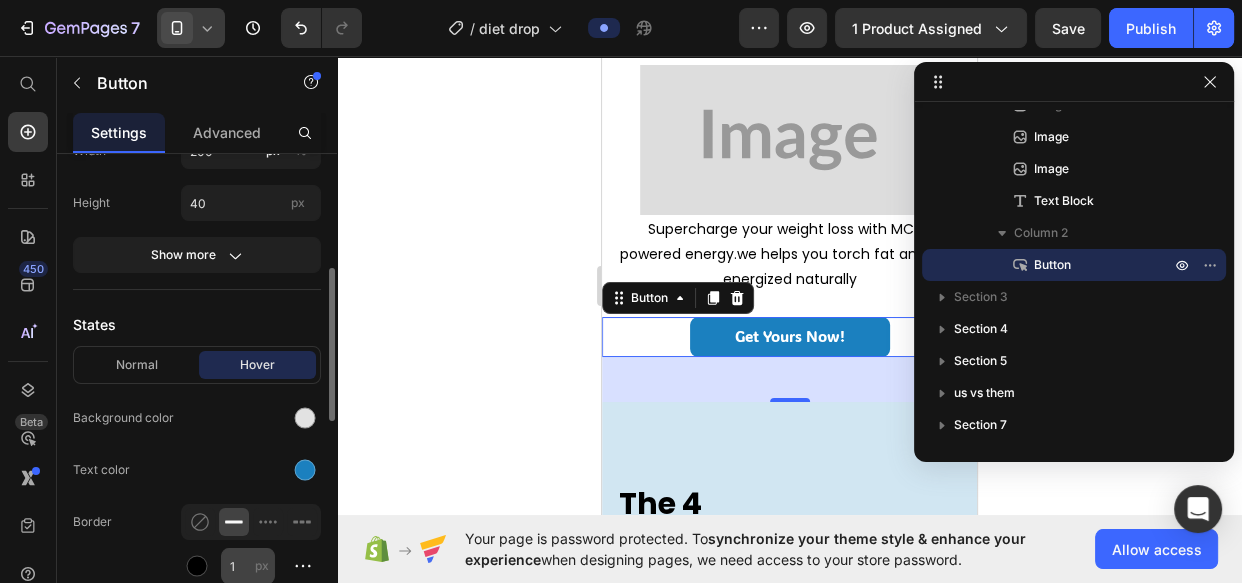 scroll, scrollTop: 454, scrollLeft: 0, axis: vertical 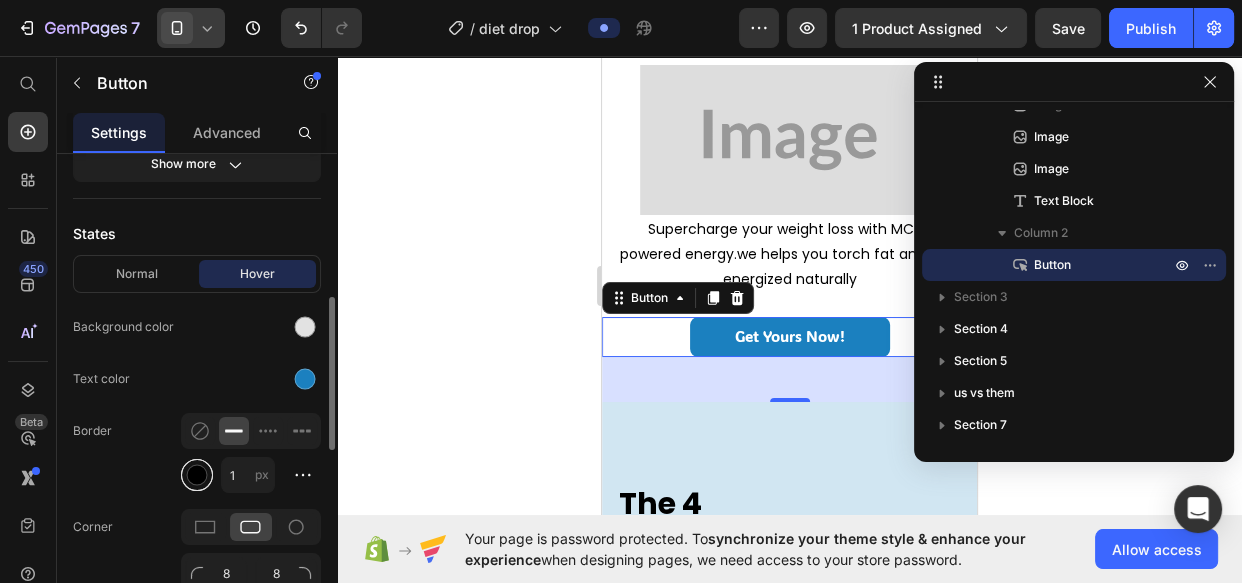 click at bounding box center [197, 475] 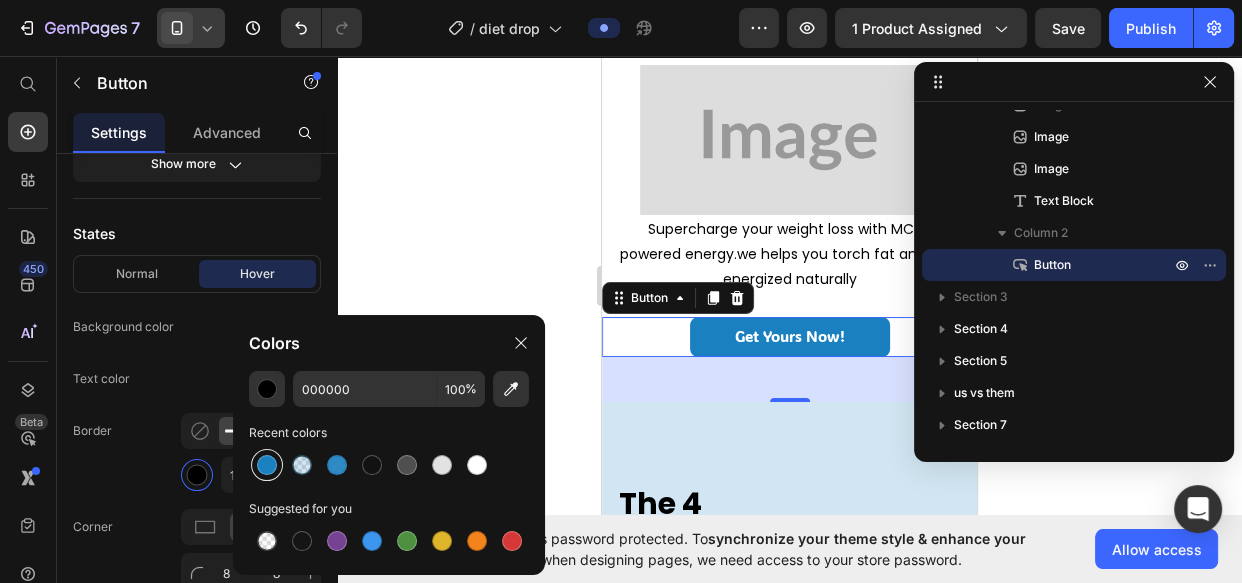 click at bounding box center [267, 465] 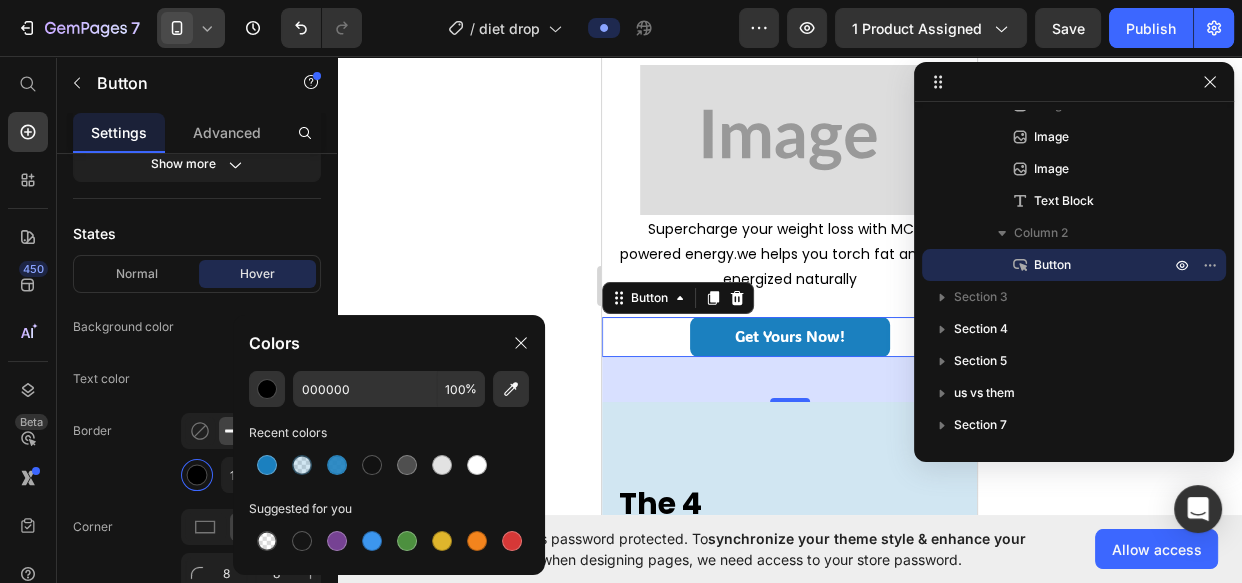 type on "1B80BF" 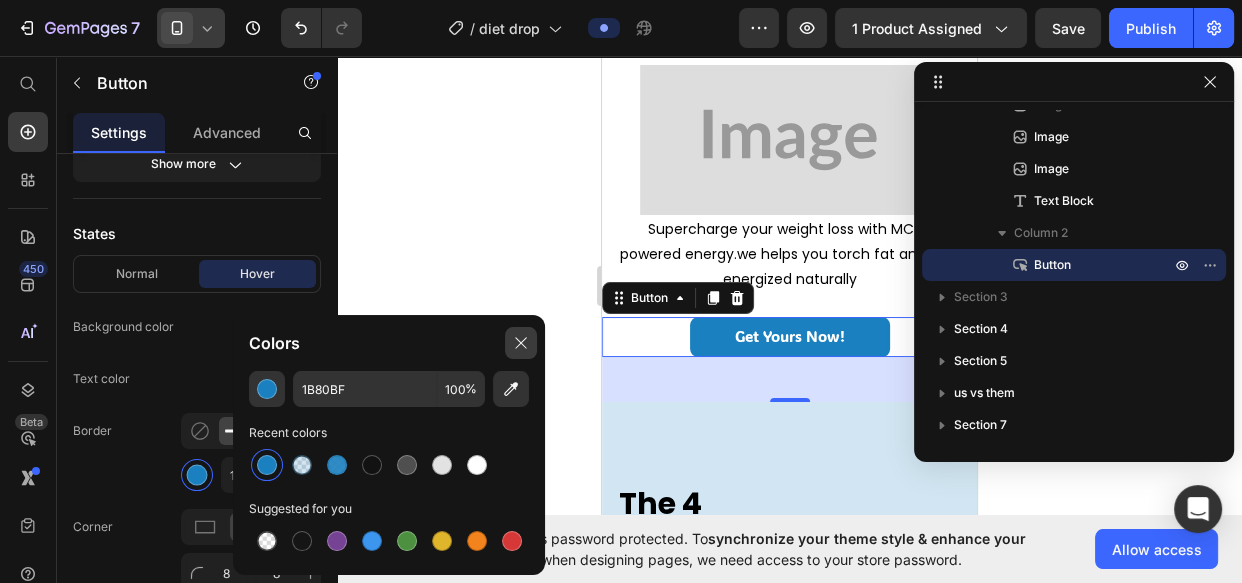 click 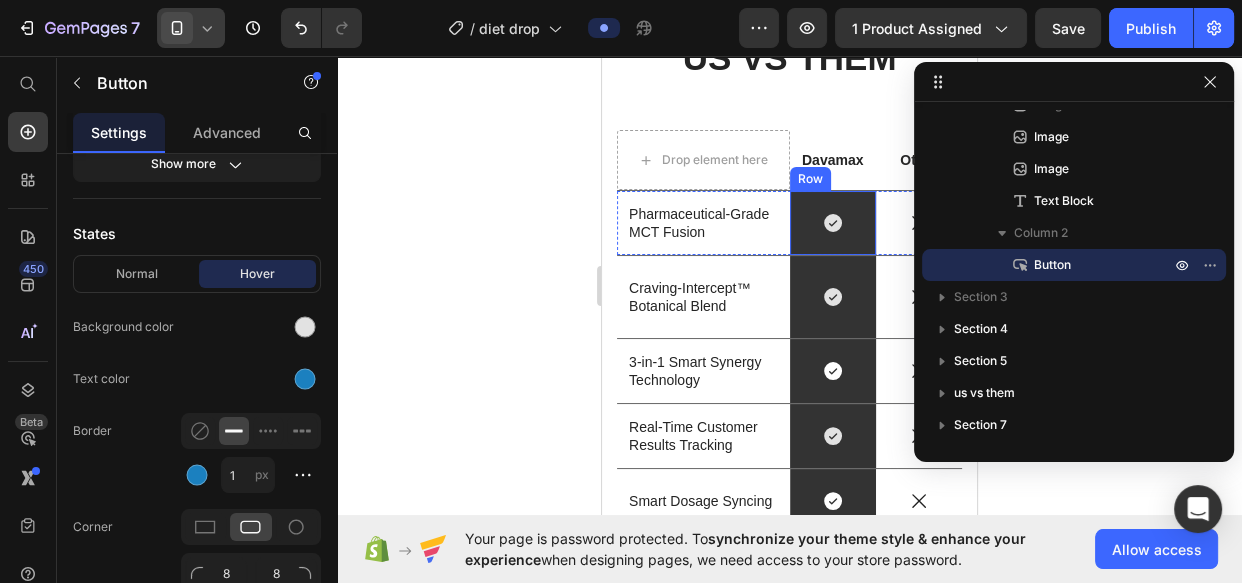 scroll, scrollTop: 4181, scrollLeft: 0, axis: vertical 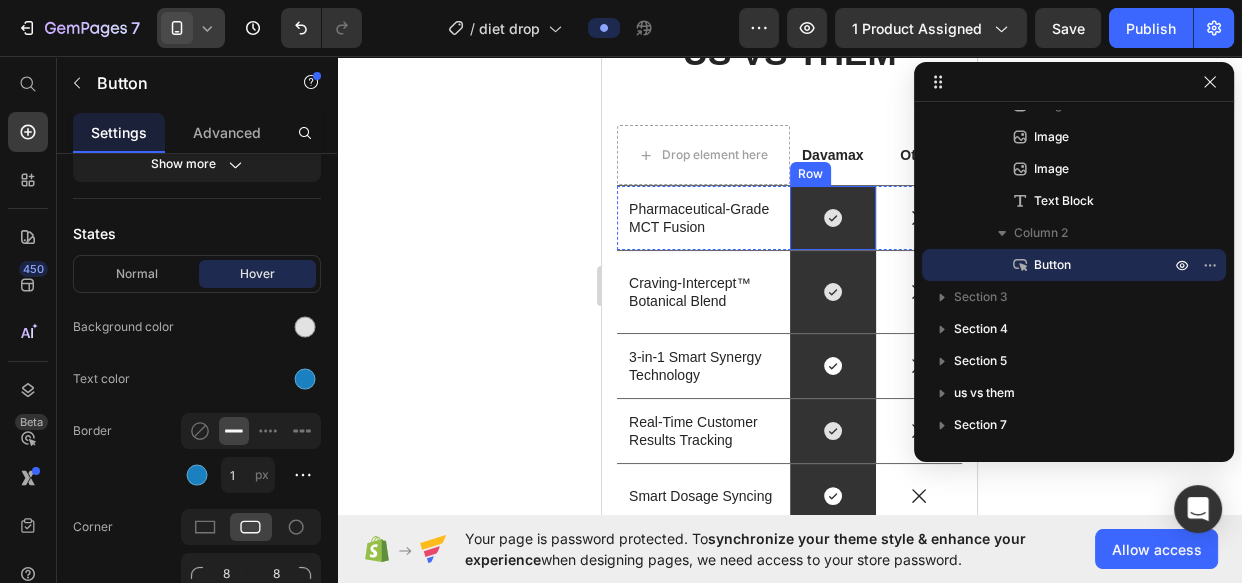 click on "Icon Row" at bounding box center [833, 218] 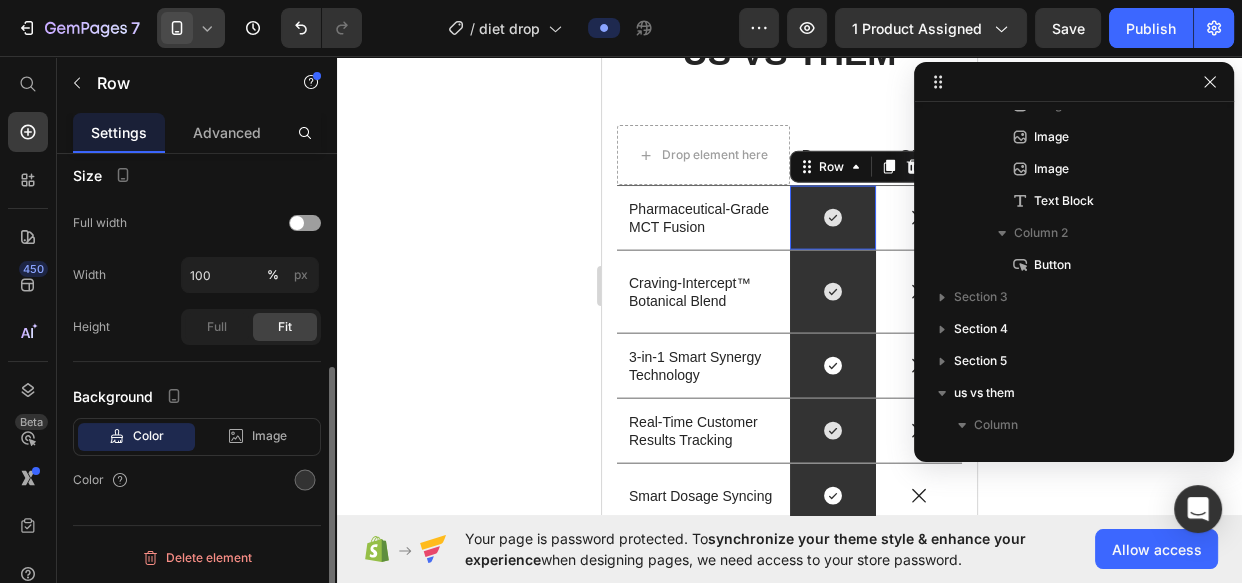 scroll, scrollTop: 699, scrollLeft: 0, axis: vertical 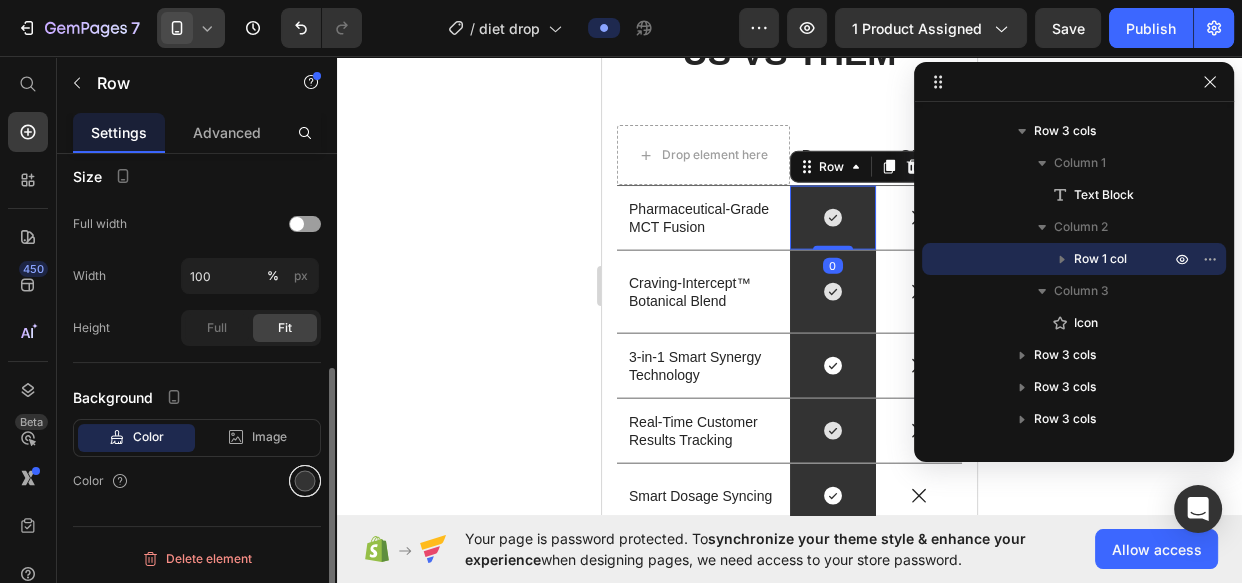 click at bounding box center (305, 481) 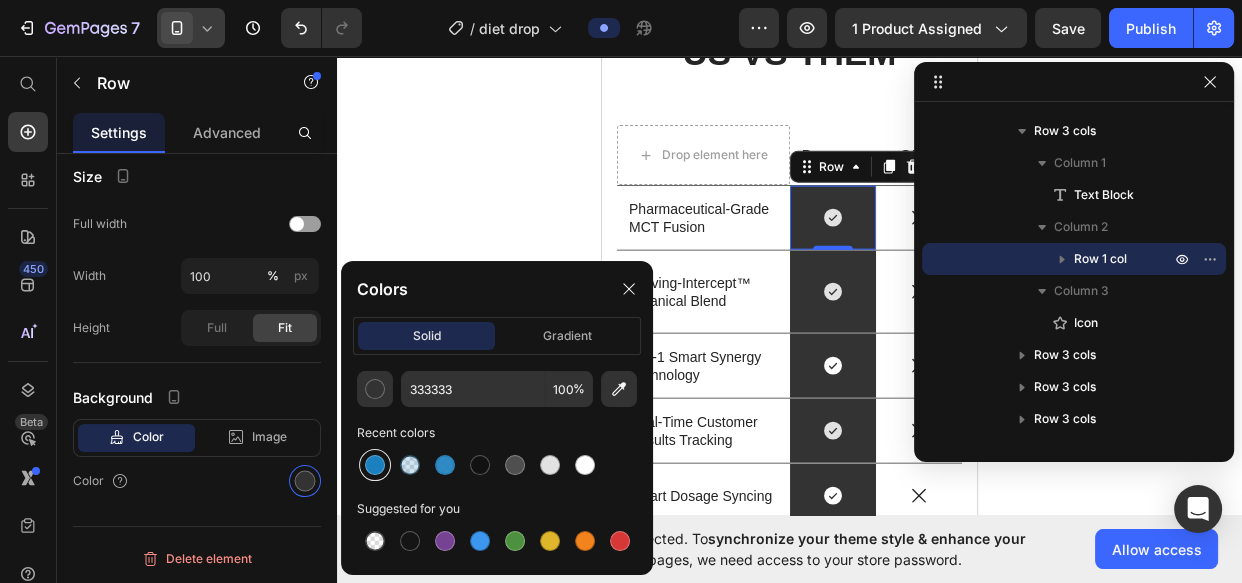click at bounding box center [375, 465] 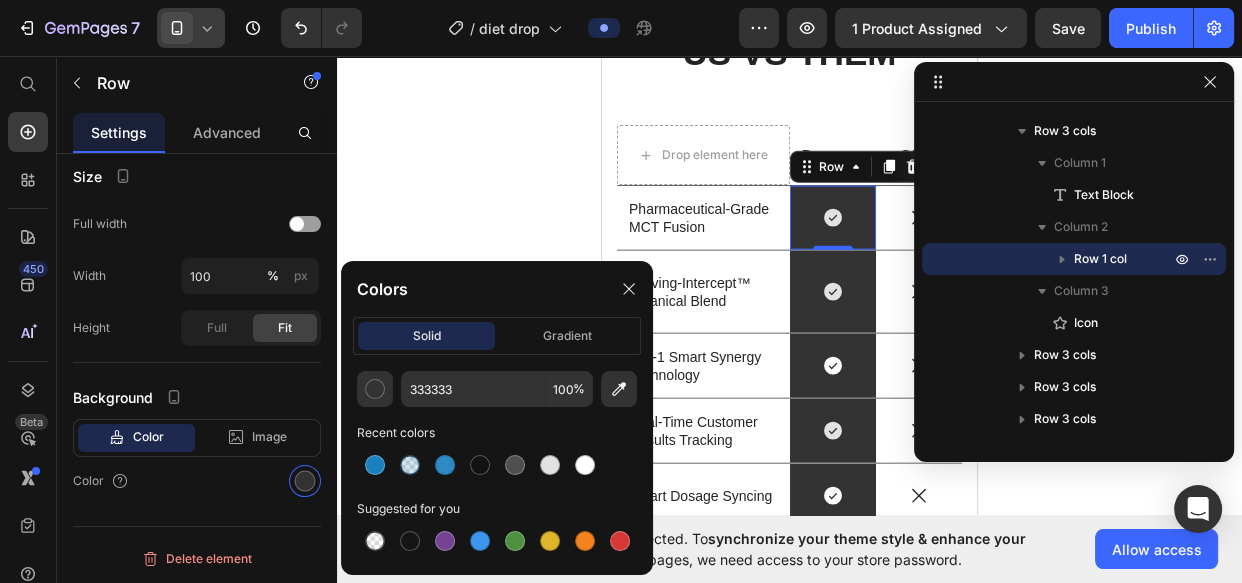 type on "1B80BF" 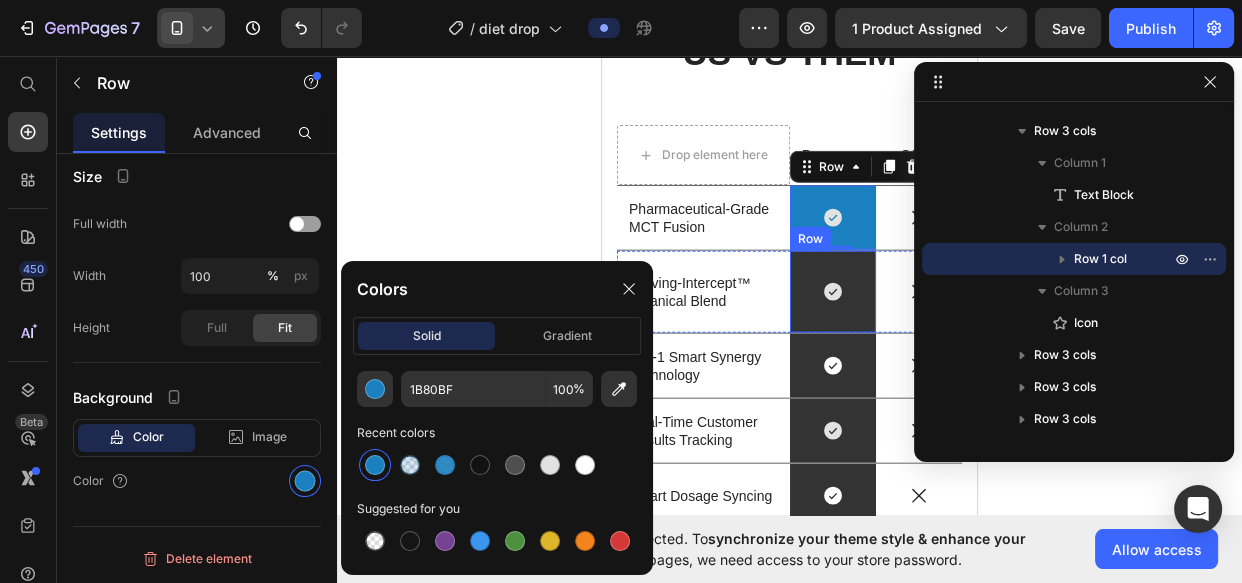 click on "Icon Row" at bounding box center (833, 292) 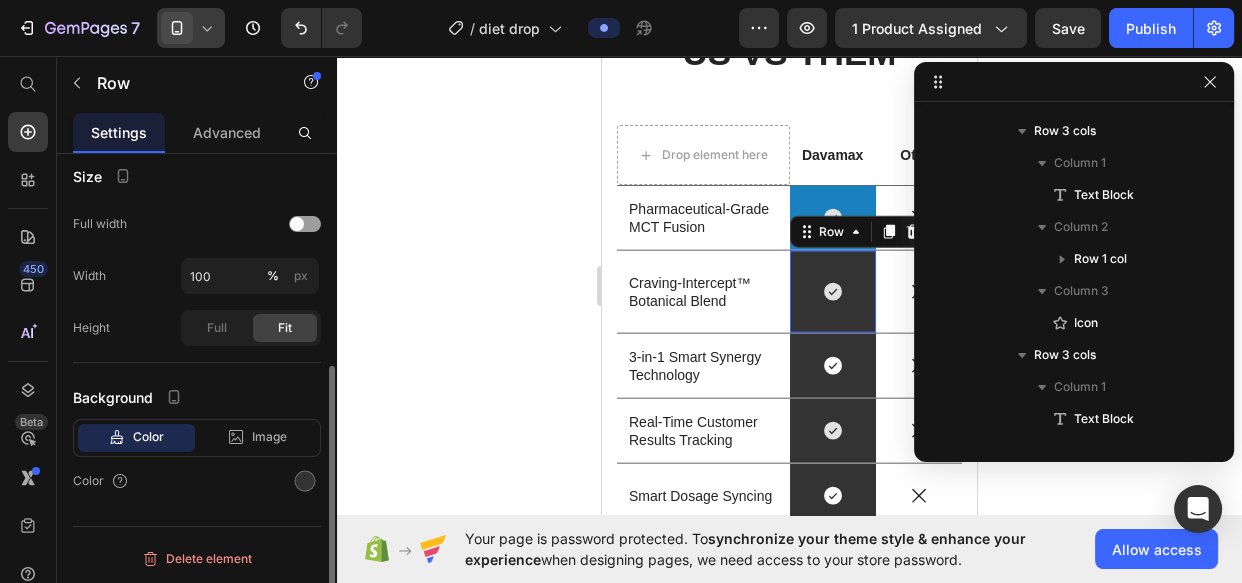 scroll, scrollTop: 380, scrollLeft: 0, axis: vertical 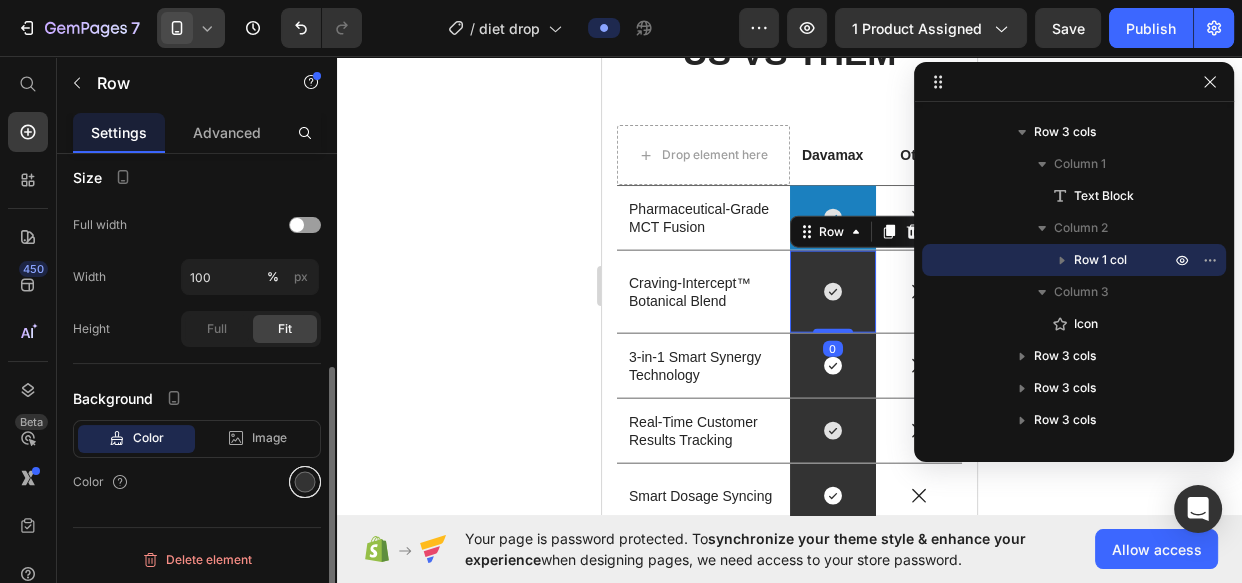 click at bounding box center [305, 482] 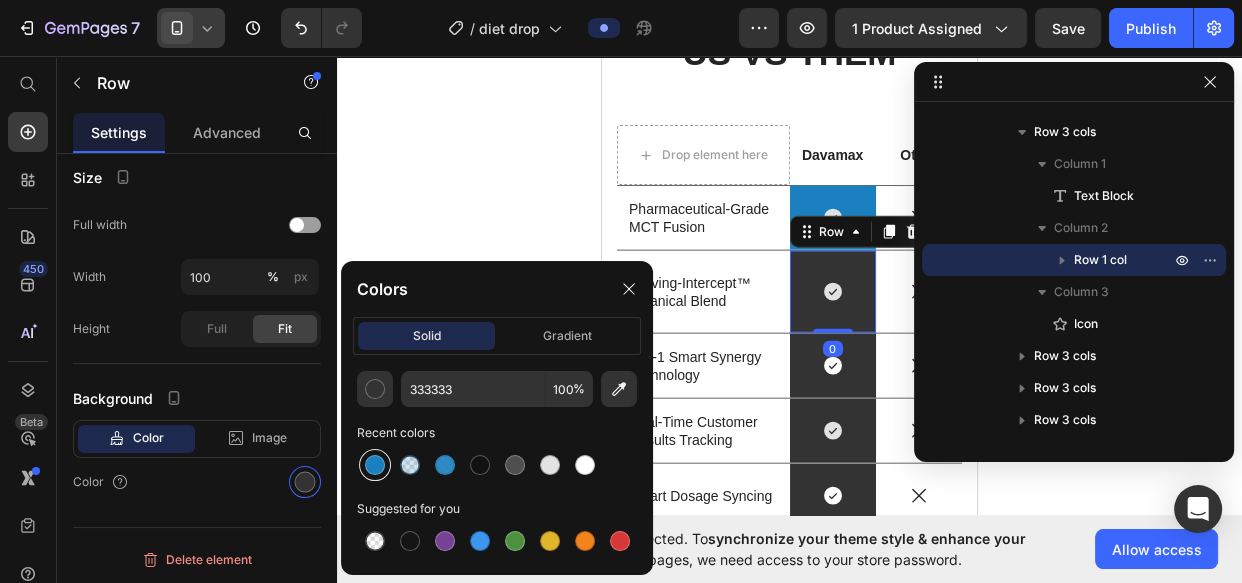 drag, startPoint x: 373, startPoint y: 466, endPoint x: 56, endPoint y: 363, distance: 333.31366 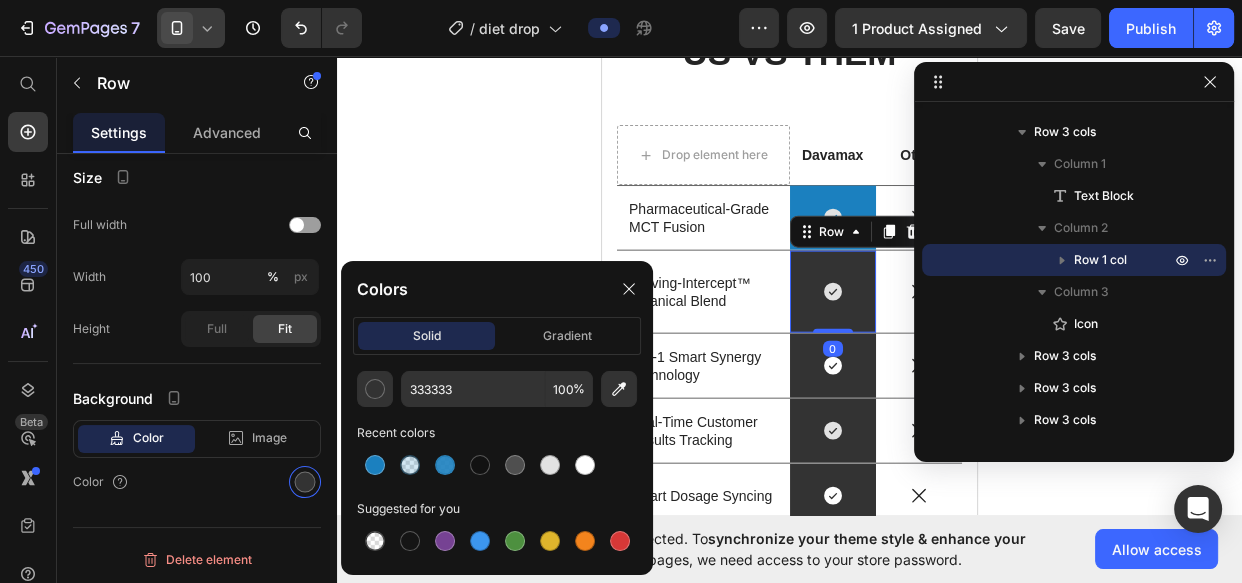 type on "1B80BF" 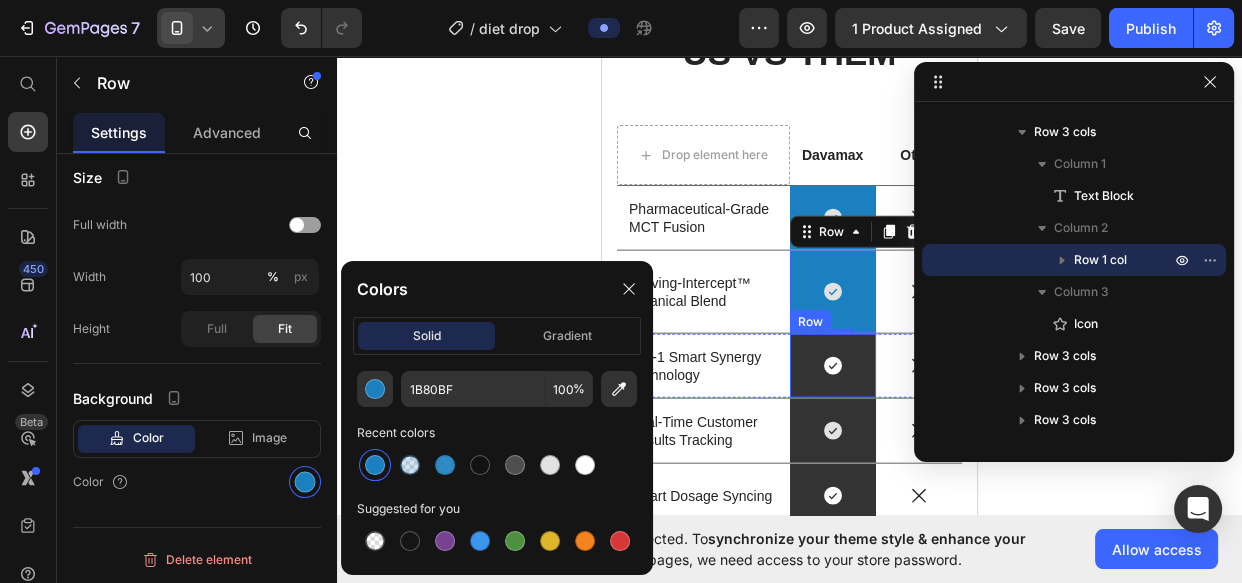 click on "Icon Row" at bounding box center [833, 366] 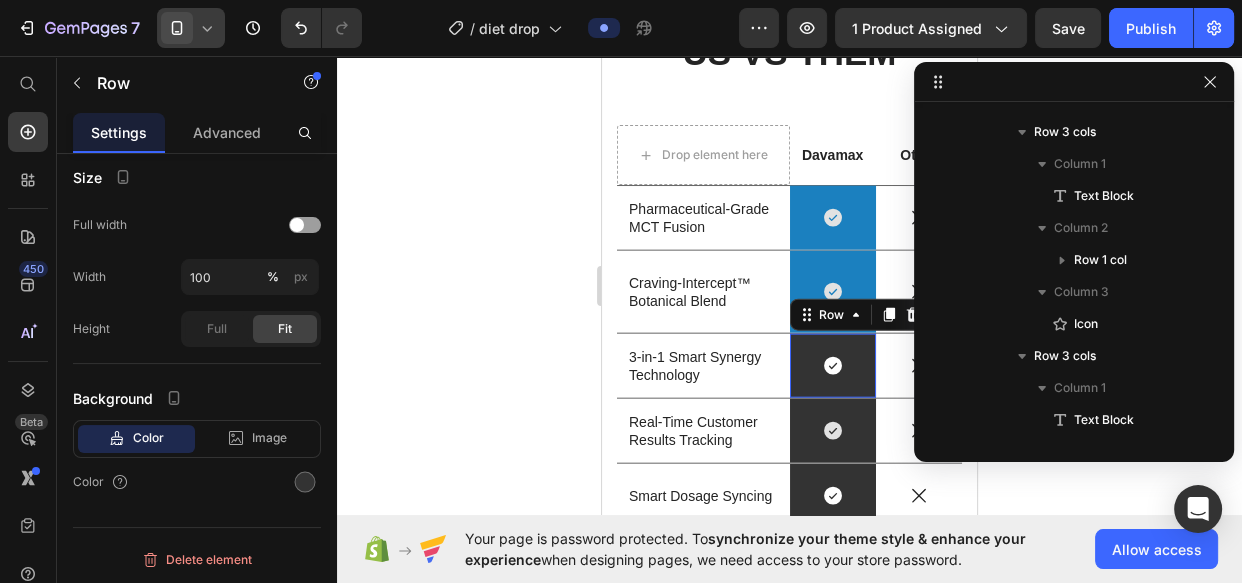 scroll, scrollTop: 380, scrollLeft: 0, axis: vertical 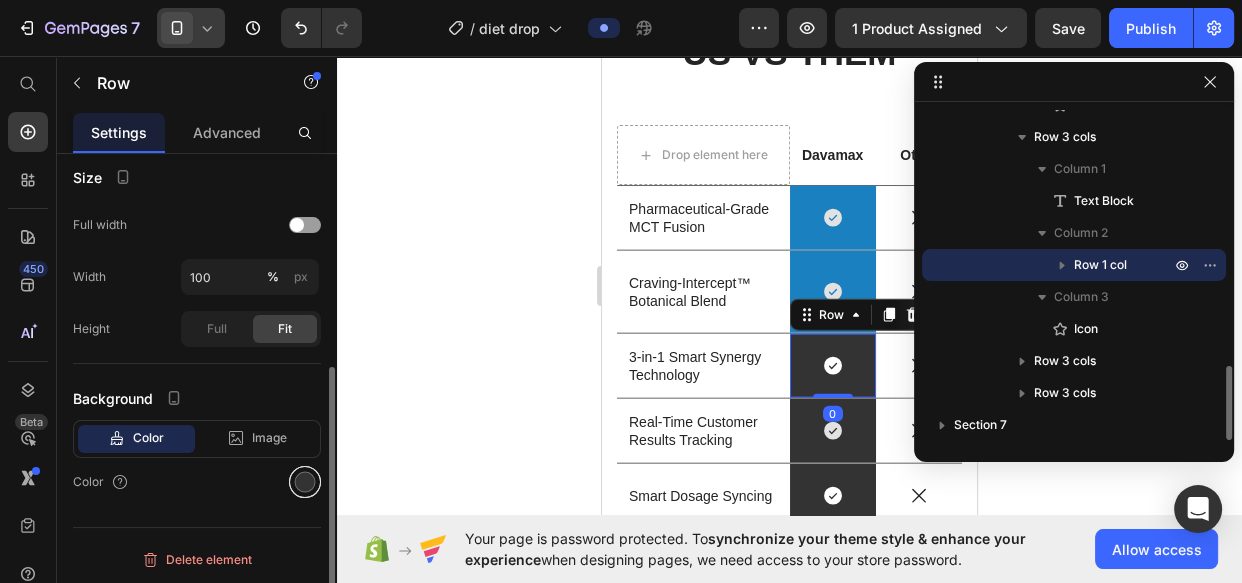 click at bounding box center (305, 482) 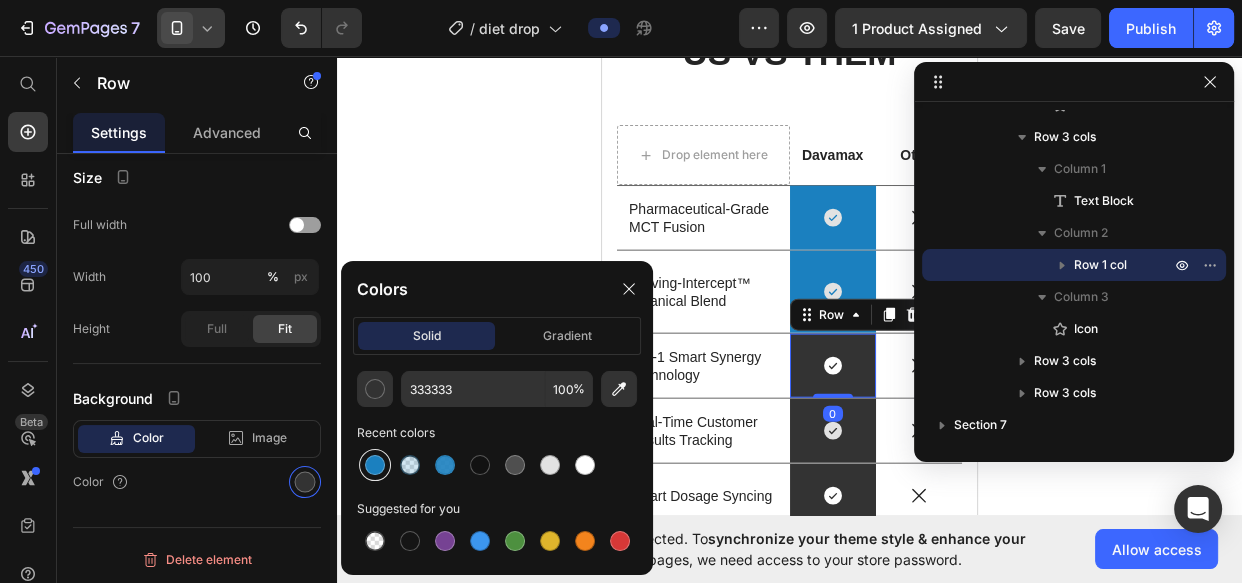 click at bounding box center [375, 465] 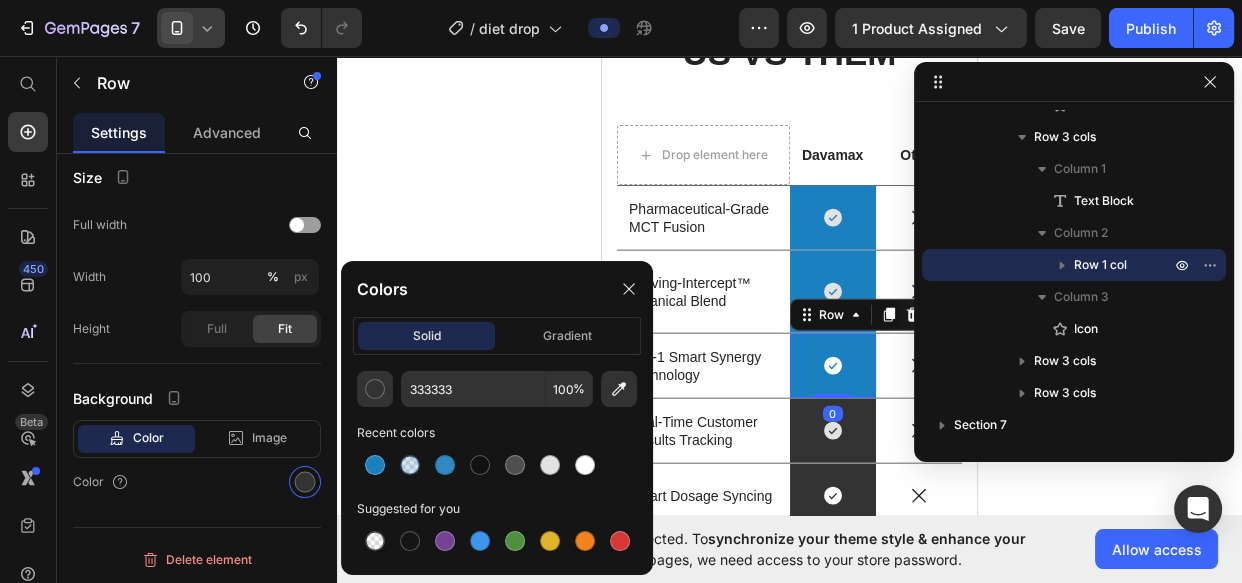 type on "1B80BF" 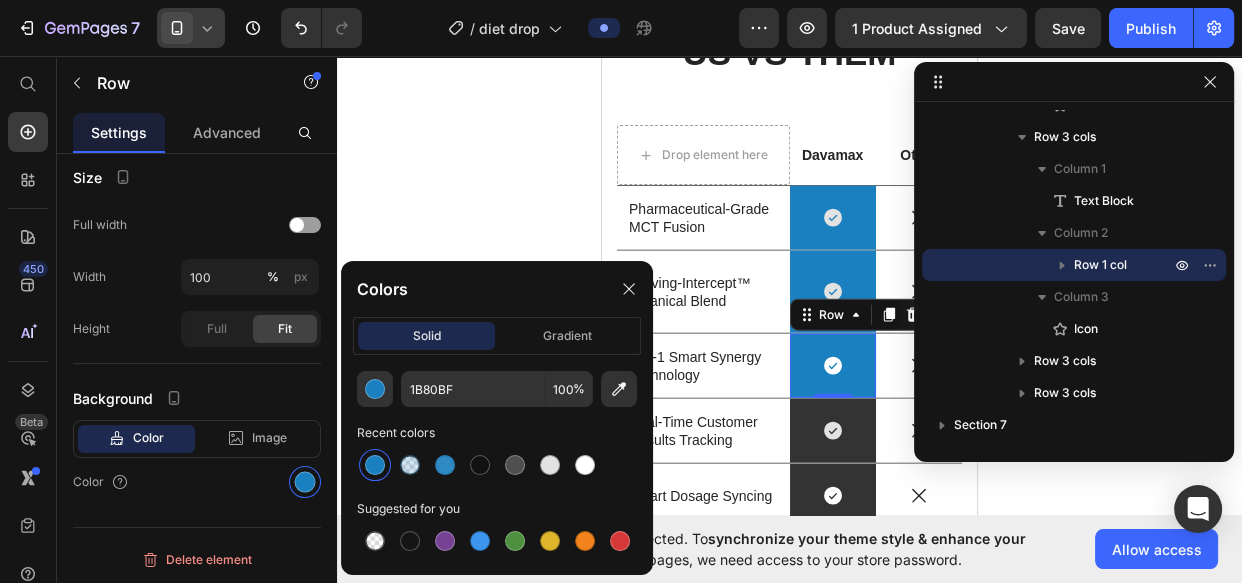 click on "0" at bounding box center [833, 414] 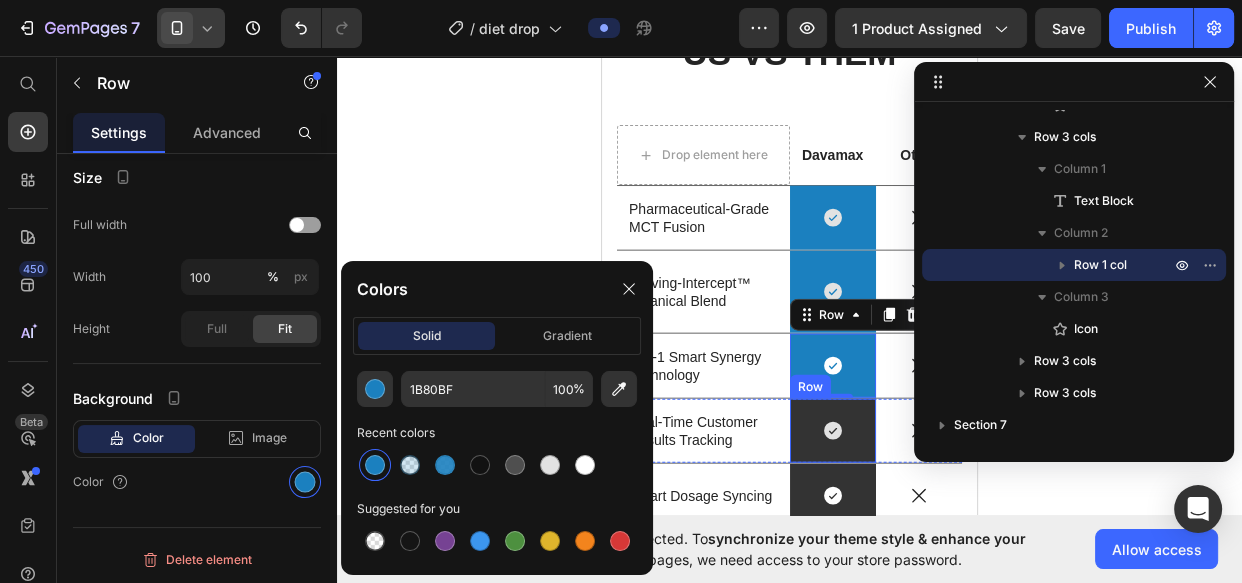 click on "Icon Row" at bounding box center (833, 431) 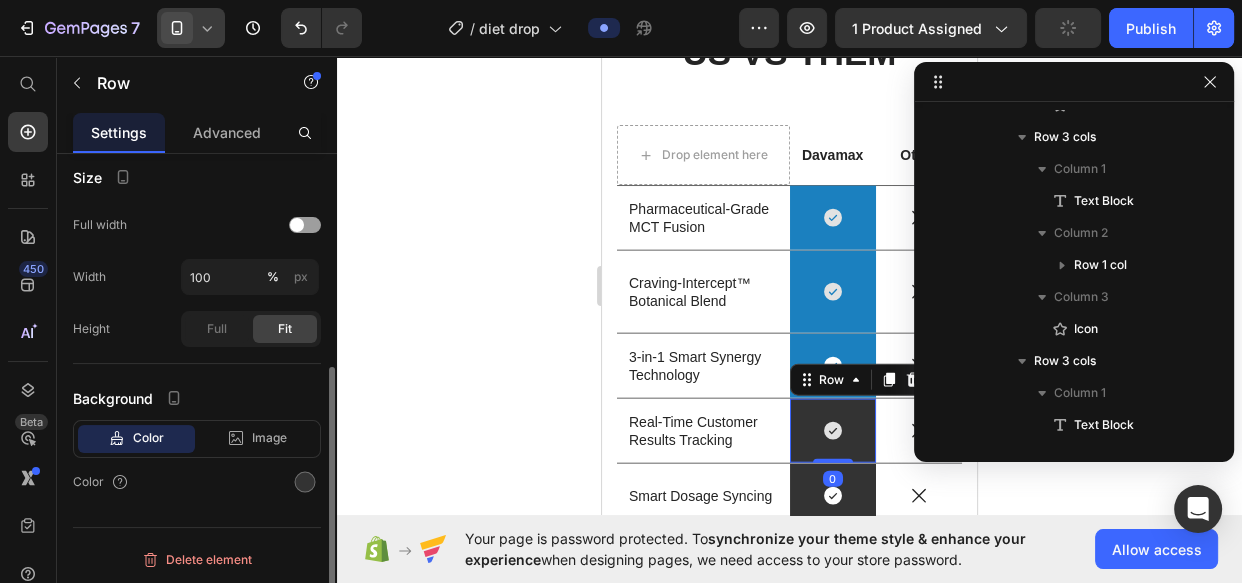 scroll, scrollTop: 1333, scrollLeft: 0, axis: vertical 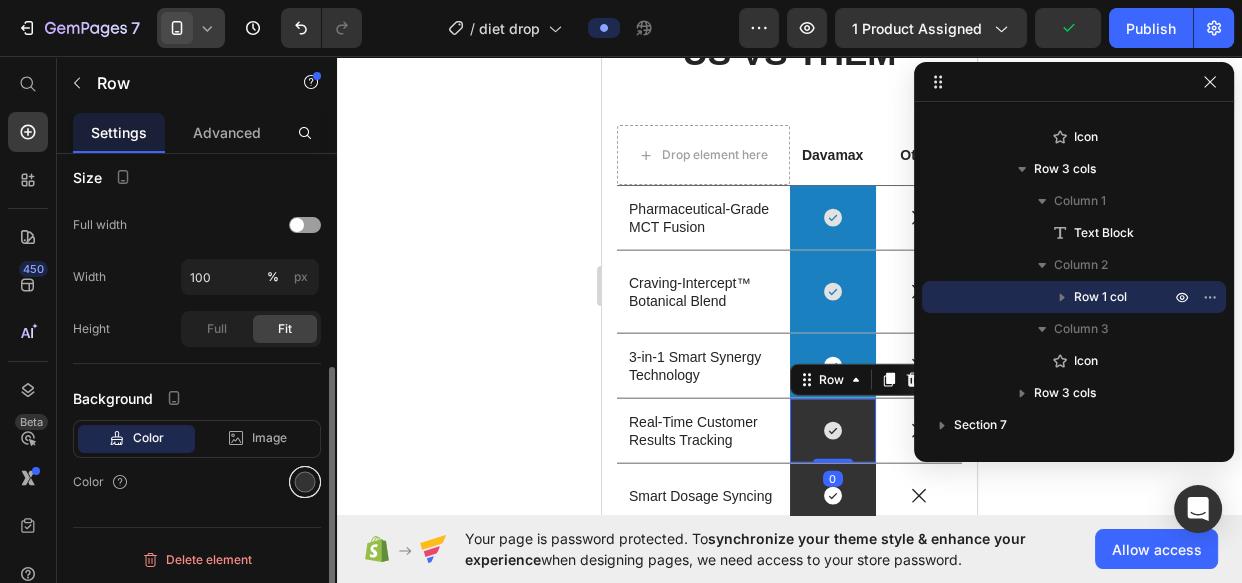 click at bounding box center [305, 482] 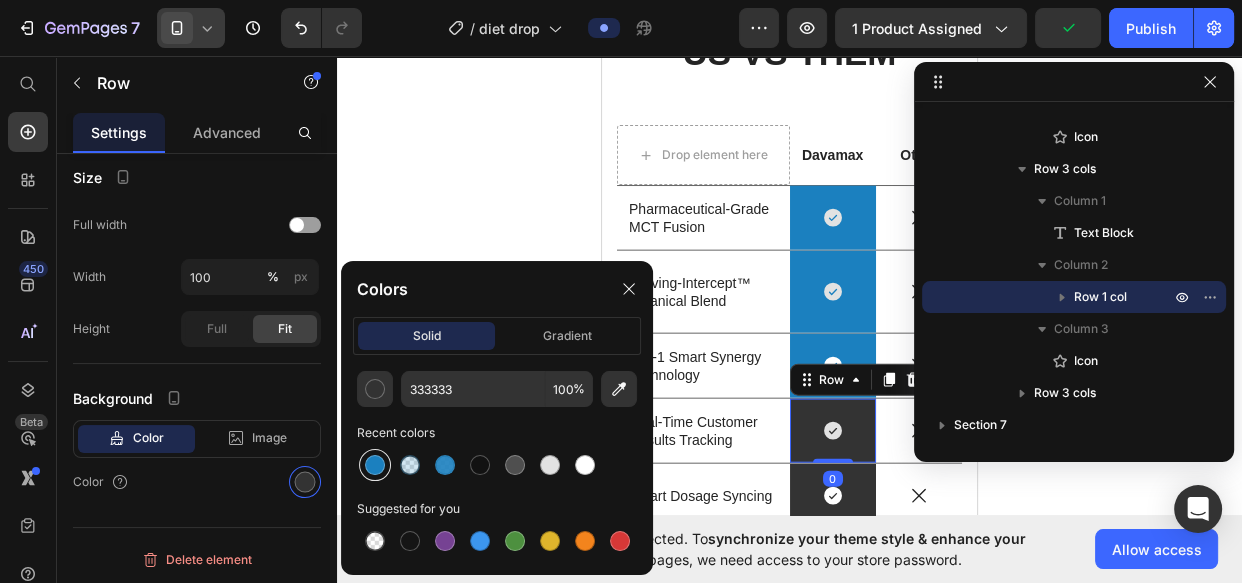 click at bounding box center [375, 465] 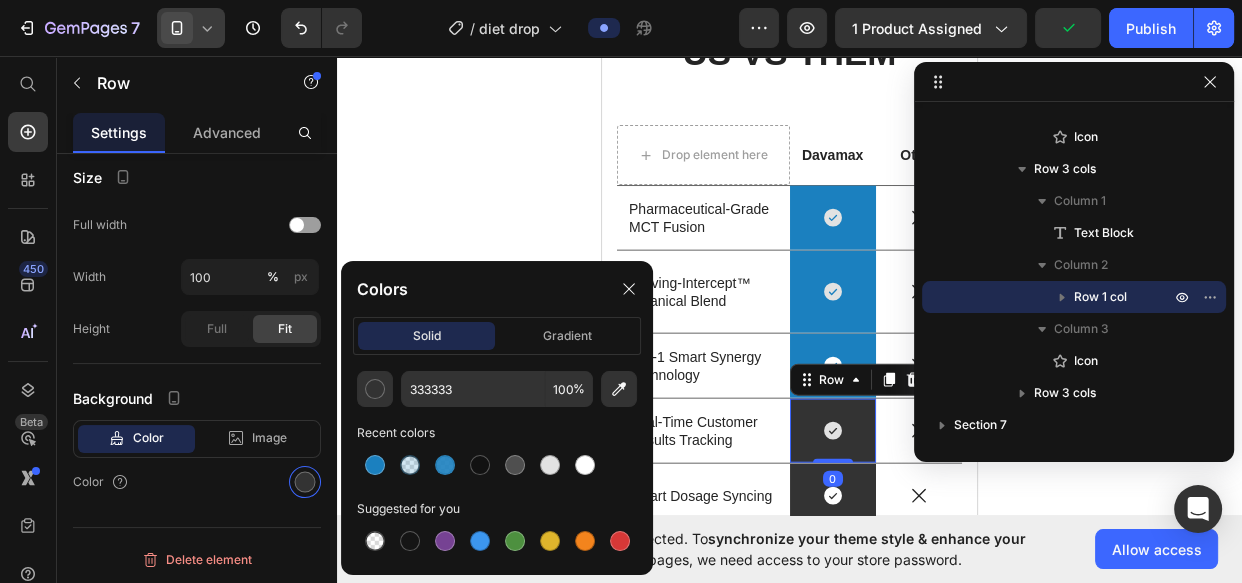 type on "1B80BF" 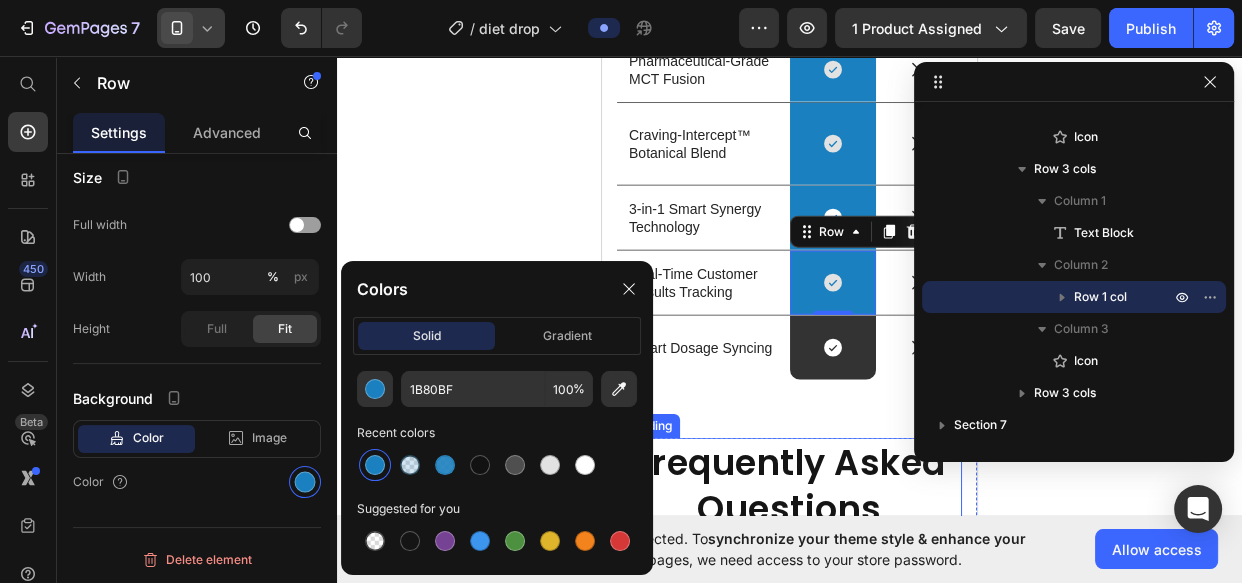 scroll, scrollTop: 4363, scrollLeft: 0, axis: vertical 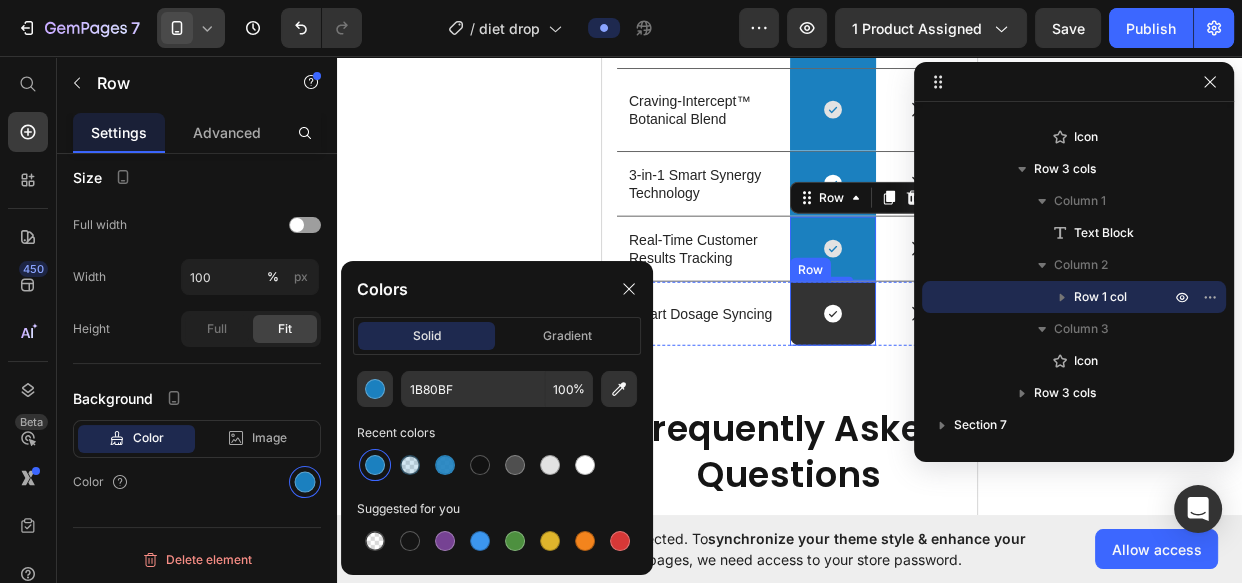 click on "Icon Row" at bounding box center (833, 314) 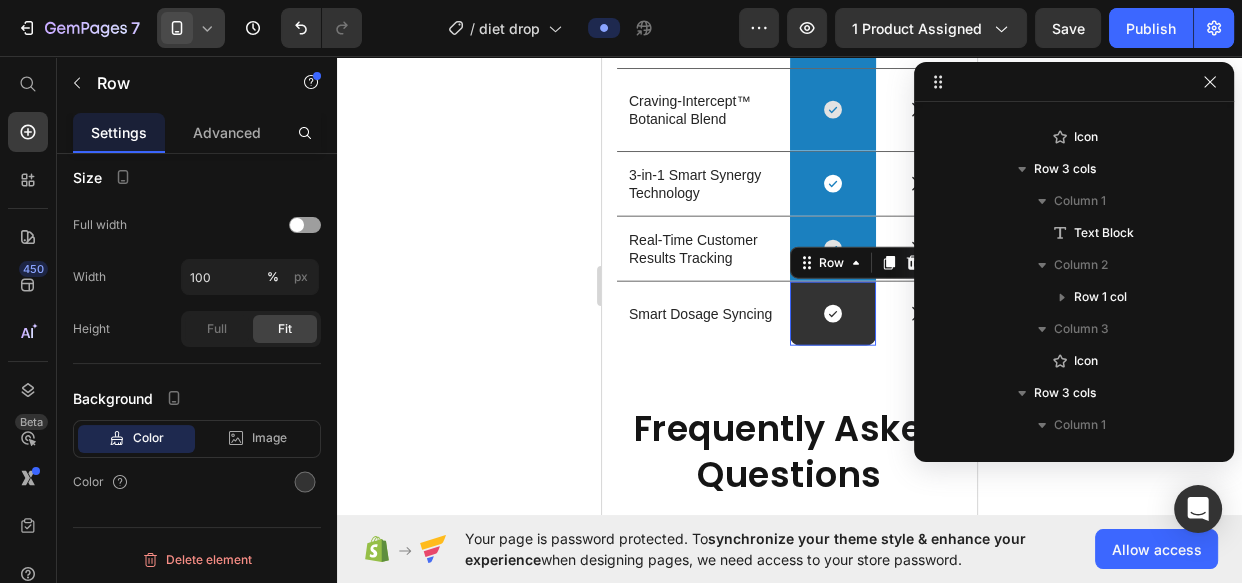 scroll, scrollTop: 1525, scrollLeft: 0, axis: vertical 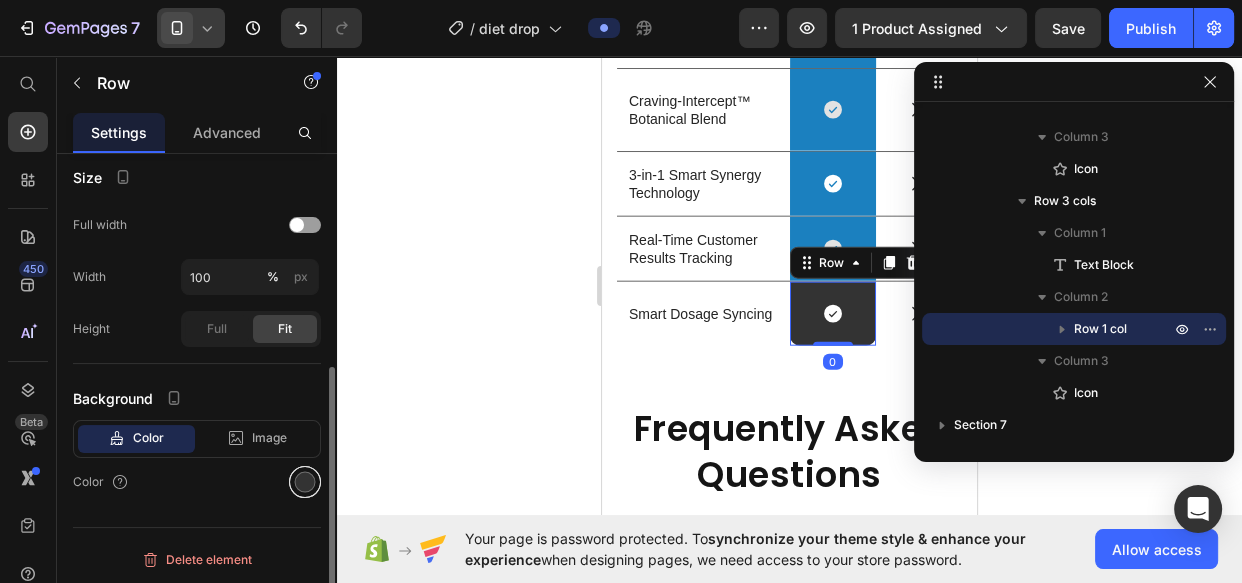 click at bounding box center [305, 482] 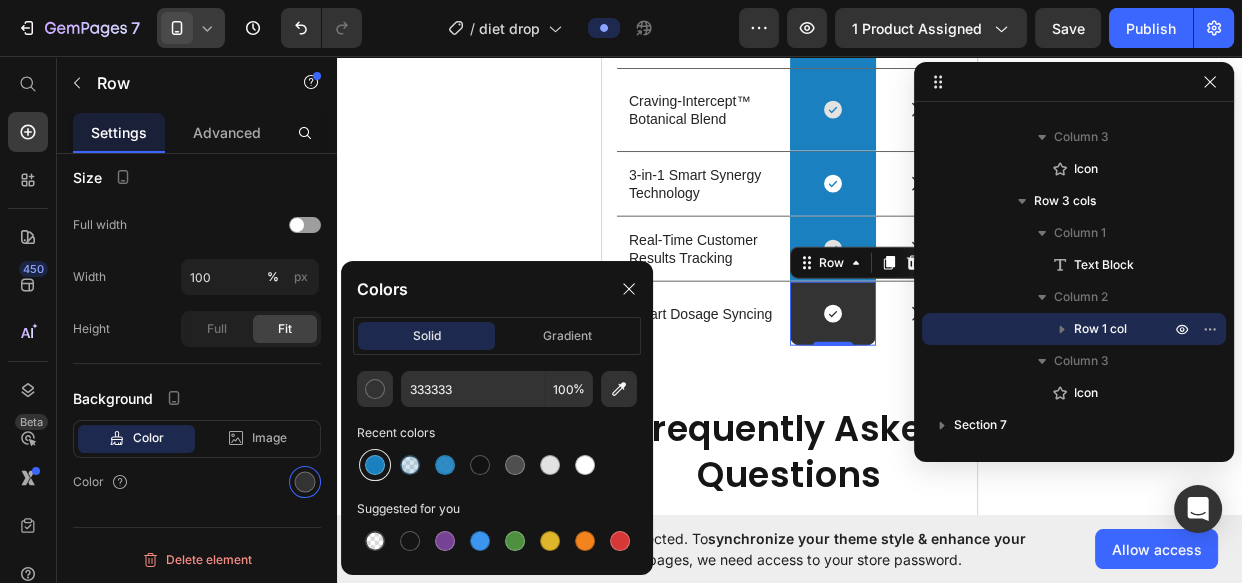 click at bounding box center [375, 465] 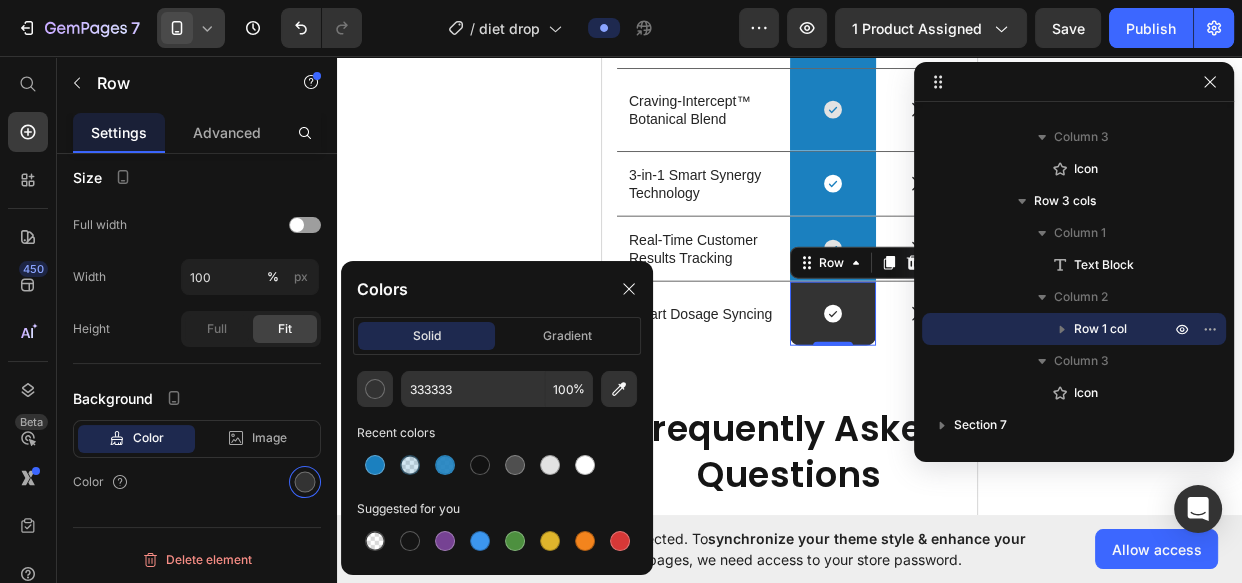 type on "1B80BF" 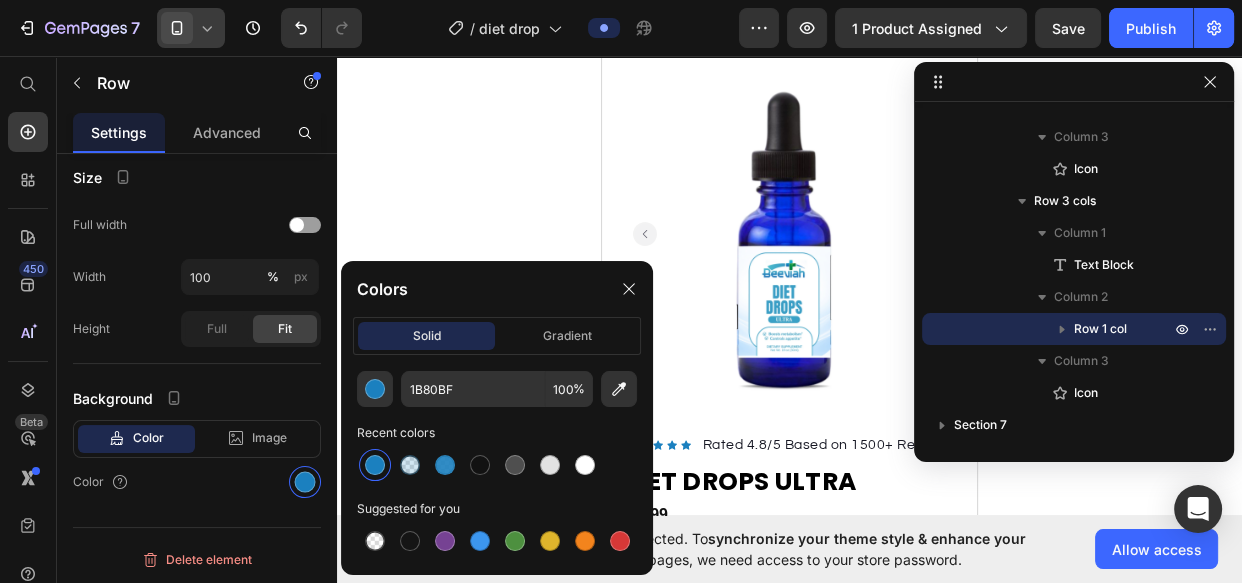 scroll, scrollTop: 0, scrollLeft: 0, axis: both 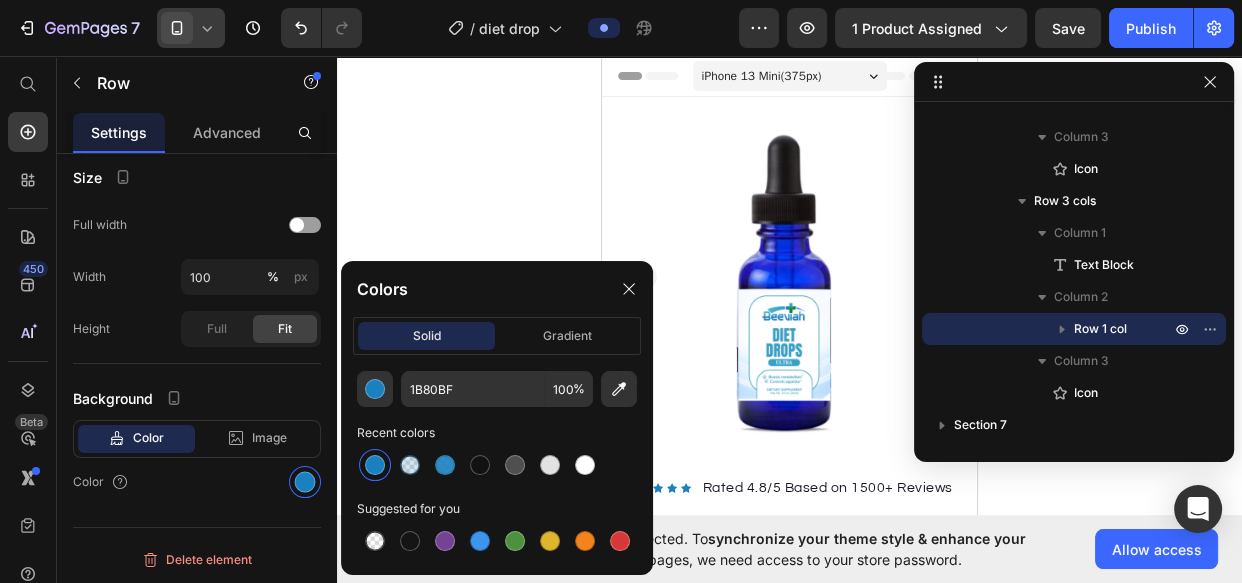 click at bounding box center [177, 28] 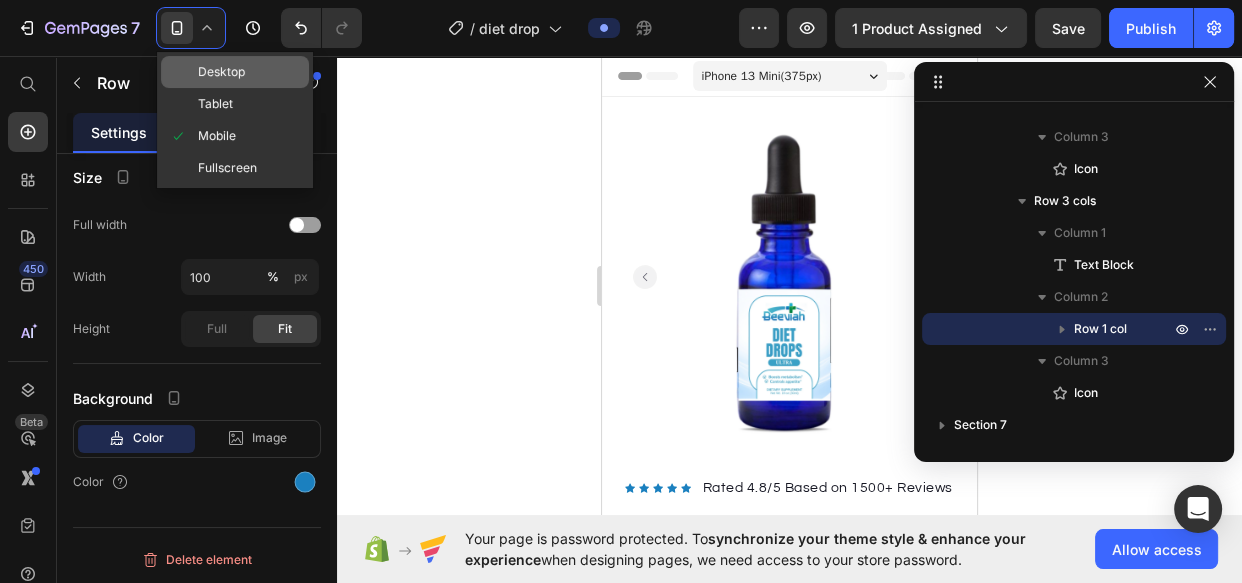 click on "Desktop" 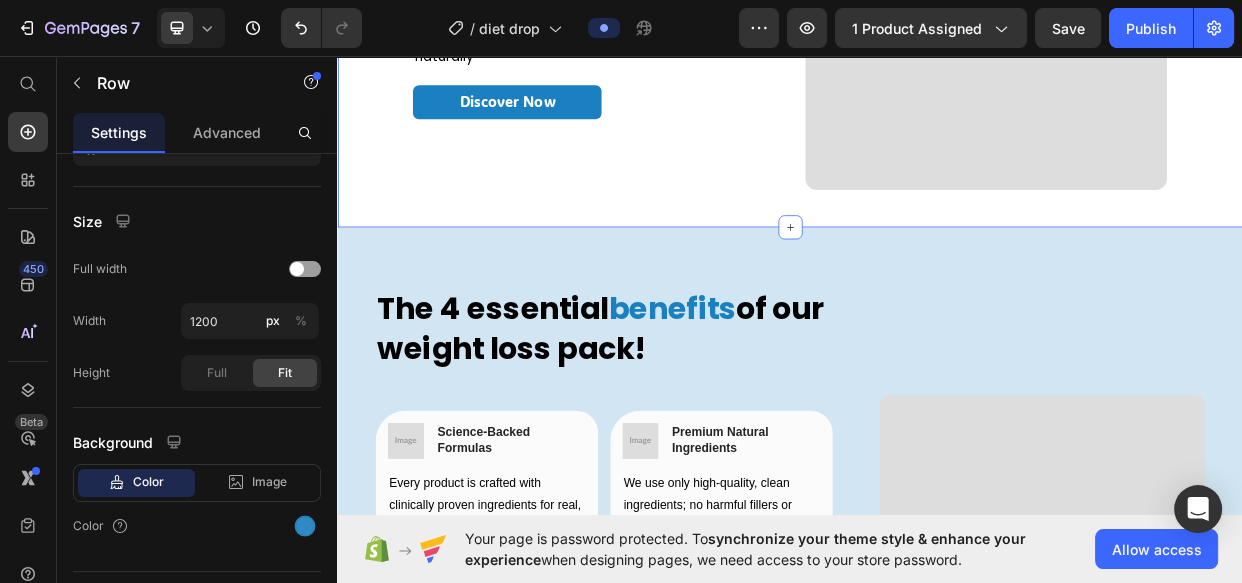 scroll, scrollTop: 1181, scrollLeft: 0, axis: vertical 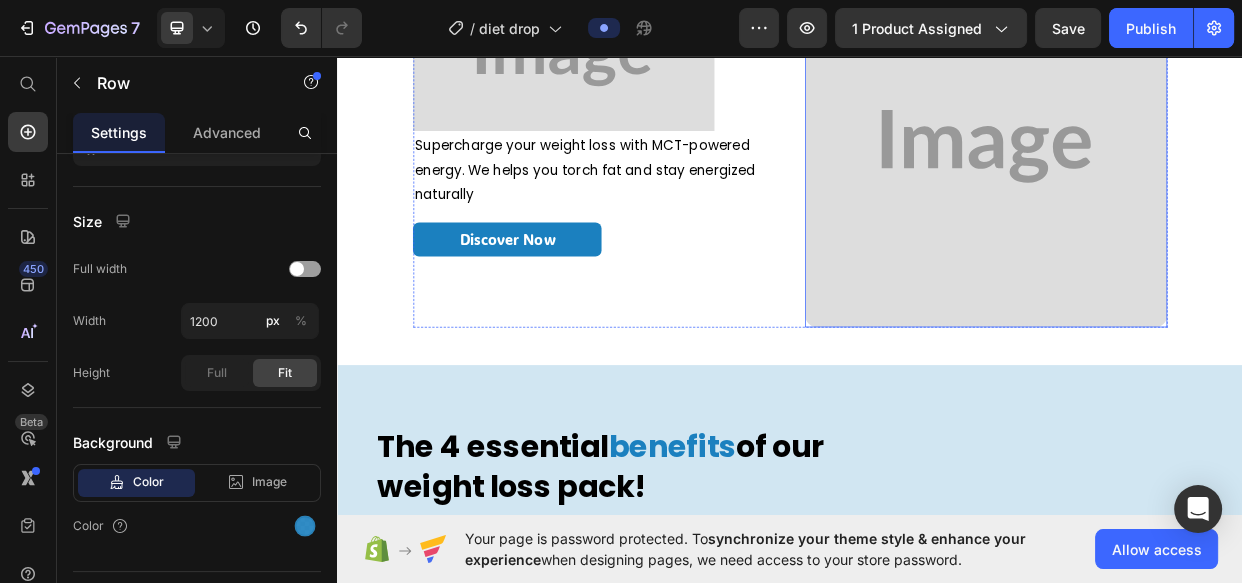 click at bounding box center (1197, 178) 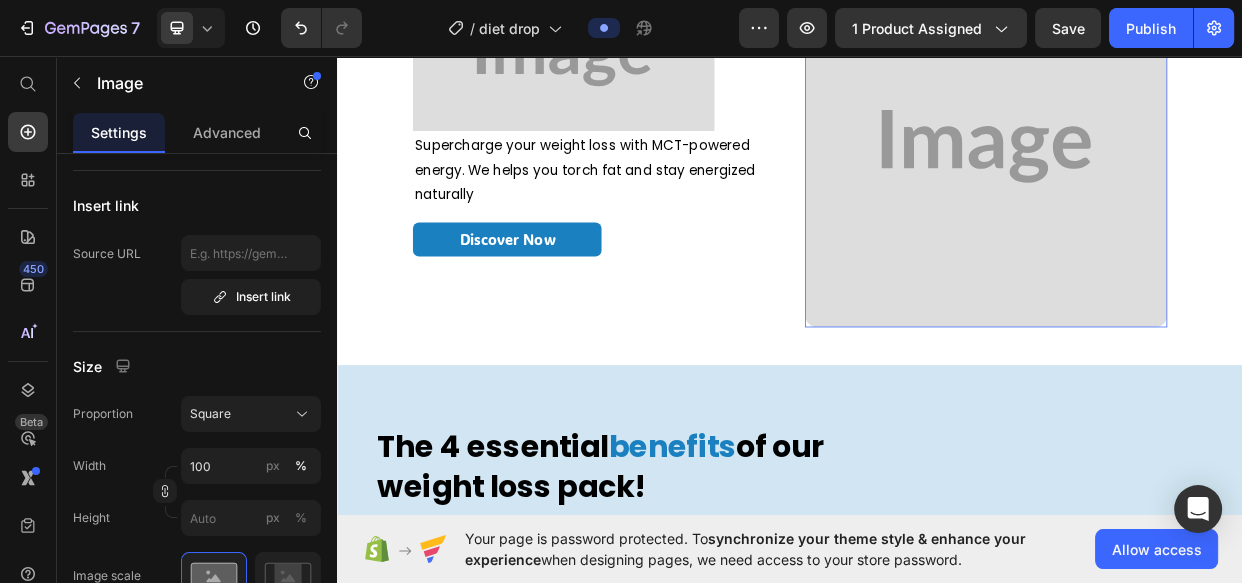 scroll, scrollTop: 0, scrollLeft: 0, axis: both 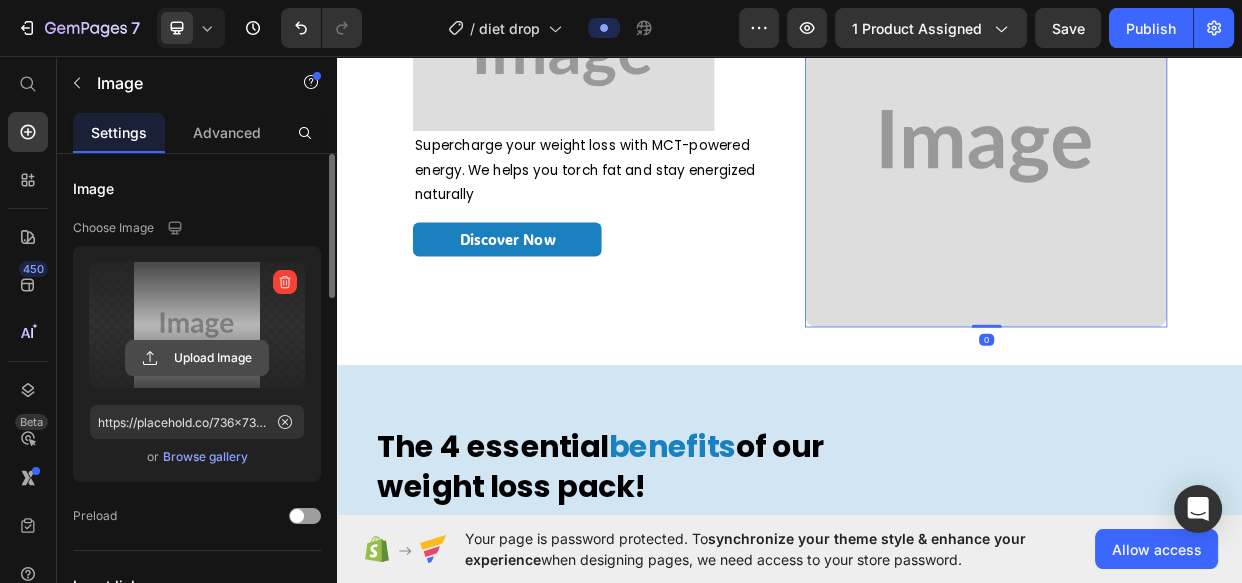 click 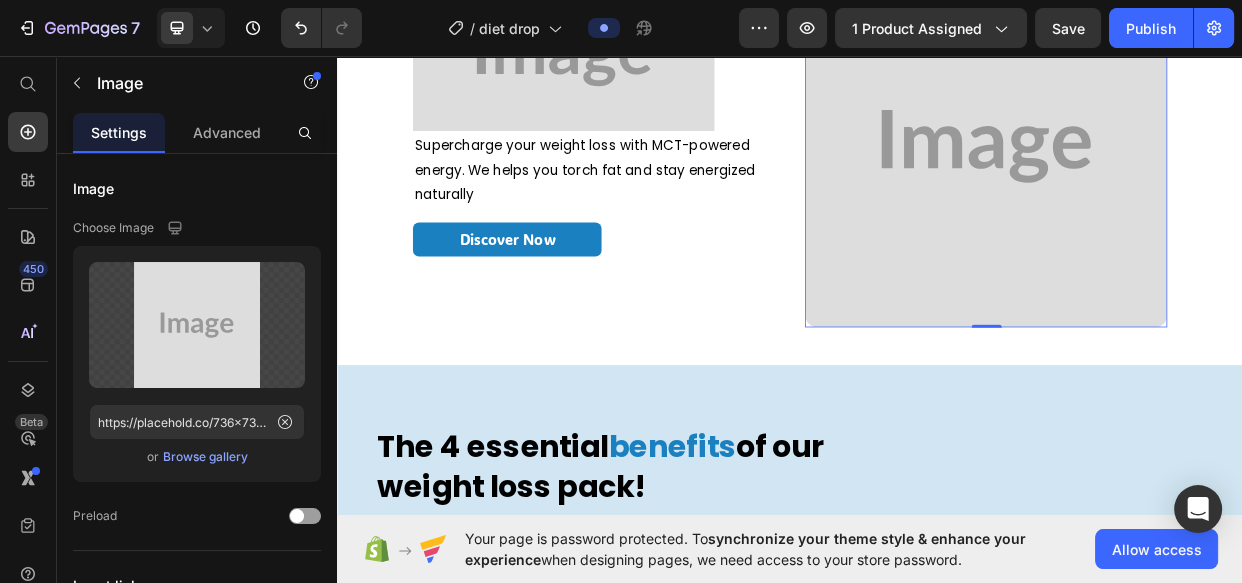 click at bounding box center [1197, 178] 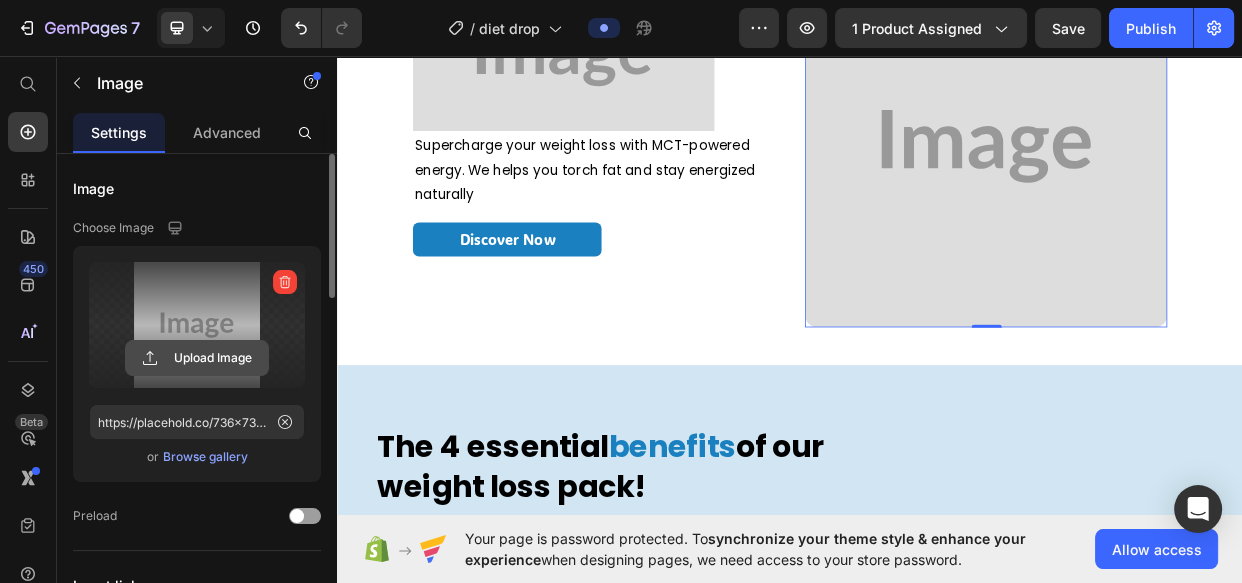 click 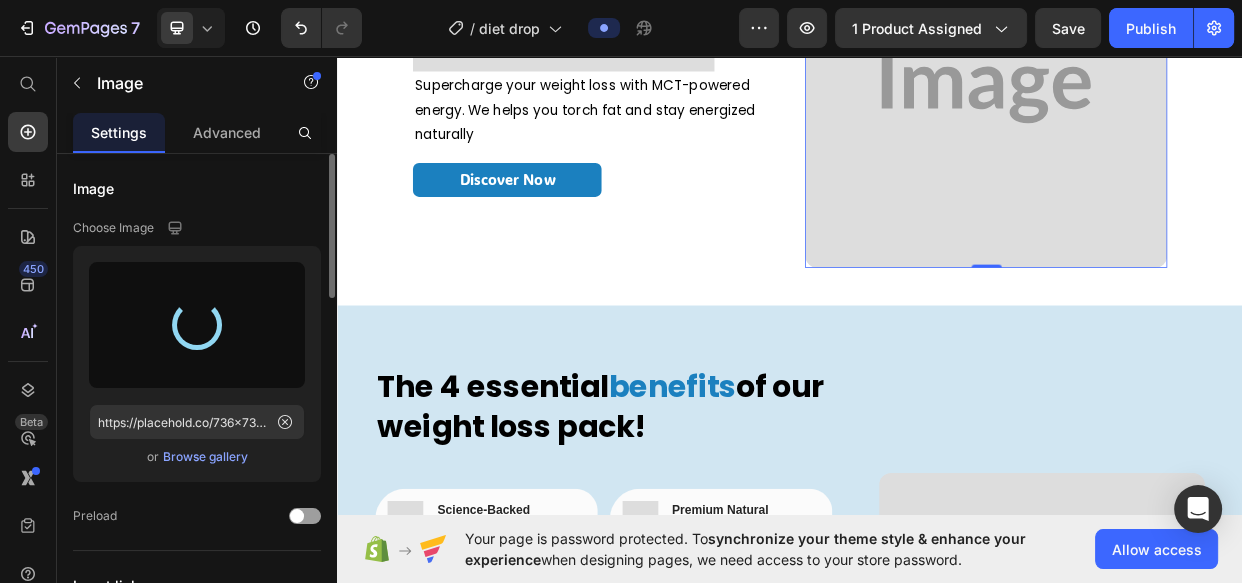 scroll, scrollTop: 1363, scrollLeft: 0, axis: vertical 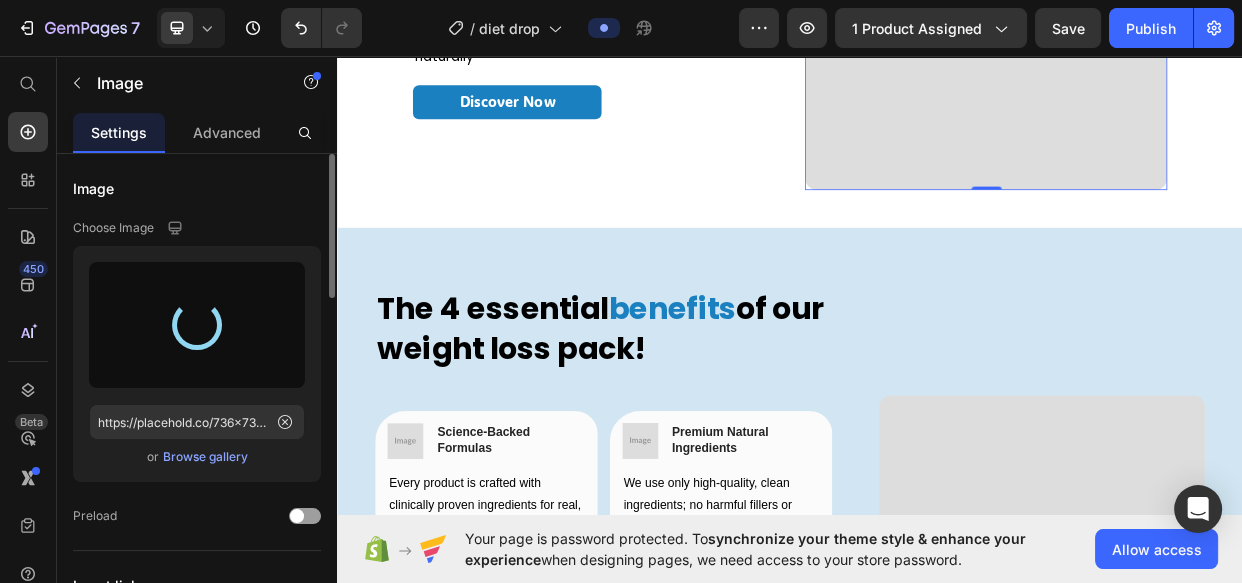 type on "https://cdn.shopify.com/s/files/1/0666/7603/1578/files/gempages_574993093695112421-fe0e7260-e418-4d18-8854-e9e4ed1fdb49.jpg" 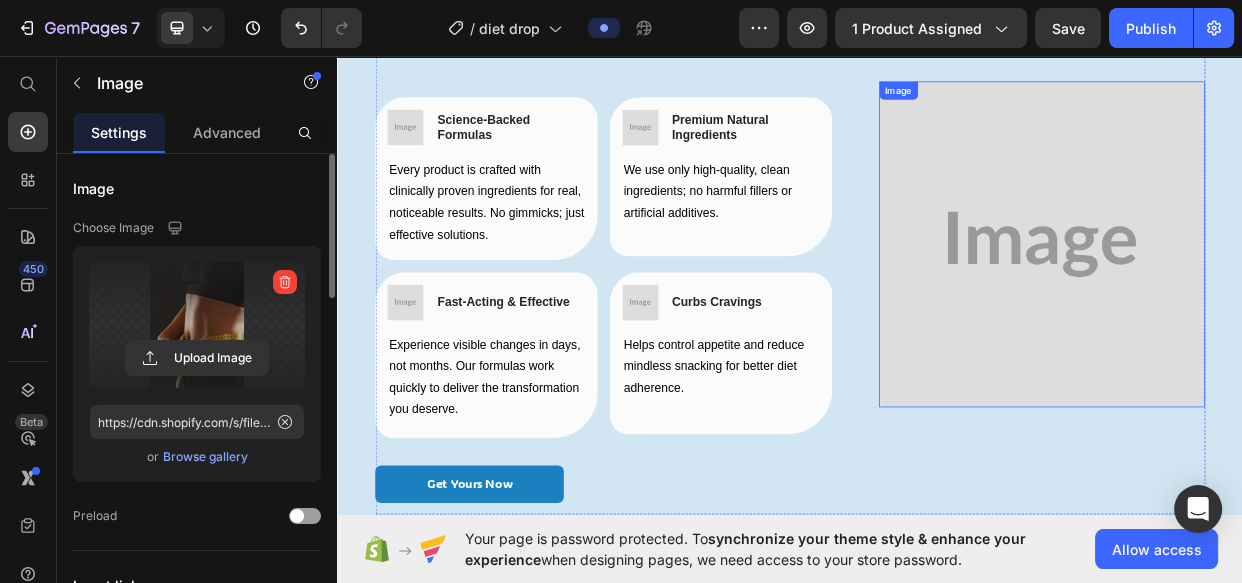 scroll, scrollTop: 1818, scrollLeft: 0, axis: vertical 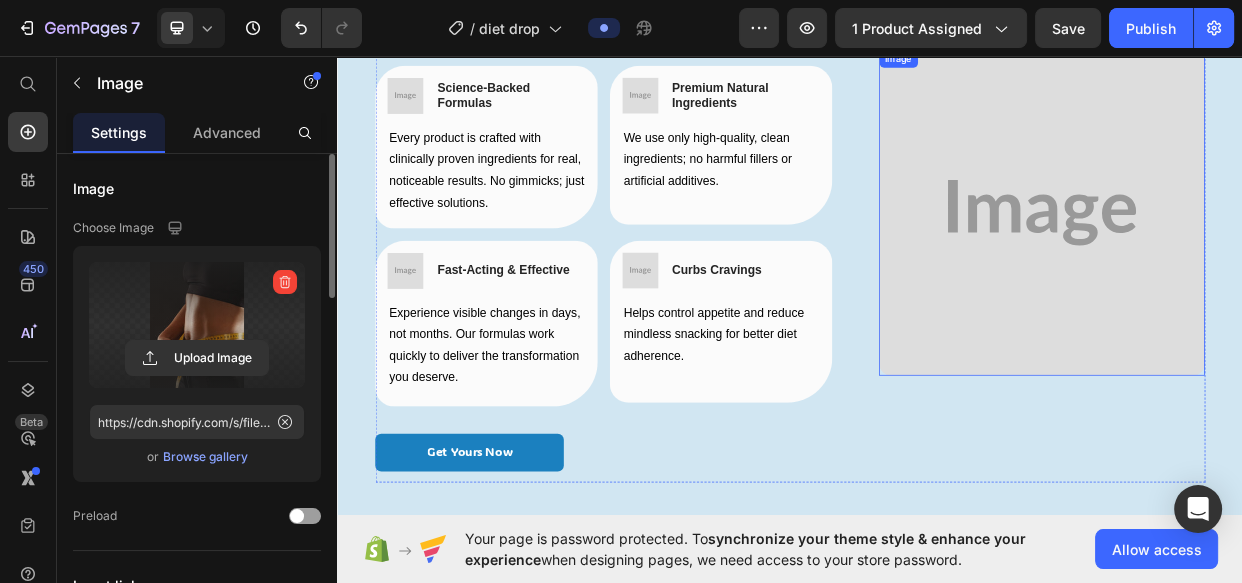 click at bounding box center (1271, 266) 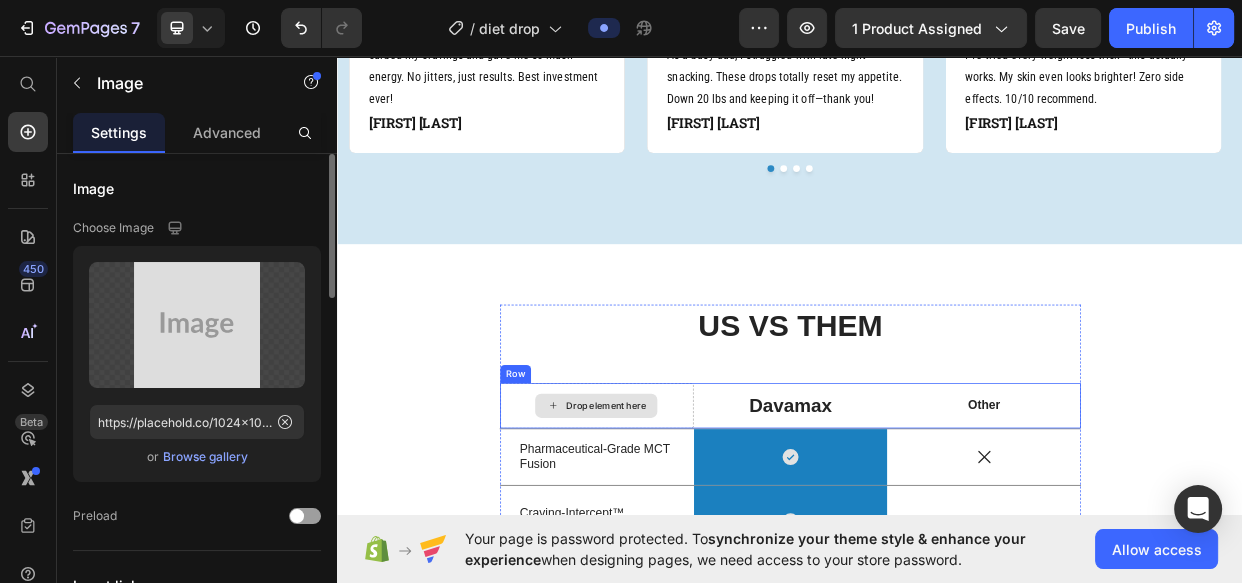 scroll, scrollTop: 2945, scrollLeft: 0, axis: vertical 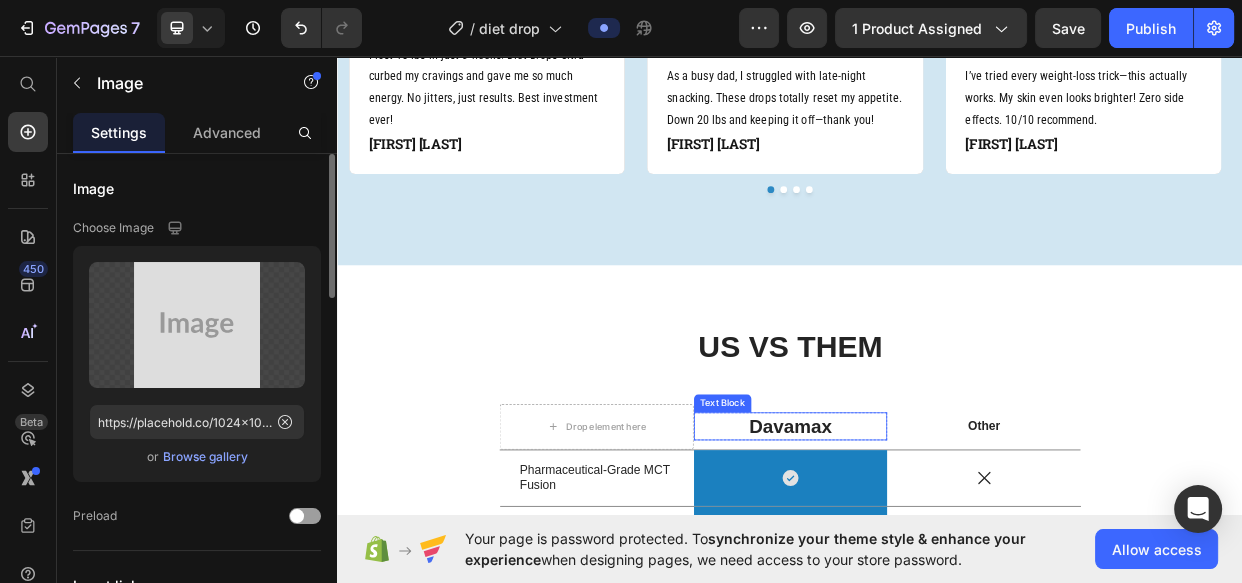 click on "Davamax" at bounding box center [937, 549] 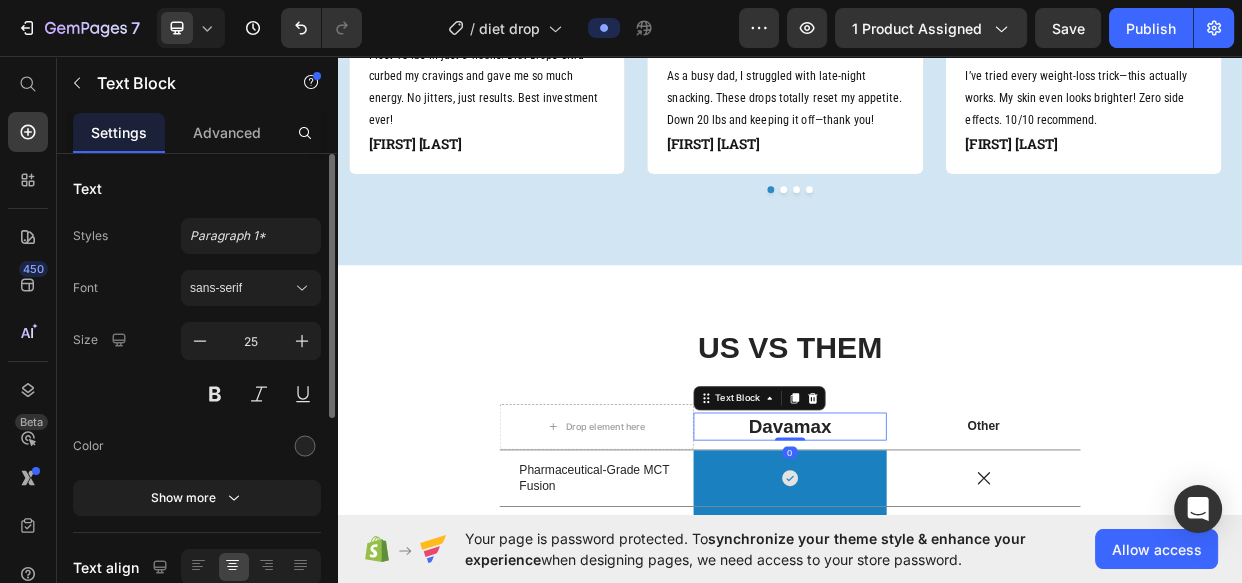 click on "Davamax" at bounding box center (937, 549) 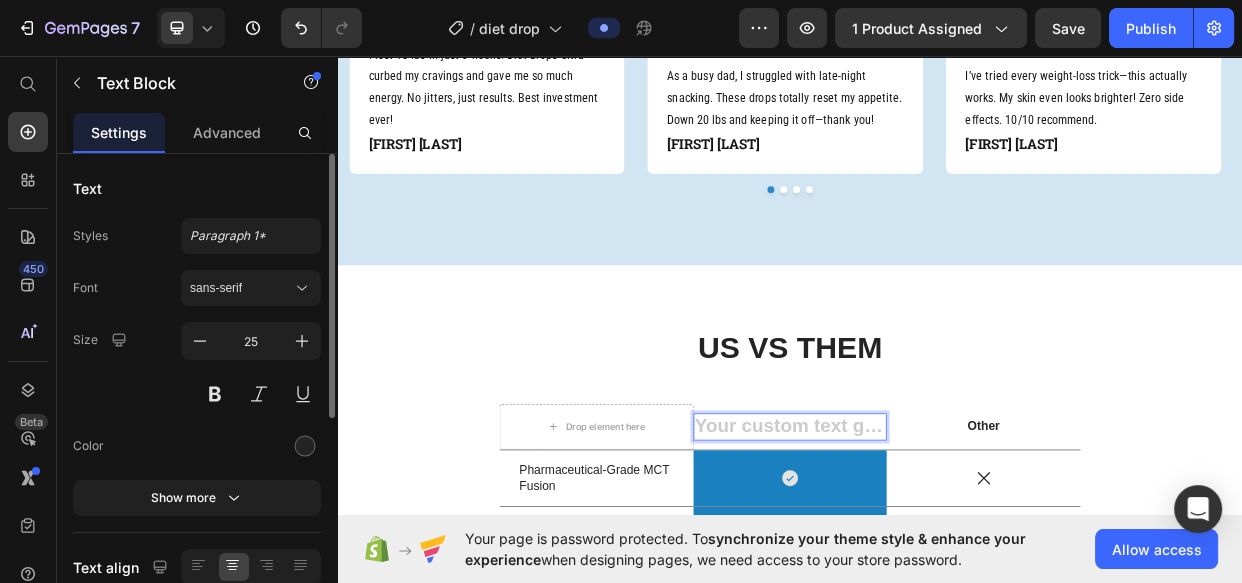 scroll, scrollTop: 2929, scrollLeft: 0, axis: vertical 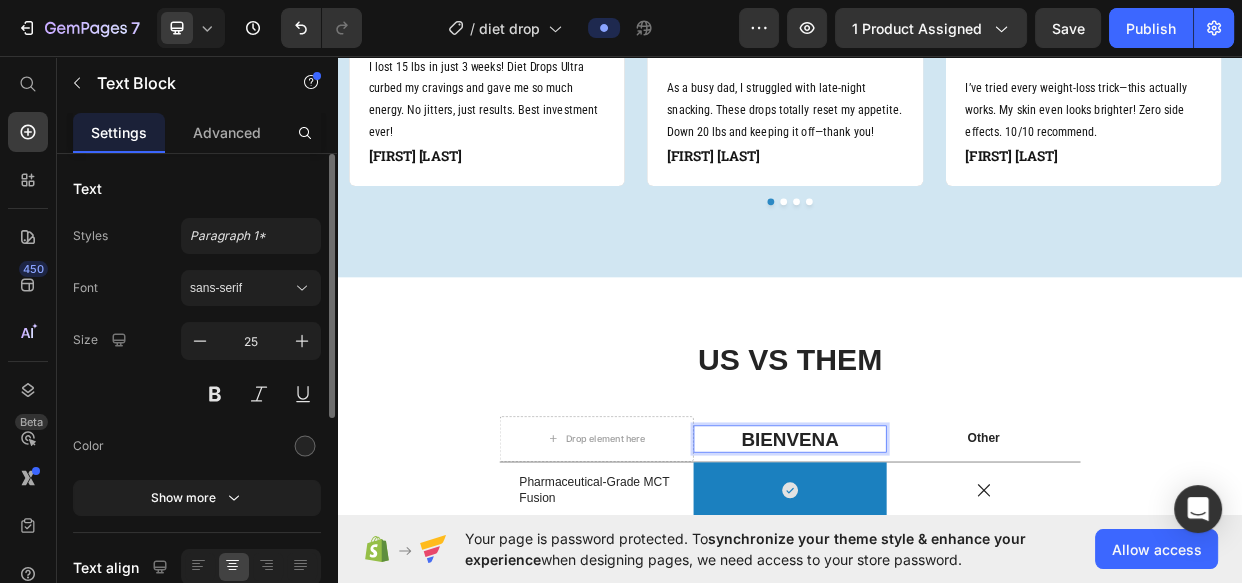 click on "BIENVENA" at bounding box center [937, 566] 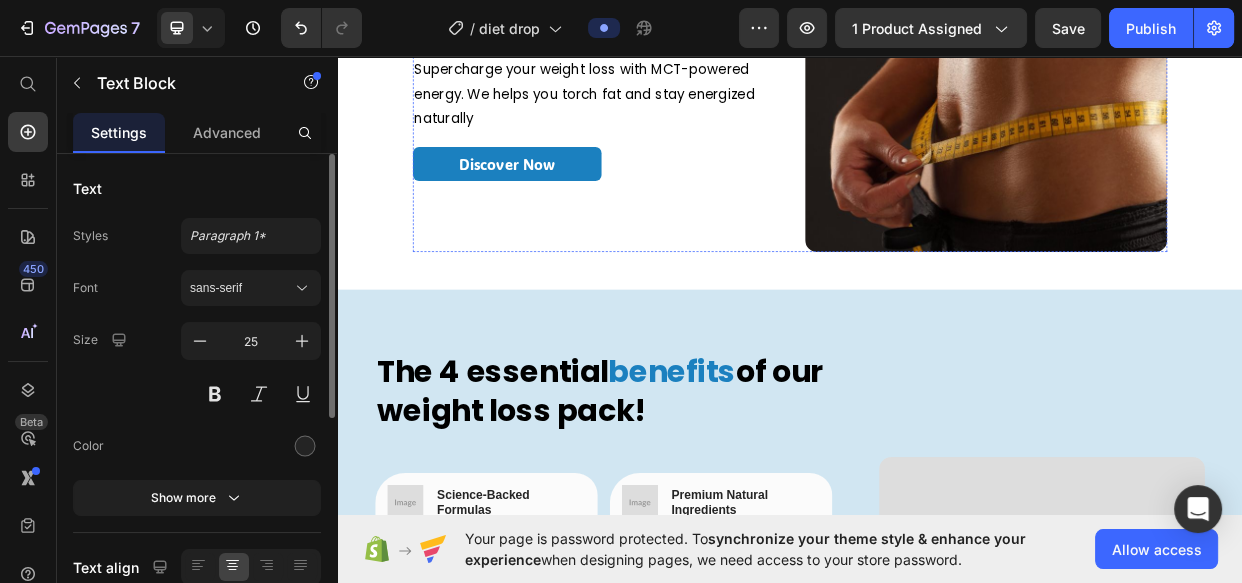 scroll, scrollTop: 970, scrollLeft: 0, axis: vertical 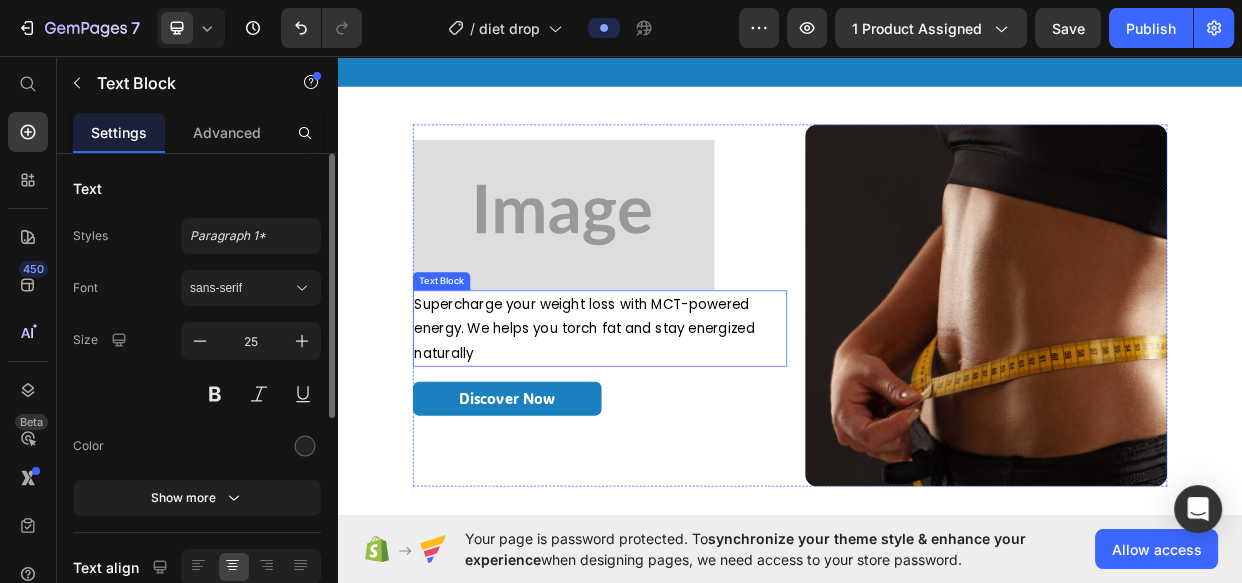 click on "Supercharge your weight loss with MCT-powered energy. We helps you torch fat and stay energized naturally" at bounding box center (685, 419) 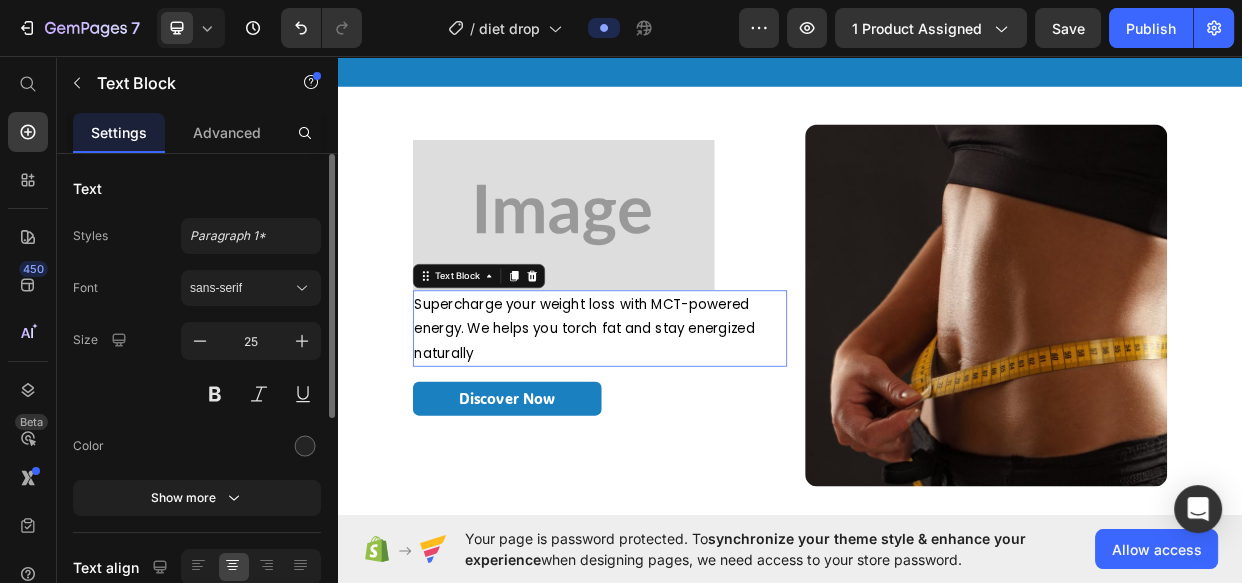 scroll, scrollTop: 0, scrollLeft: 0, axis: both 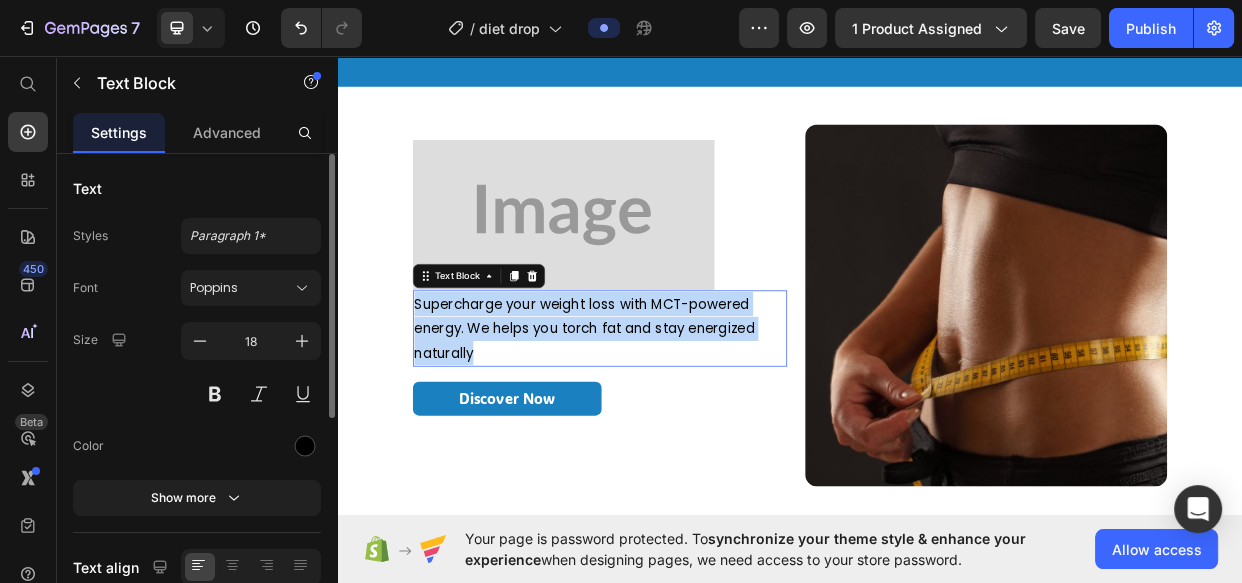 click on "Supercharge your weight loss with MCT-powered energy. We helps you torch fat and stay energized naturally" at bounding box center (685, 419) 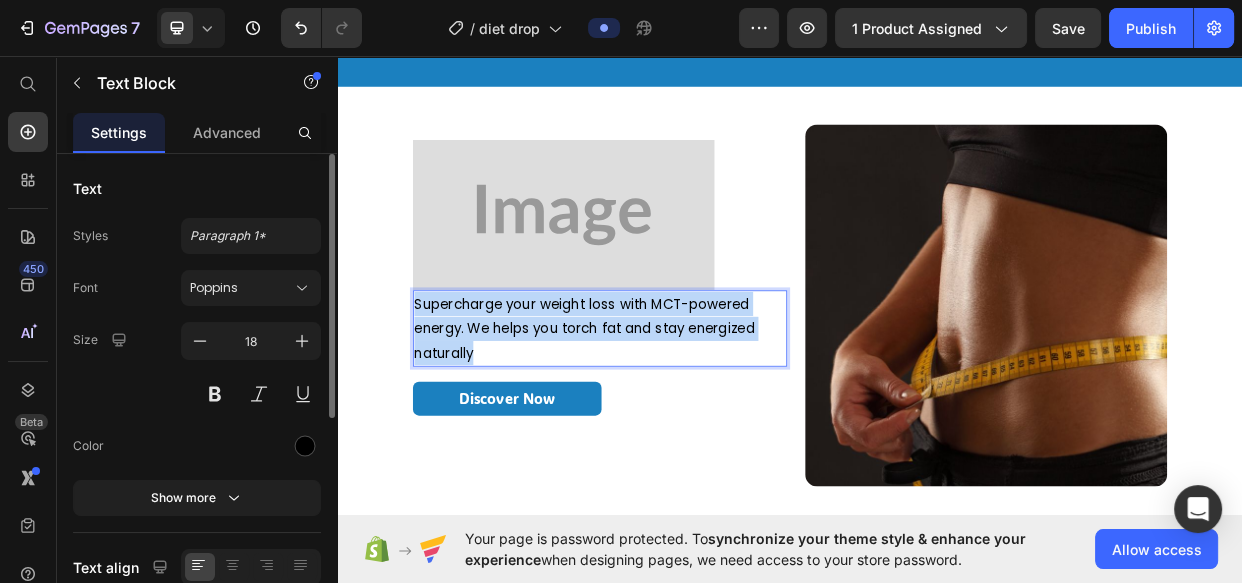 click on "Supercharge your weight loss with MCT-powered energy. We helps you torch fat and stay energized naturally" at bounding box center [685, 419] 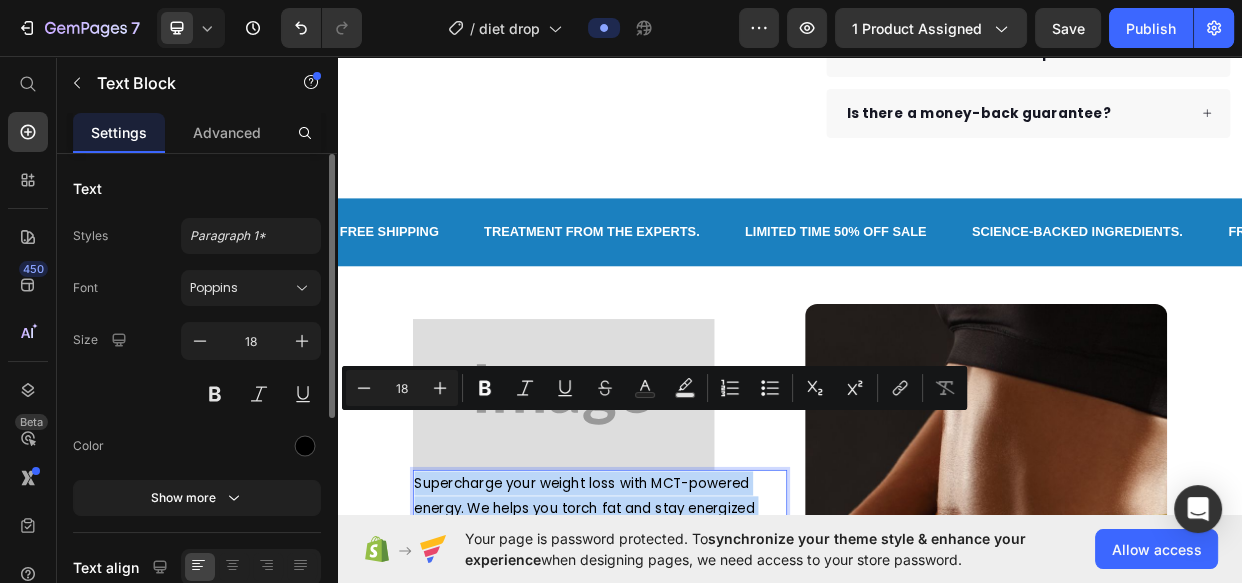 scroll, scrollTop: 1090, scrollLeft: 0, axis: vertical 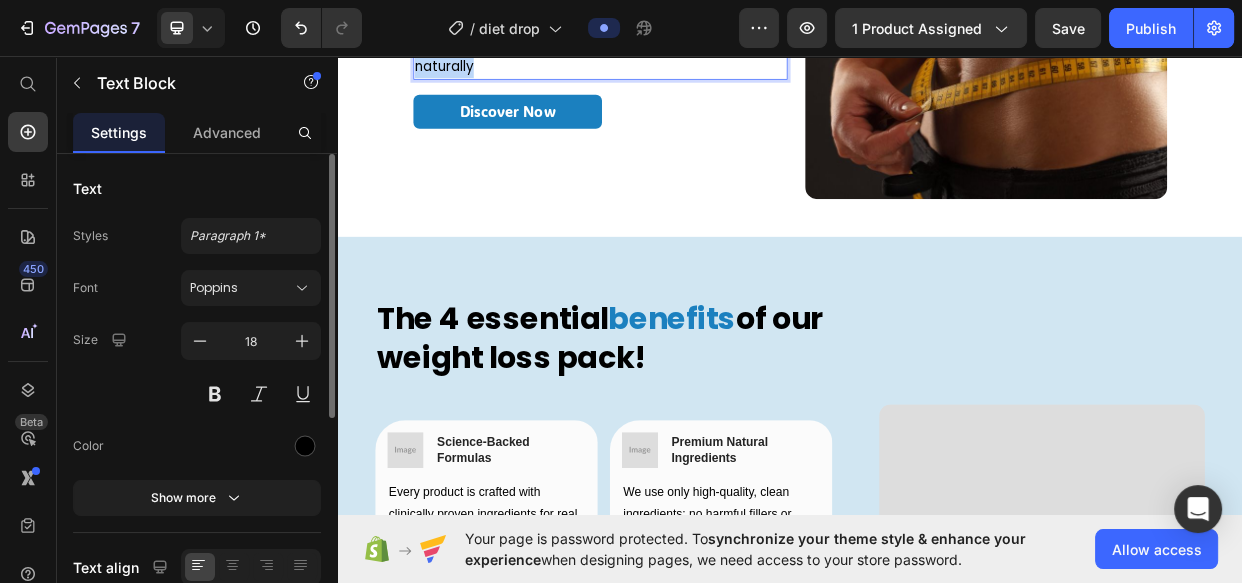 click on "The 4 essential  benefits  of our weight loss pack! Heading Row Image Science-Backed Formulas Heading Row Every product is crafted with clinically proven ingredients for real, noticeable results. No gimmicks; just effective solutions. Text block Row Image Premium Natural Ingredients Heading Row We use only high-quality, clean ingredients; no harmful fillers or artificial additives.  Text block Row Row Image Fast-Acting & Effective Heading Row Experience visible changes in days, not months. Our formulas work quickly to deliver the transformation you deserve. Text block Row Image Curbs Cravings  Heading Row Helps control appetite and reduce mindless snacking for better diet adherence.   Text block Row Row Get Yours Now Button Image Row Product Section 4" at bounding box center (937, 715) 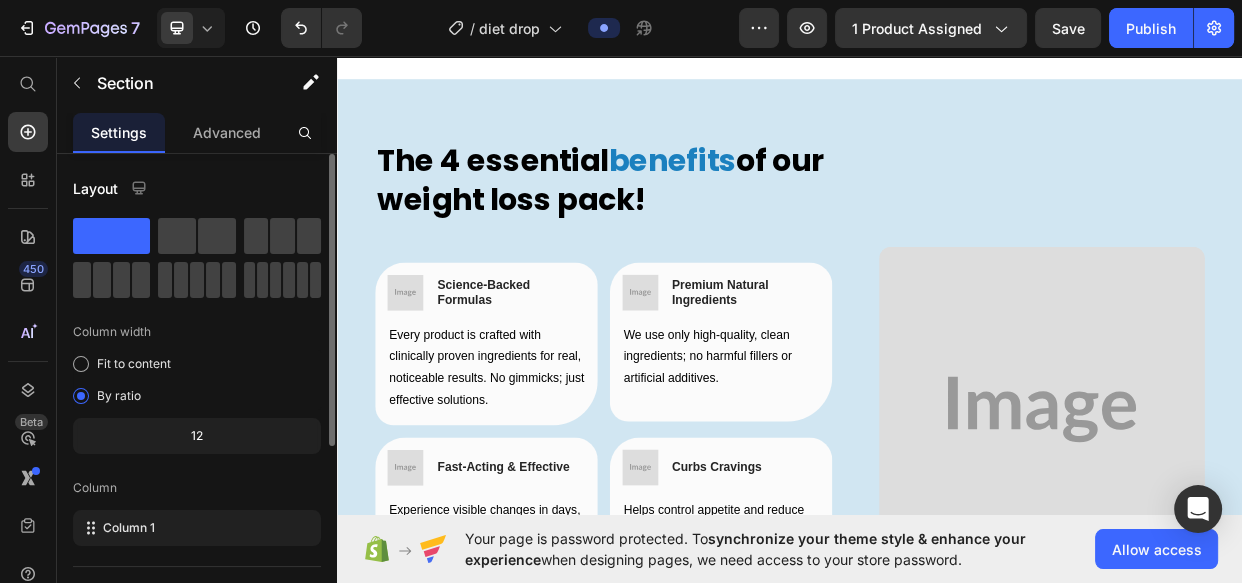 scroll, scrollTop: 1492, scrollLeft: 0, axis: vertical 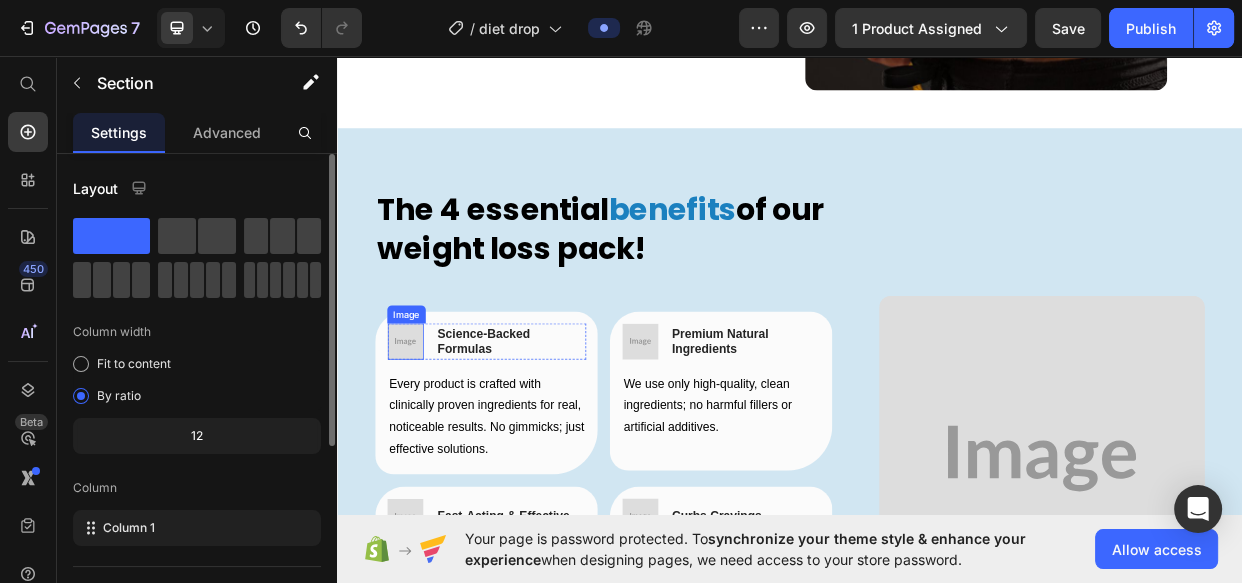 click at bounding box center (427, 437) 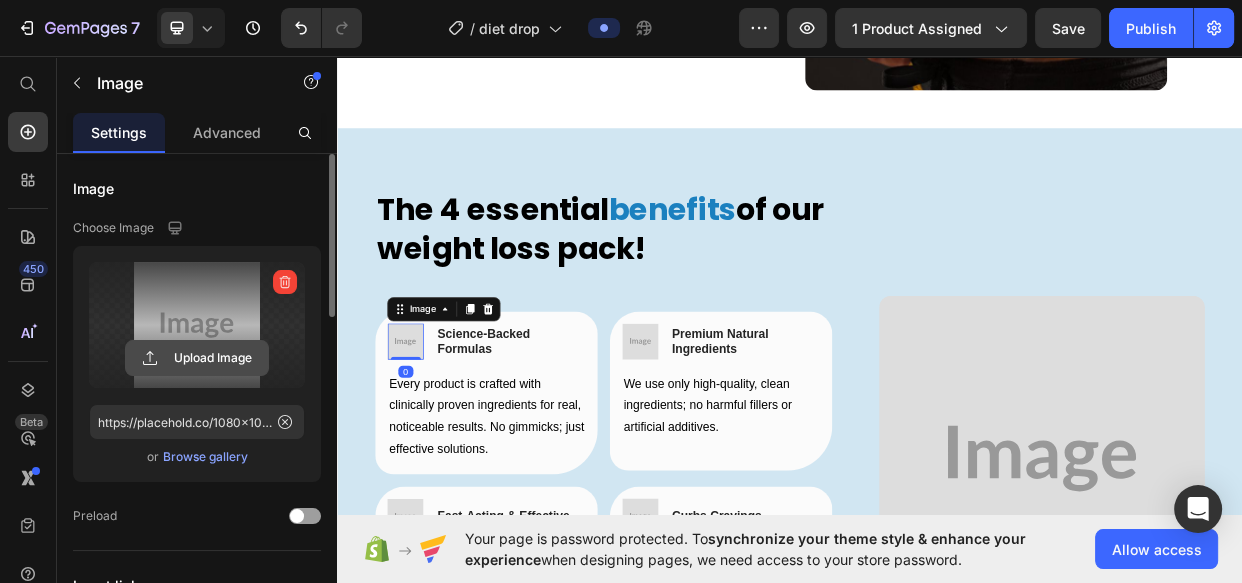 click 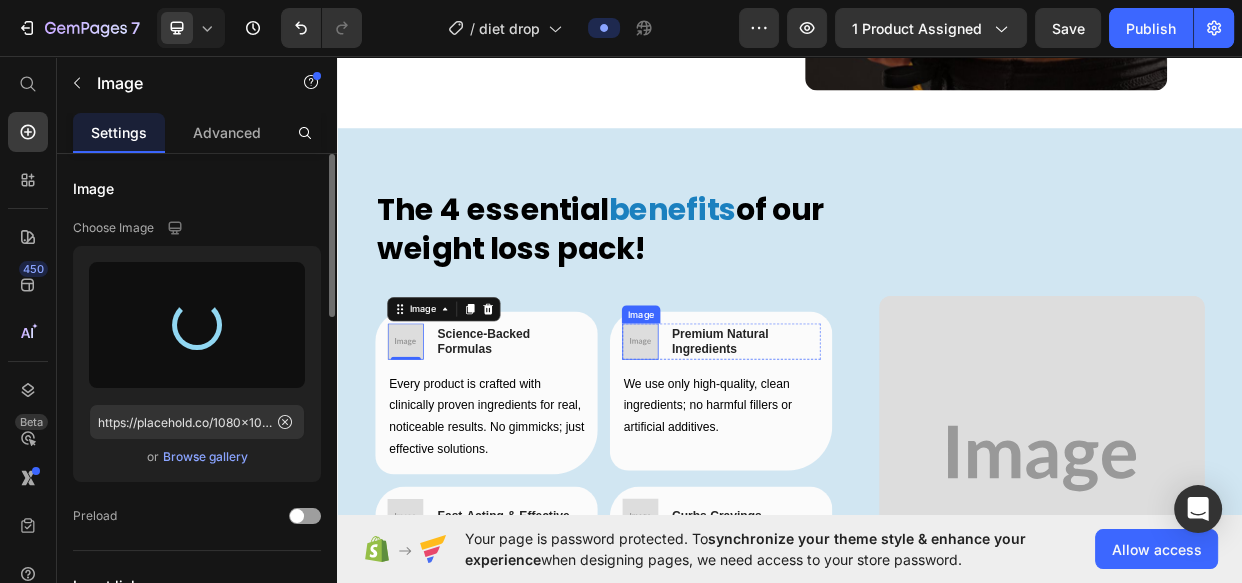 type on "https://cdn.shopify.com/s/files/1/0666/7603/1578/files/gempages_574993093695112421-83a8d9ab-91dd-44f8-a8a8-80bd50fb1426.png" 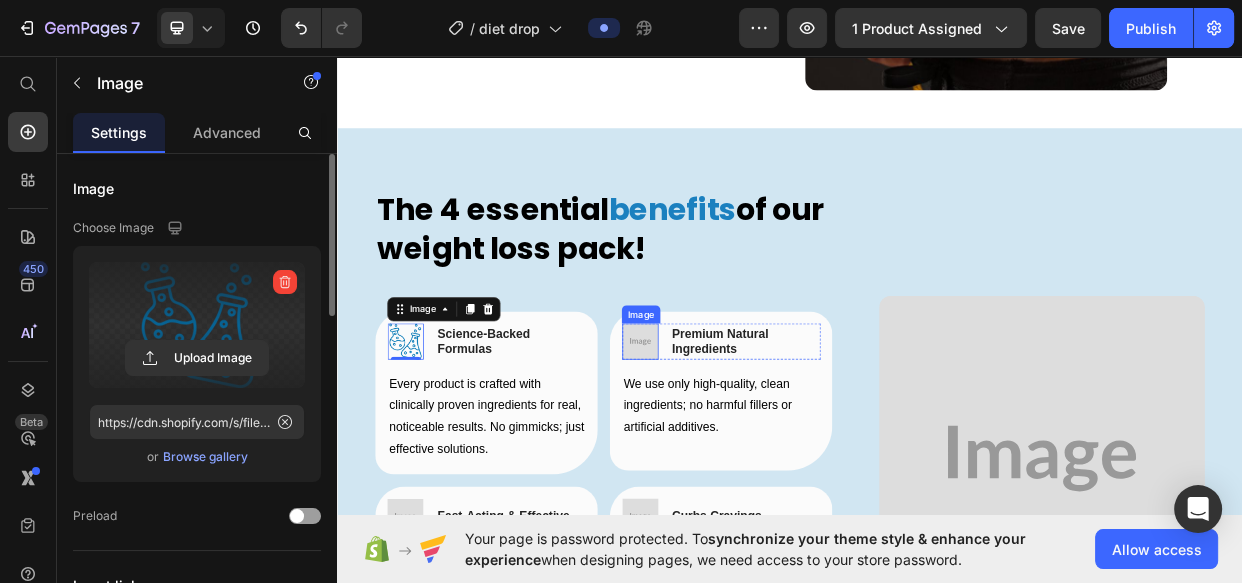 click at bounding box center (738, 437) 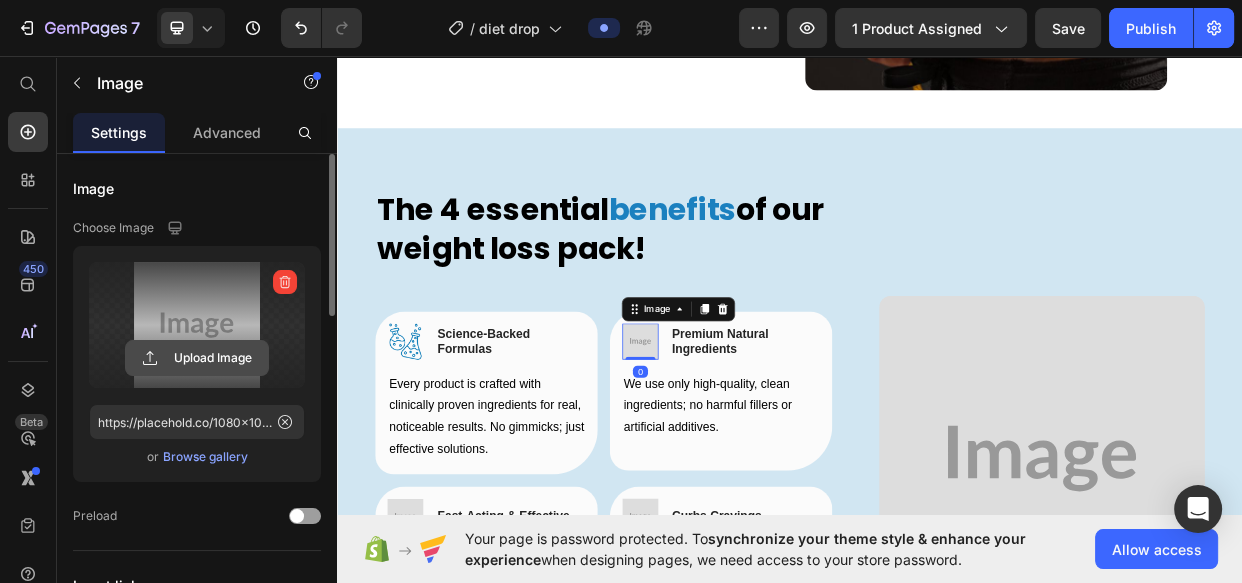 click 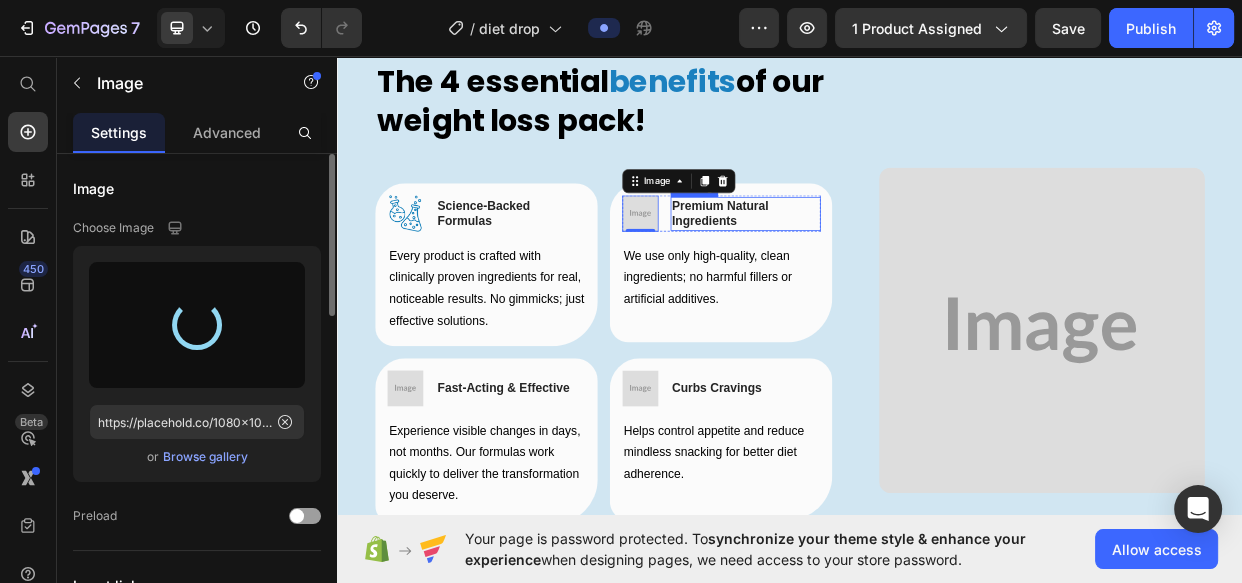 scroll, scrollTop: 1765, scrollLeft: 0, axis: vertical 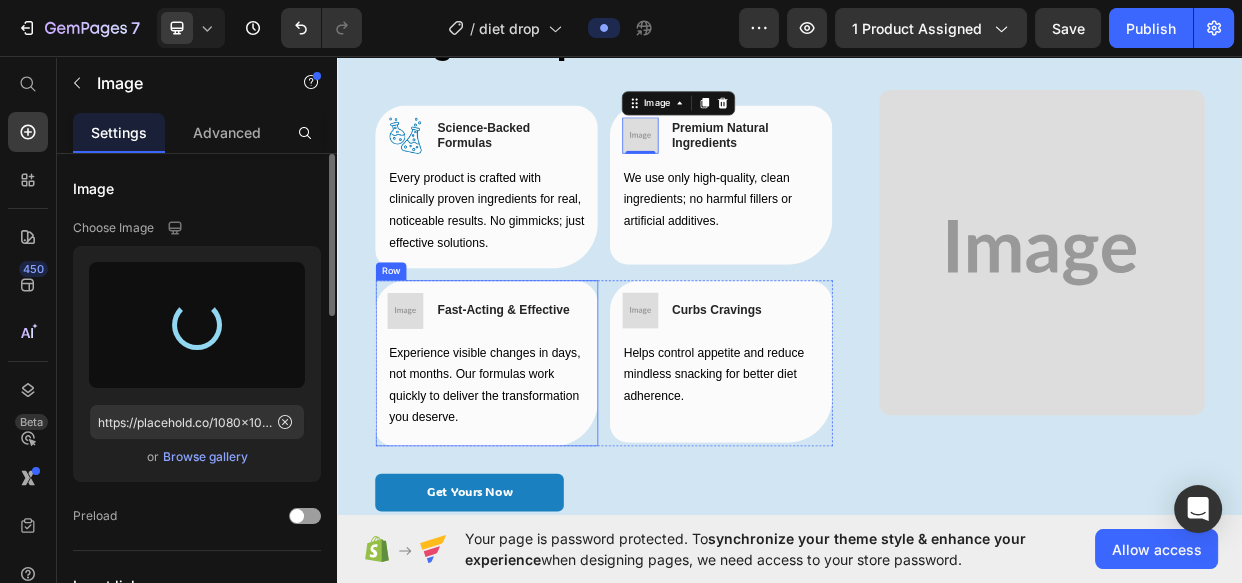 type on "https://cdn.shopify.com/s/files/1/0666/7603/1578/files/gempages_574993093695112421-9cc865c8-16fd-4212-8c33-4942d60f0aad.png" 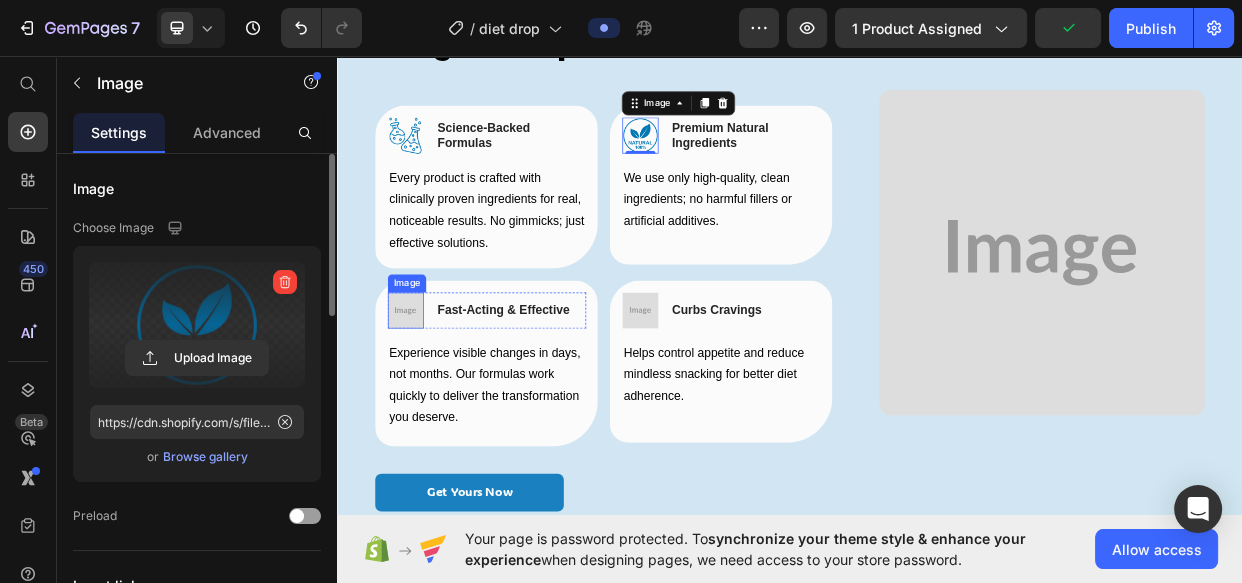 click at bounding box center (427, 396) 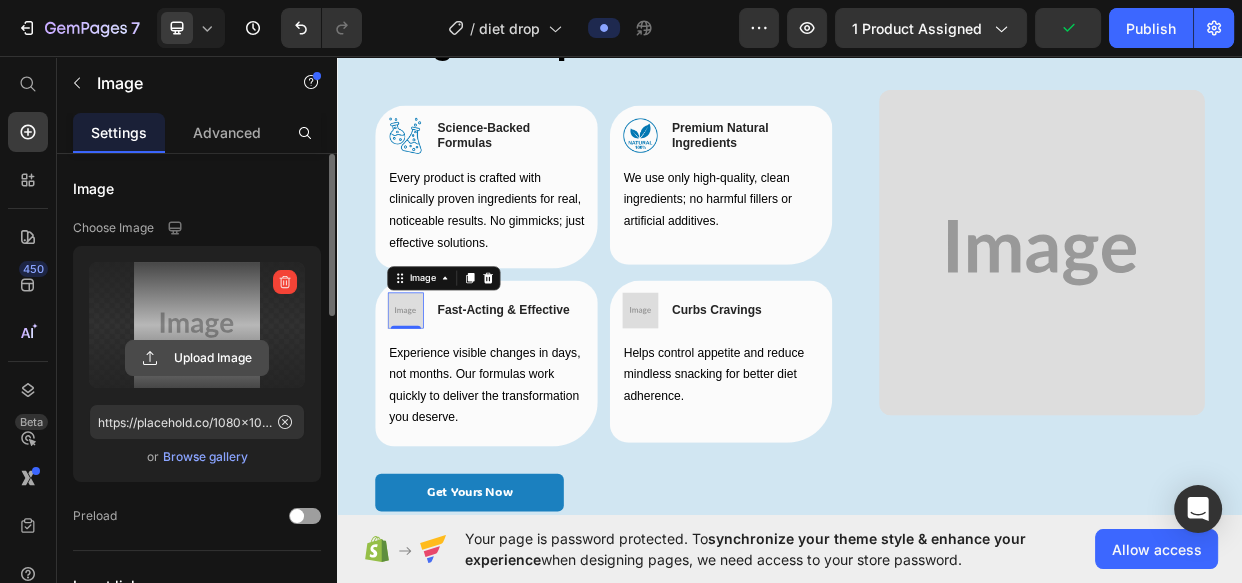 click 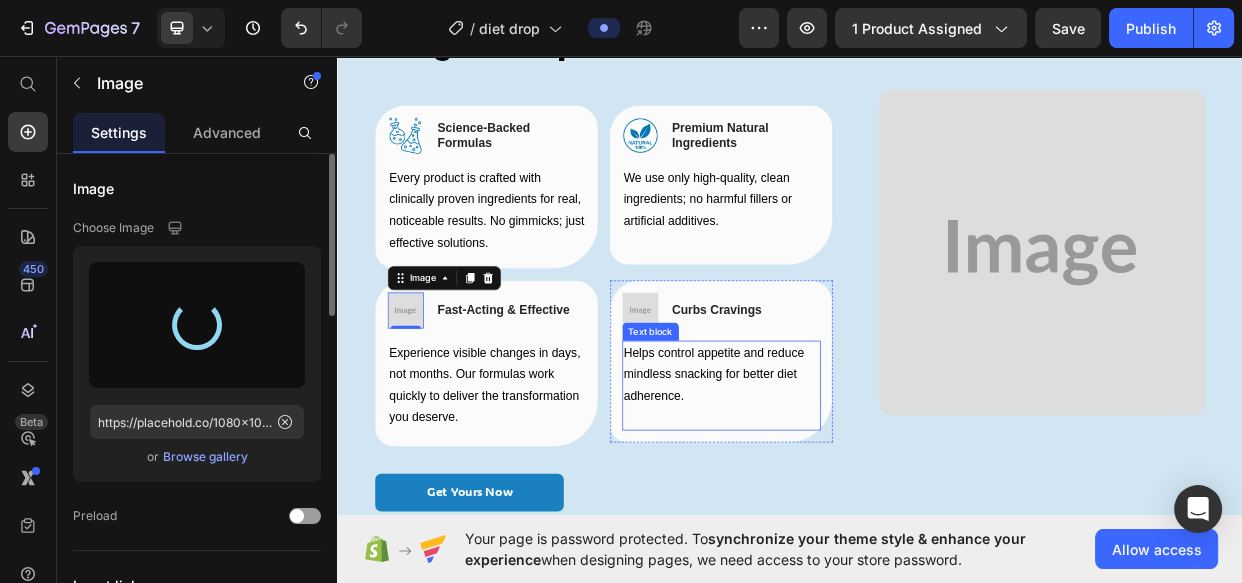 type on "https://cdn.shopify.com/s/files/1/0666/7603/1578/files/gempages_574993093695112421-b3be5947-41f1-4384-bb05-4979a22c7b3c.png" 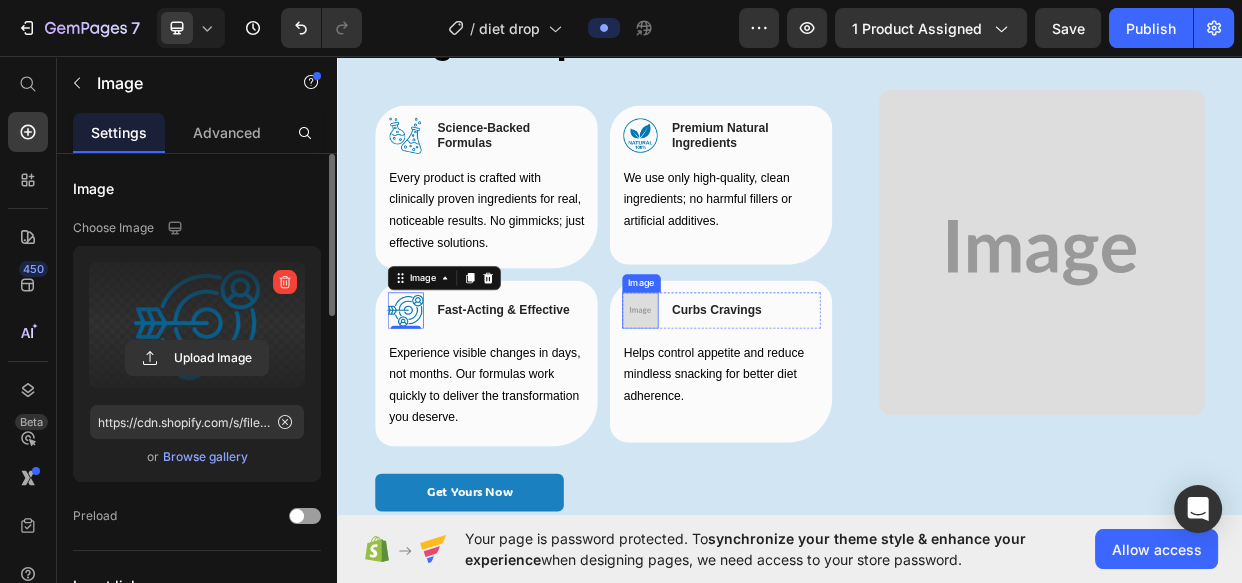 click at bounding box center [738, 396] 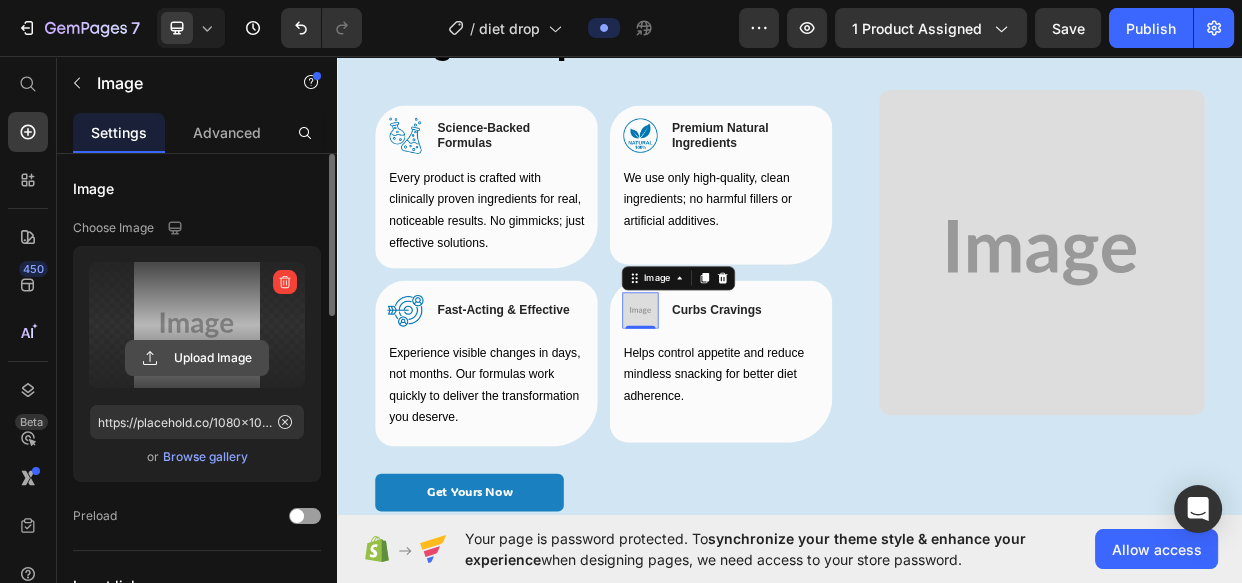 click 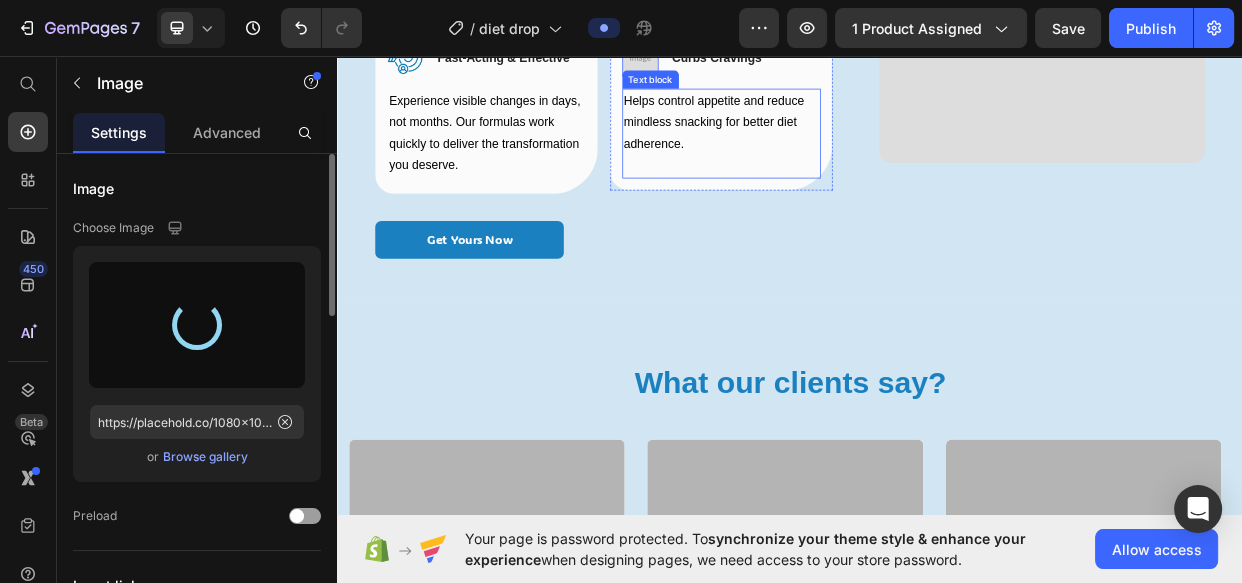 scroll, scrollTop: 2220, scrollLeft: 0, axis: vertical 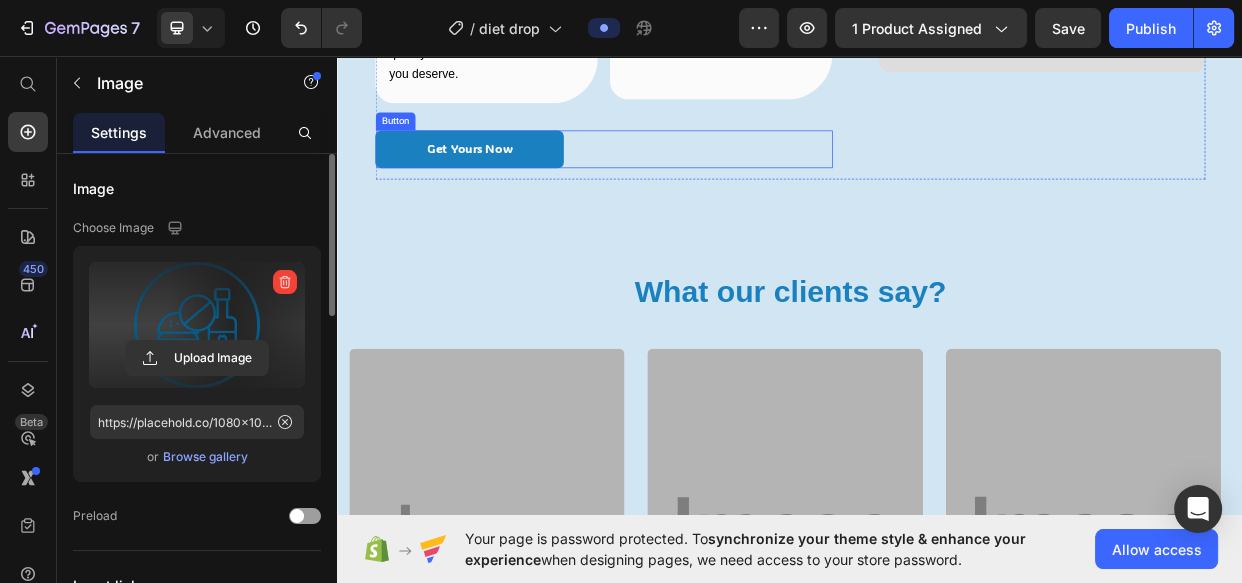 type on "https://cdn.shopify.com/s/files/1/0666/7603/1578/files/gempages_574993093695112421-ce4d2183-f3dd-4efa-a476-d6b399014bdf.png" 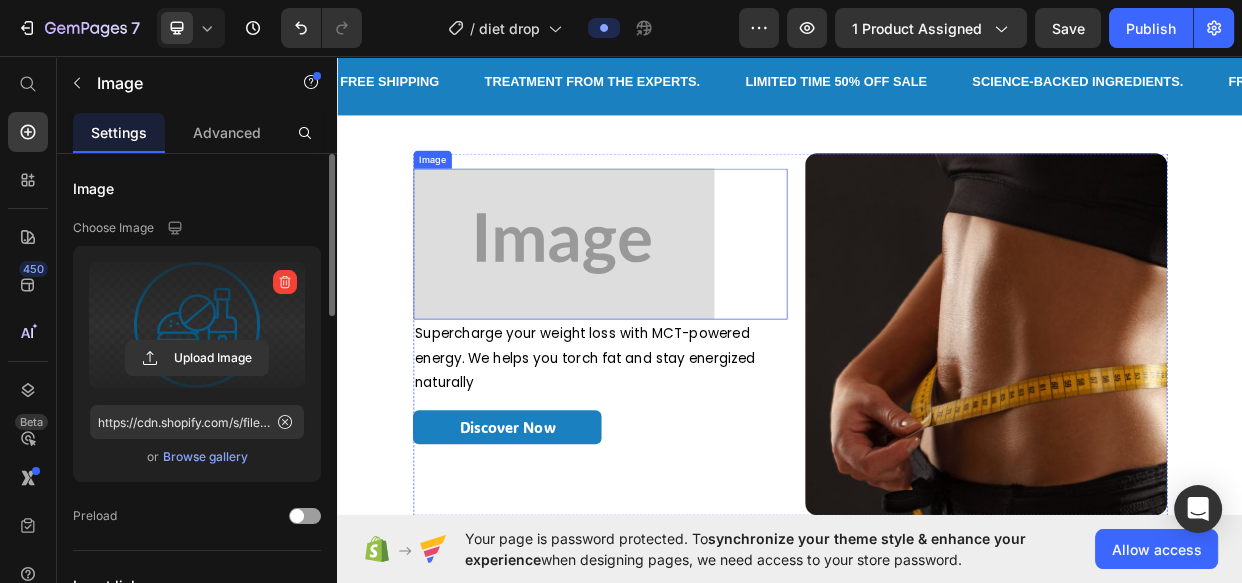 scroll, scrollTop: 1037, scrollLeft: 0, axis: vertical 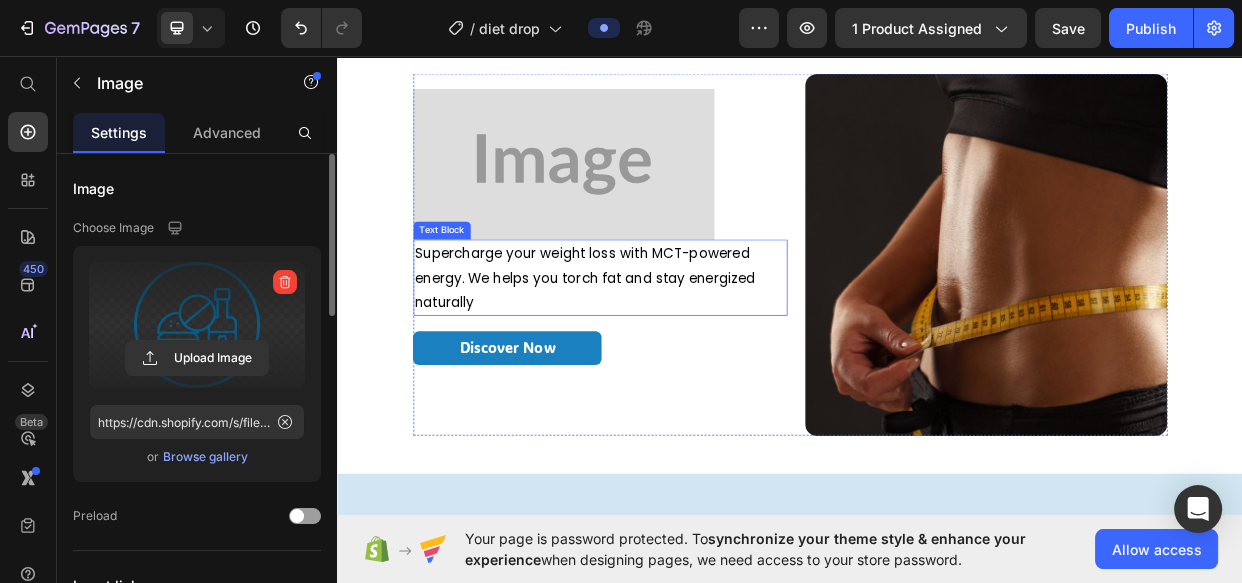 click on "Supercharge your weight loss with MCT-powered energy. We helps you torch fat and stay energized naturally" at bounding box center (685, 352) 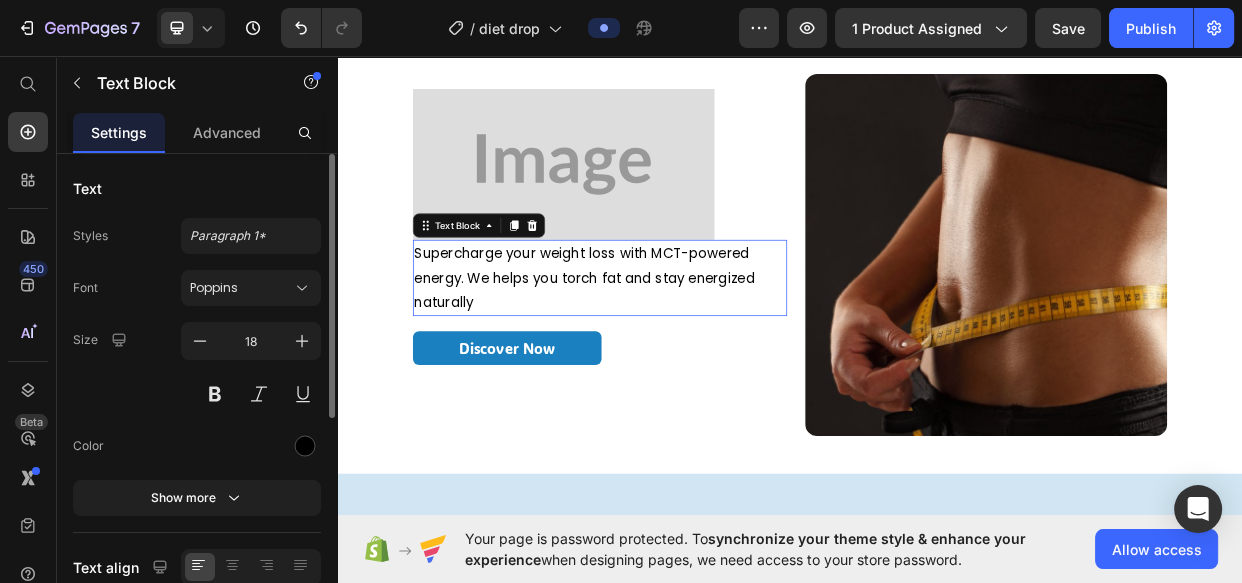 click on "Supercharge your weight loss with MCT-powered energy. We helps you torch fat and stay energized naturally" at bounding box center [685, 352] 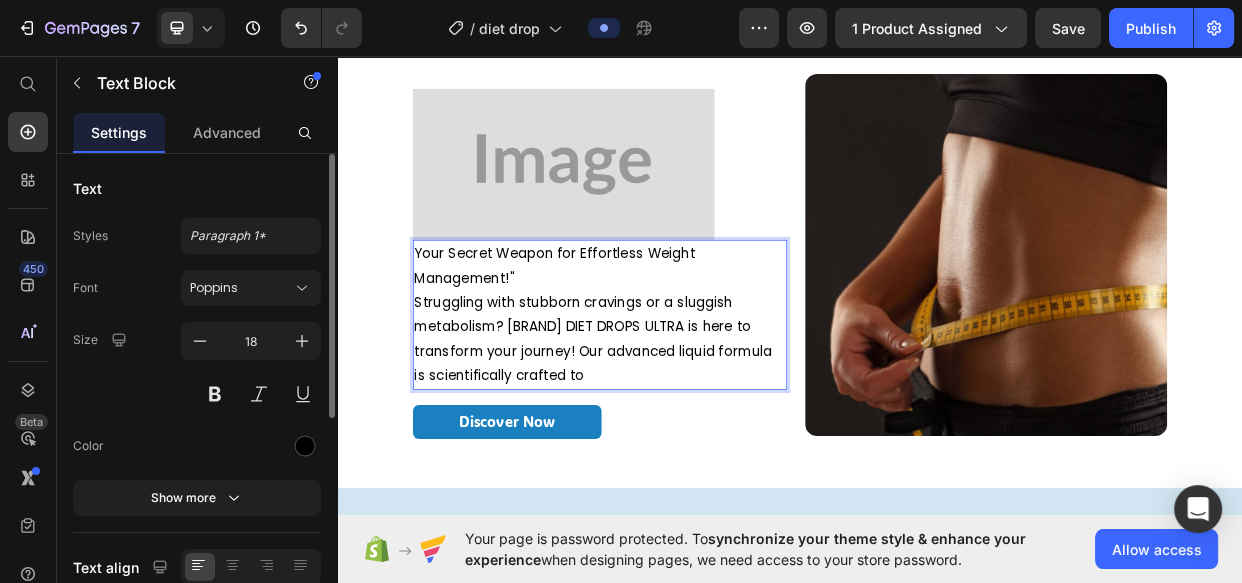 click on "Your Secret Weapon for Effortless Weight Management!"" at bounding box center [685, 336] 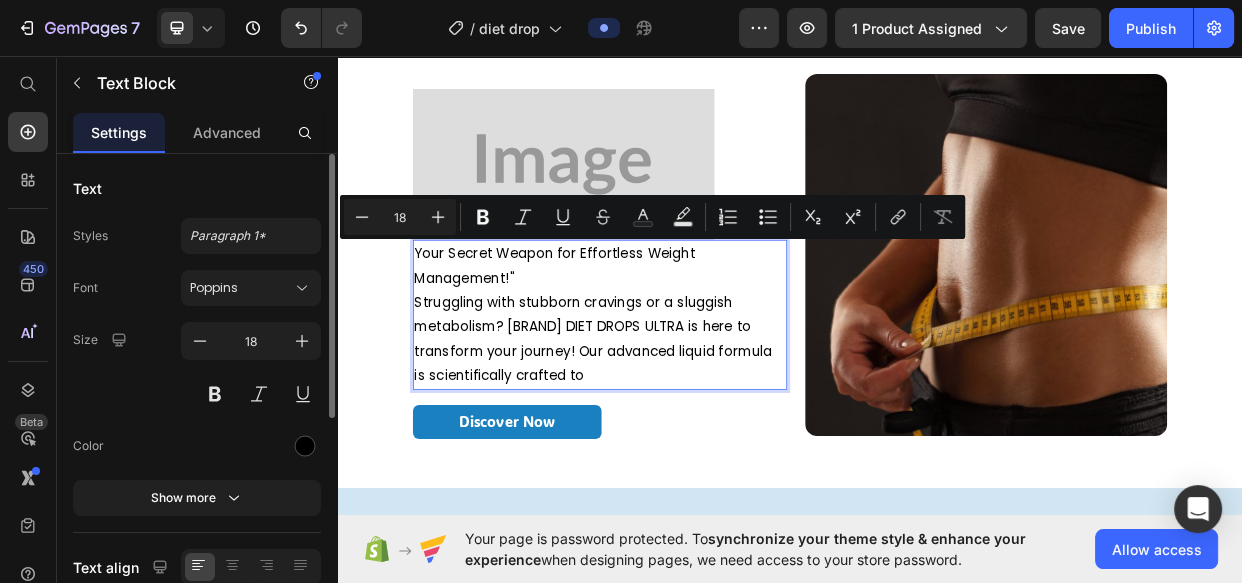 drag, startPoint x: 560, startPoint y: 346, endPoint x: 445, endPoint y: 310, distance: 120.50311 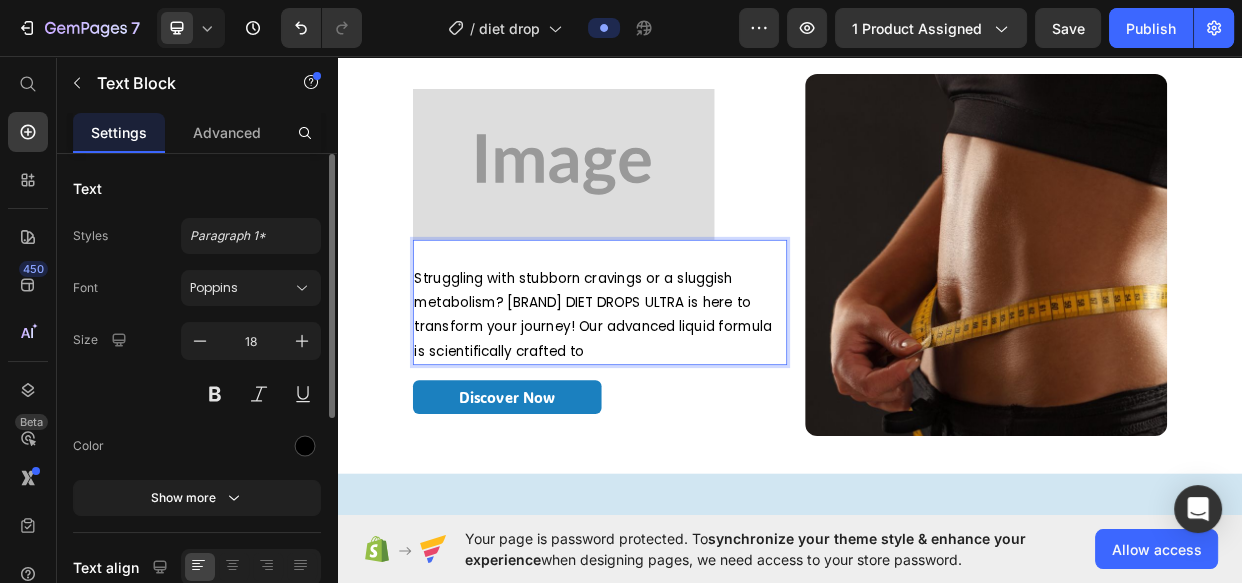 click on "Struggling with stubborn cravings or a sluggish metabolism? [BRAND] DIET DROPS ULTRA is here to transform your journey! Our advanced liquid formula is scientifically crafted to" at bounding box center [685, 402] 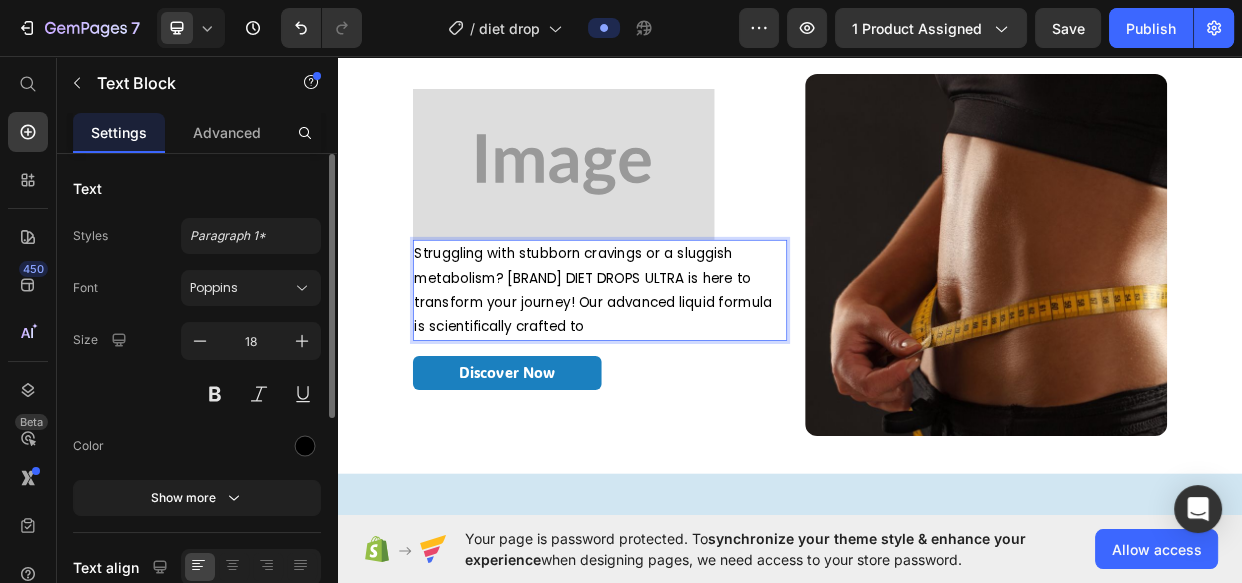 click on "Struggling with stubborn cravings or a sluggish metabolism? [BRAND] DIET DROPS ULTRA is here to transform your journey! Our advanced liquid formula is scientifically crafted to" at bounding box center (685, 369) 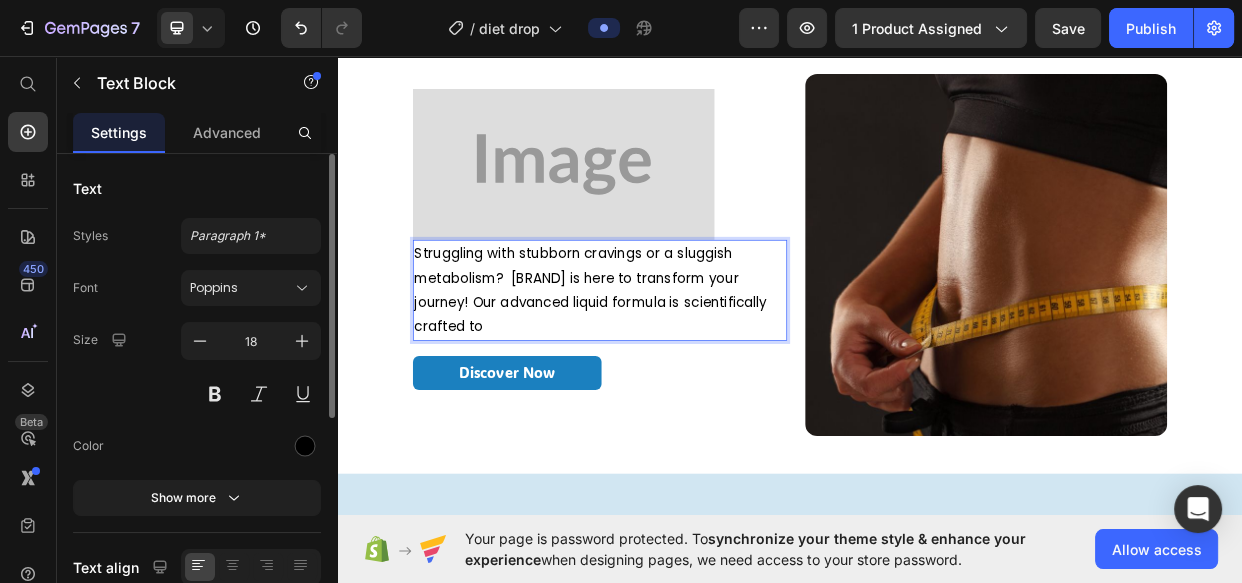 click on "Struggling with stubborn cravings or a sluggish metabolism?  [BRAND] is here to transform your journey! Our advanced liquid formula is scientifically crafted to" at bounding box center [685, 369] 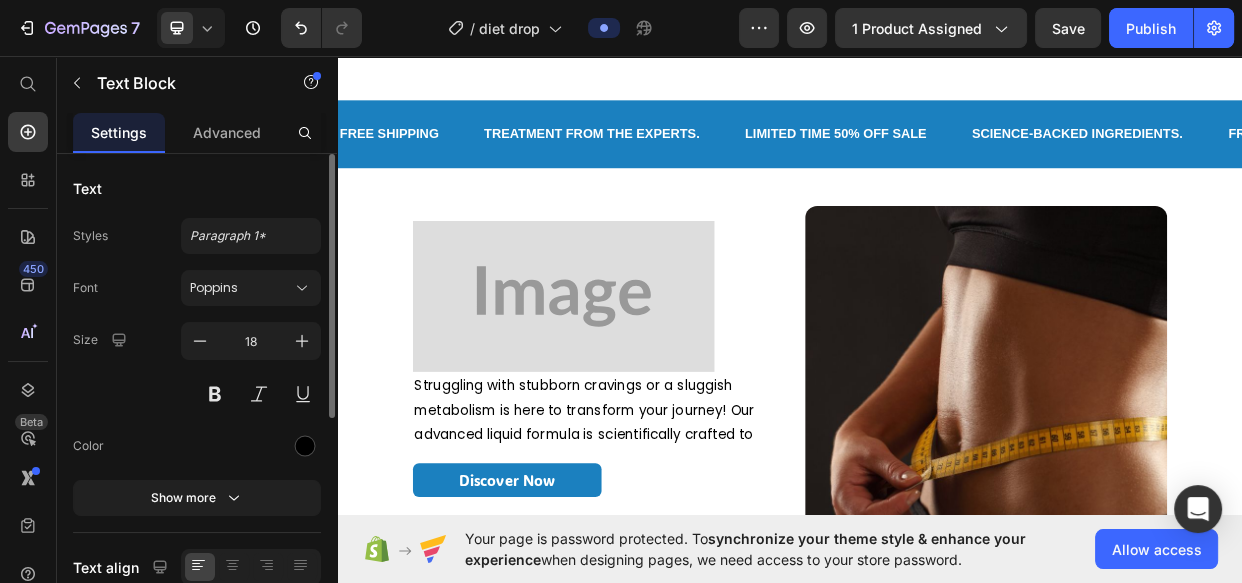 scroll, scrollTop: 854, scrollLeft: 0, axis: vertical 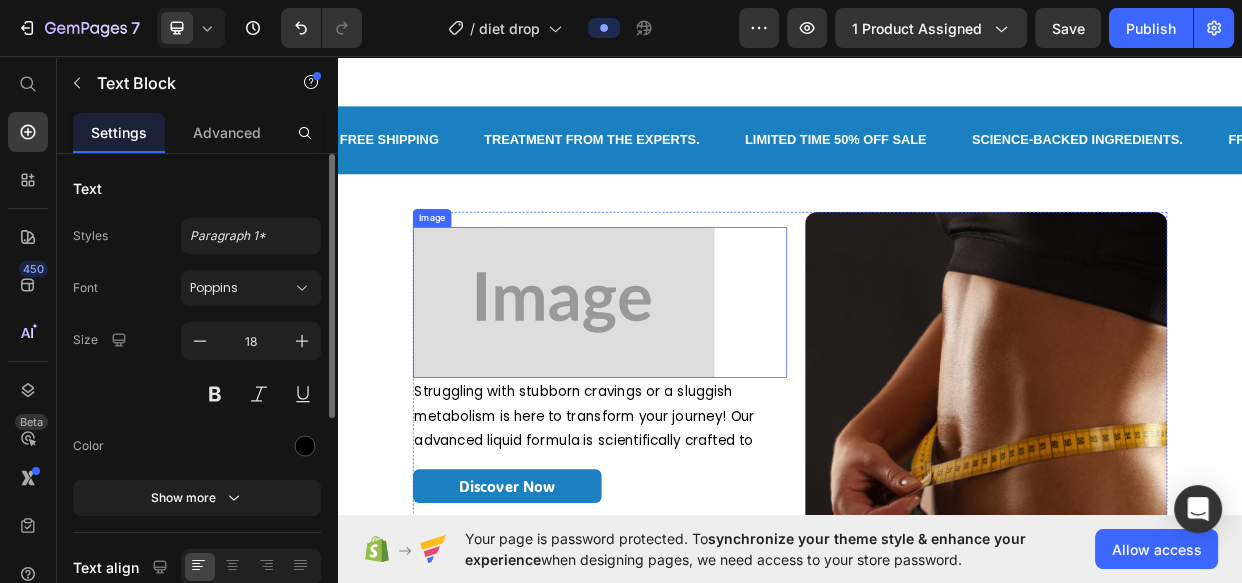 click at bounding box center [685, 385] 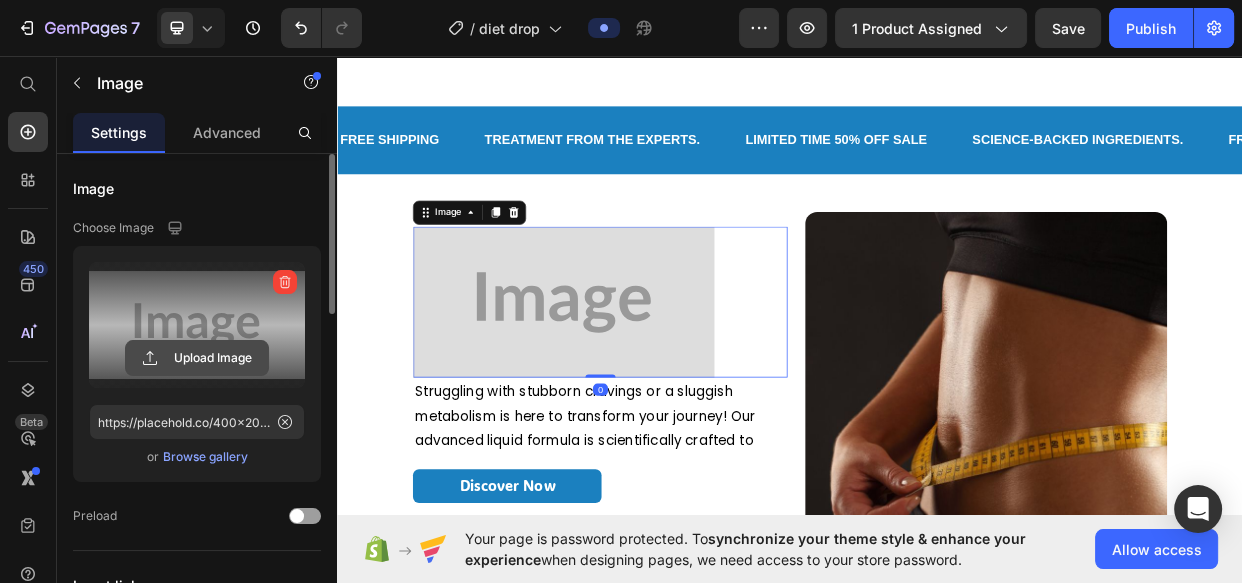 click 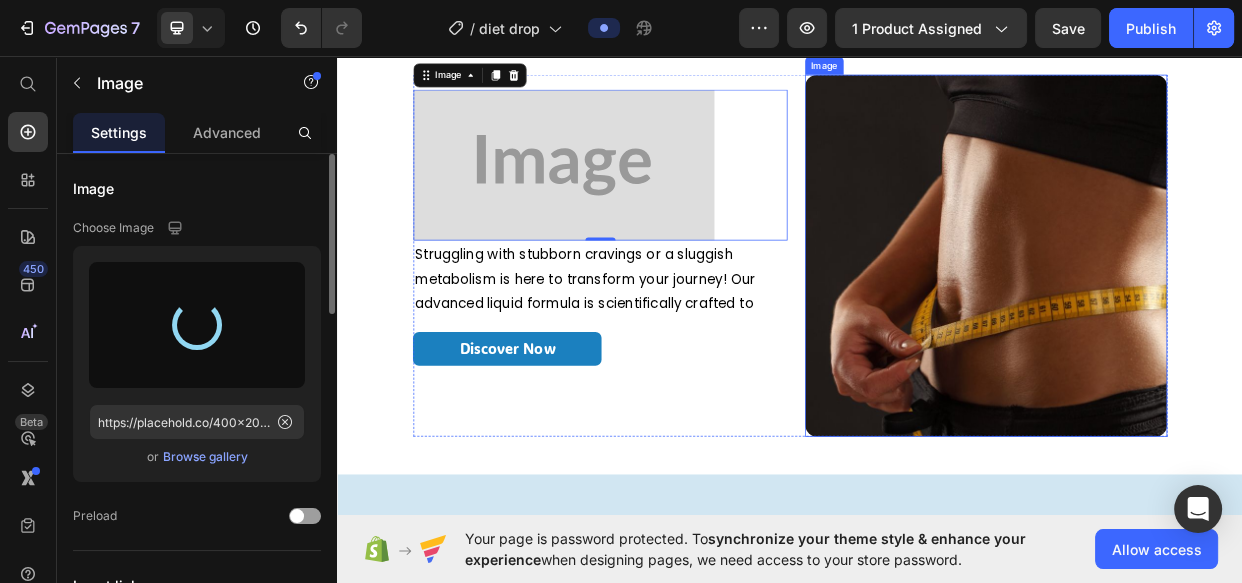 scroll, scrollTop: 945, scrollLeft: 0, axis: vertical 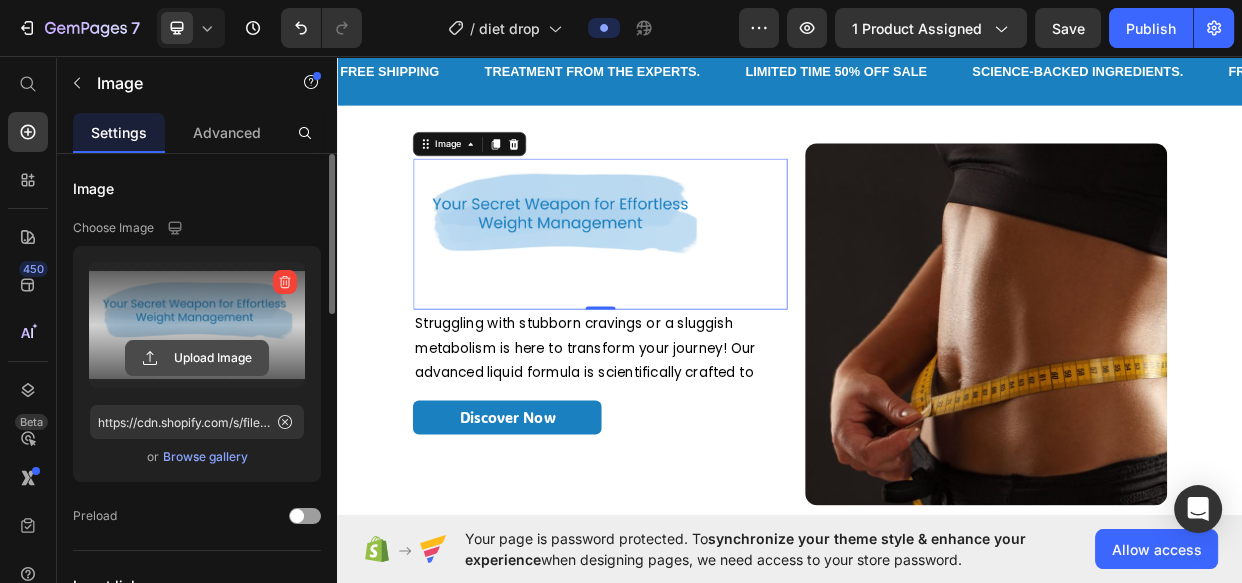 click 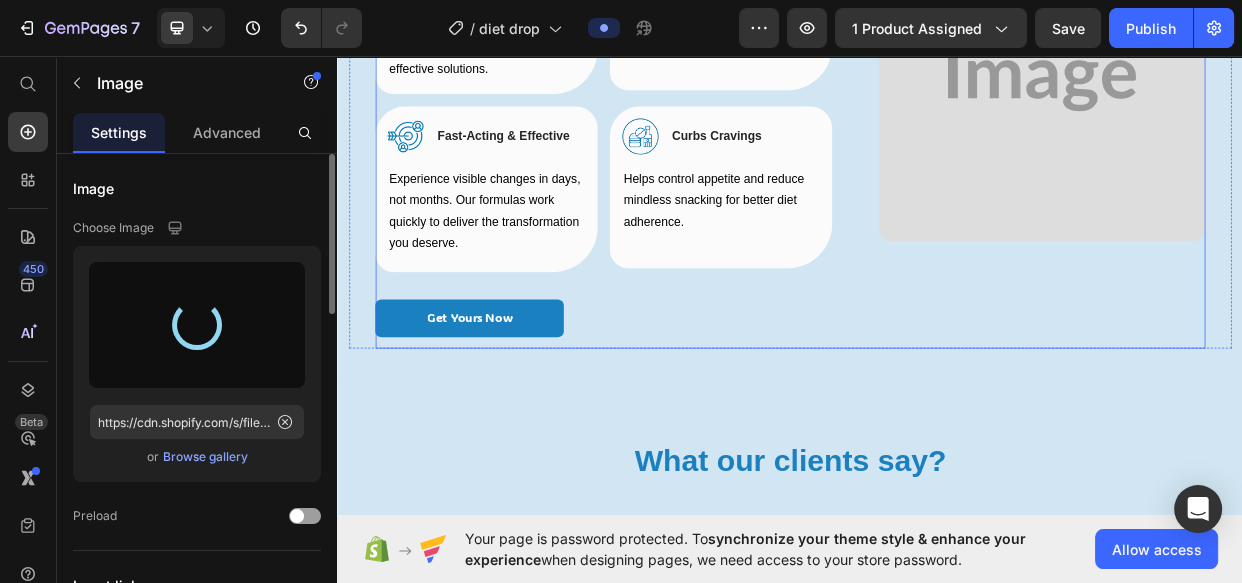 scroll, scrollTop: 2375, scrollLeft: 0, axis: vertical 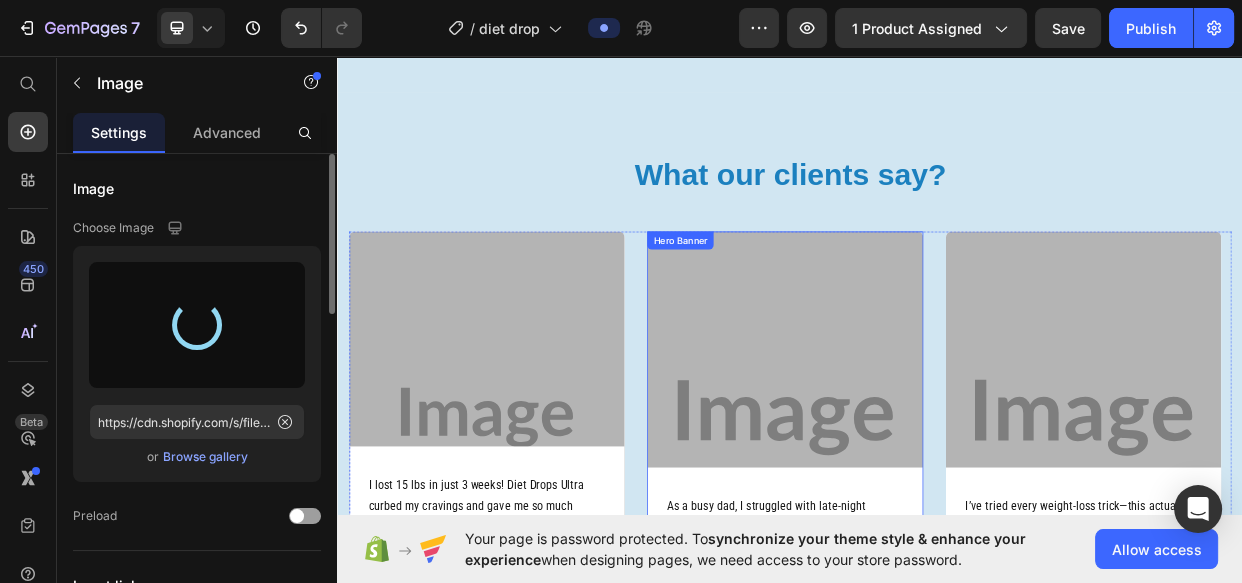 type on "https://cdn.shopify.com/s/files/1/0666/7603/1578/files/gempages_574993093695112421-5c269715-06ba-46f9-9b3d-8d7f058e2dab.png" 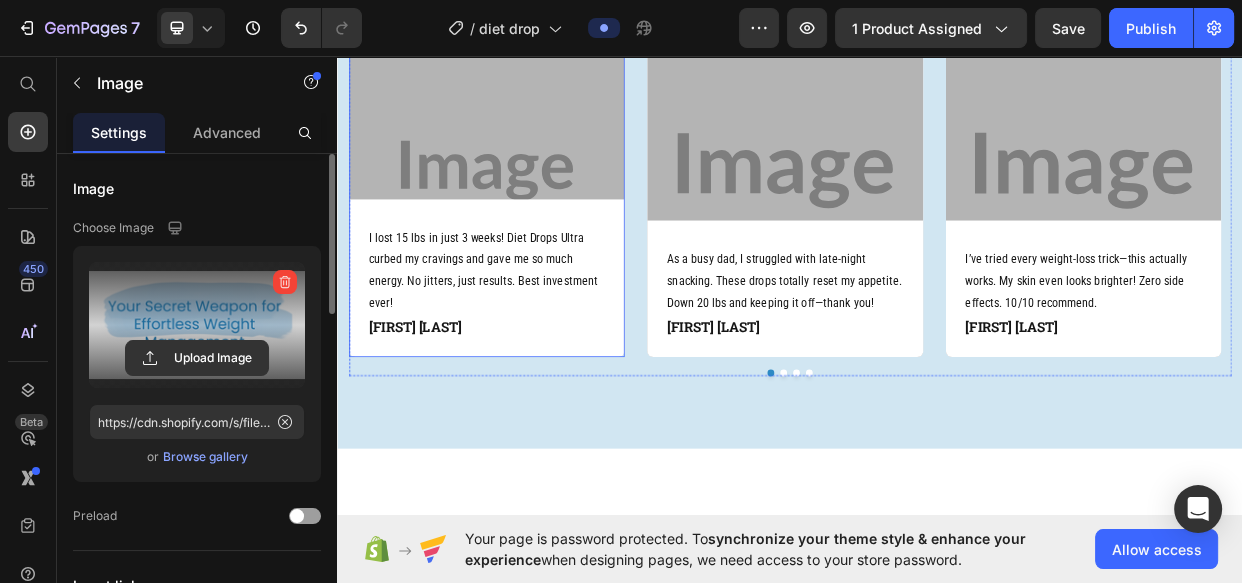 scroll, scrollTop: 2672, scrollLeft: 0, axis: vertical 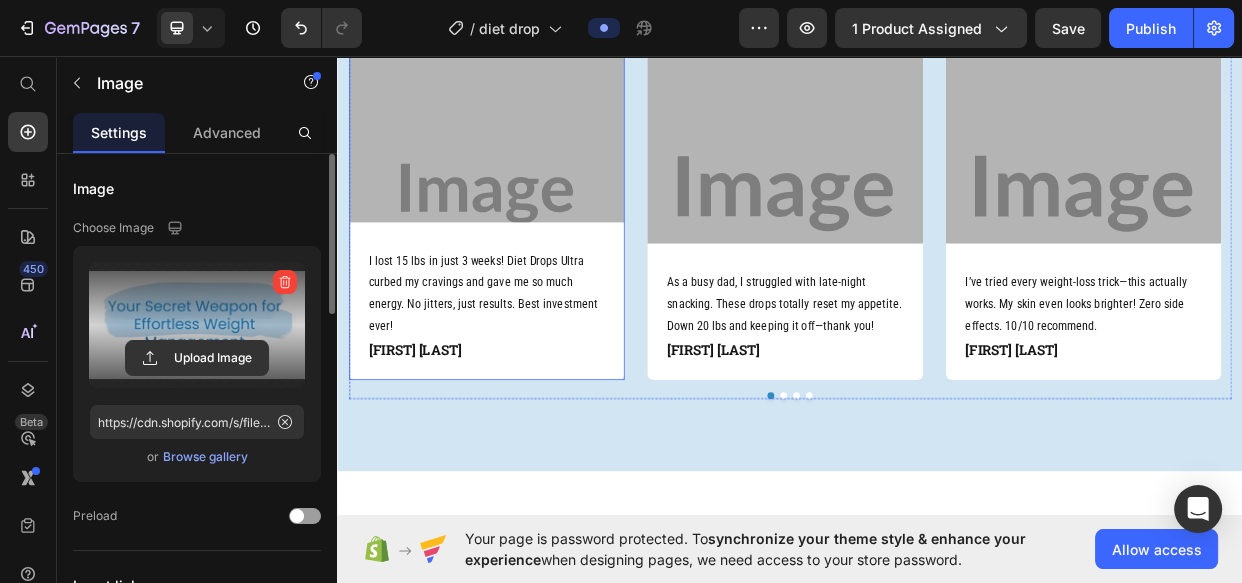 click at bounding box center (534, 241) 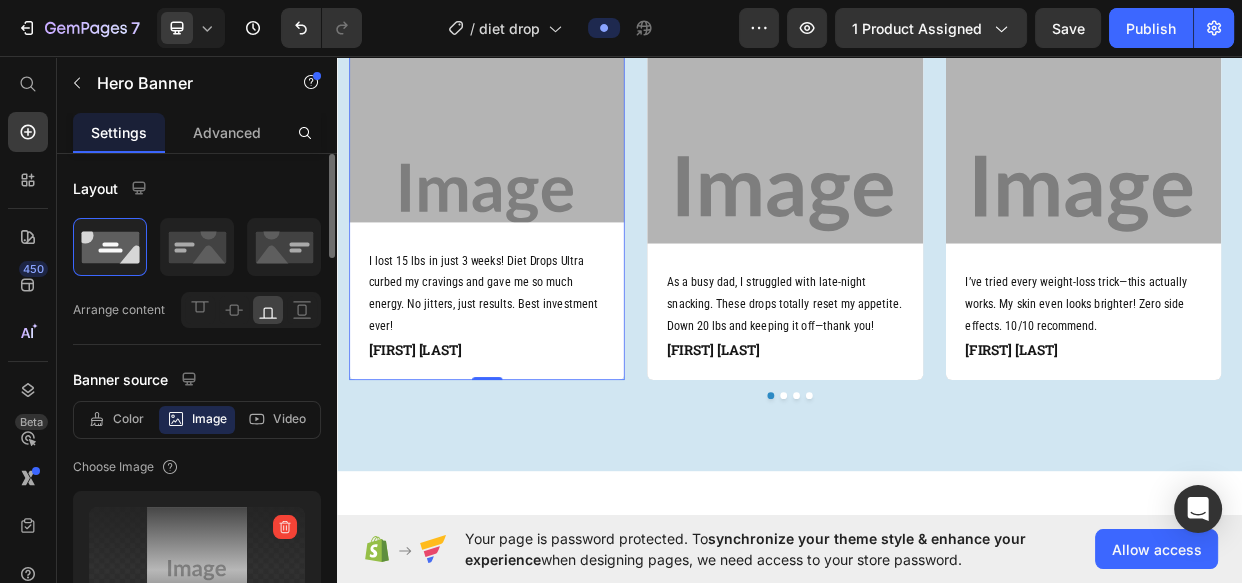 scroll, scrollTop: 181, scrollLeft: 0, axis: vertical 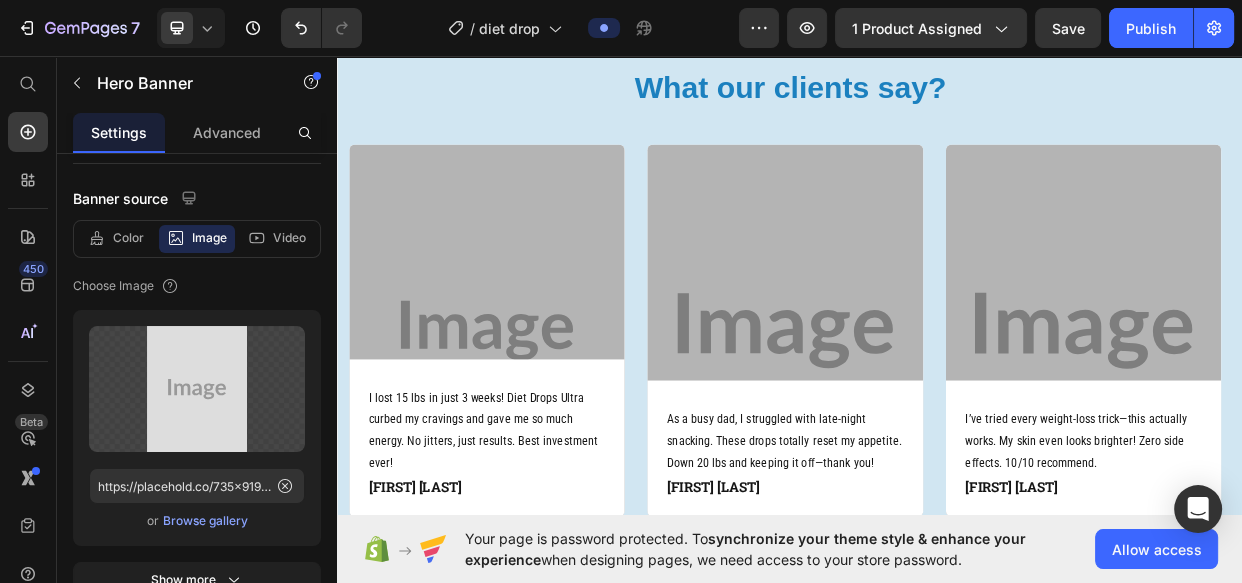 click at bounding box center [534, 423] 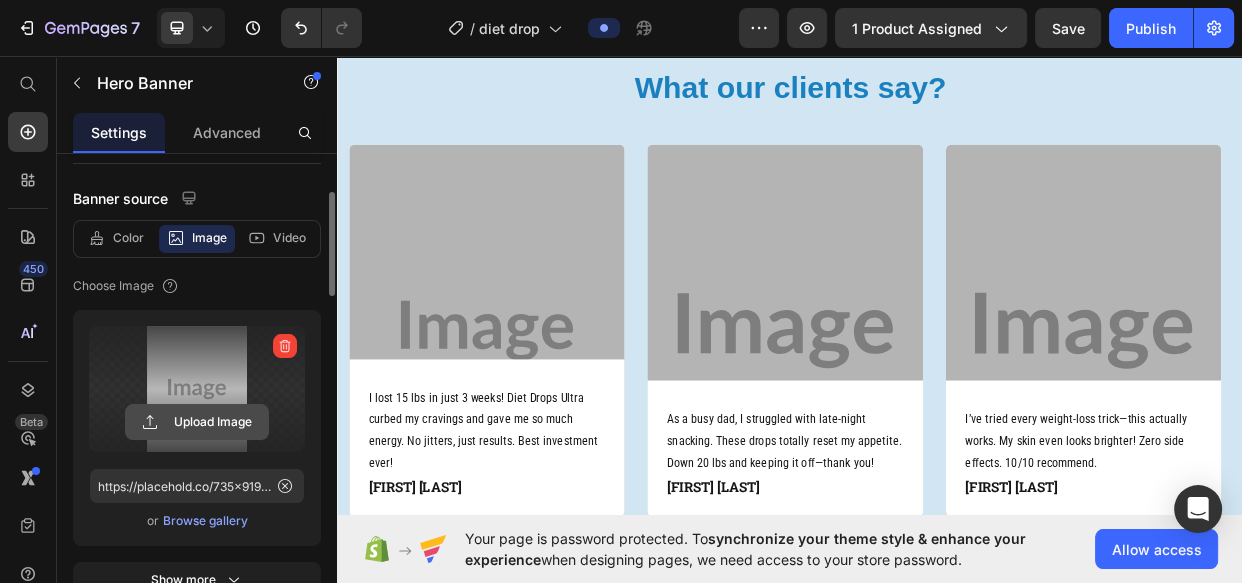 click 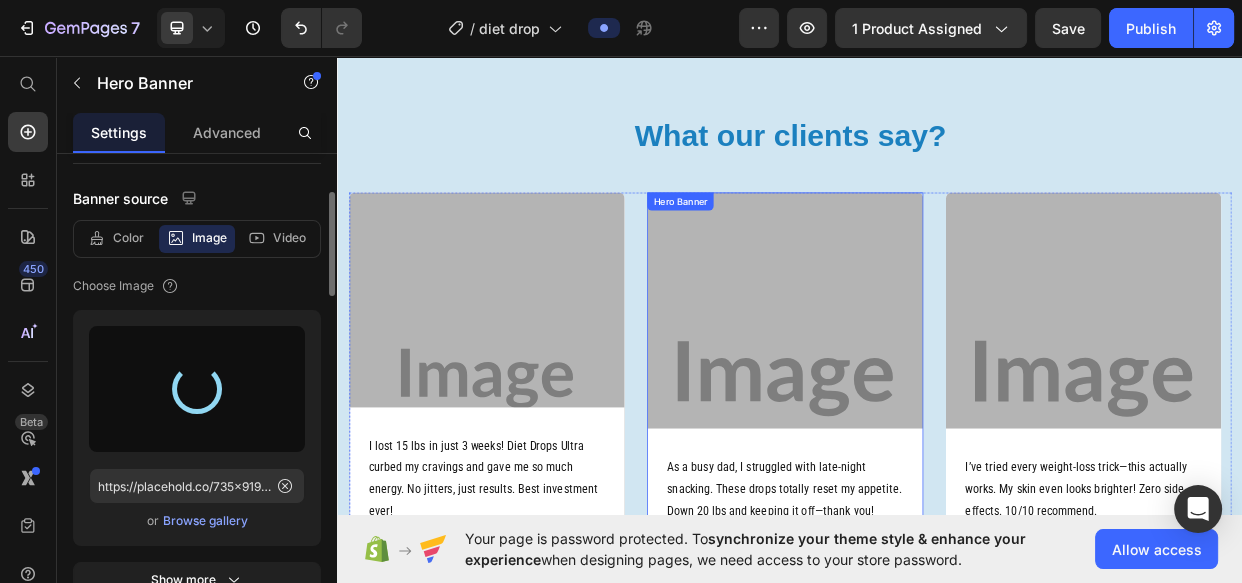 scroll, scrollTop: 2400, scrollLeft: 0, axis: vertical 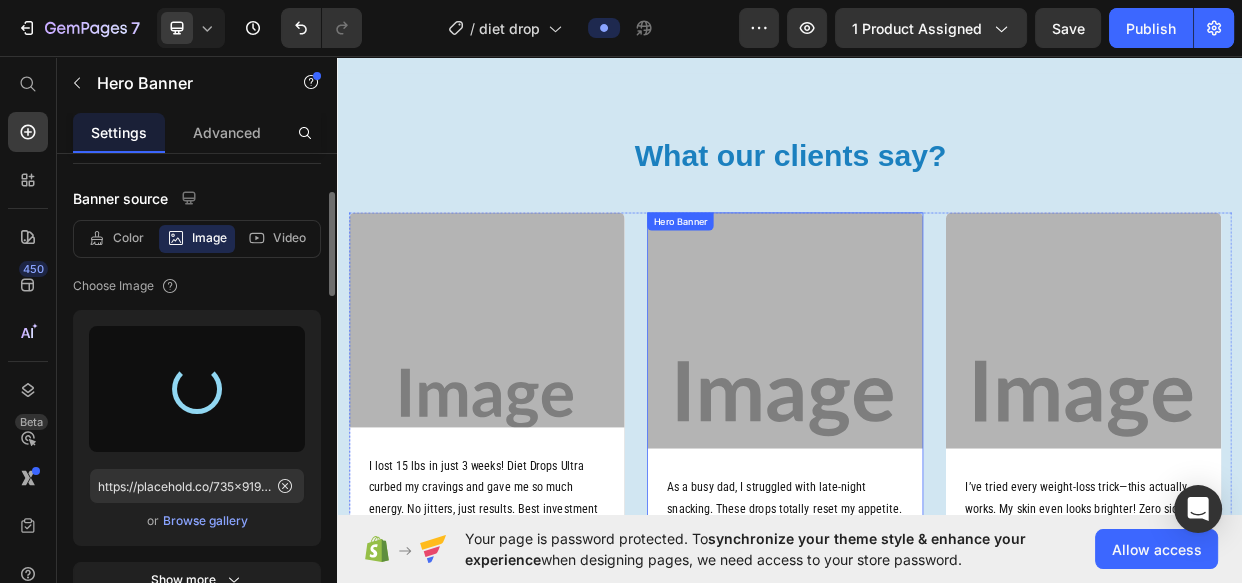 type on "https://cdn.shopify.com/s/files/1/0666/7603/1578/files/gempages_574993093695112421-87a68019-c10c-4c0d-aaa6-00fd85dcf22b.jpg" 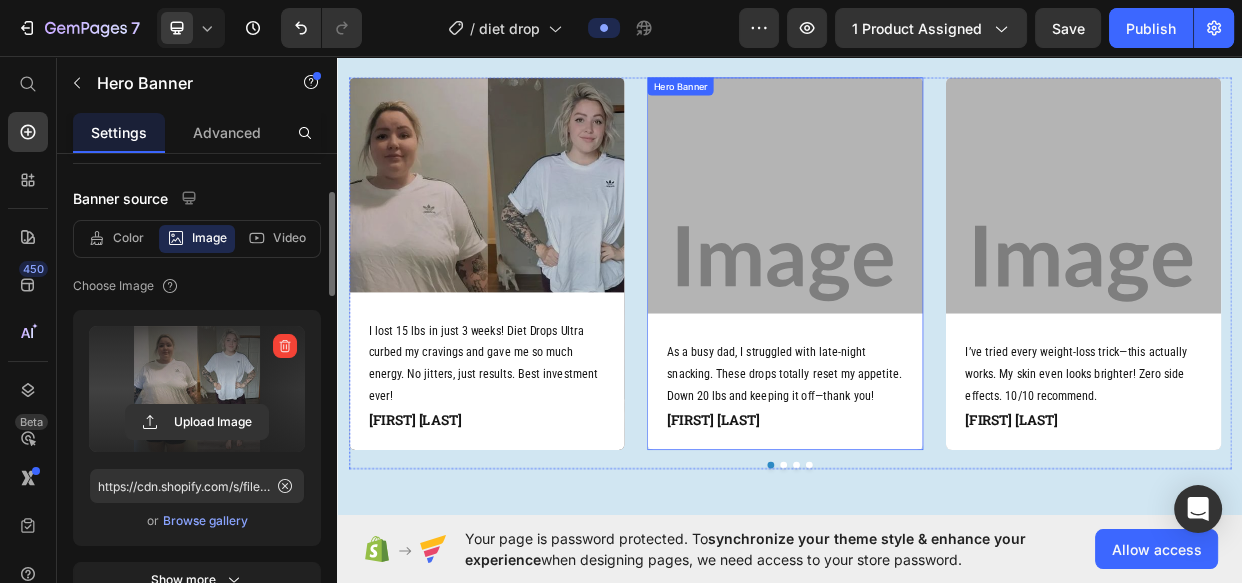 scroll, scrollTop: 2581, scrollLeft: 0, axis: vertical 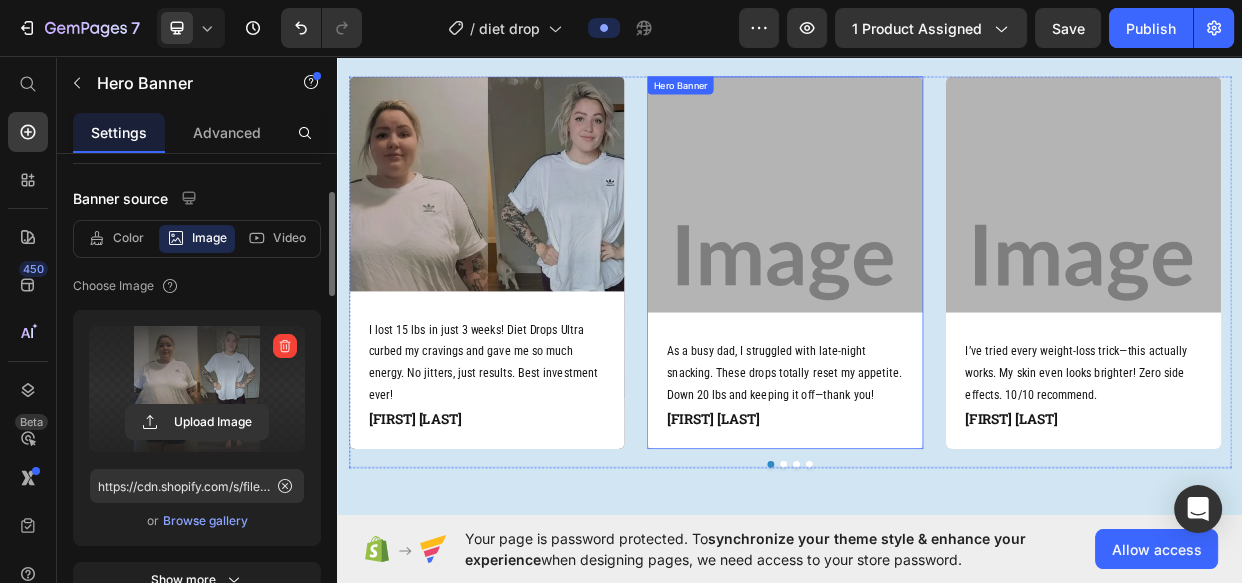 click at bounding box center (929, 332) 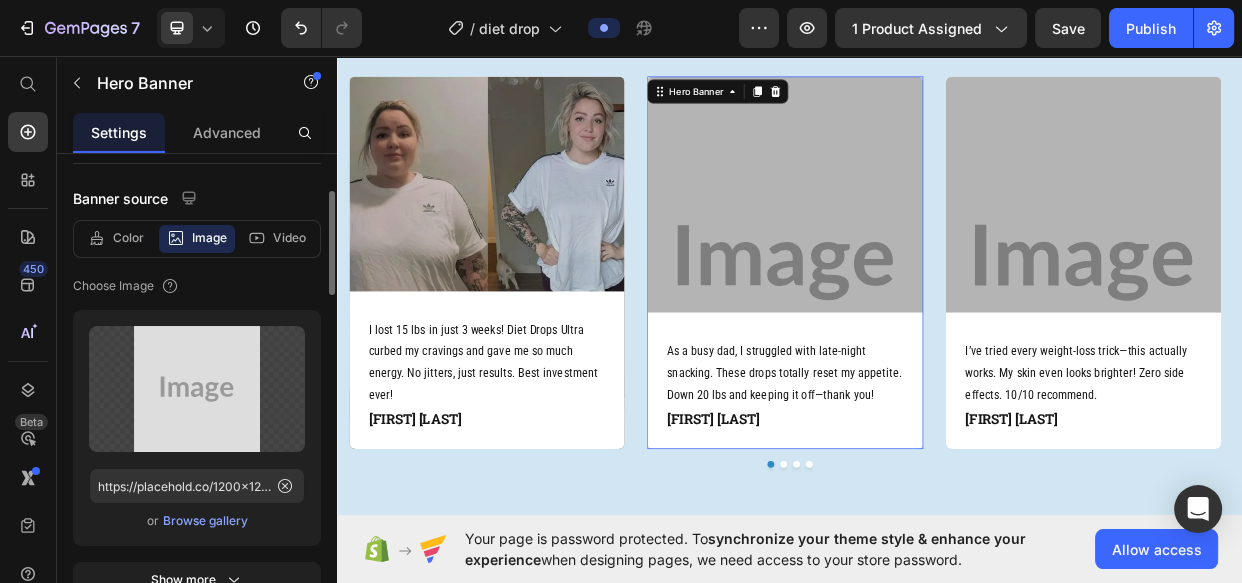 scroll, scrollTop: 180, scrollLeft: 0, axis: vertical 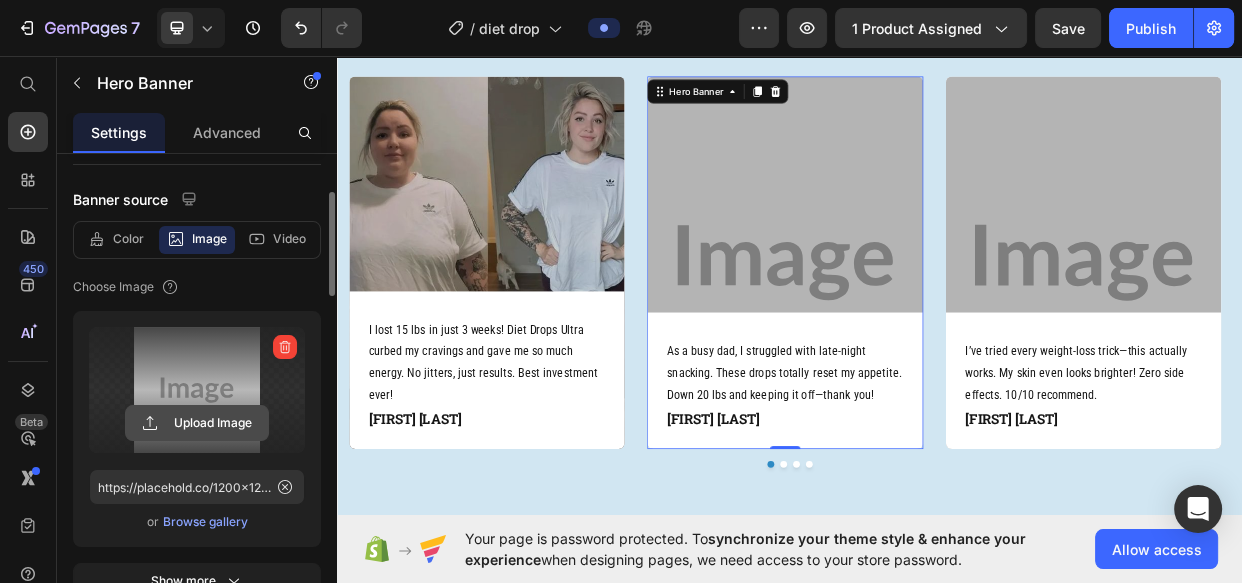 click 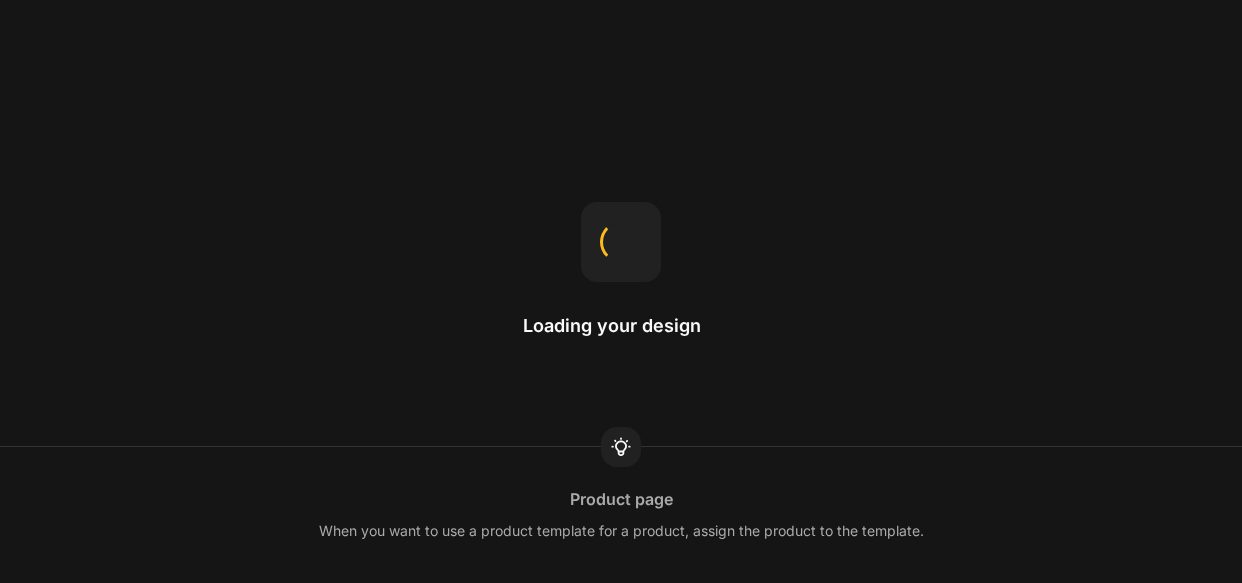 scroll, scrollTop: 0, scrollLeft: 0, axis: both 